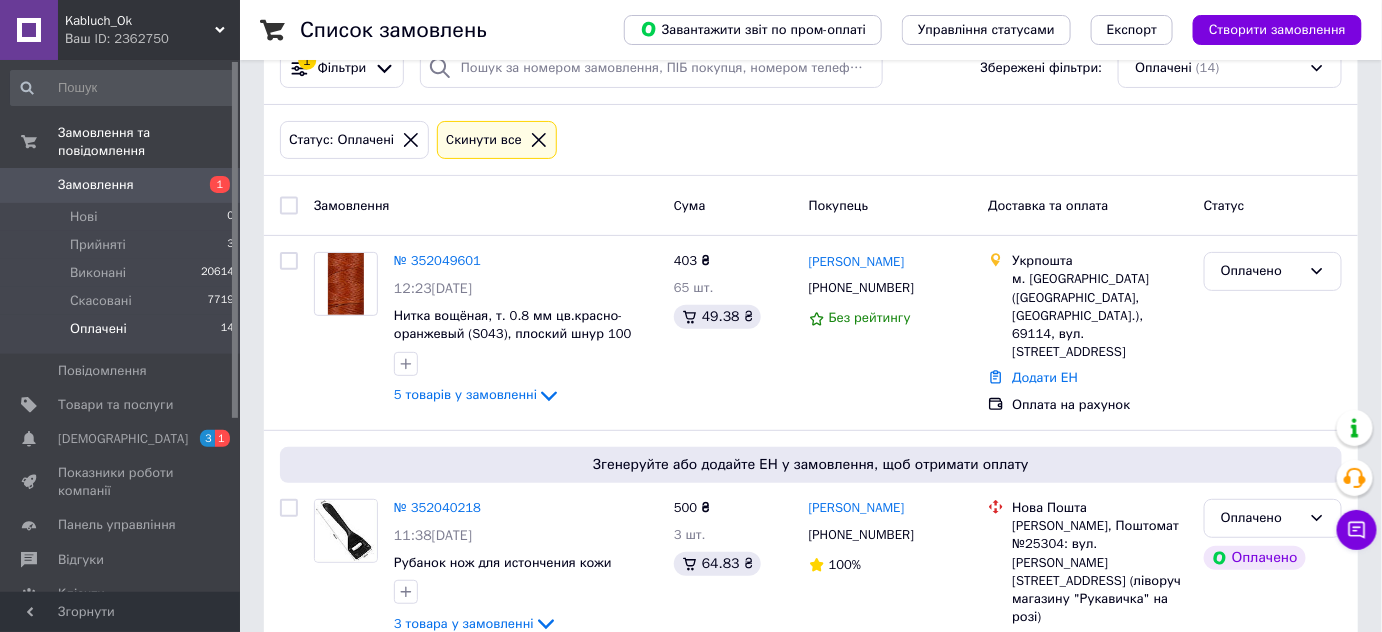 scroll, scrollTop: 0, scrollLeft: 0, axis: both 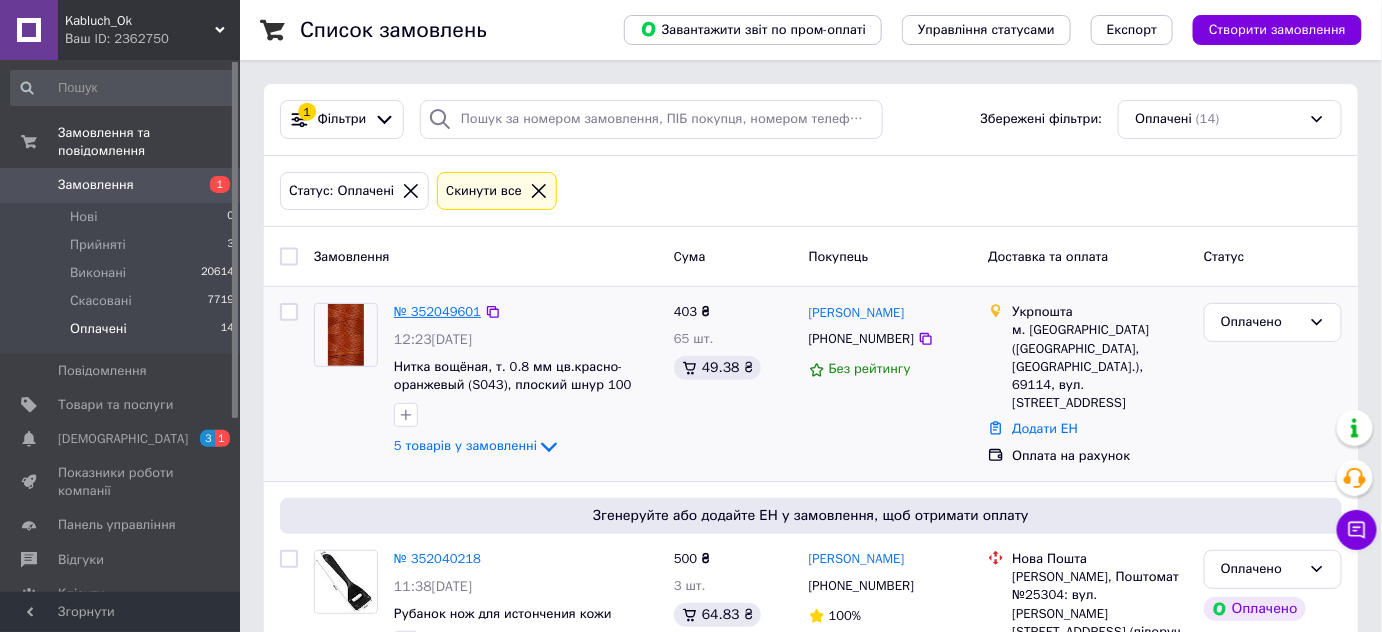 click on "№ 352049601" at bounding box center (437, 311) 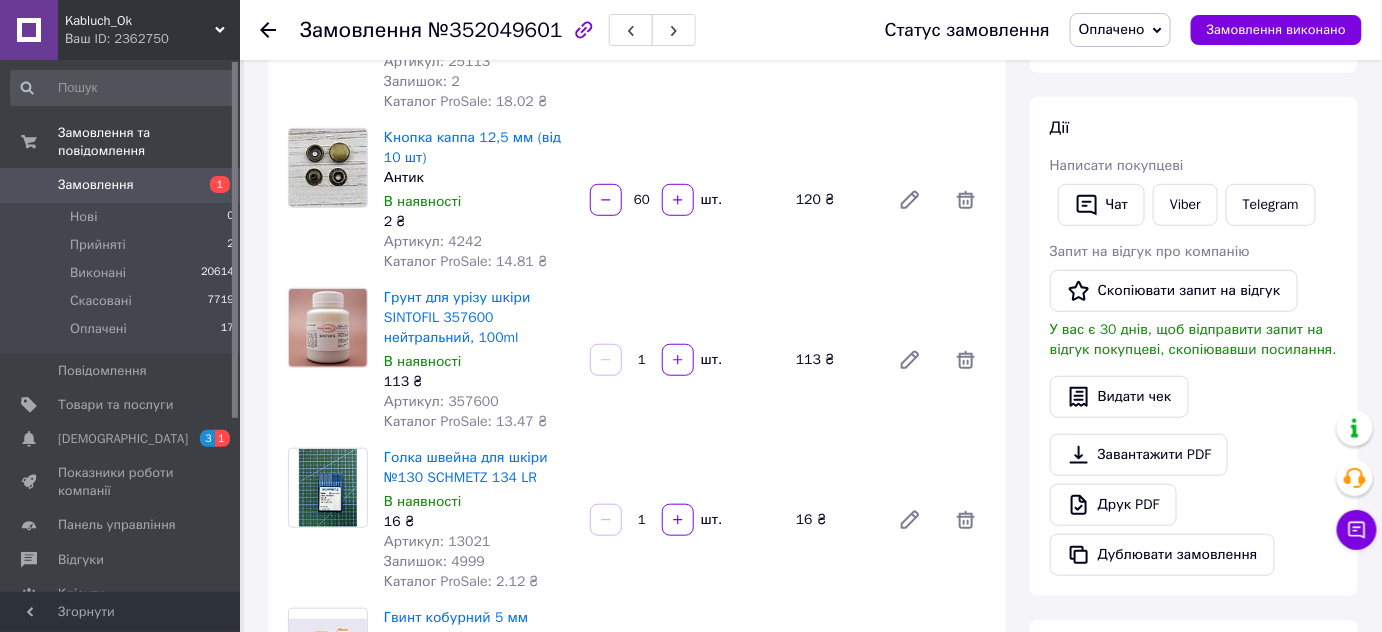 scroll, scrollTop: 272, scrollLeft: 0, axis: vertical 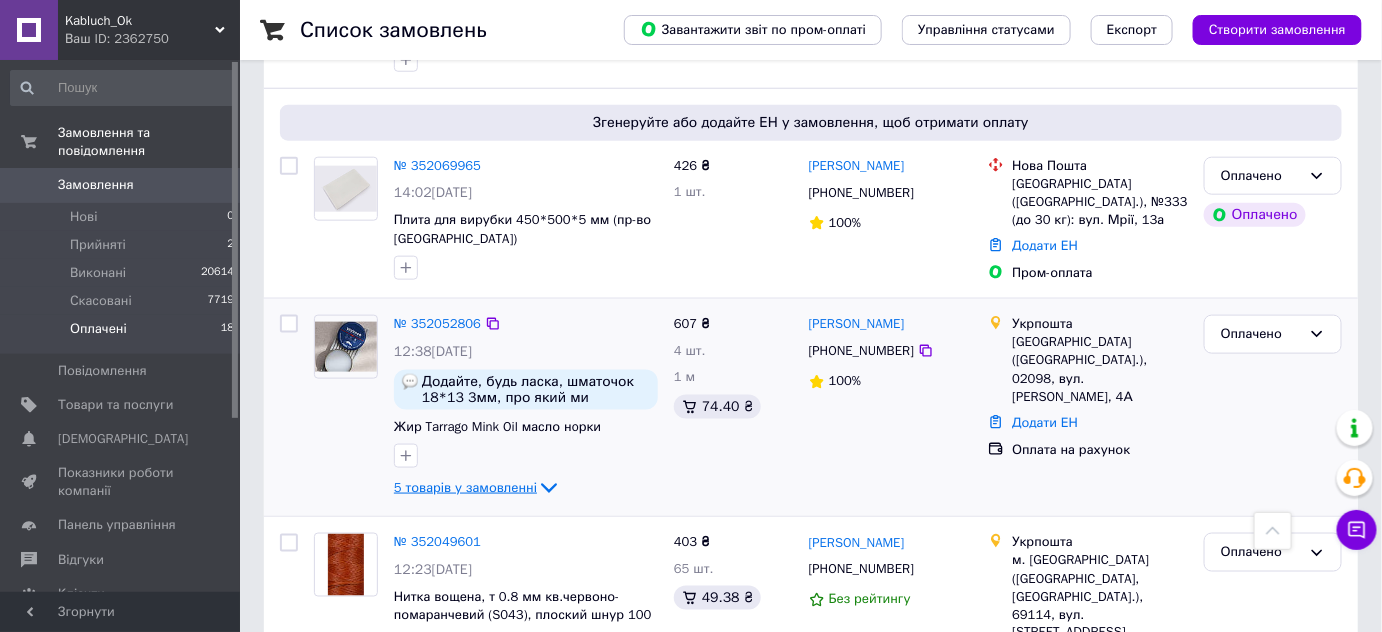 click 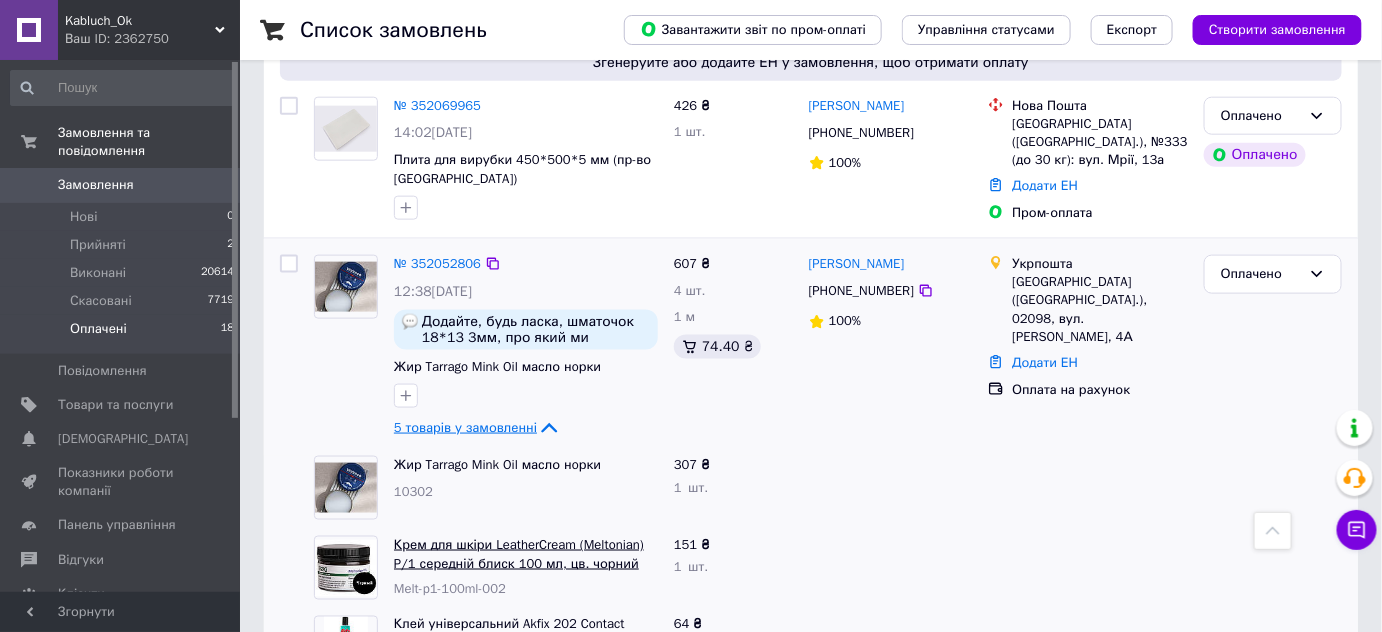 scroll, scrollTop: 727, scrollLeft: 0, axis: vertical 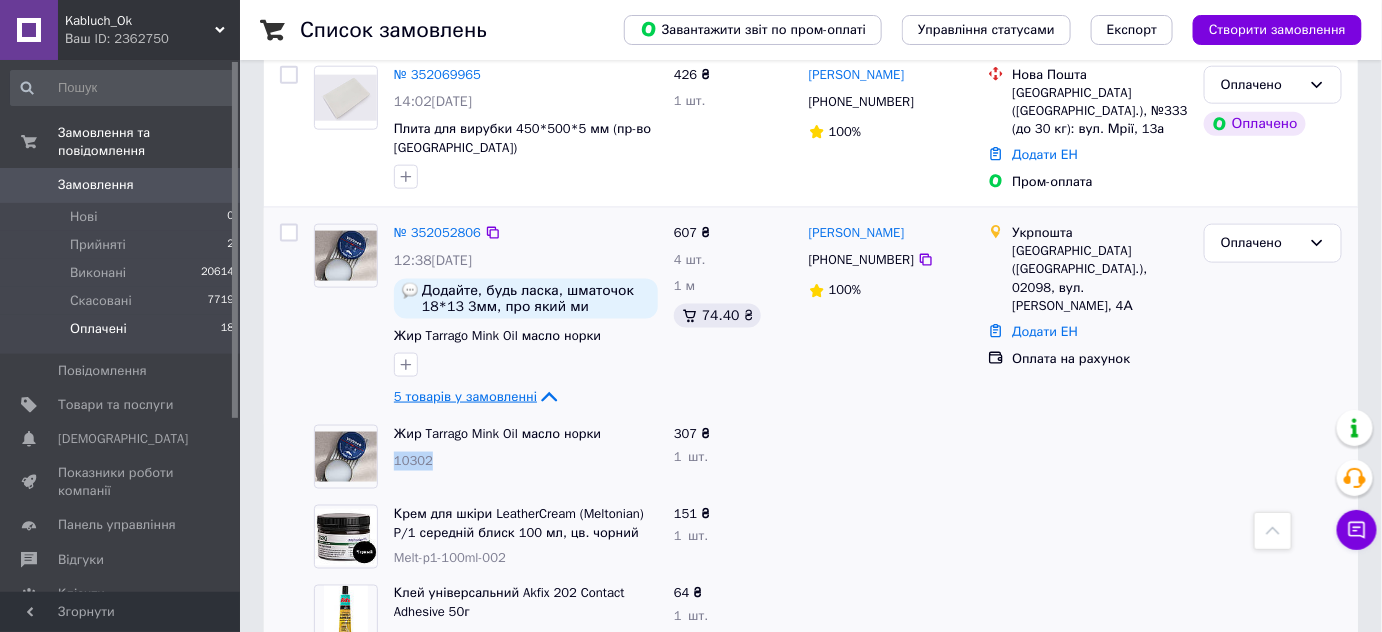 drag, startPoint x: 445, startPoint y: 434, endPoint x: 393, endPoint y: 439, distance: 52.23983 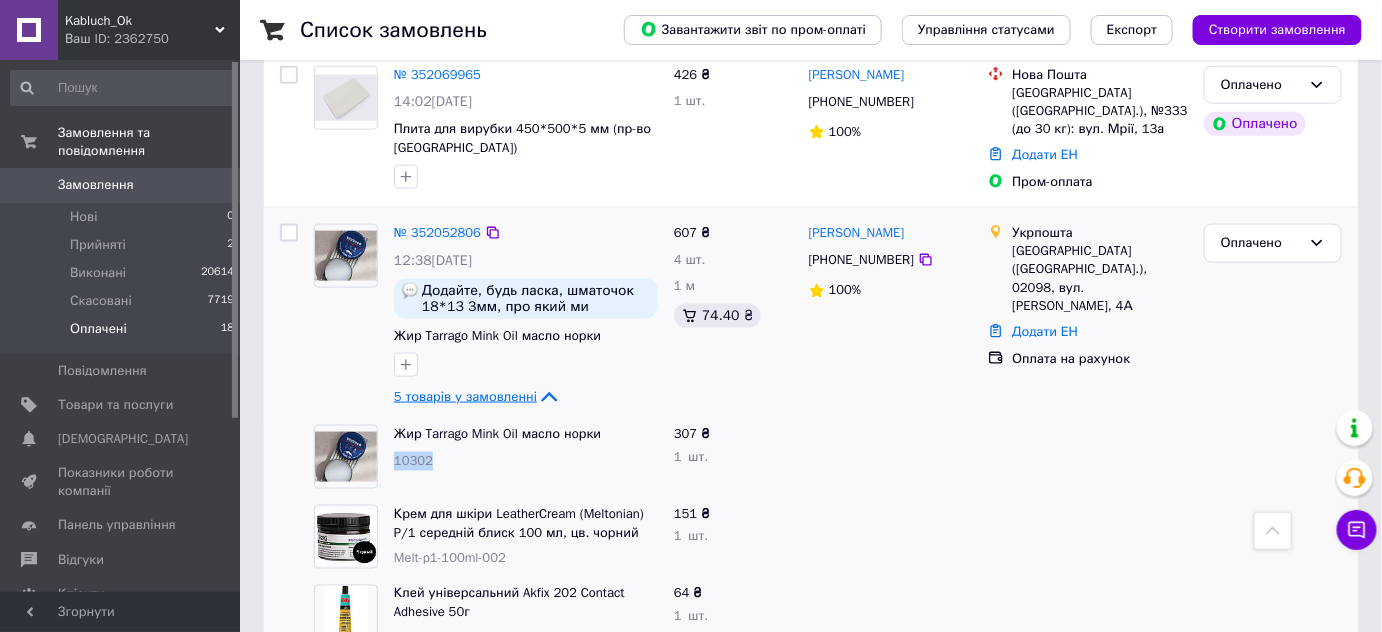 copy on "10302" 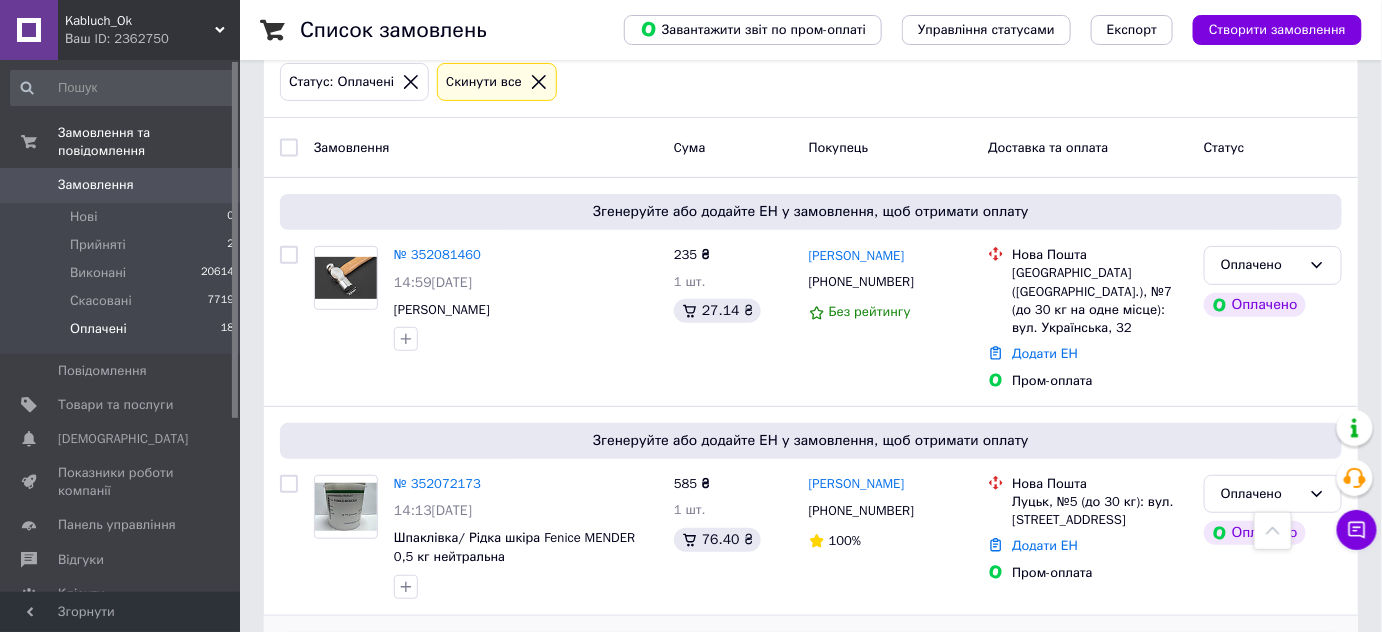 scroll, scrollTop: 90, scrollLeft: 0, axis: vertical 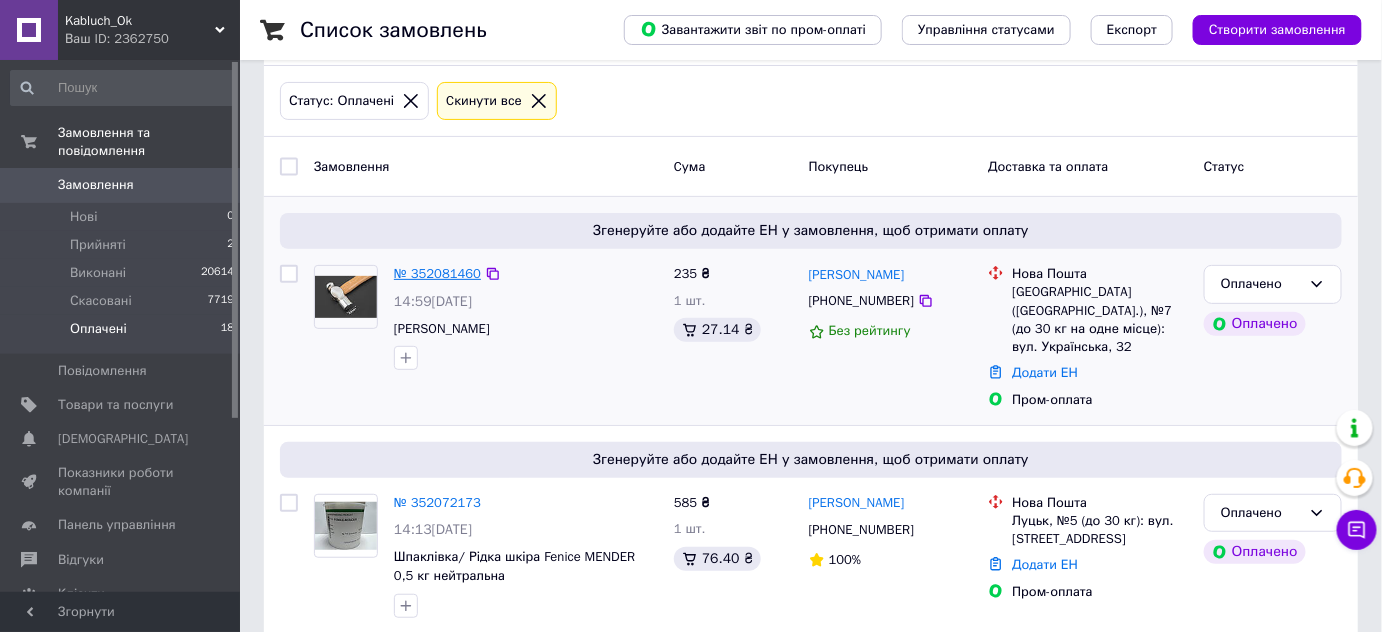 click on "№ 352081460" at bounding box center (437, 273) 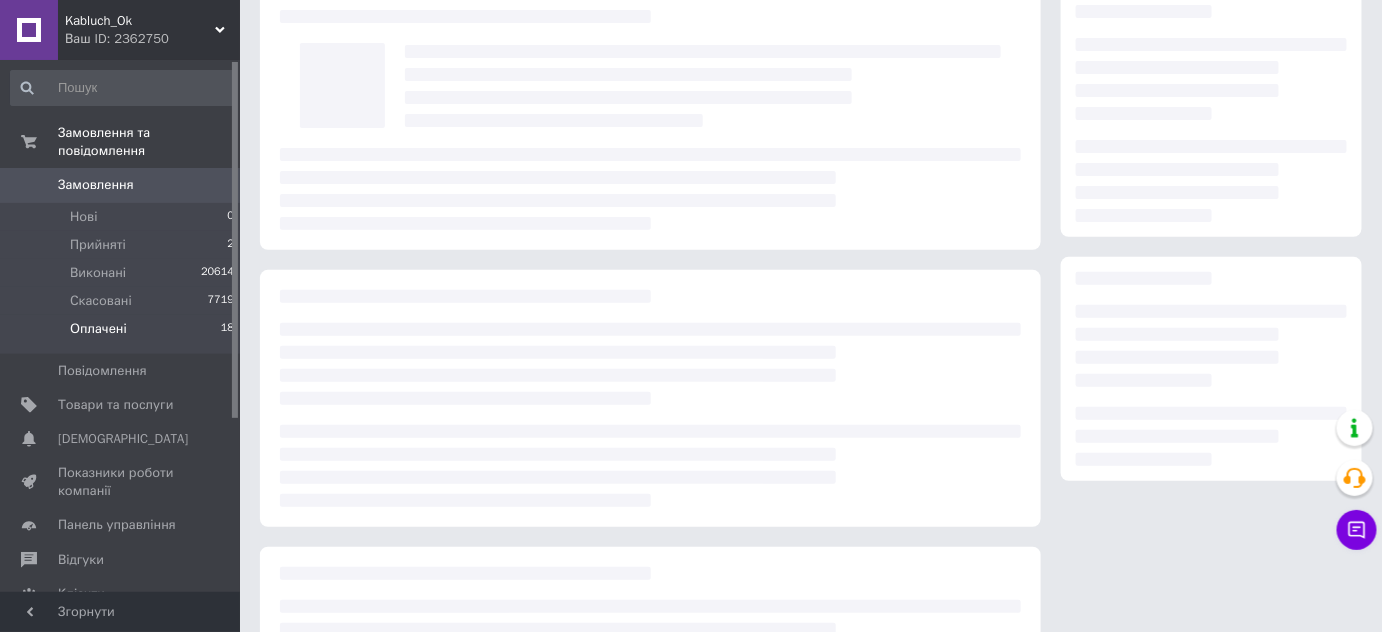 scroll, scrollTop: 0, scrollLeft: 0, axis: both 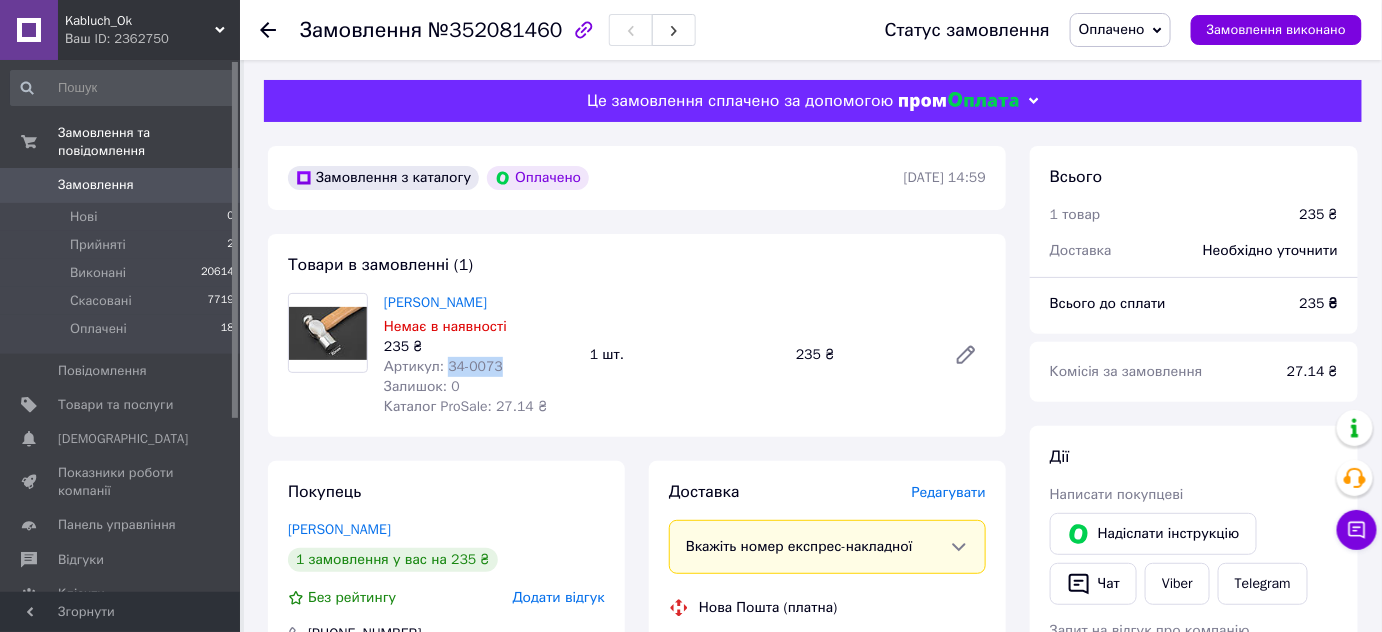 drag, startPoint x: 504, startPoint y: 359, endPoint x: 443, endPoint y: 366, distance: 61.400326 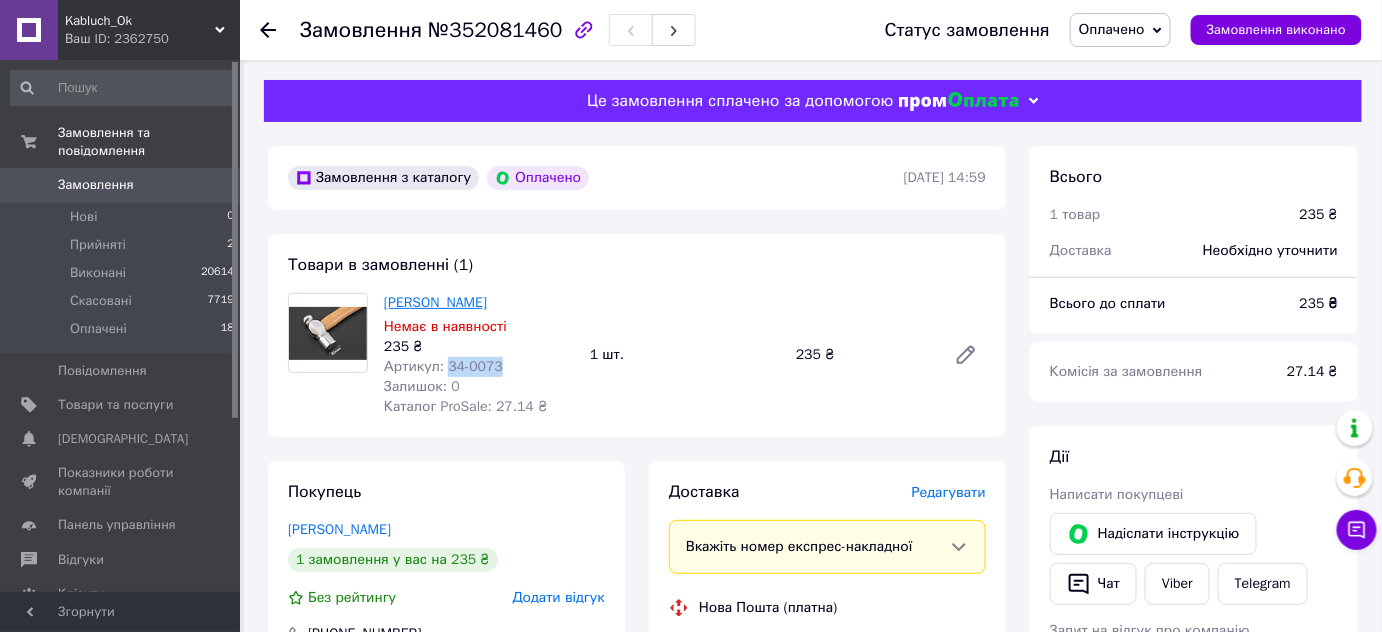 click on "[PERSON_NAME]" at bounding box center [435, 302] 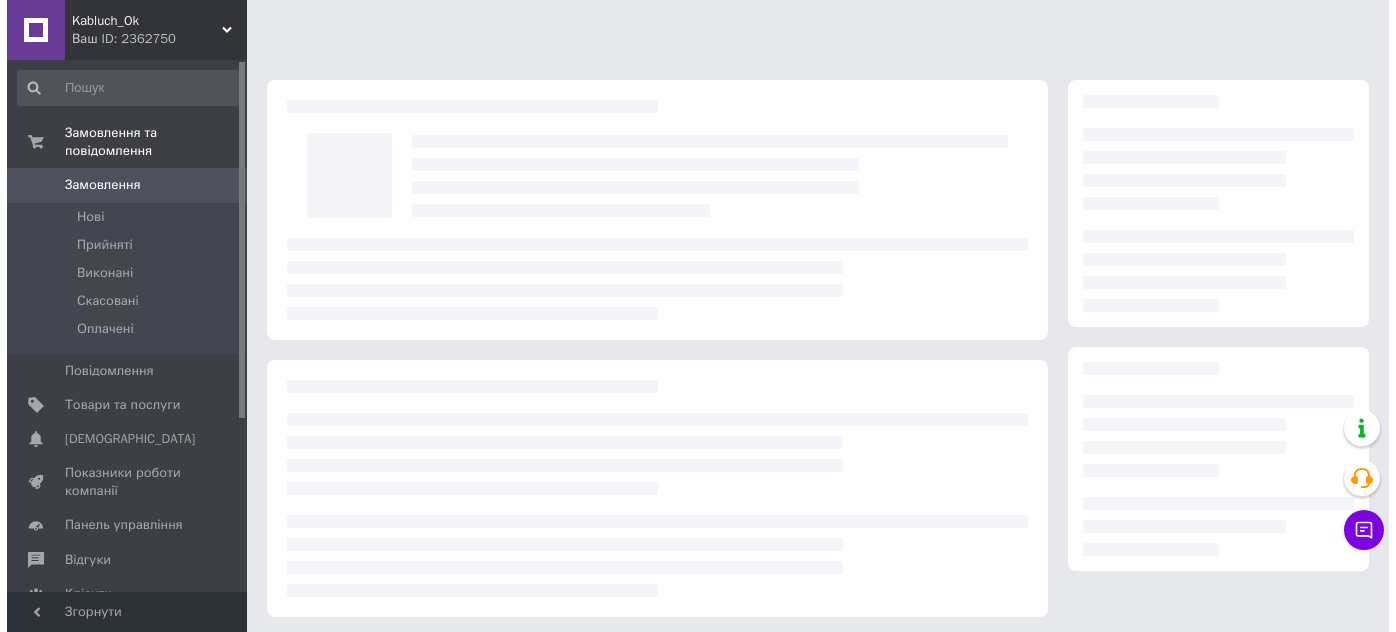 scroll, scrollTop: 0, scrollLeft: 0, axis: both 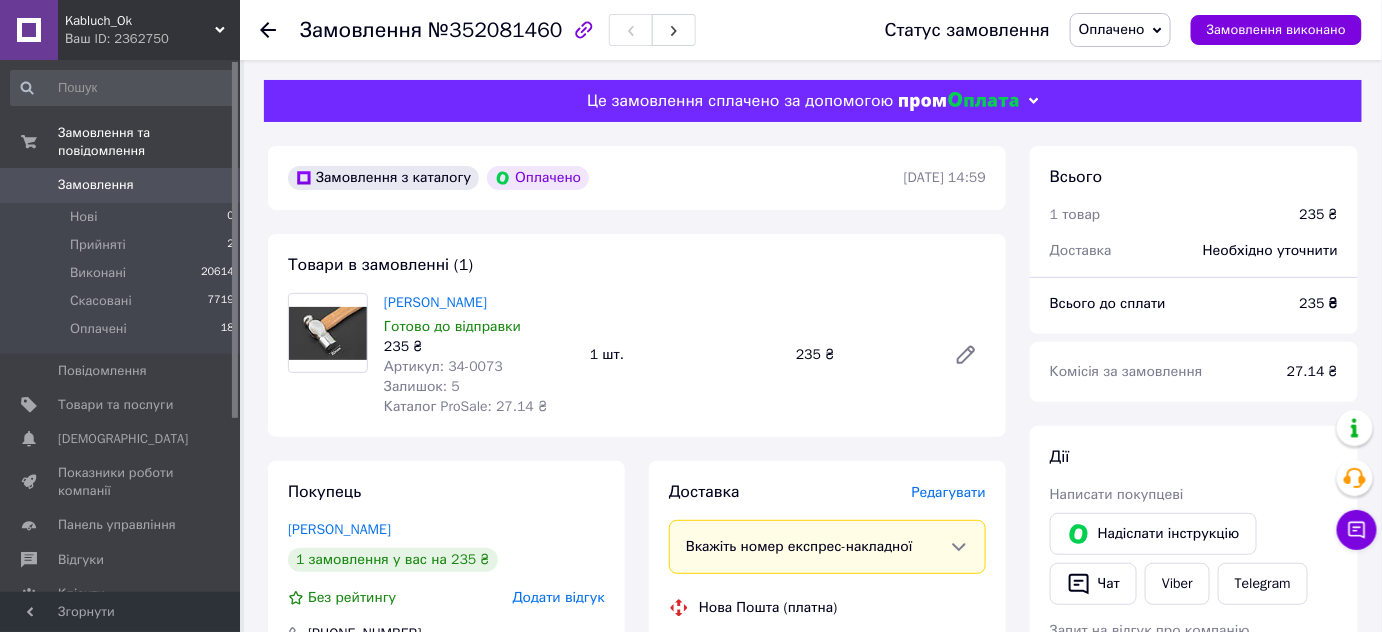 click on "Редагувати" at bounding box center [949, 492] 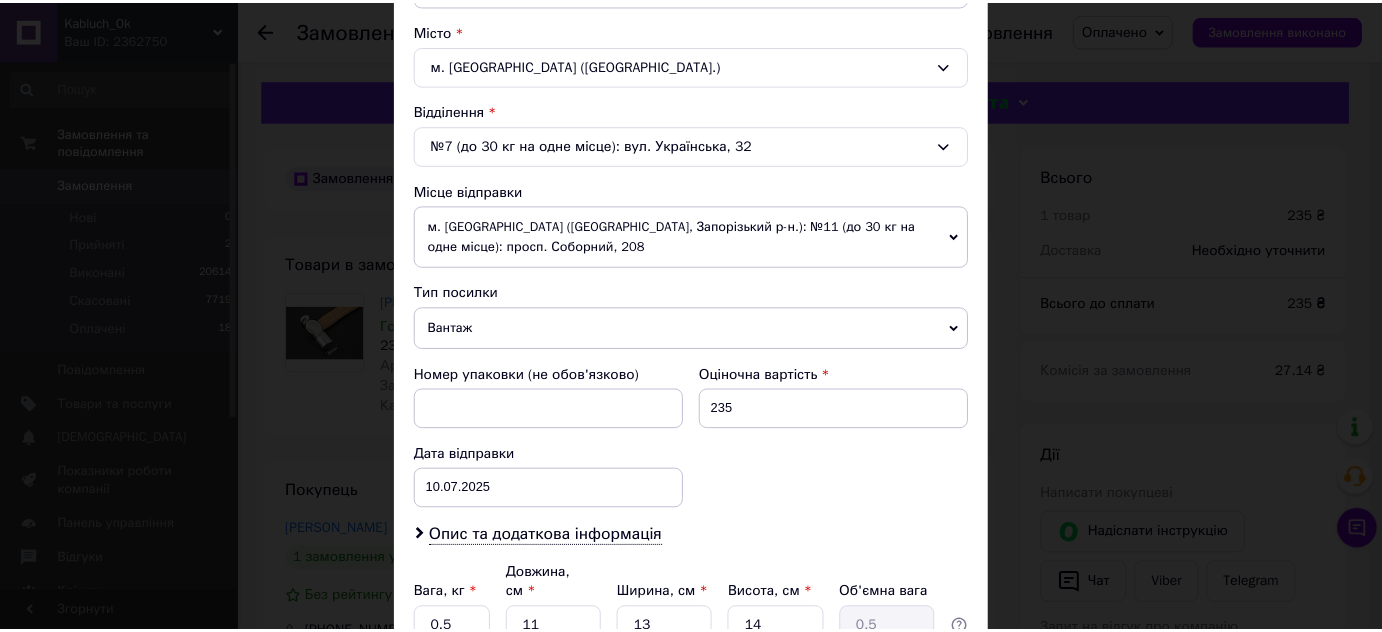 scroll, scrollTop: 709, scrollLeft: 0, axis: vertical 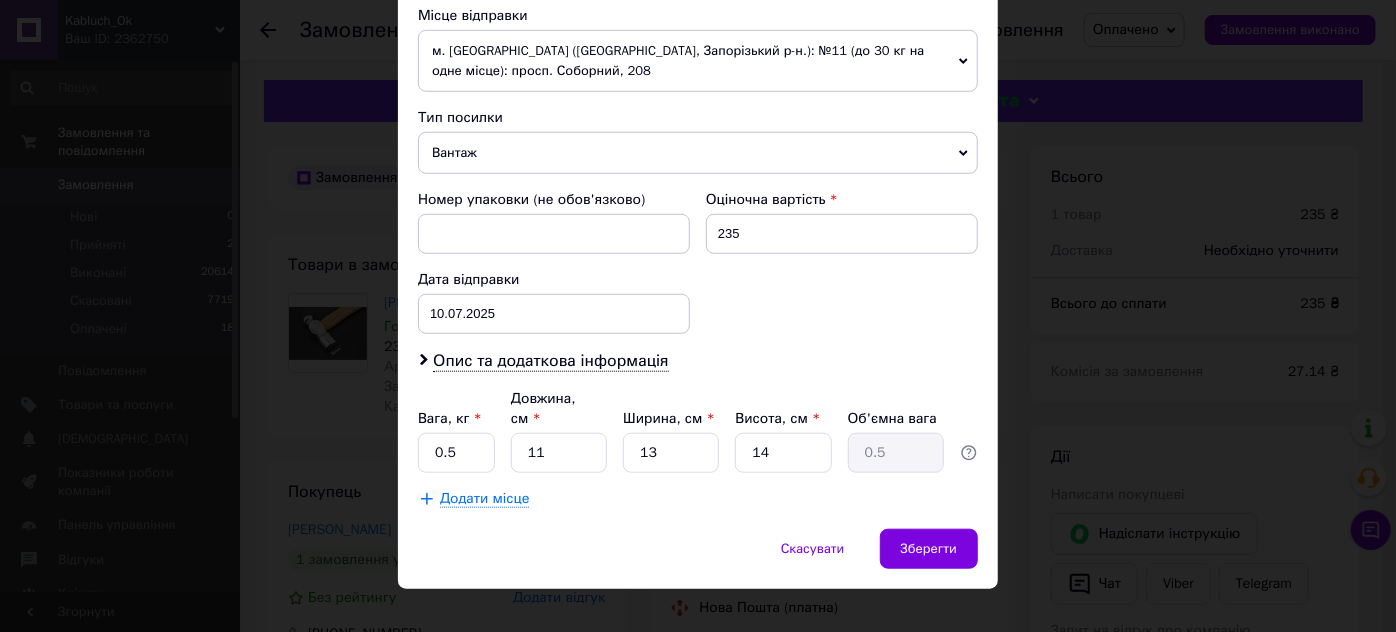 click on "× Редагування доставки Спосіб доставки Нова Пошта (платна) Платник Отримувач Відправник Прізвище отримувача Мельничук Ім'я отримувача Андрій По батькові отримувача Телефон отримувача +380665113174 Тип доставки У відділенні Кур'єром В поштоматі Місто м. Чернівці (Чернівецька обл.) Відділення №7 (до 30 кг на одне місце): вул. Українська, 32 Місце відправки м. Запоріжжя (Запорізька обл., Запорізький р-н.): №11 (до 30 кг на одне місце): просп. Соборний, 208 м. Київ (Київська обл.): №225 (до 30 кг на одне місце): просп. Степана Бандери, 15а (маг."Ашан") Додати ще місце відправки Вантаж 235" at bounding box center [698, 316] 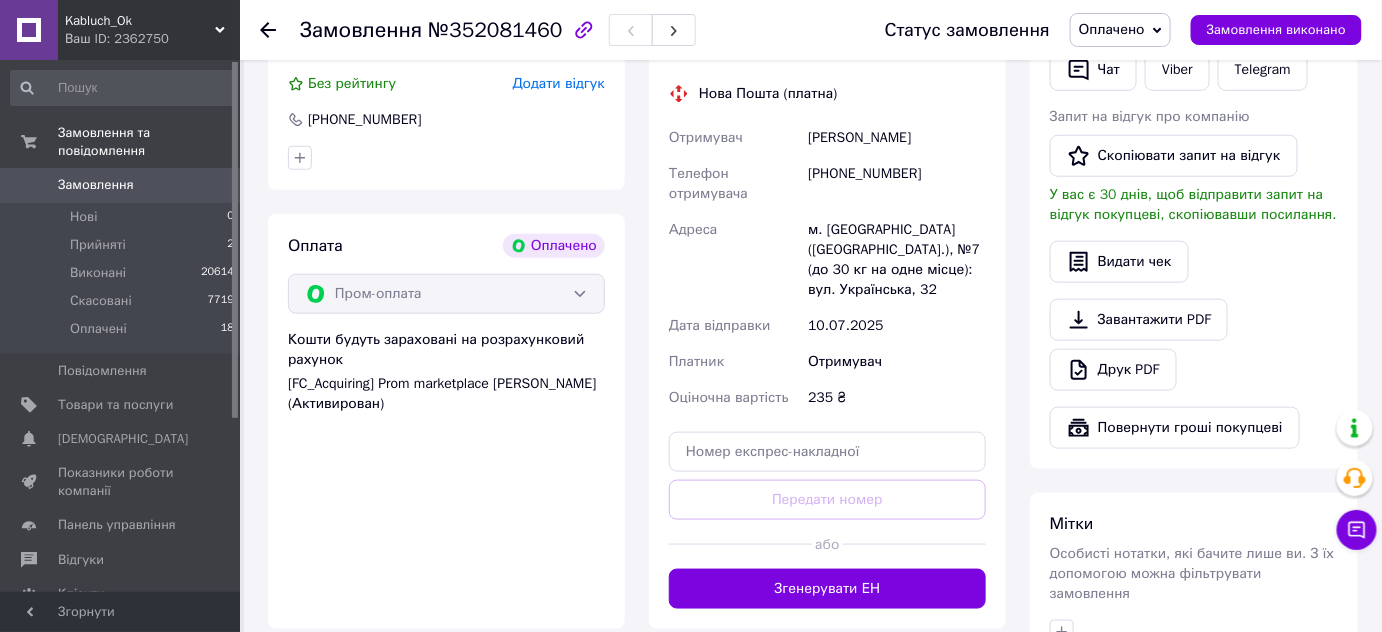 scroll, scrollTop: 545, scrollLeft: 0, axis: vertical 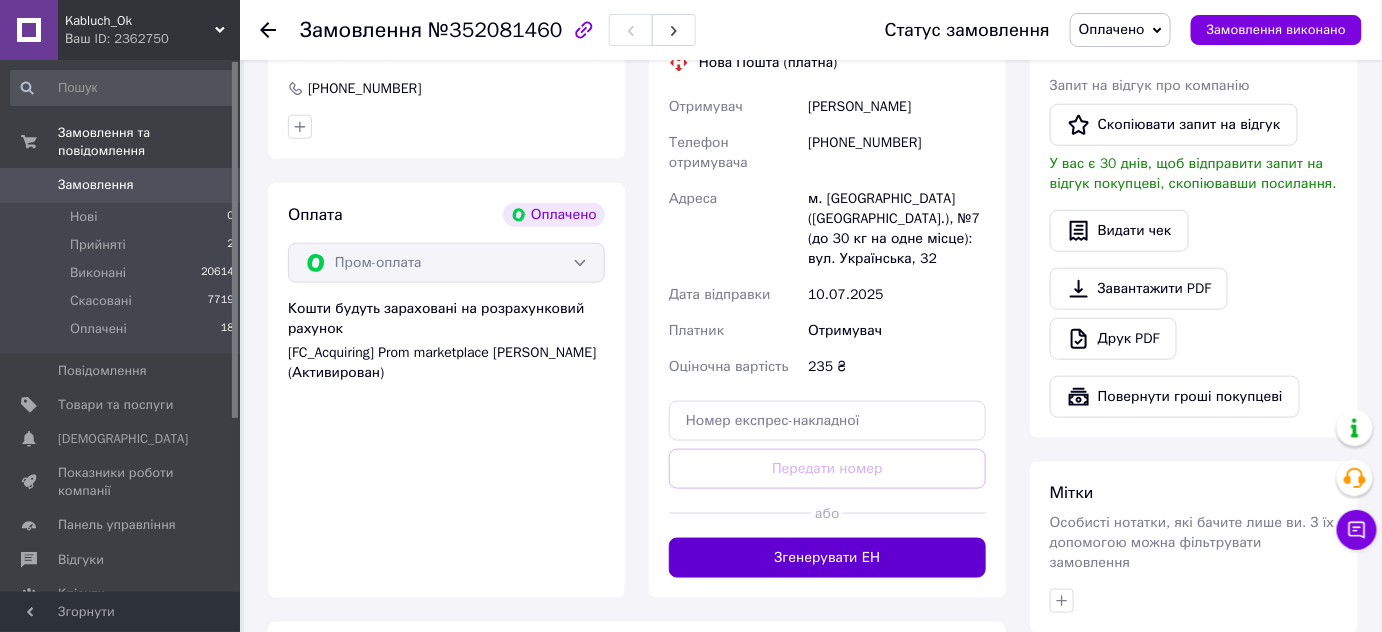 click on "Згенерувати ЕН" at bounding box center [827, 558] 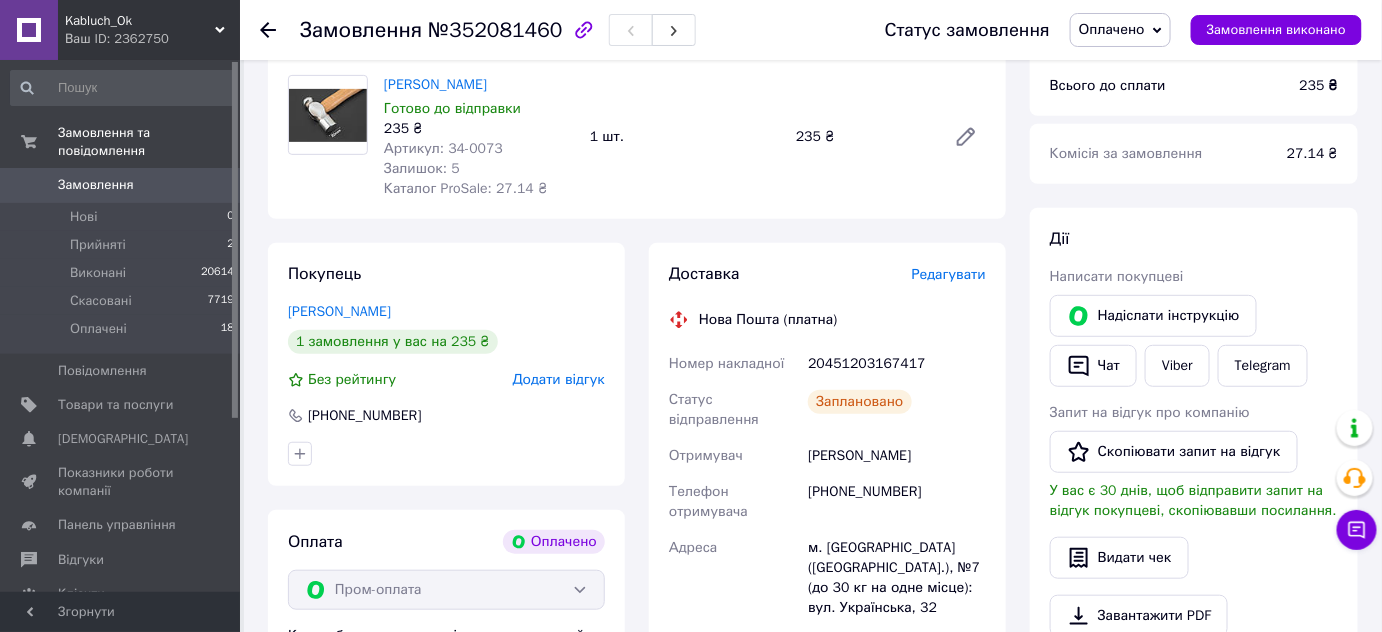 scroll, scrollTop: 181, scrollLeft: 0, axis: vertical 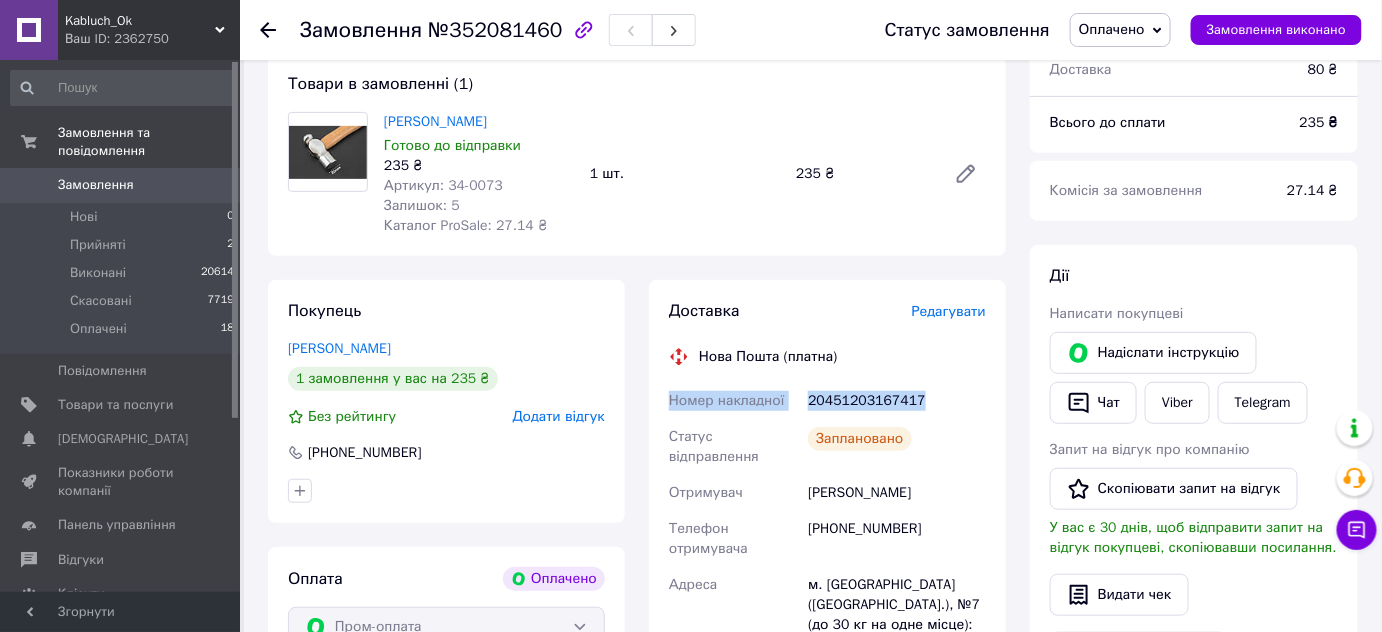 drag, startPoint x: 663, startPoint y: 395, endPoint x: 941, endPoint y: 413, distance: 278.58212 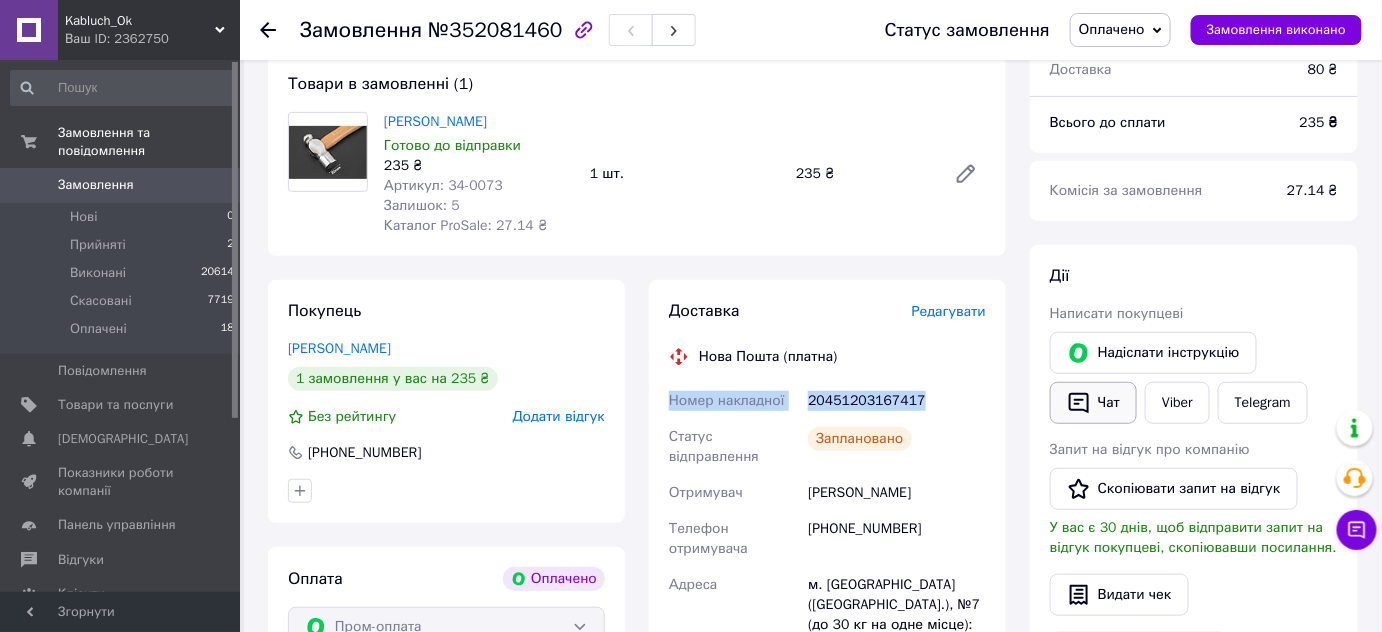 click on "Чат" at bounding box center (1093, 403) 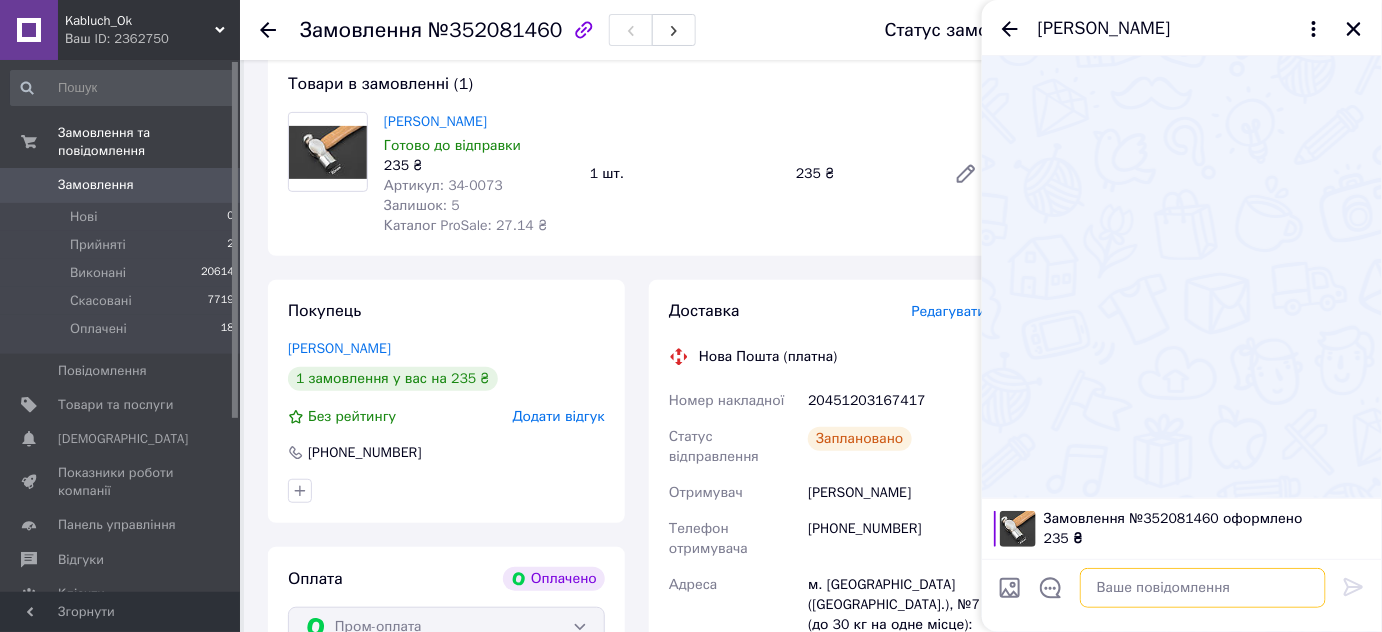 click at bounding box center (1203, 588) 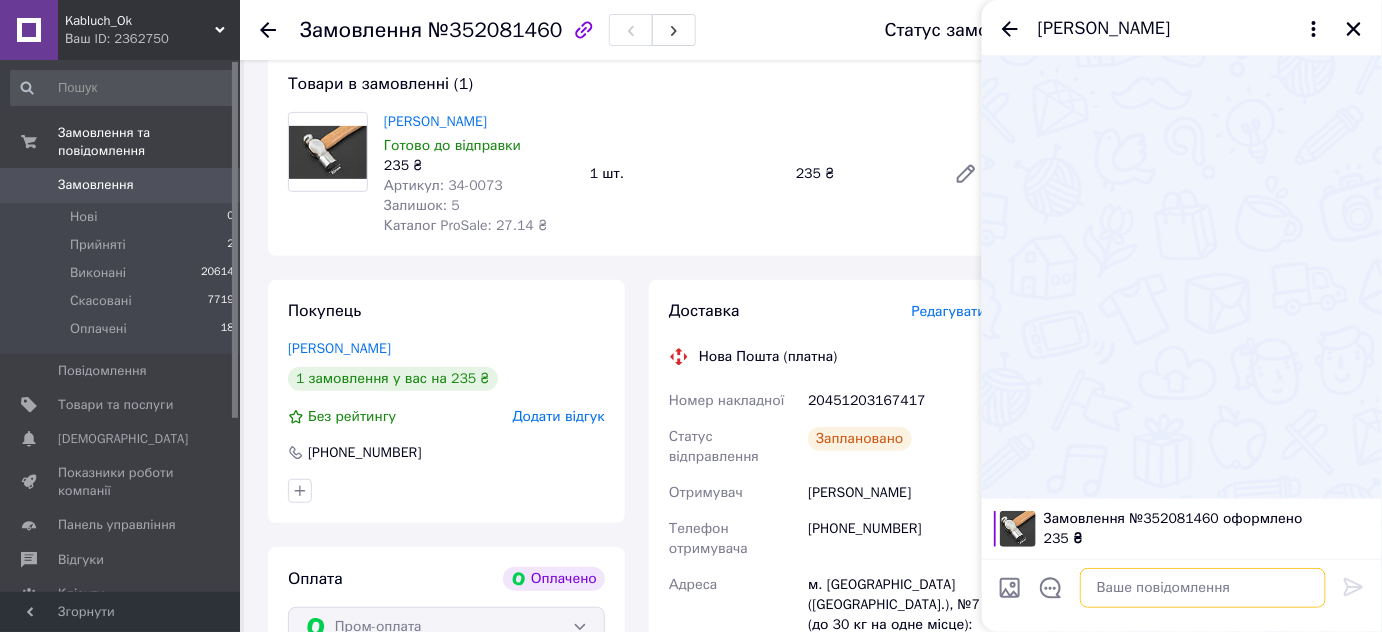paste on "Номер накладної
20451203167417" 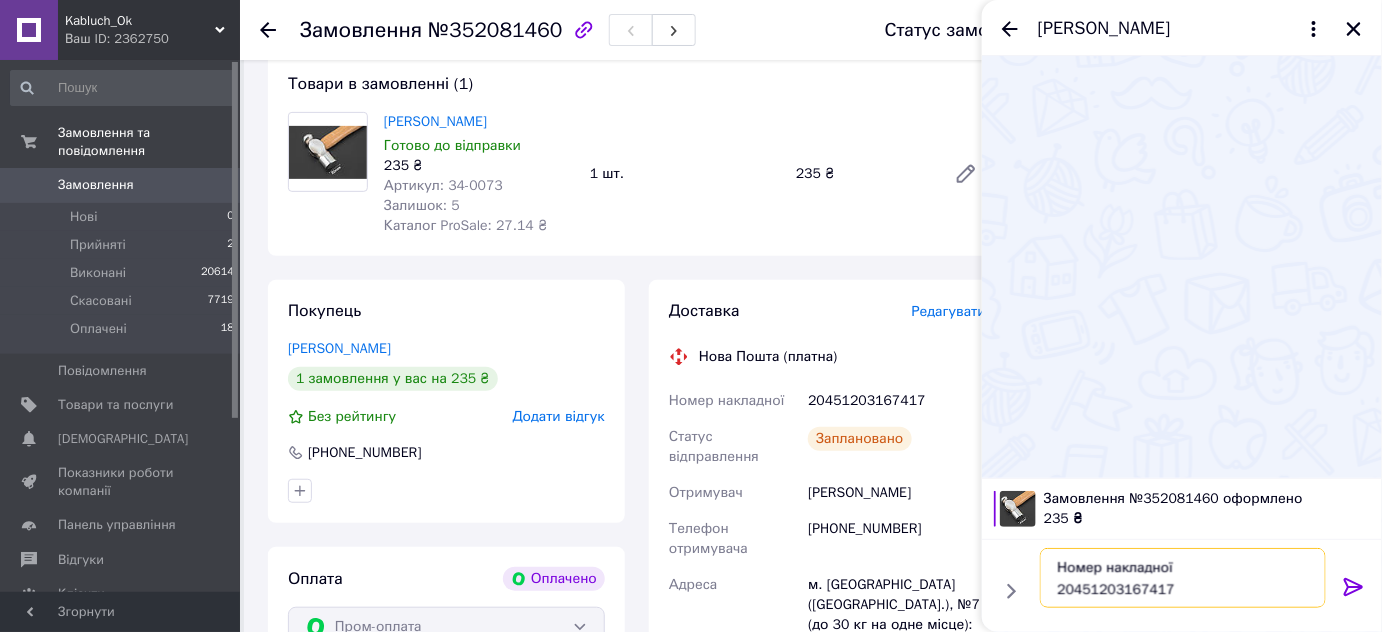 type on "Номер накладної
20451203167417" 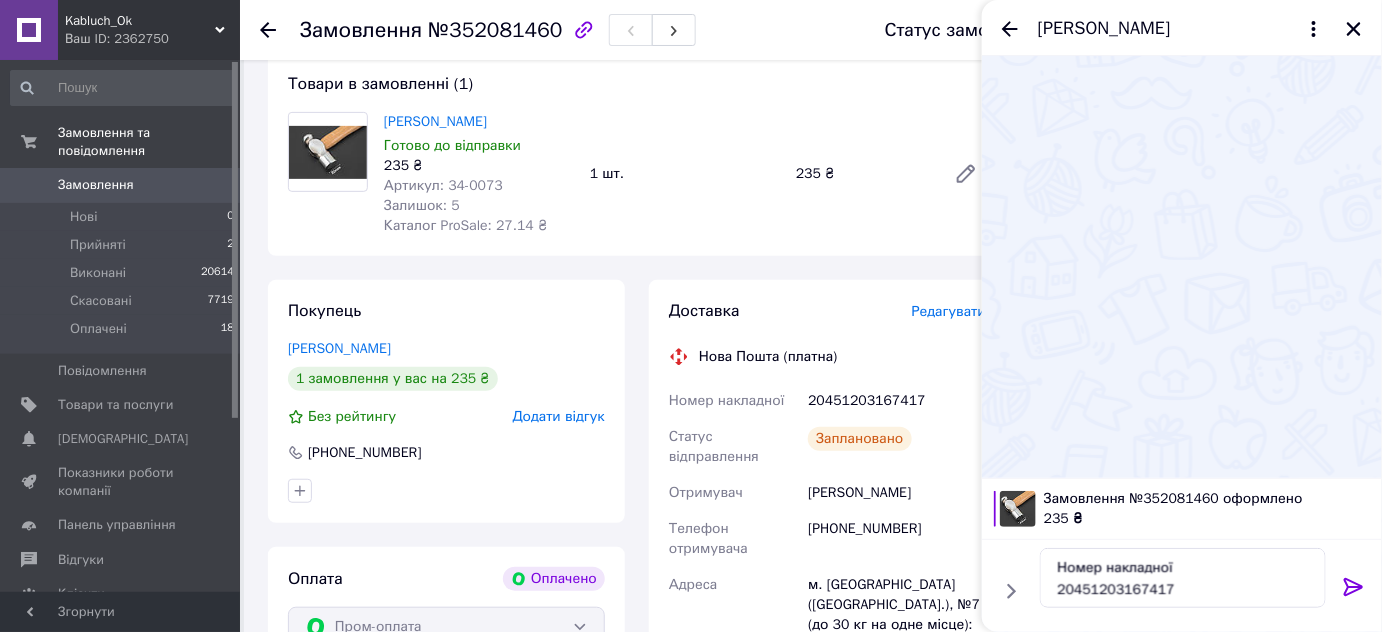 click 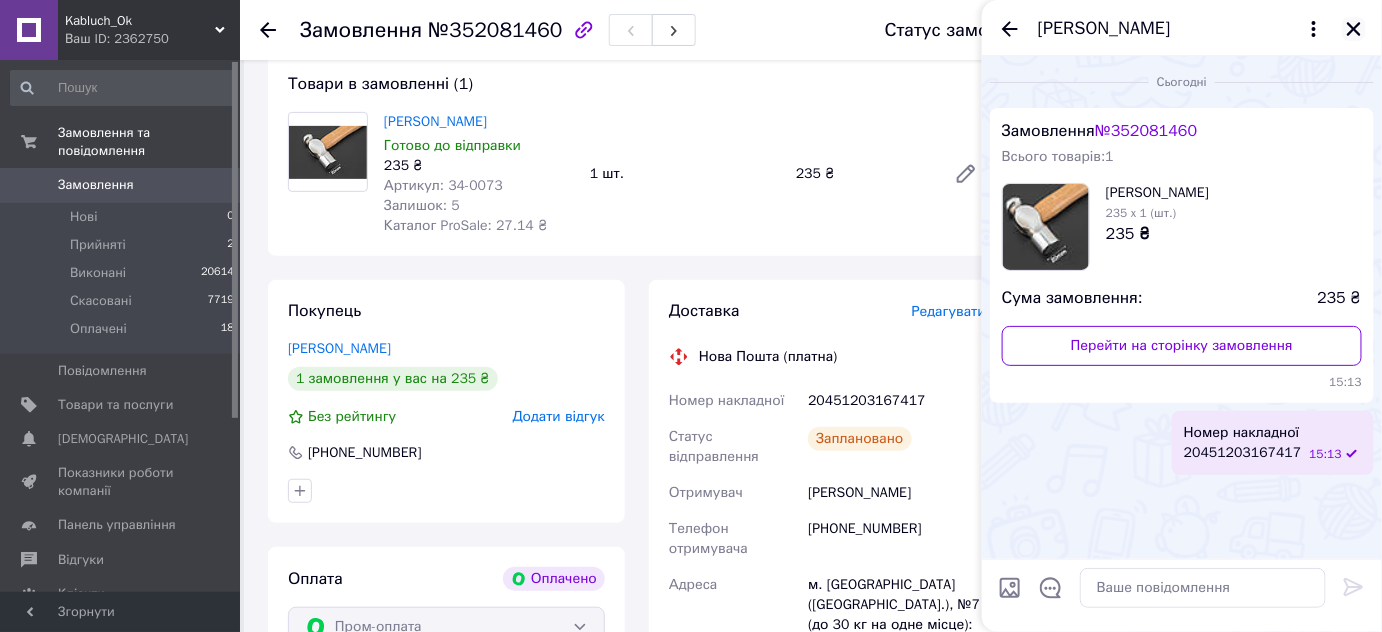 click 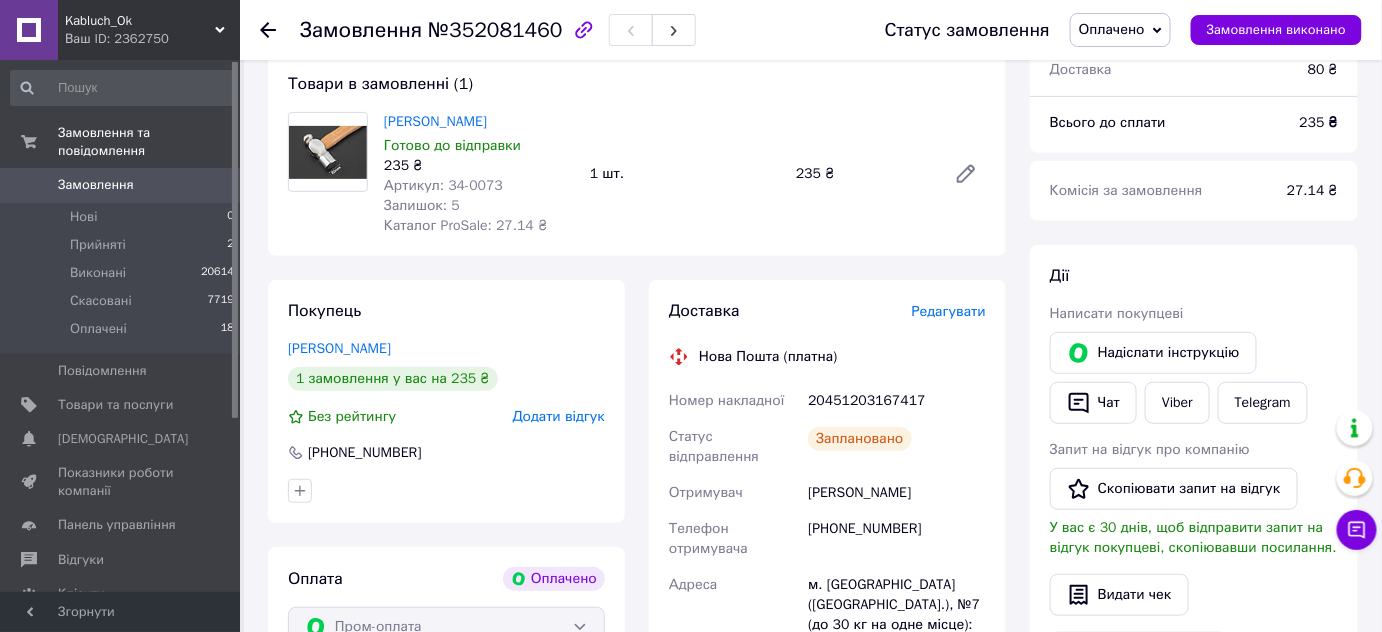 click on "Оплачено" at bounding box center (1112, 29) 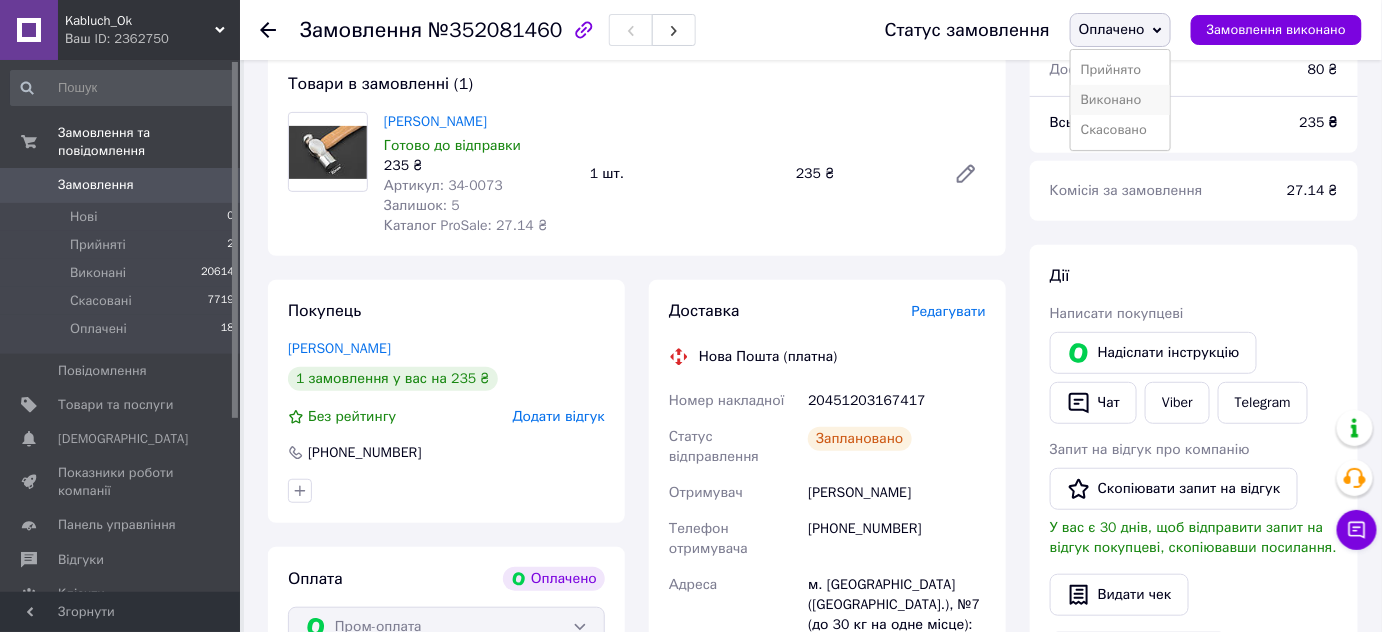 click on "Виконано" at bounding box center [1120, 100] 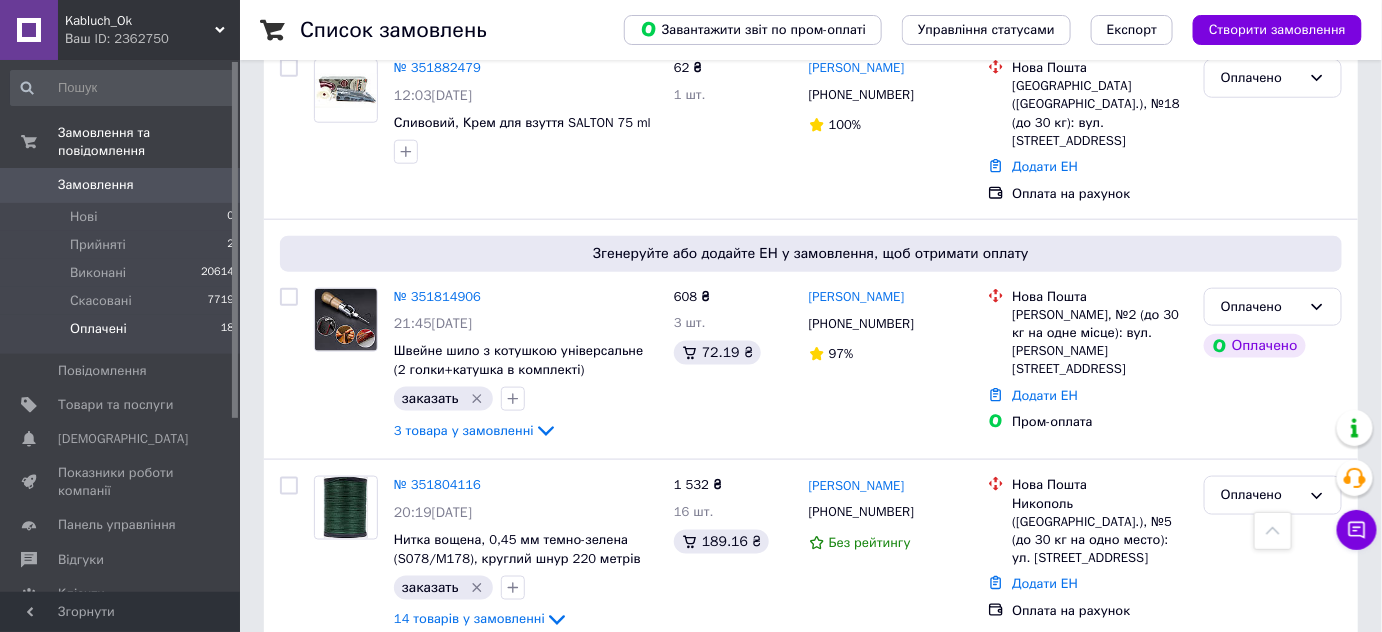 scroll, scrollTop: 3181, scrollLeft: 0, axis: vertical 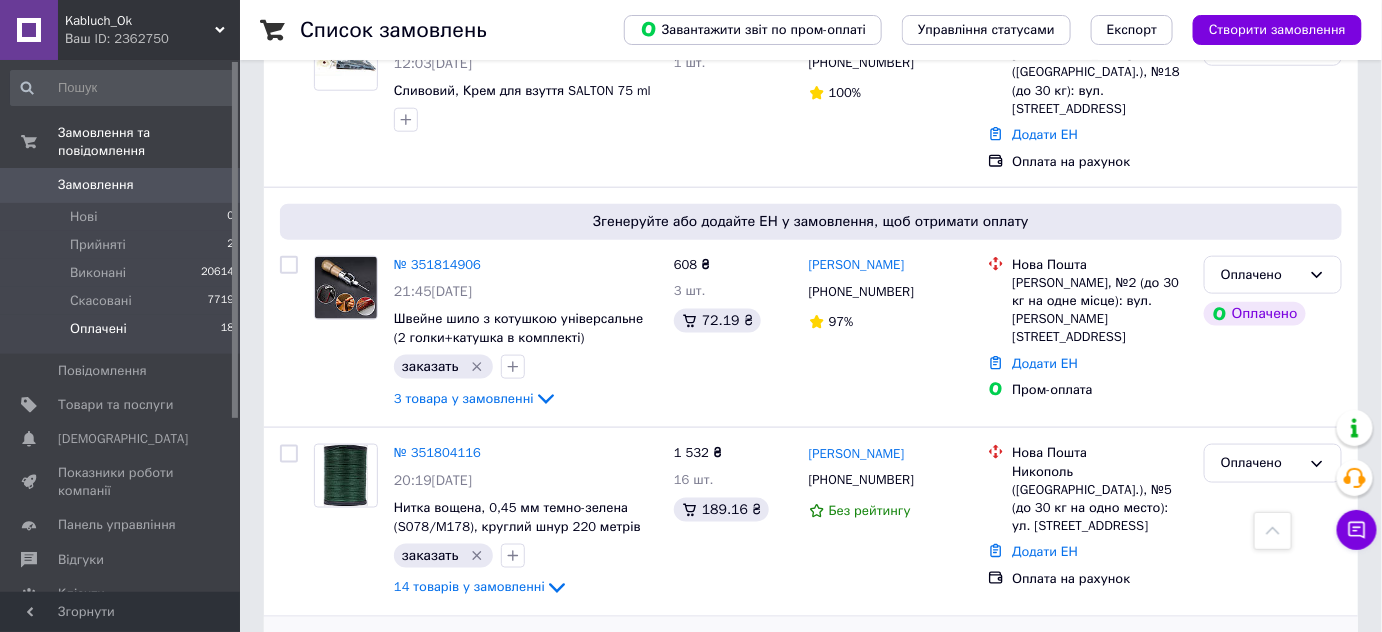 click on "№ 351783090" at bounding box center (437, 693) 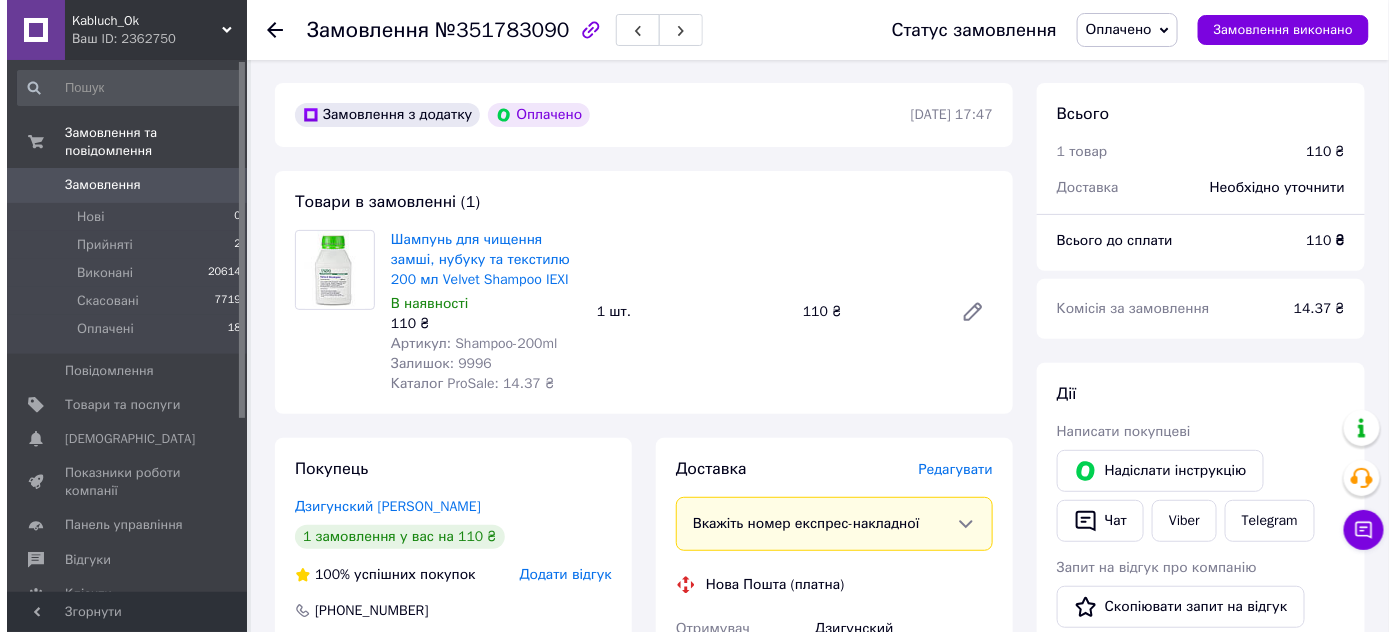 scroll, scrollTop: 49, scrollLeft: 0, axis: vertical 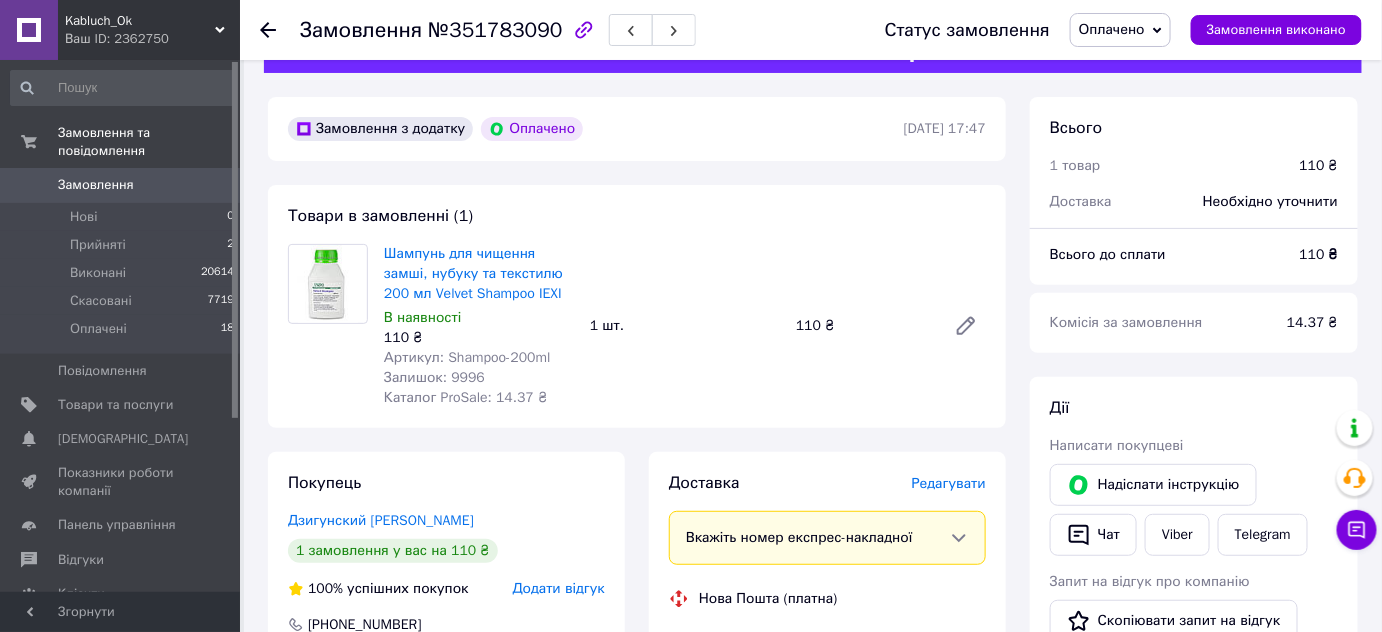 click on "Редагувати" at bounding box center [949, 483] 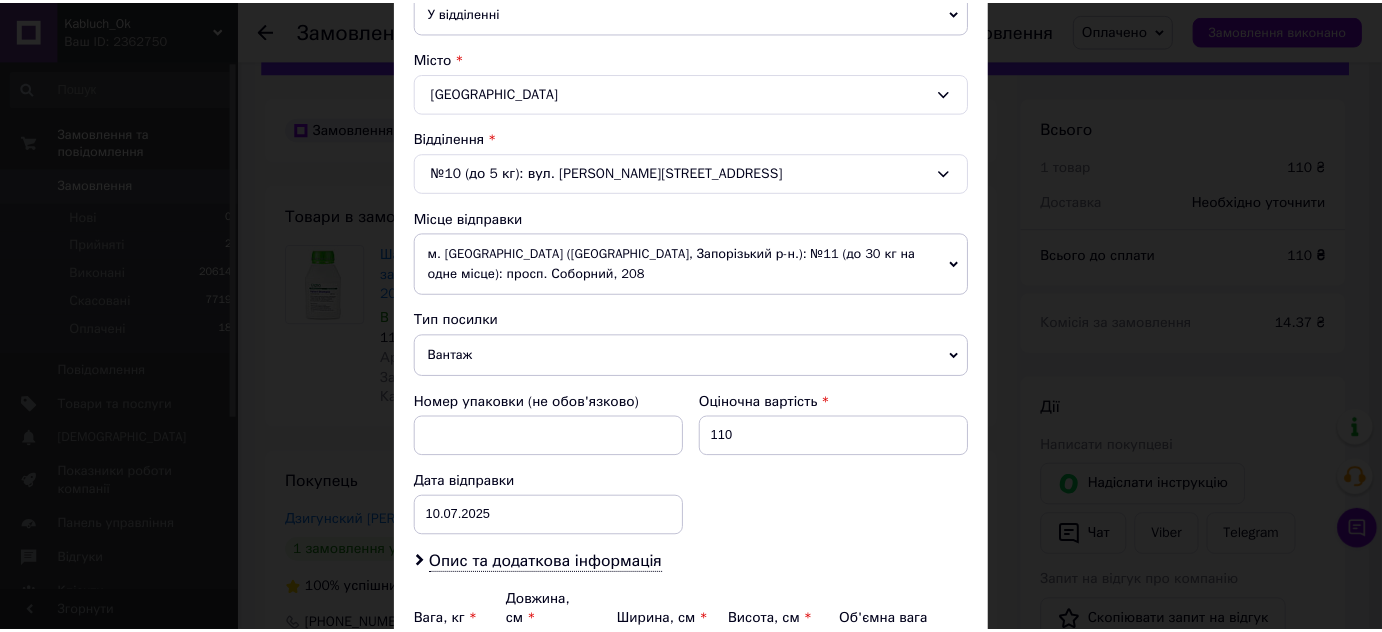 scroll, scrollTop: 709, scrollLeft: 0, axis: vertical 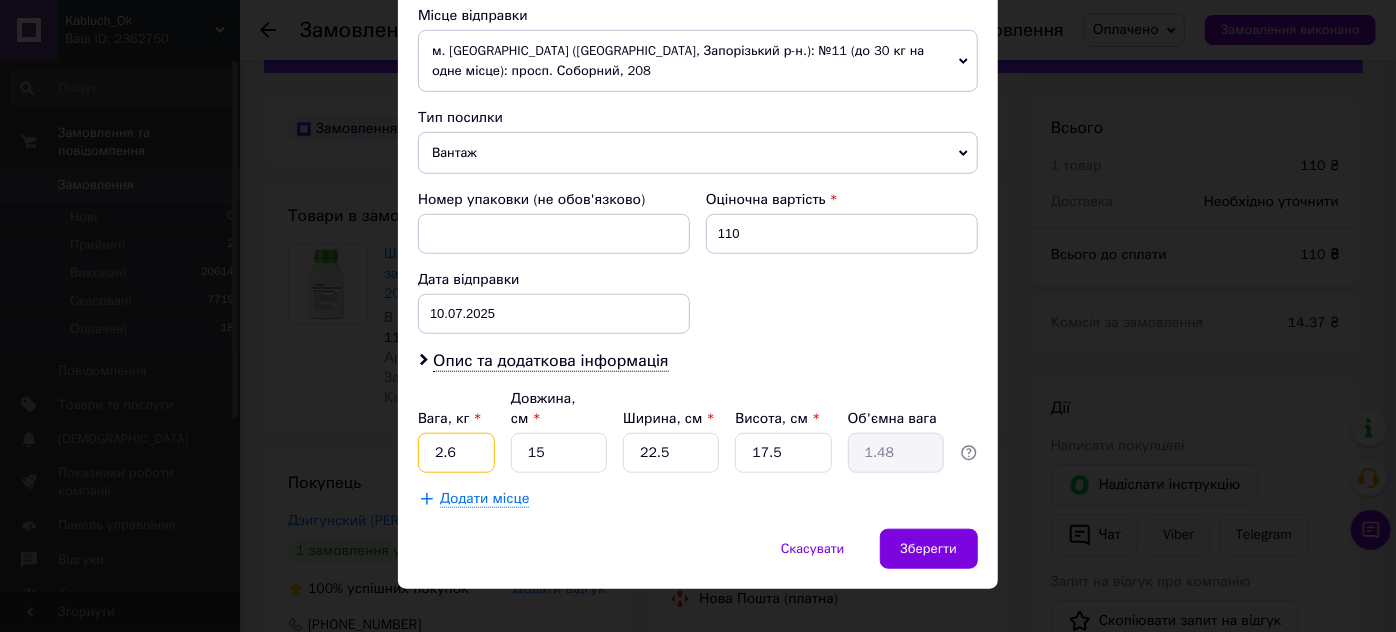 click on "2.6" at bounding box center [456, 453] 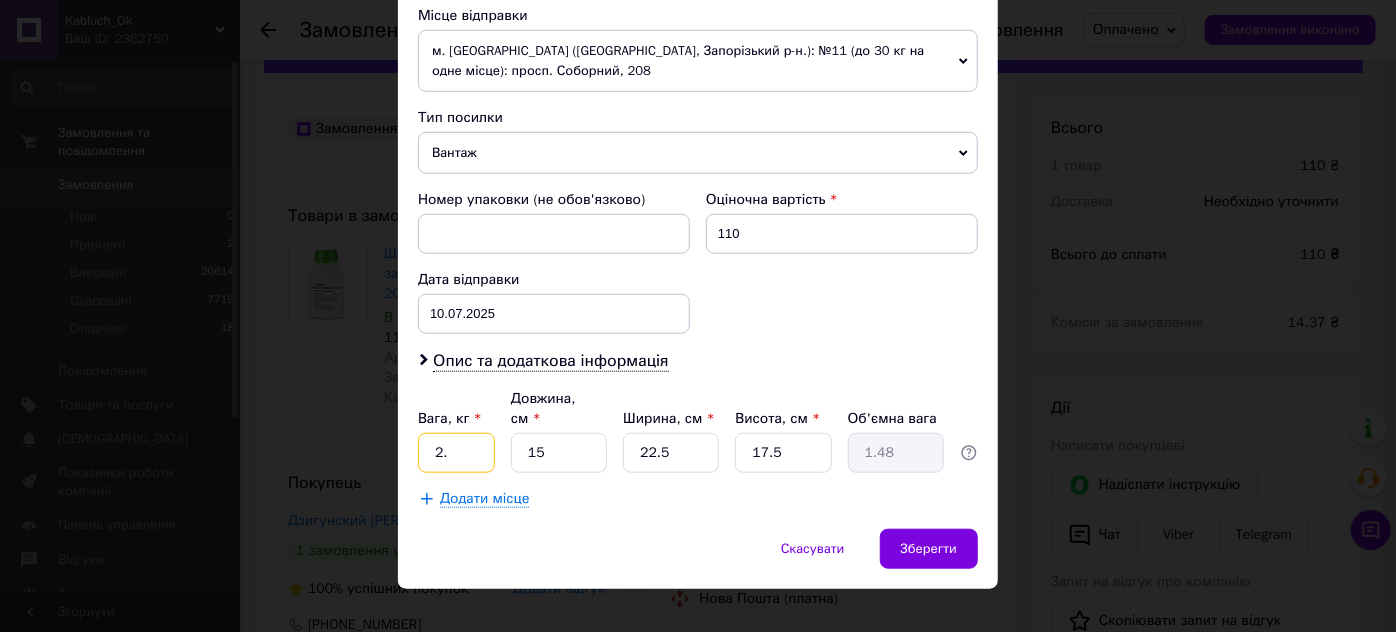 type on "2" 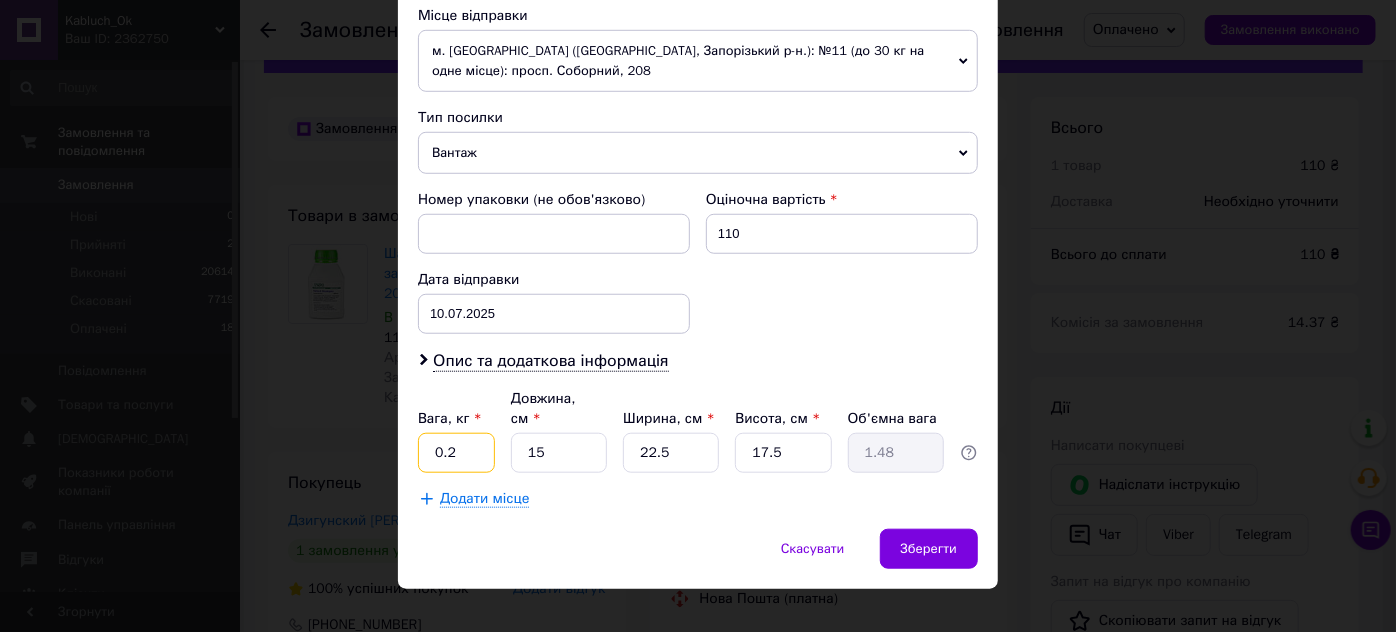 type on "0.2" 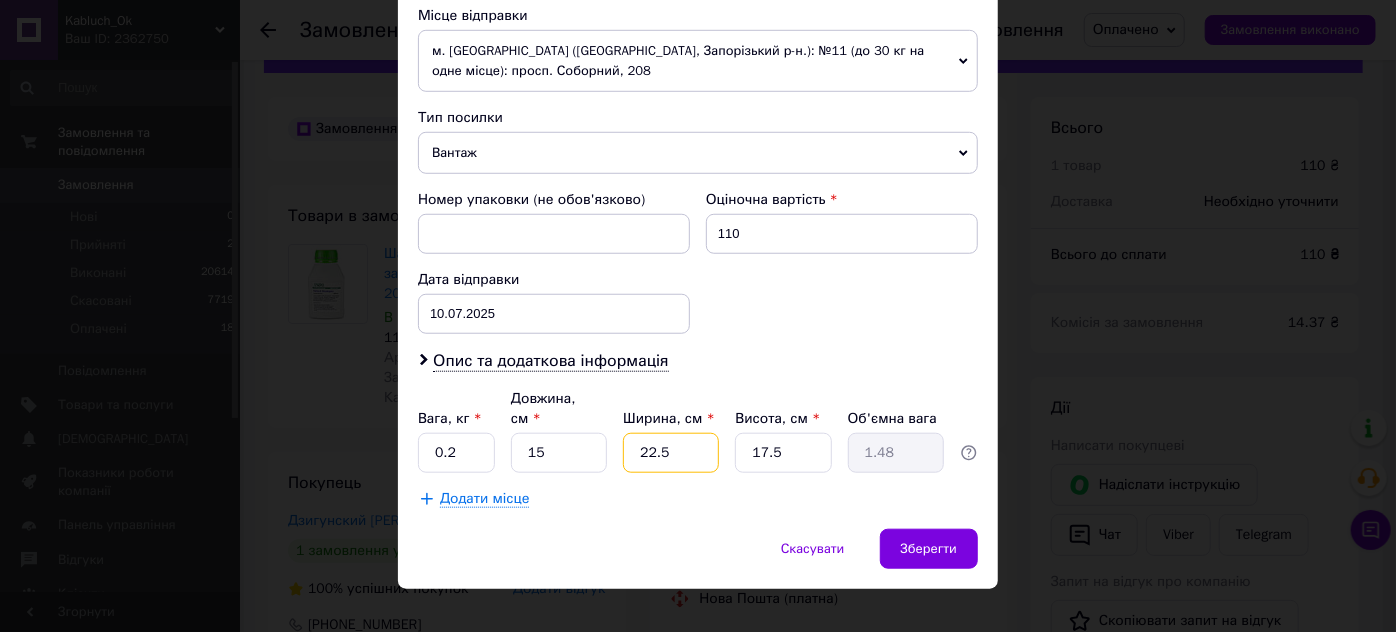 click on "22.5" at bounding box center [671, 453] 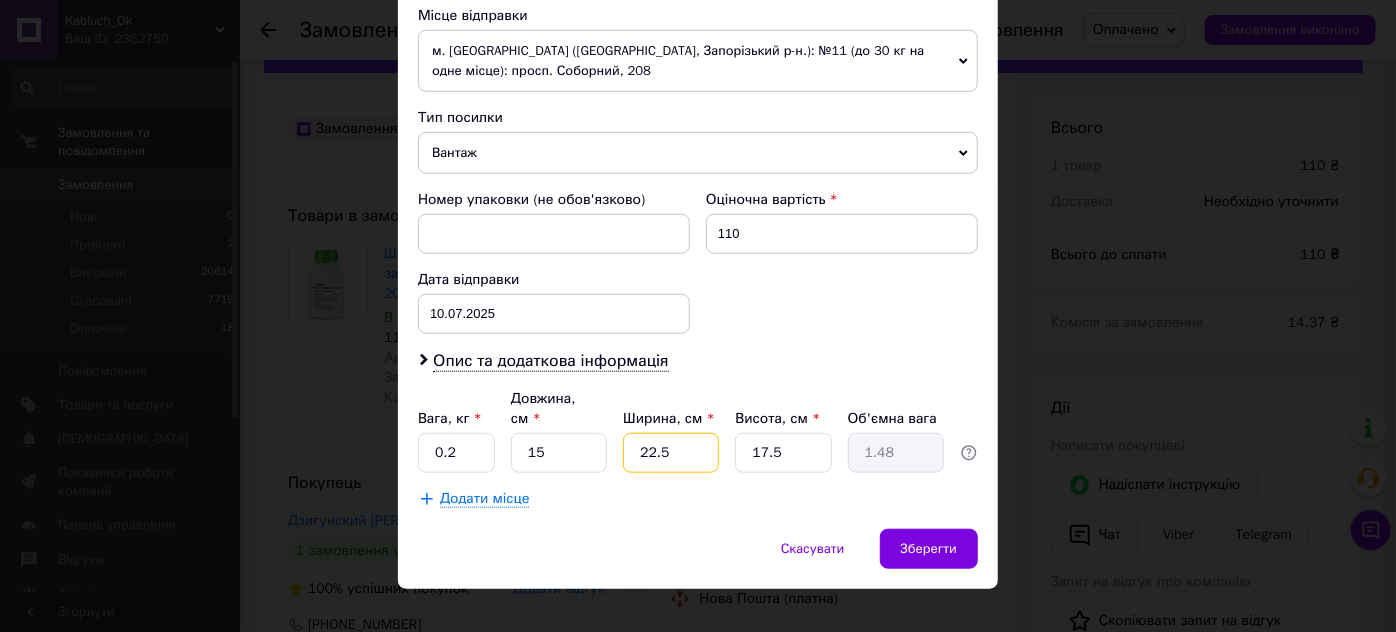 type on "22." 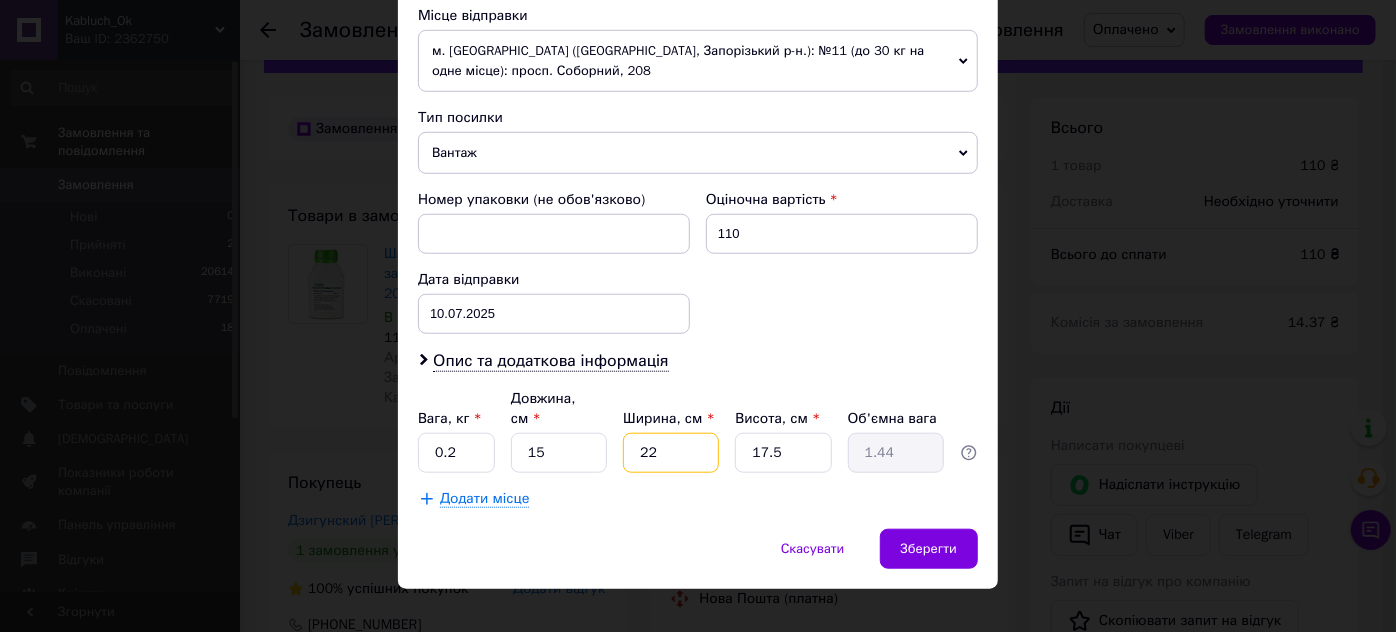 type on "2" 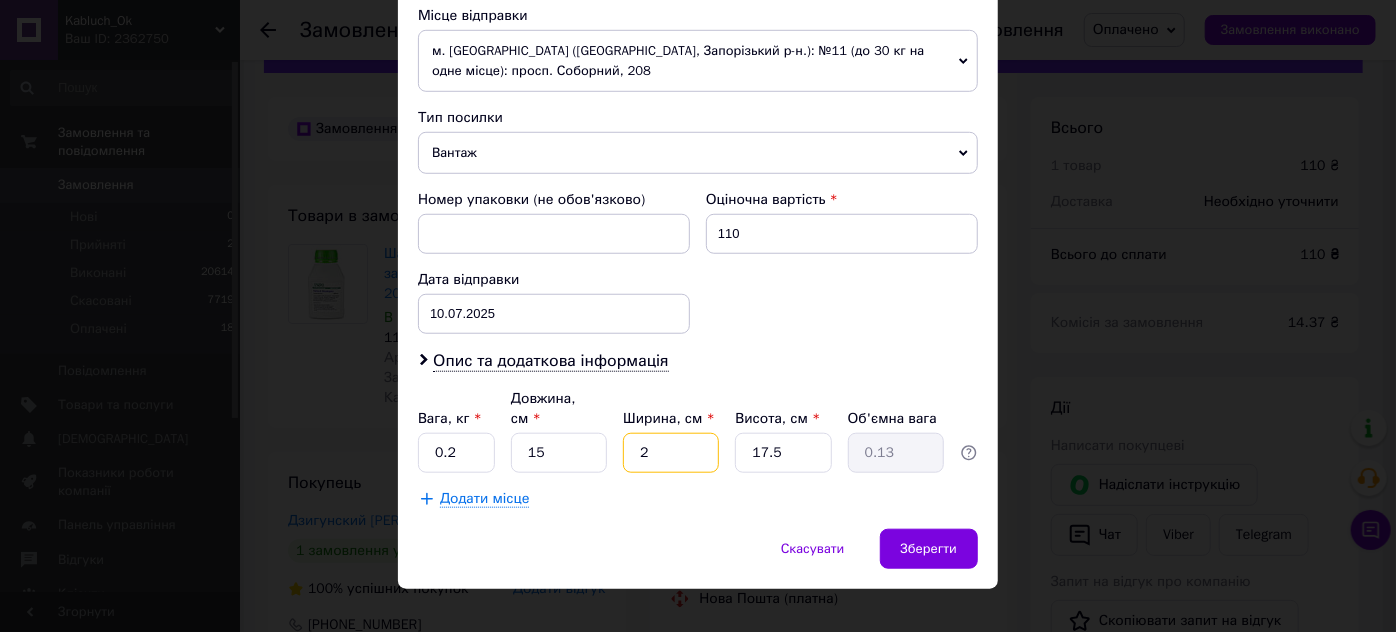 type on "2" 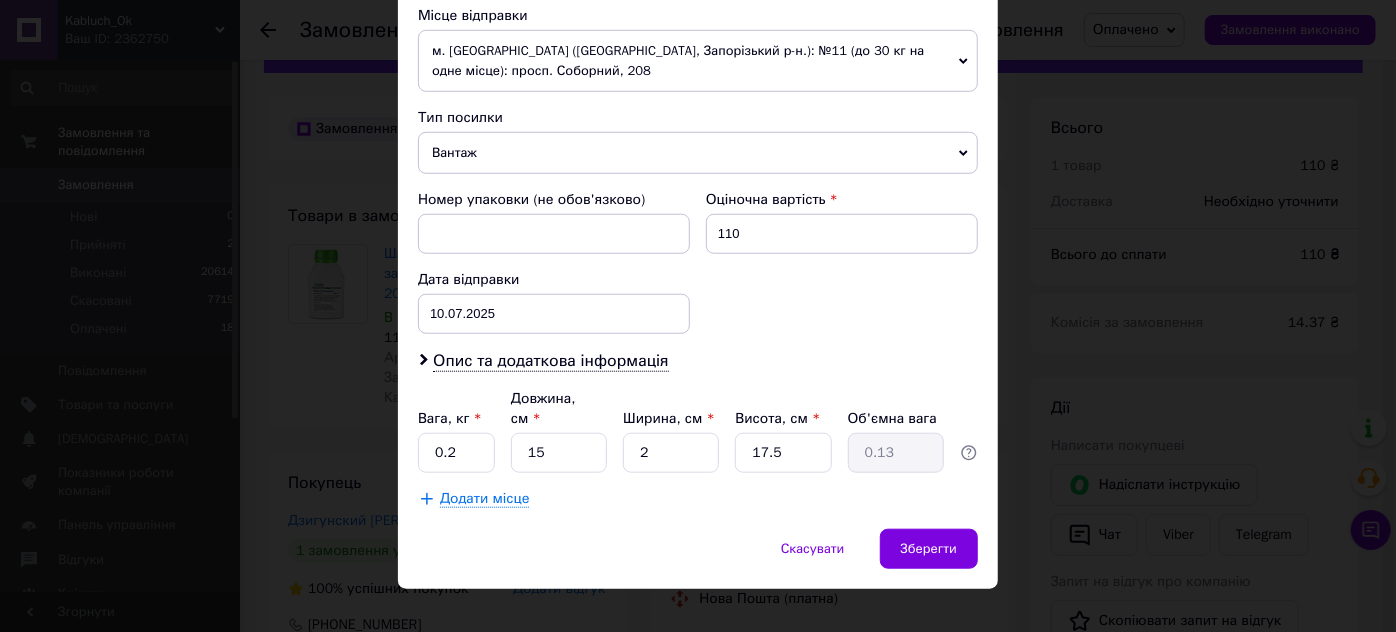 click on "Додати місце" at bounding box center [698, 499] 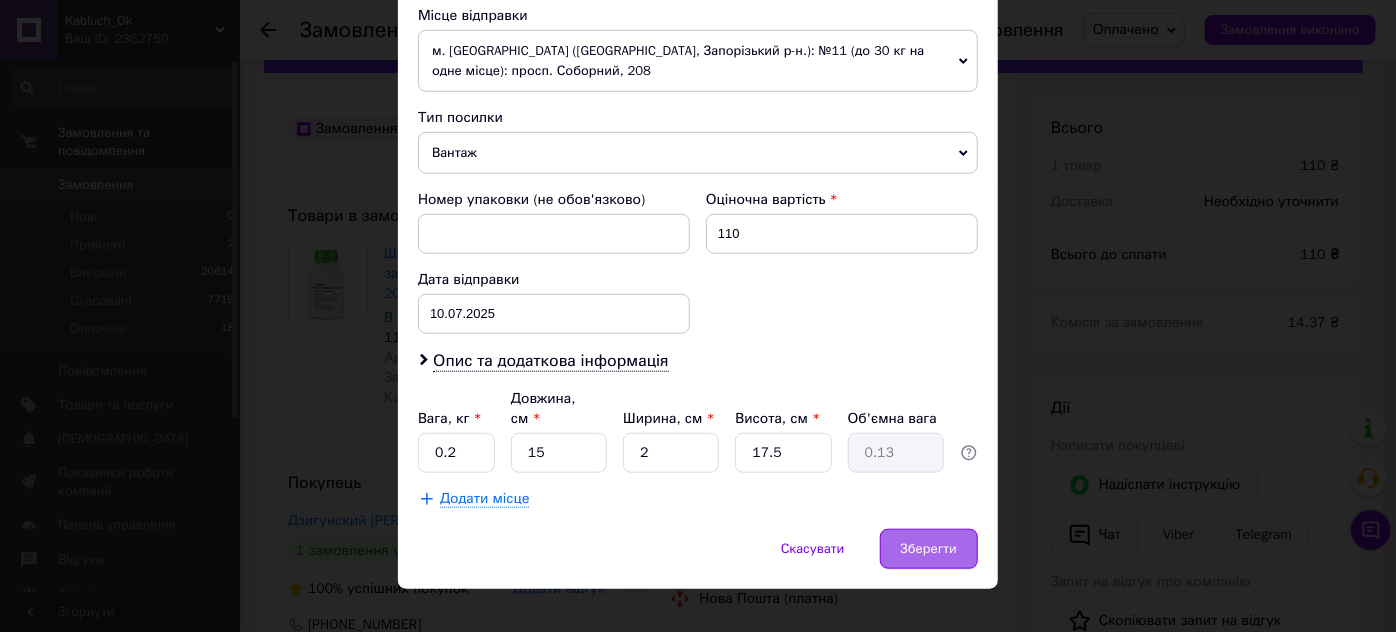 click on "Зберегти" at bounding box center (929, 549) 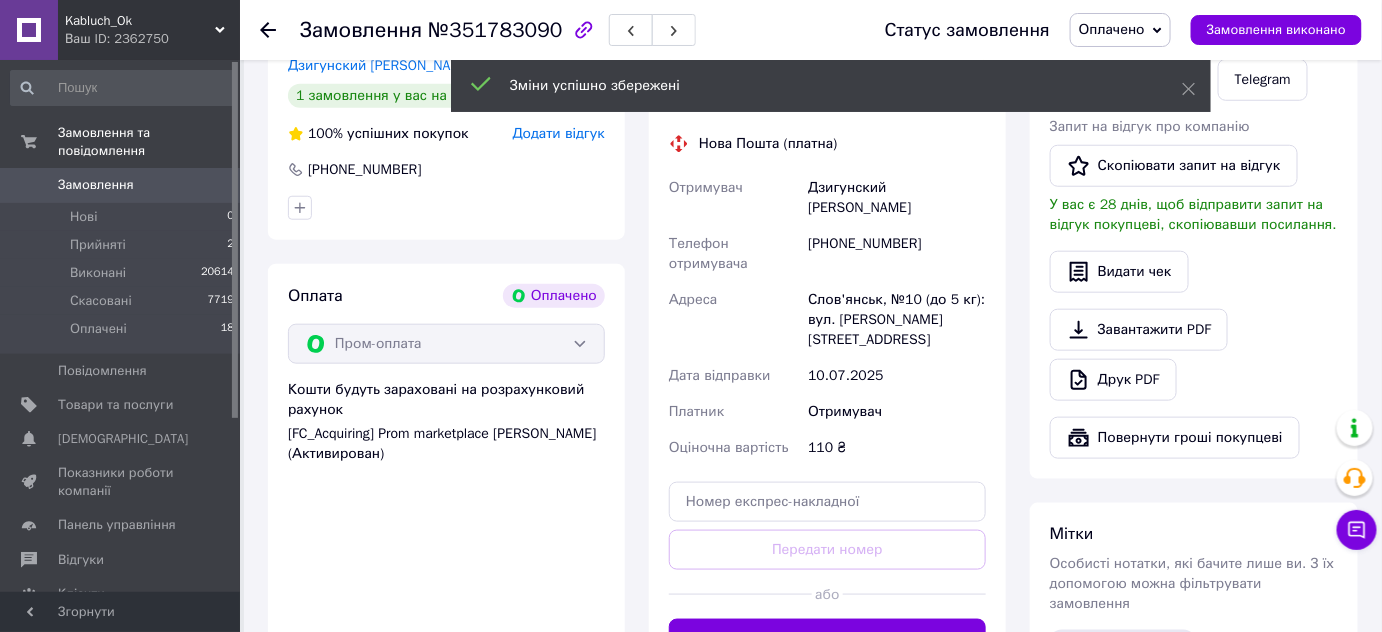 scroll, scrollTop: 594, scrollLeft: 0, axis: vertical 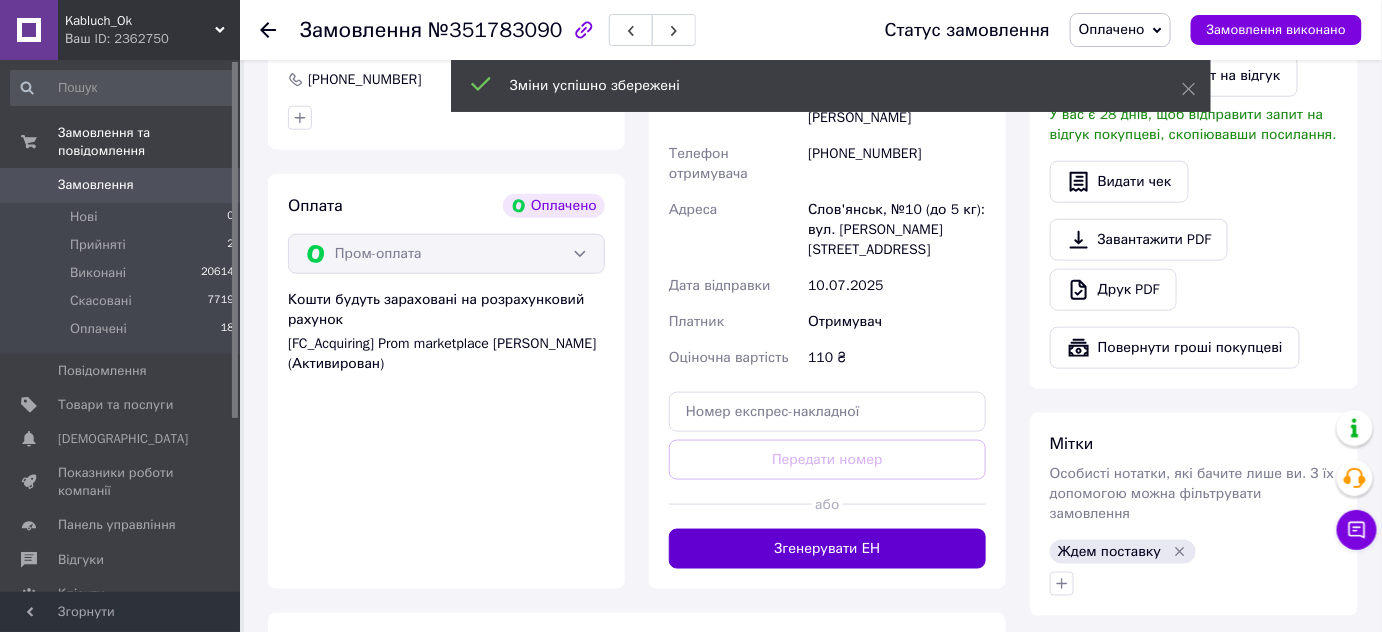 click on "Згенерувати ЕН" at bounding box center [827, 549] 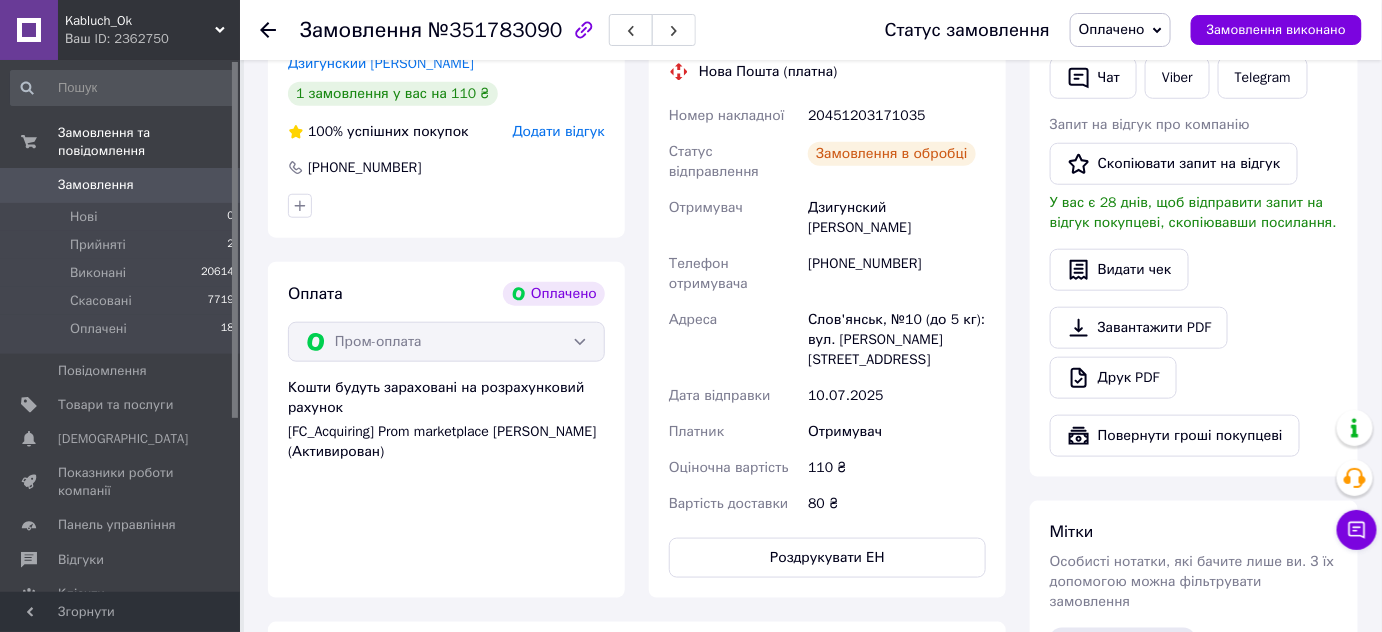 scroll, scrollTop: 413, scrollLeft: 0, axis: vertical 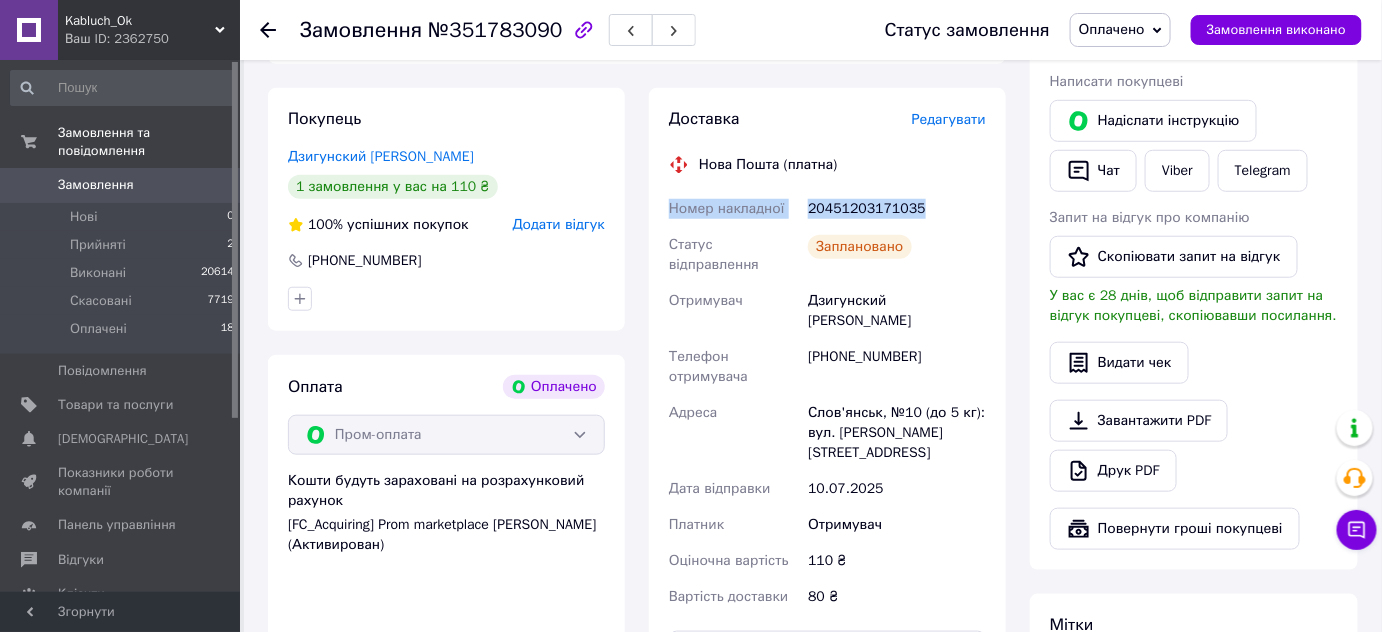 drag, startPoint x: 655, startPoint y: 201, endPoint x: 984, endPoint y: 216, distance: 329.34177 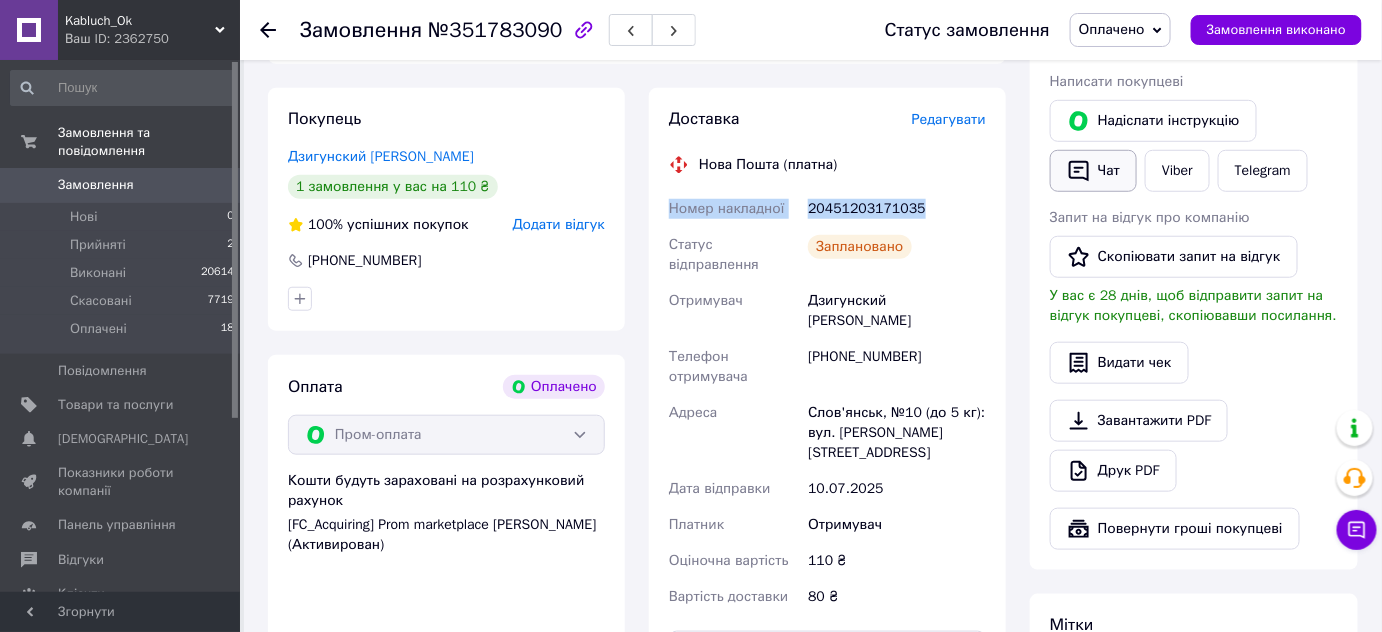 click on "Чат" at bounding box center [1093, 171] 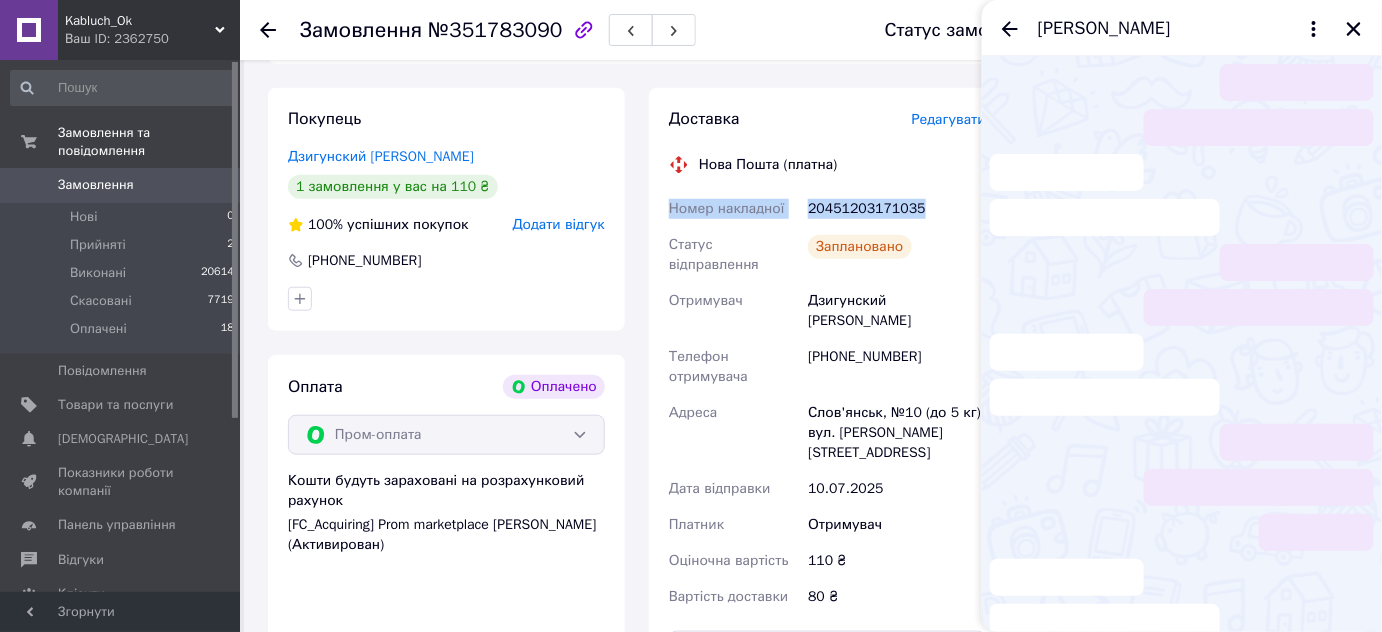 scroll, scrollTop: 4, scrollLeft: 0, axis: vertical 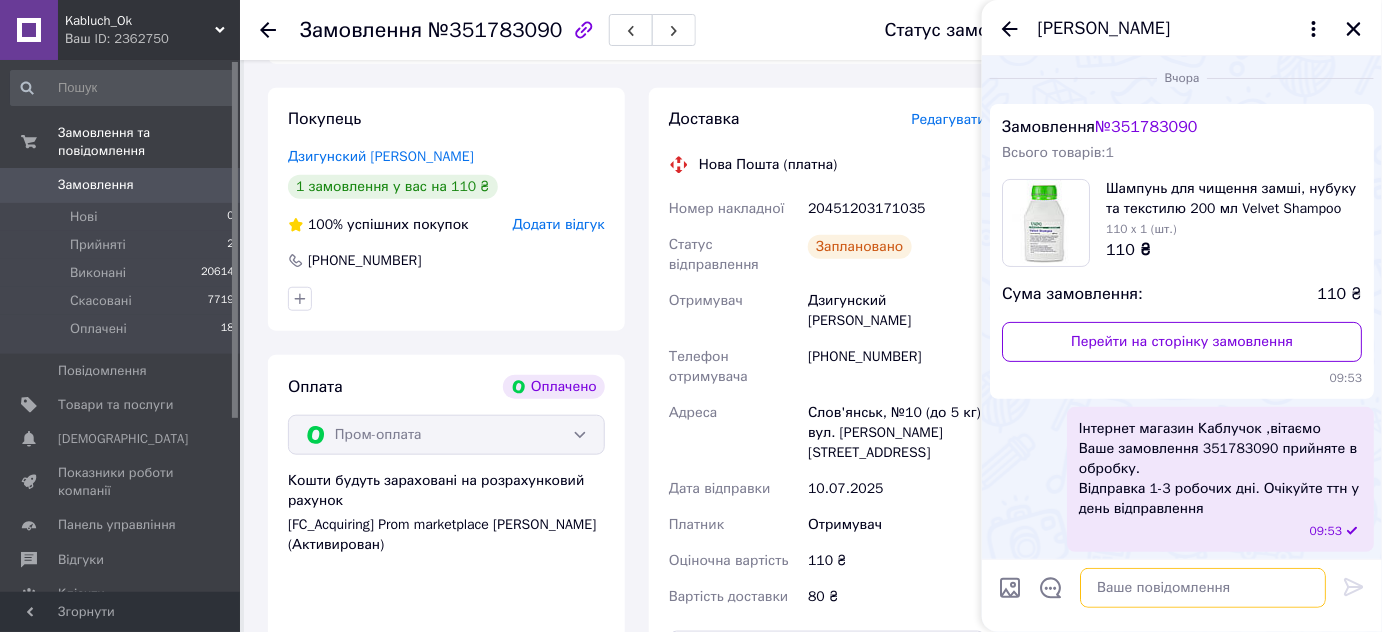 click at bounding box center [1203, 588] 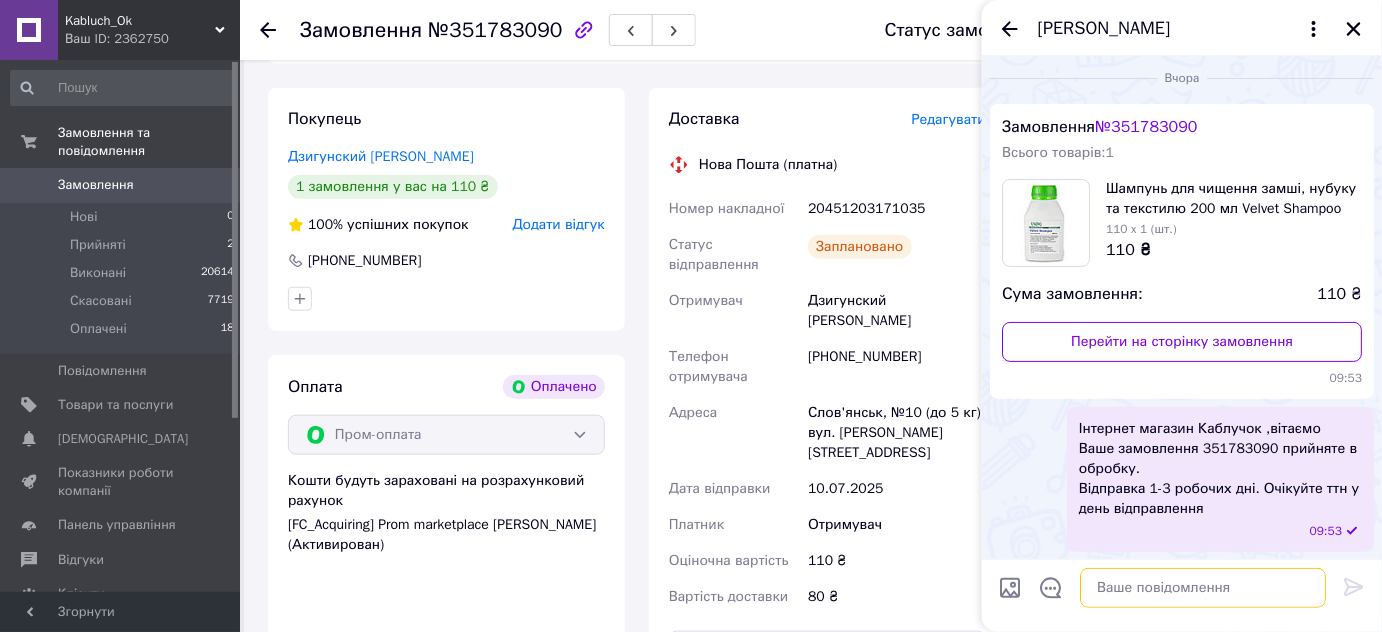 paste on "Номер накладної
20451203171035" 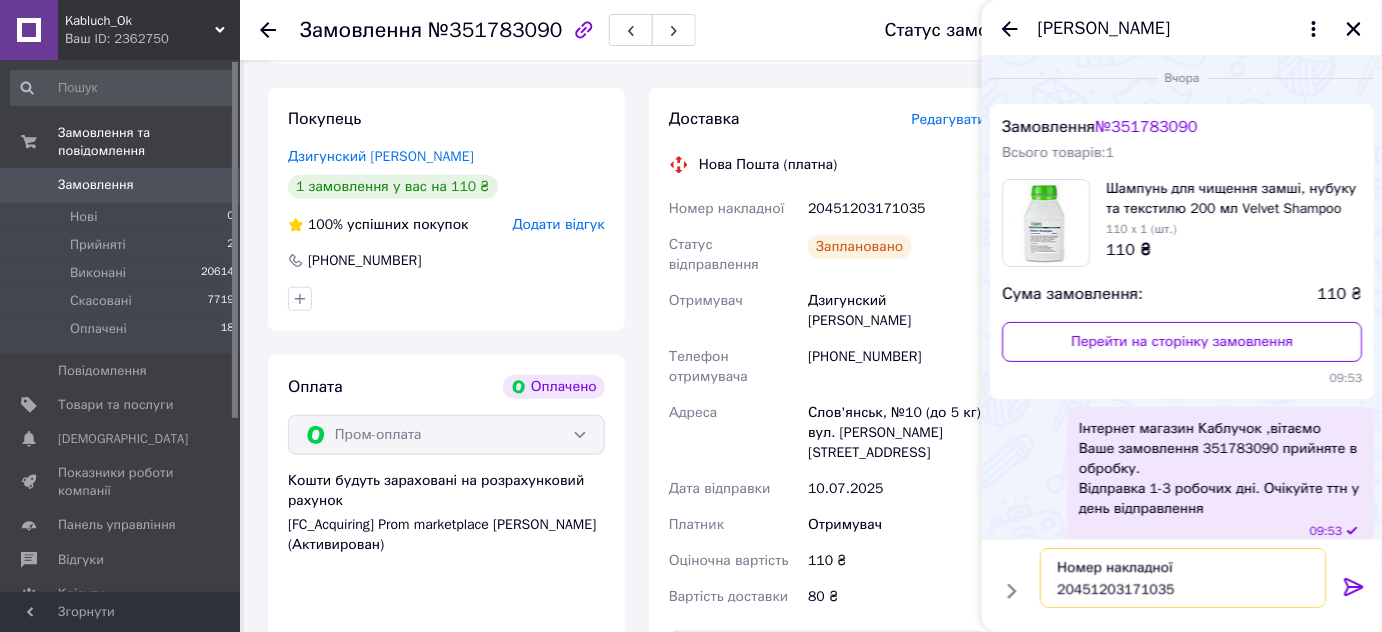 type on "Номер накладної
20451203171035" 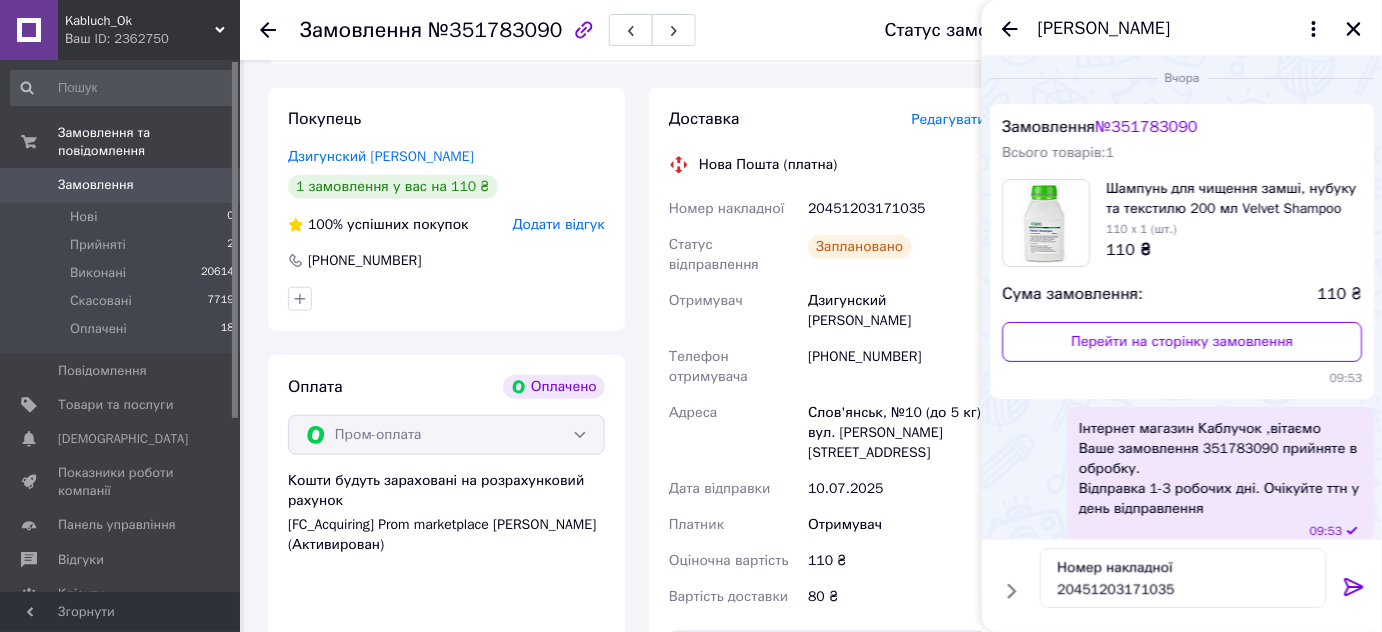 click 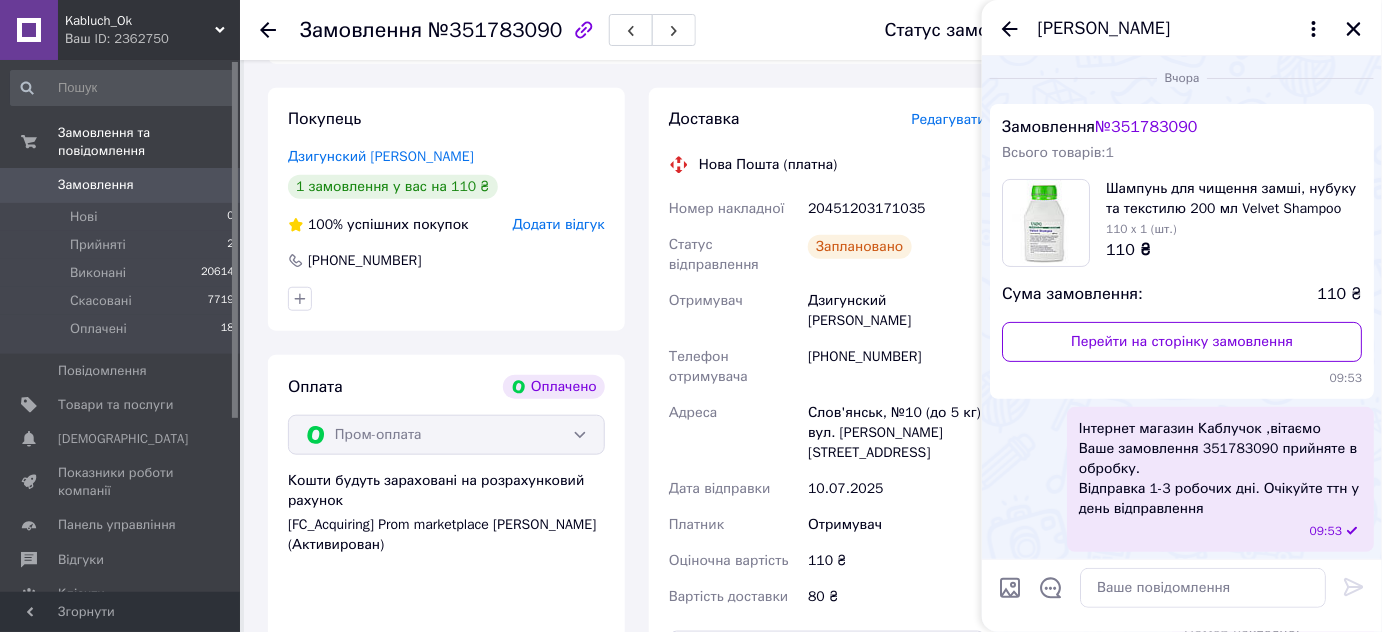 scroll, scrollTop: 128, scrollLeft: 0, axis: vertical 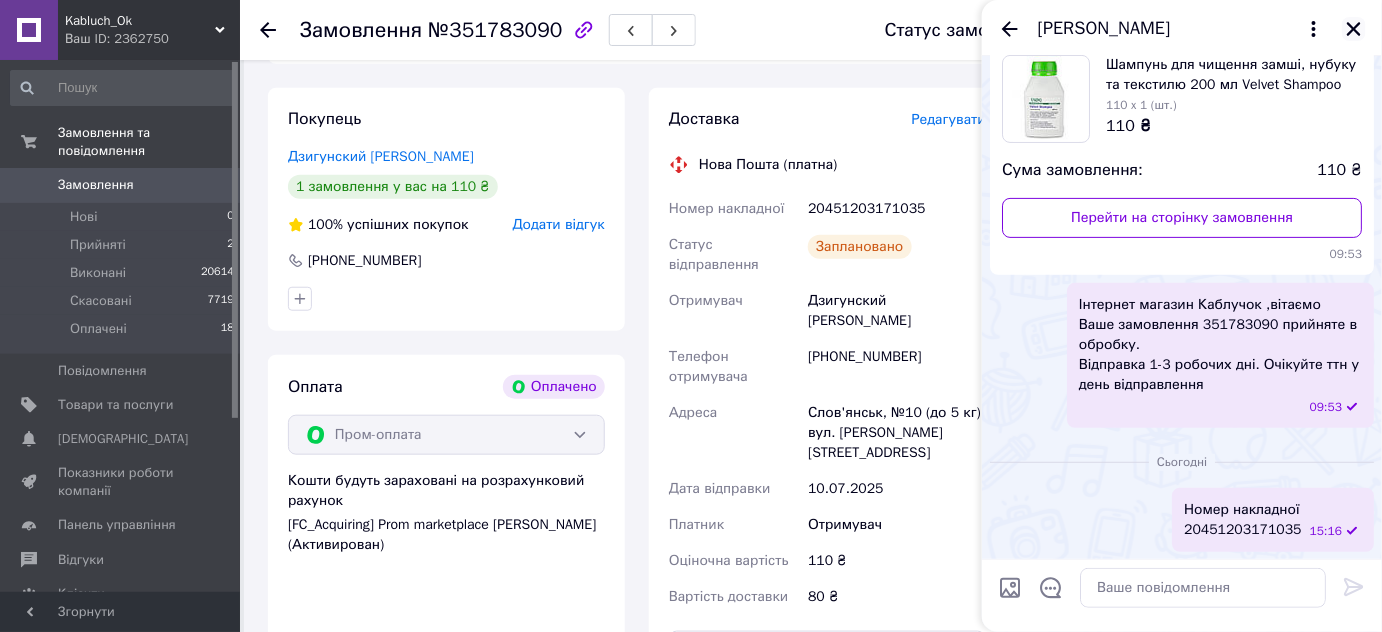 click 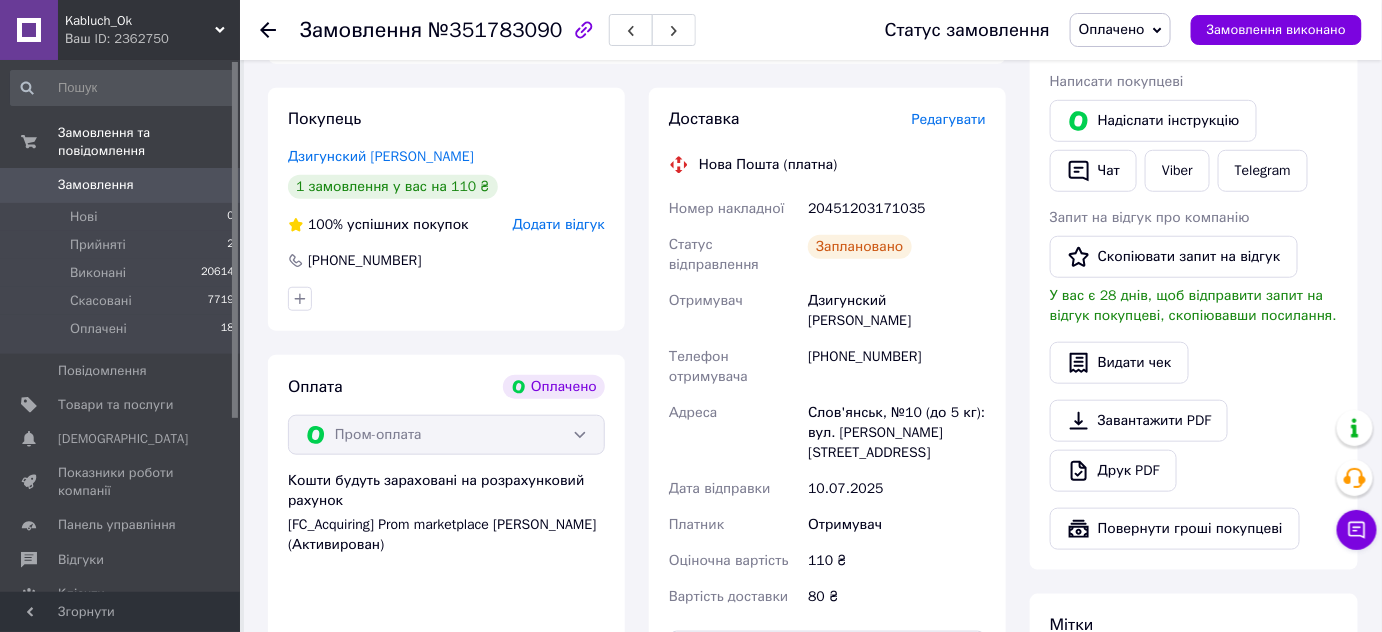click on "Оплачено" at bounding box center (1112, 29) 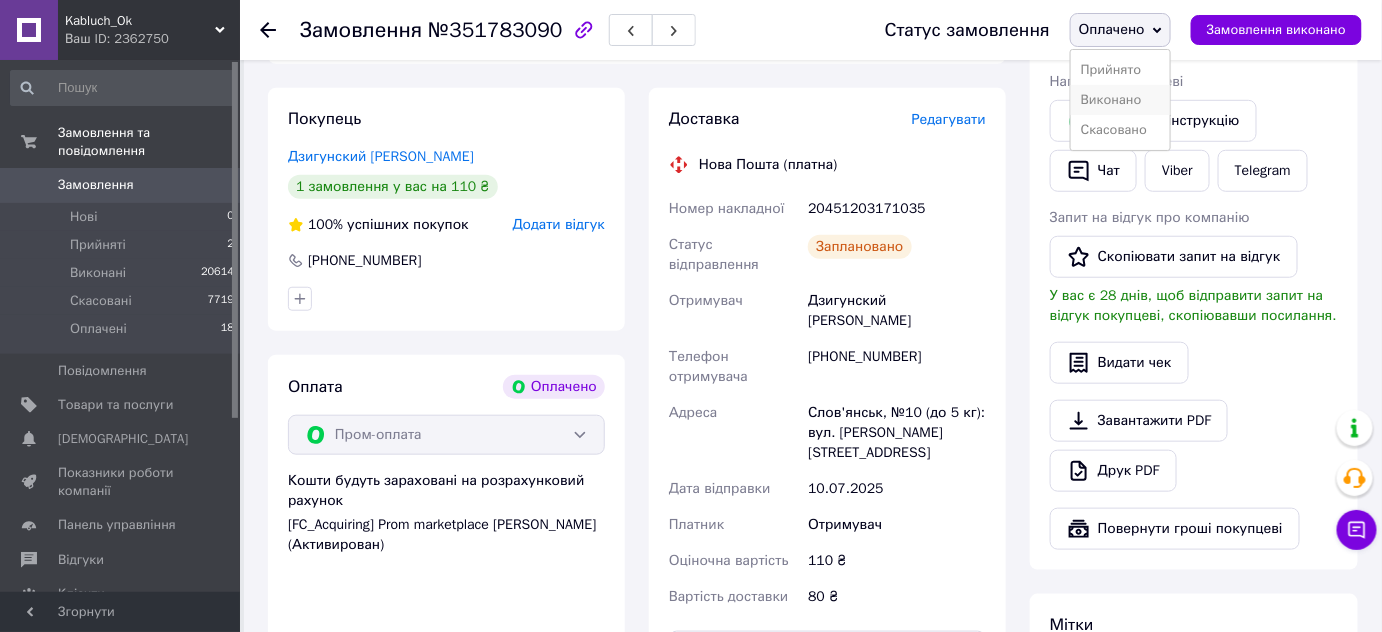click on "Виконано" at bounding box center (1120, 100) 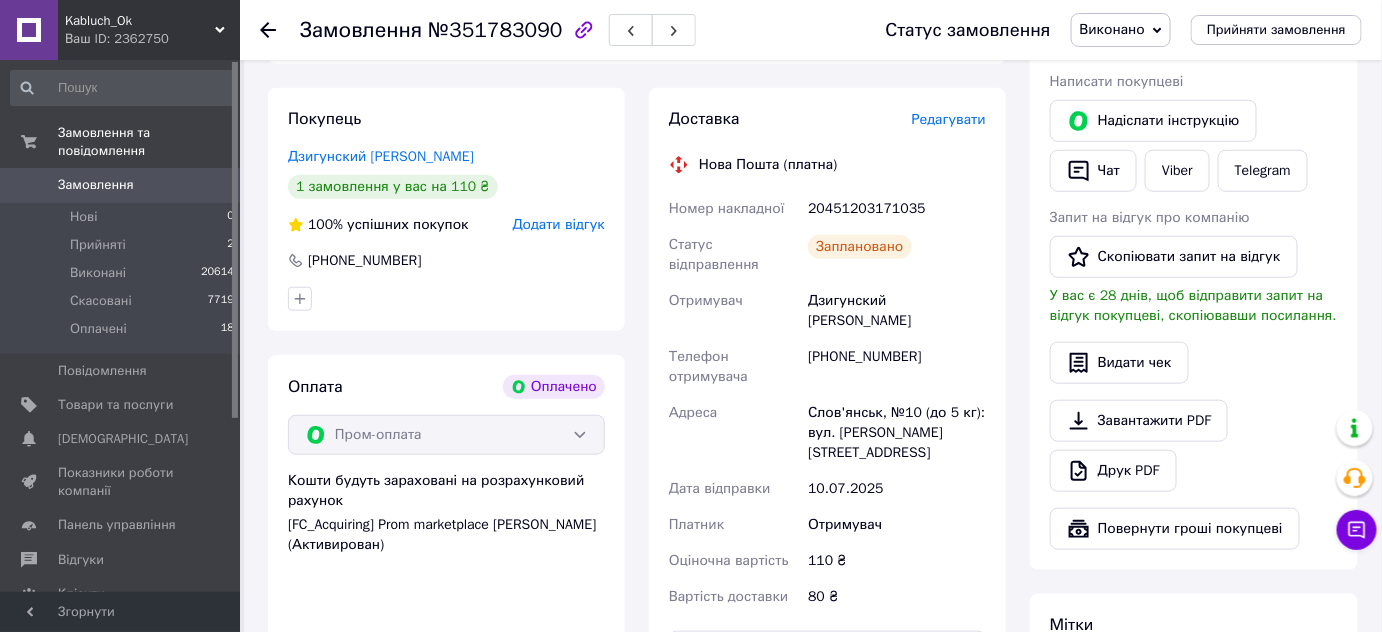 scroll, scrollTop: 0, scrollLeft: 0, axis: both 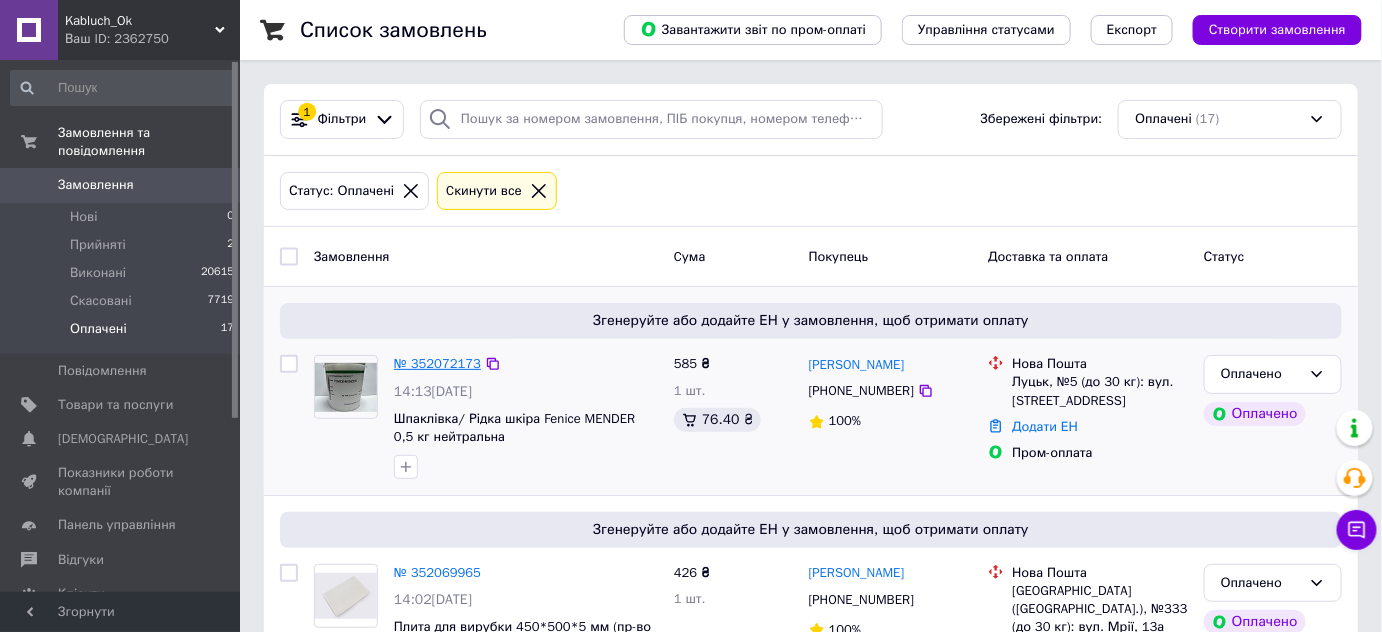 click on "№ 352072173" at bounding box center [437, 363] 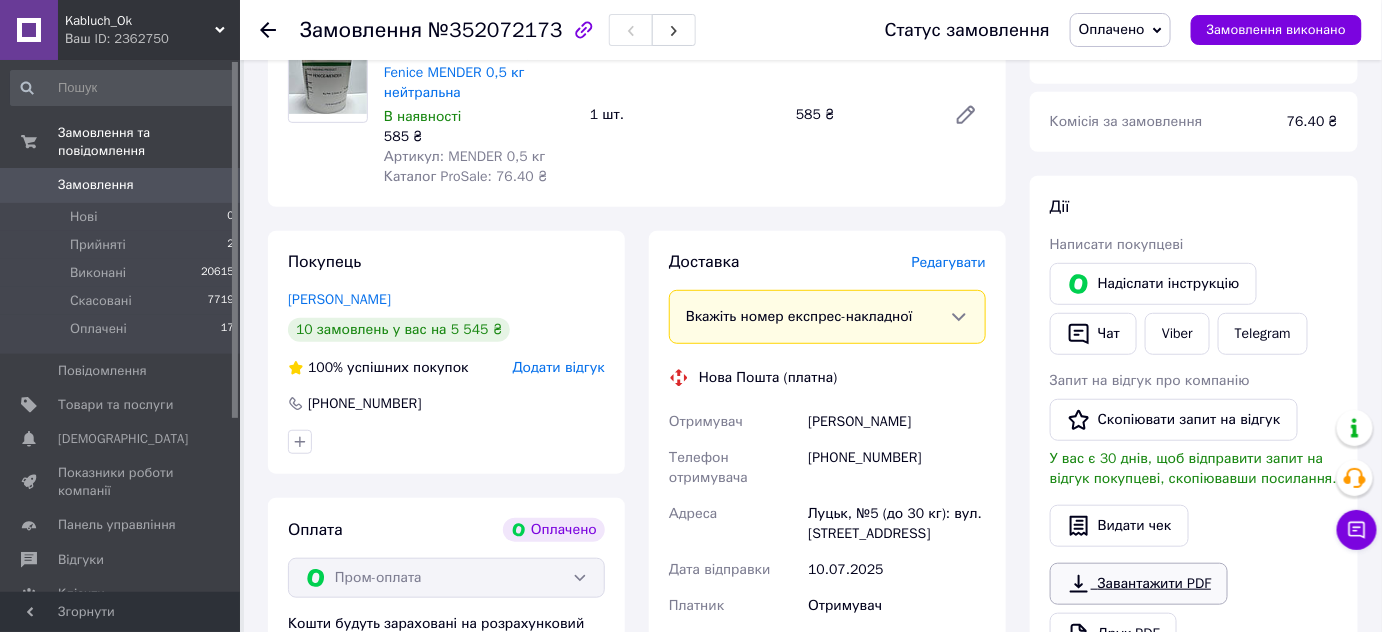 scroll, scrollTop: 636, scrollLeft: 0, axis: vertical 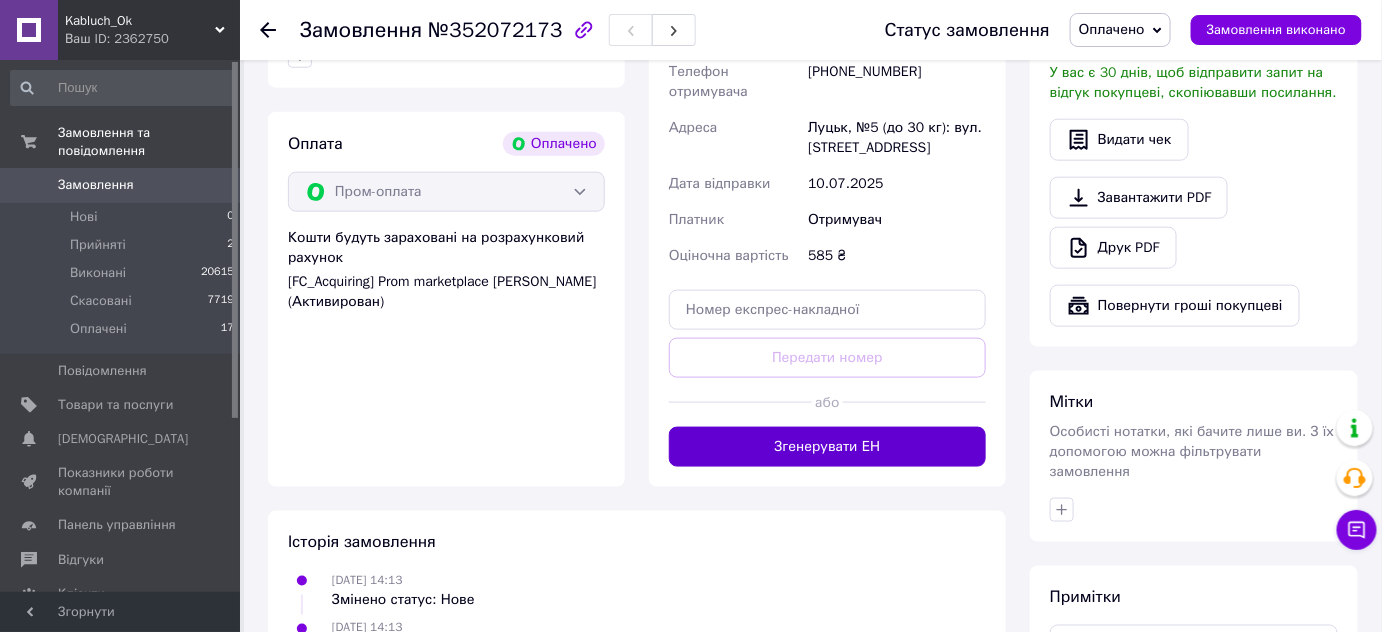 click on "Згенерувати ЕН" at bounding box center [827, 447] 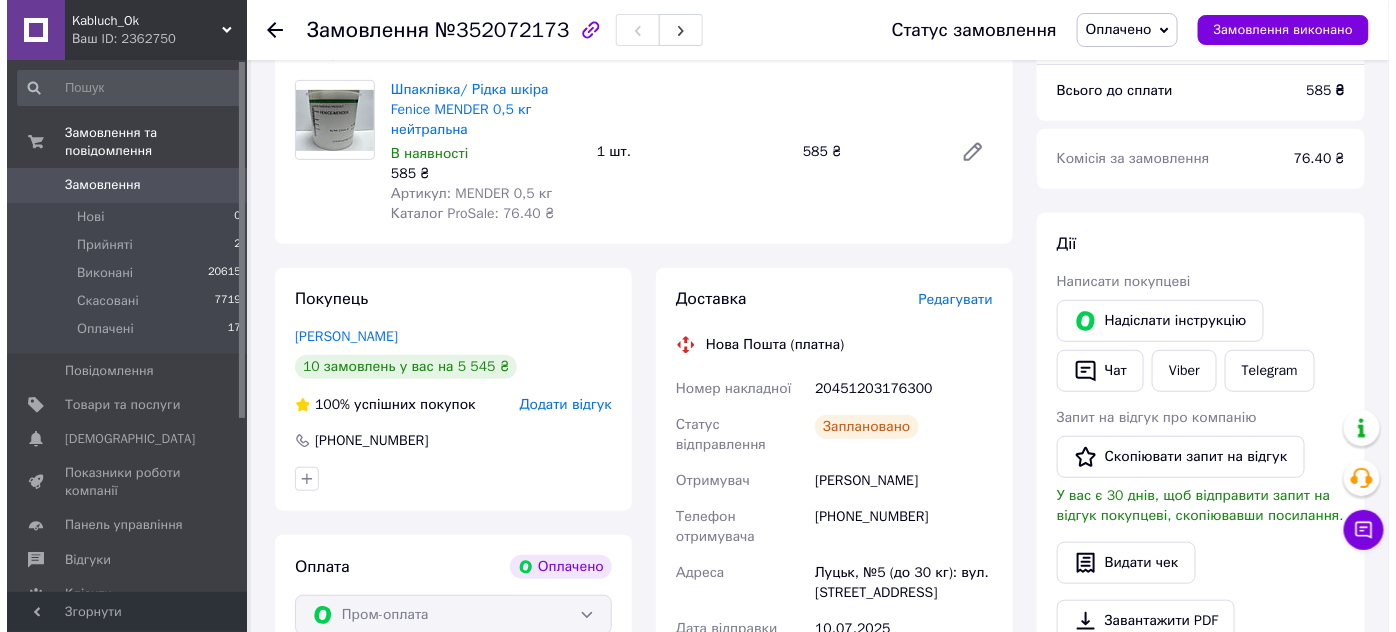 scroll, scrollTop: 181, scrollLeft: 0, axis: vertical 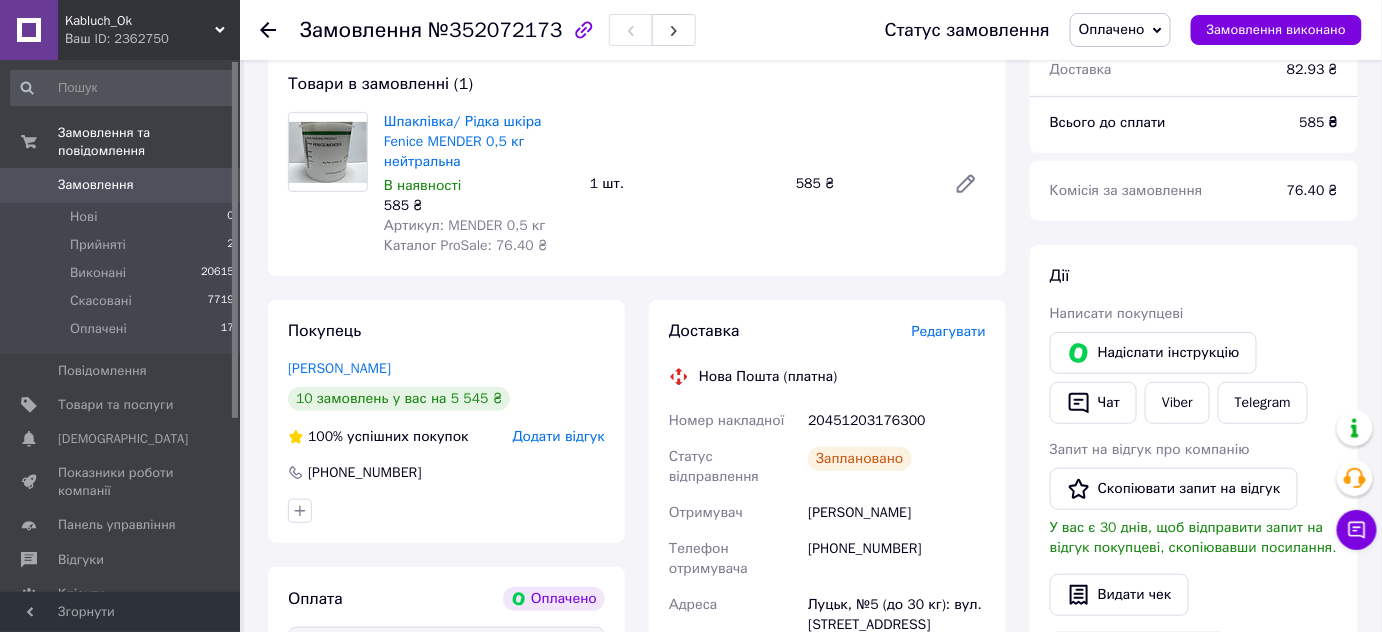 click on "Редагувати" at bounding box center (949, 331) 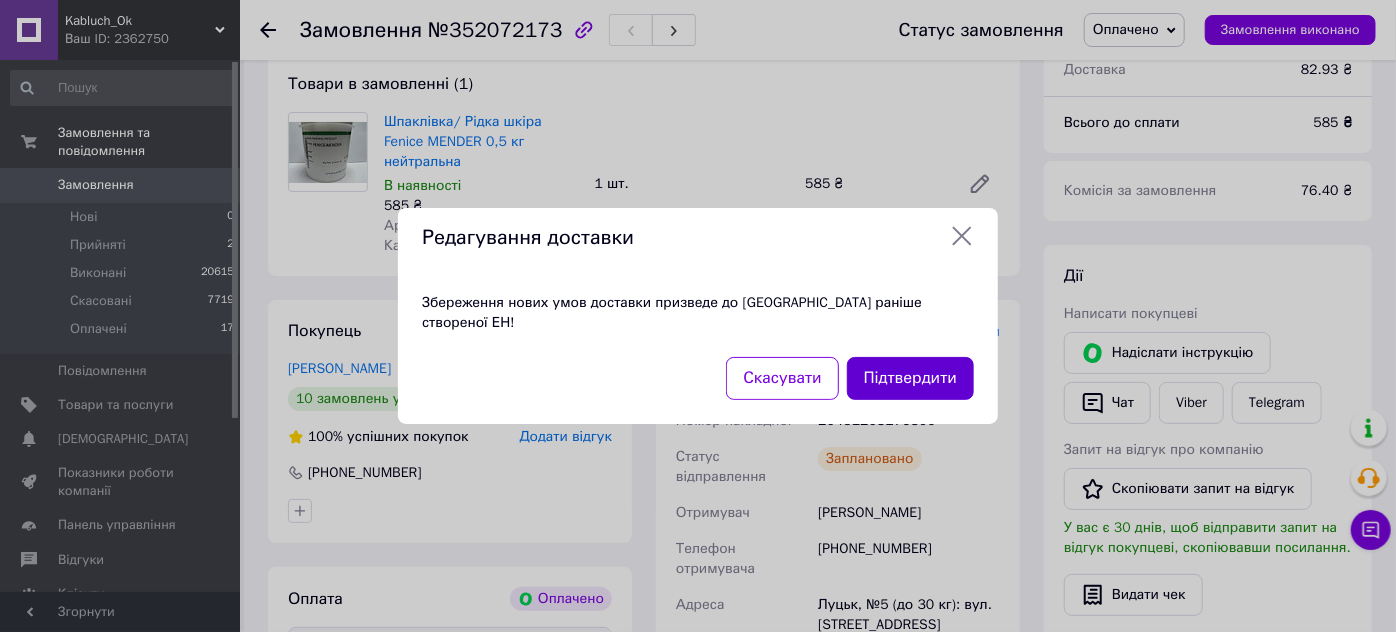 click on "Підтвердити" at bounding box center [910, 378] 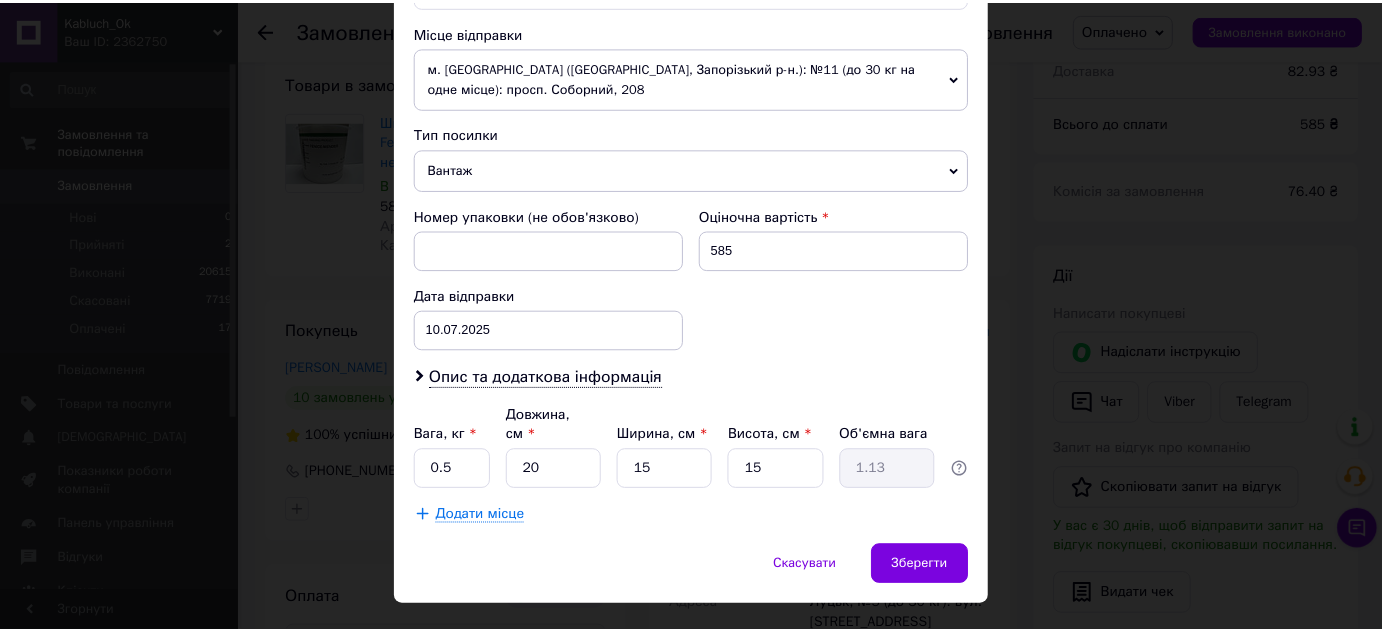 scroll, scrollTop: 709, scrollLeft: 0, axis: vertical 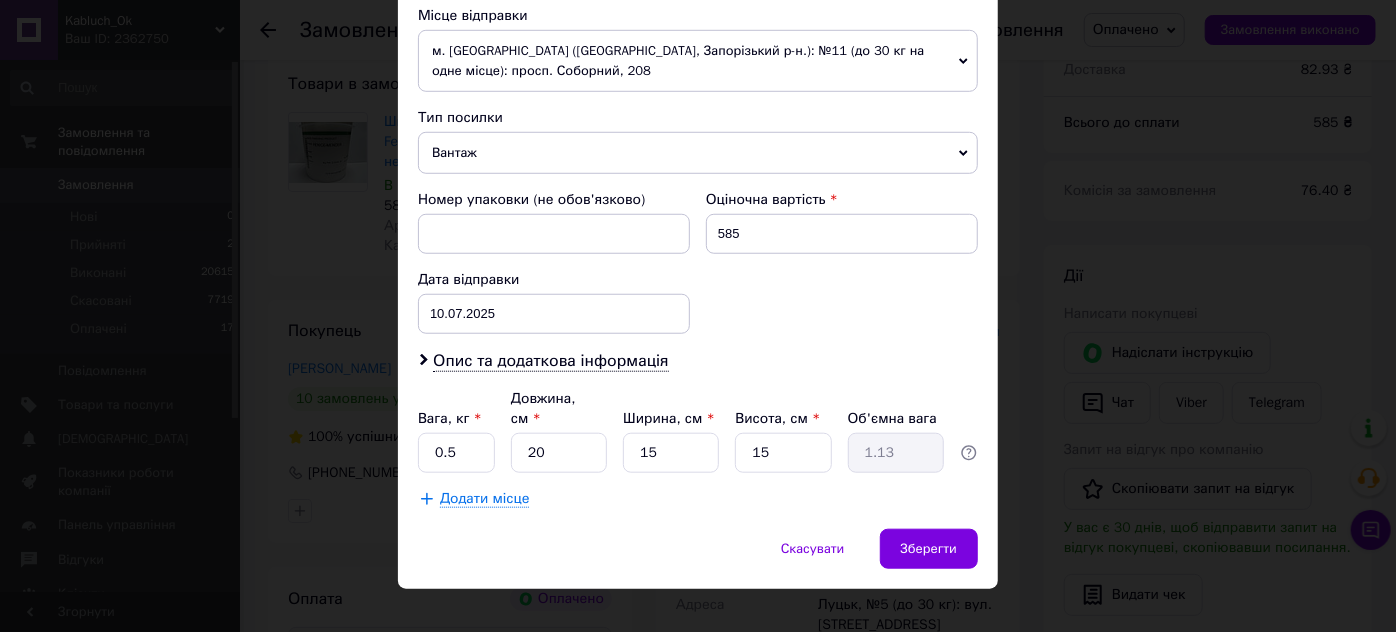 click on "× Редагування доставки Спосіб доставки Нова Пошта (платна) Платник Отримувач Відправник Прізвище отримувача Рудомський Ім'я отримувача Дмитро По батькові отримувача Телефон отримувача +380935552279 Тип доставки У відділенні Кур'єром В поштоматі Місто Луцьк Відділення №5 (до 30 кг): вул. Рівненська, 55 Місце відправки м. Запоріжжя (Запорізька обл., Запорізький р-н.): №11 (до 30 кг на одне місце): просп. Соборний, 208 м. Київ (Київська обл.): №225 (до 30 кг на одне місце): просп. Степана Бандери, 15а (маг."Ашан") м. Буча (Київська обл., Бучанський р-н.): №1: вул. Депутатська, 34 Вантаж 585 <" at bounding box center [698, 316] 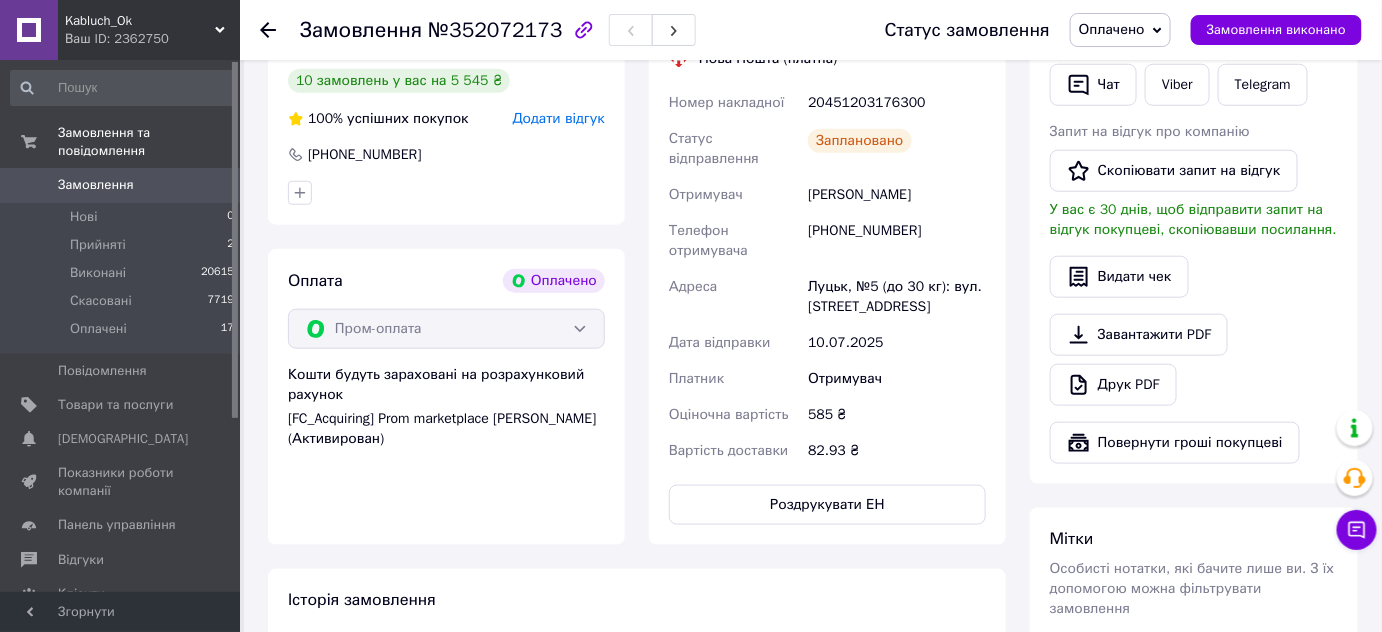 scroll, scrollTop: 363, scrollLeft: 0, axis: vertical 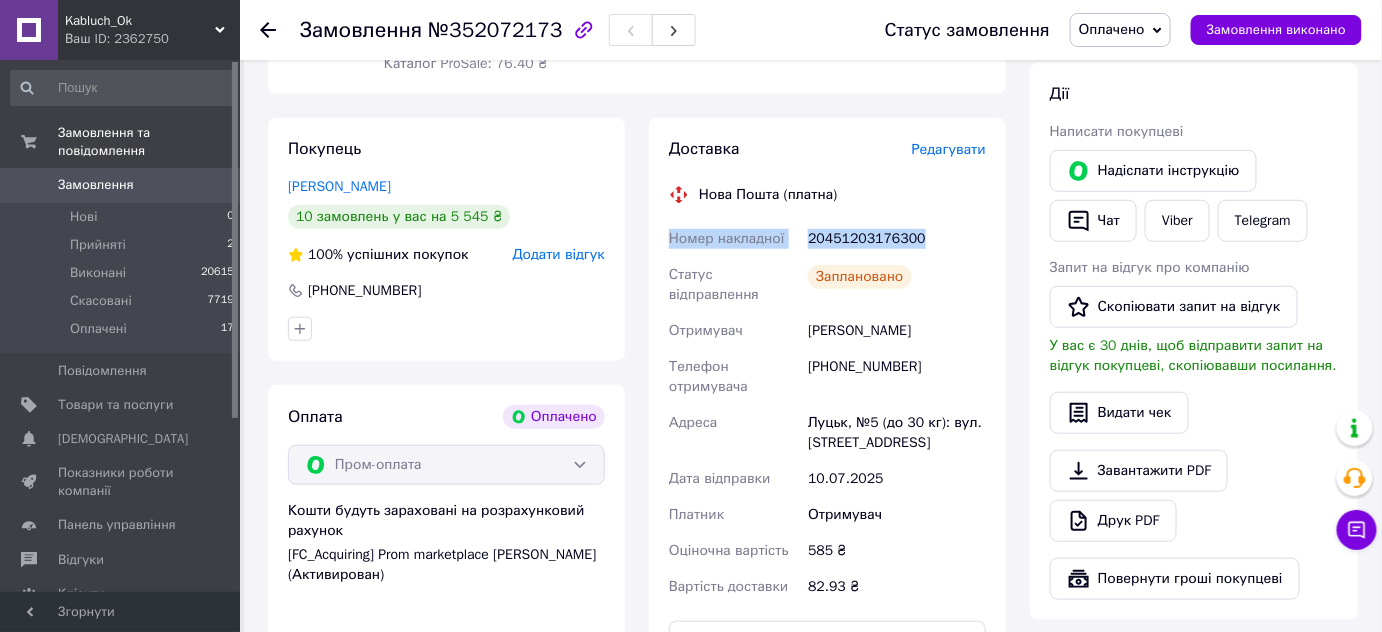 drag, startPoint x: 658, startPoint y: 229, endPoint x: 950, endPoint y: 241, distance: 292.24646 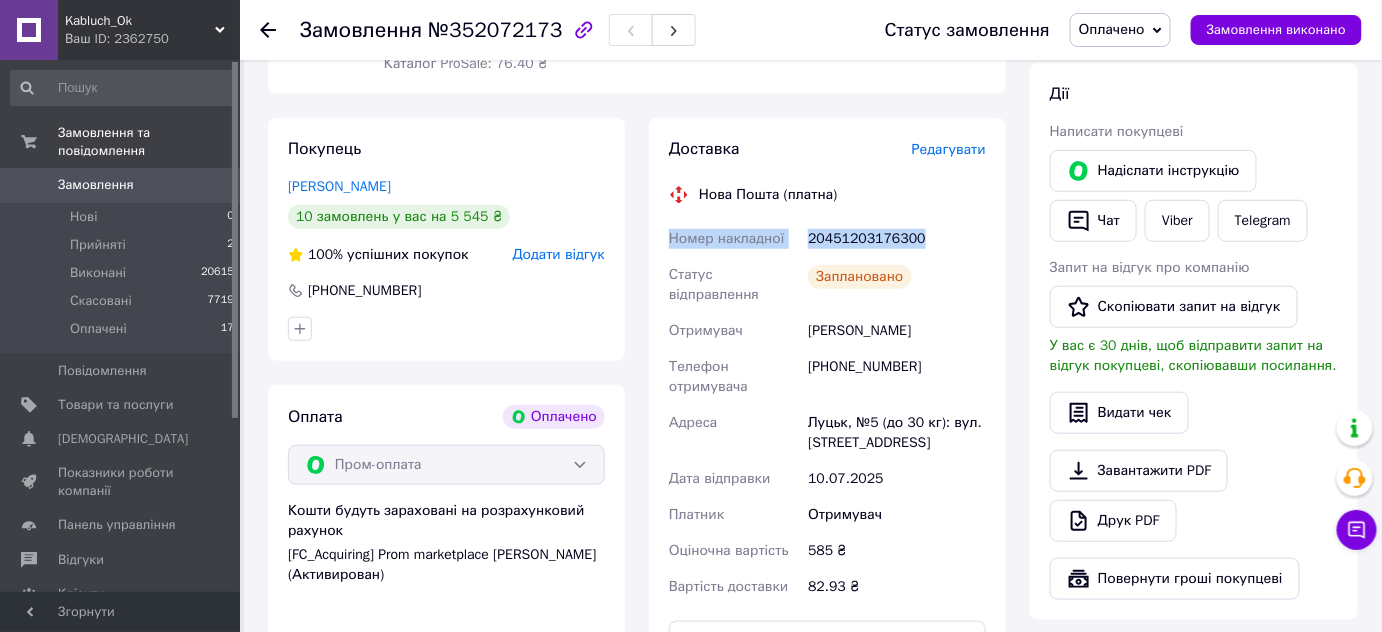 copy on "Номер накладної 20451203176300" 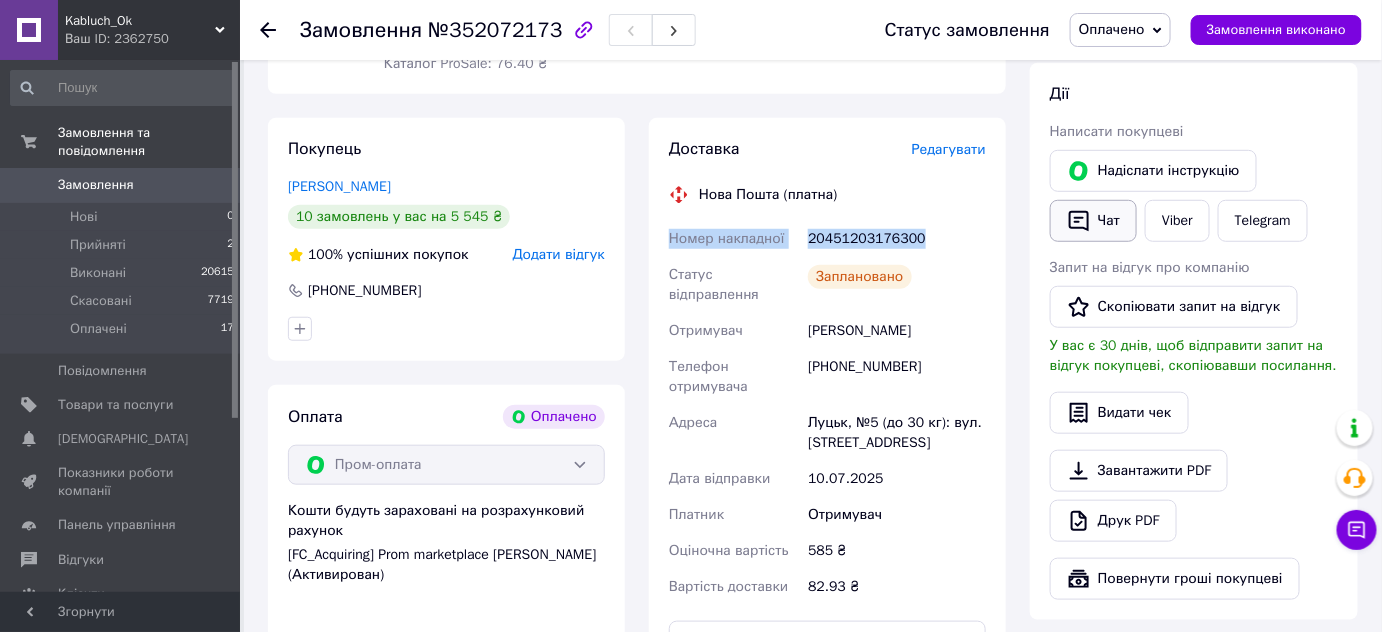 click on "Чат" at bounding box center [1093, 221] 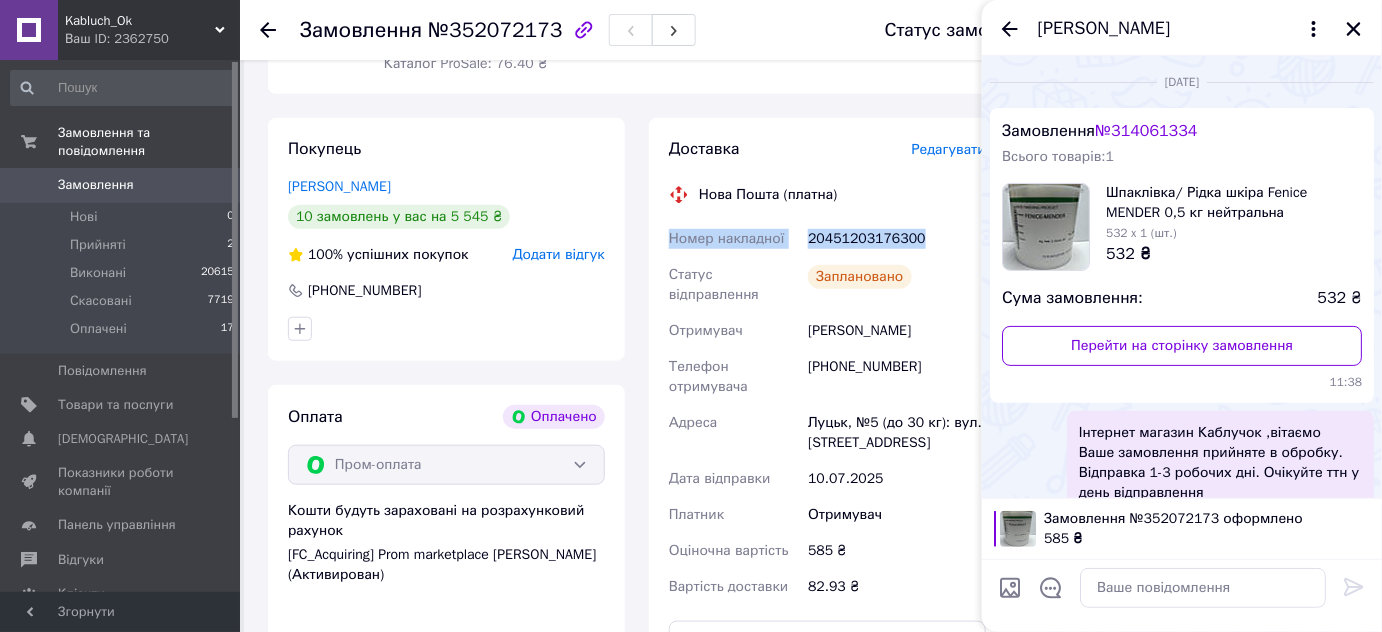 scroll, scrollTop: 241, scrollLeft: 0, axis: vertical 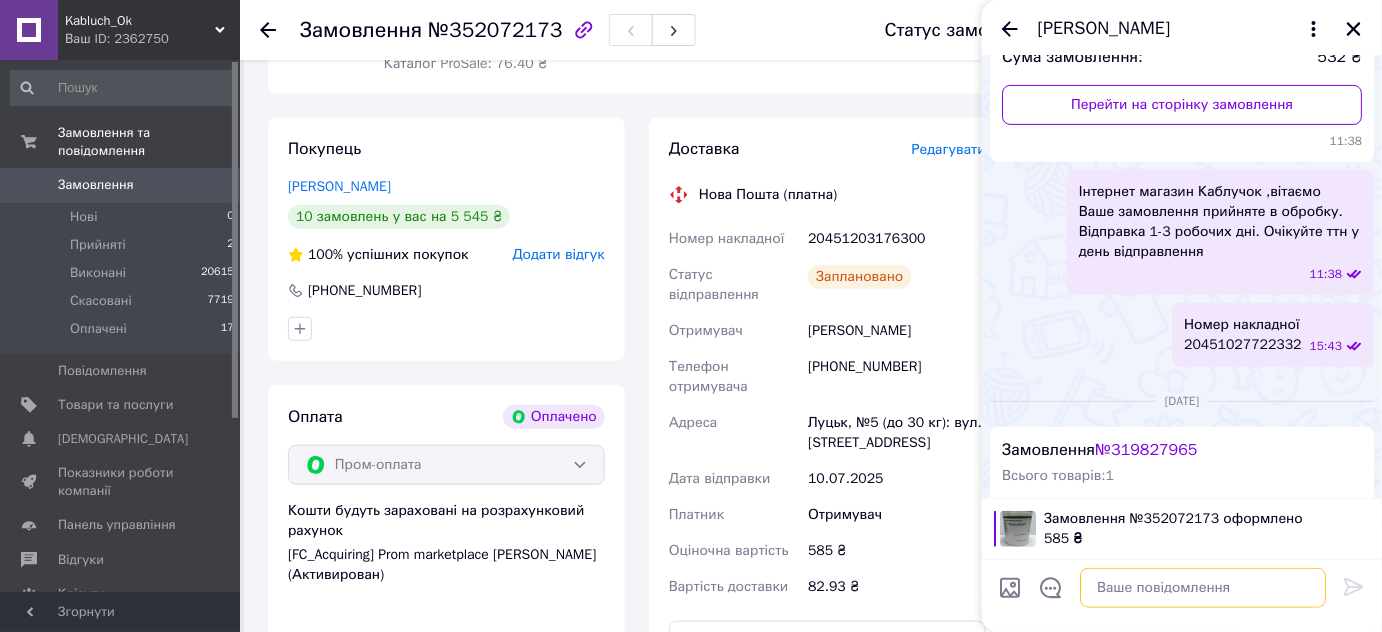 click at bounding box center [1203, 588] 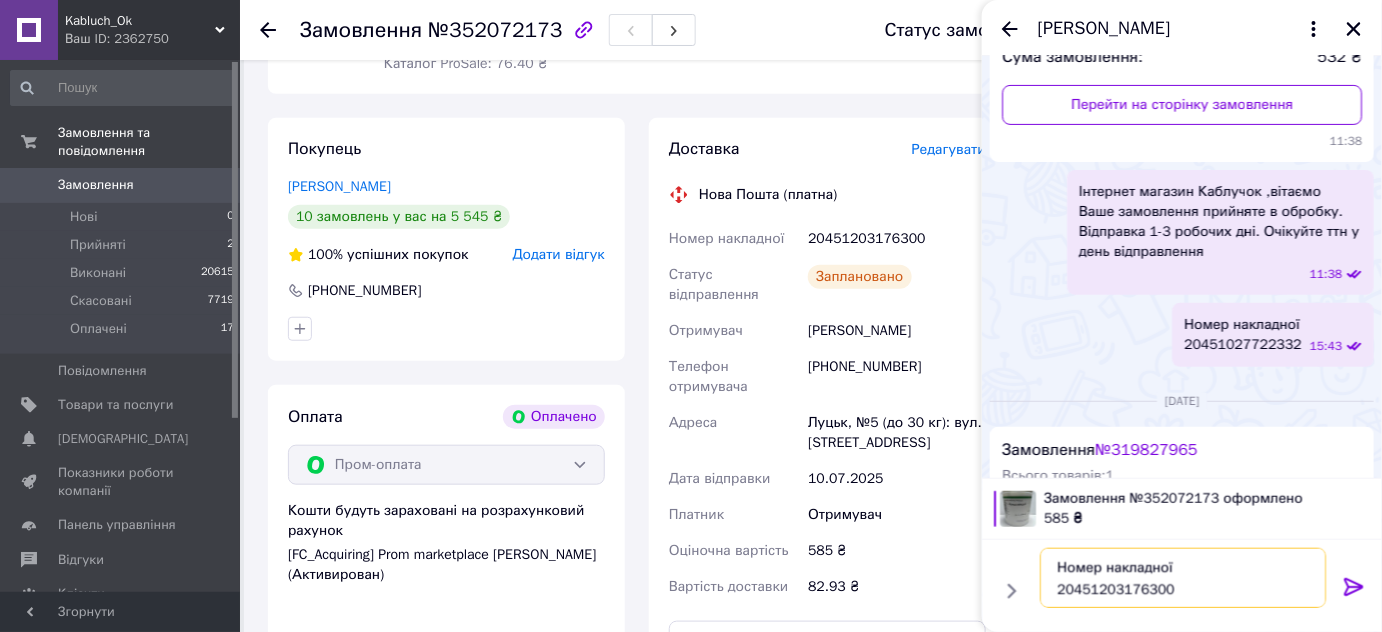 type on "Номер накладної
20451203176300" 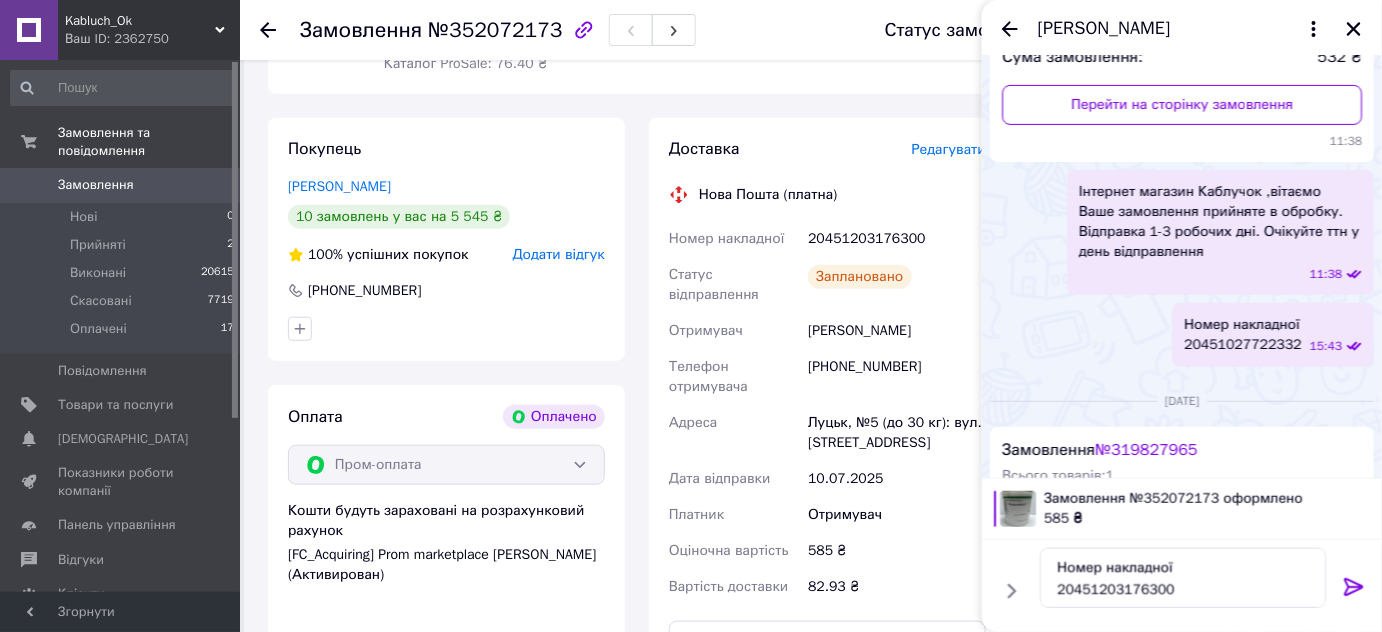 click 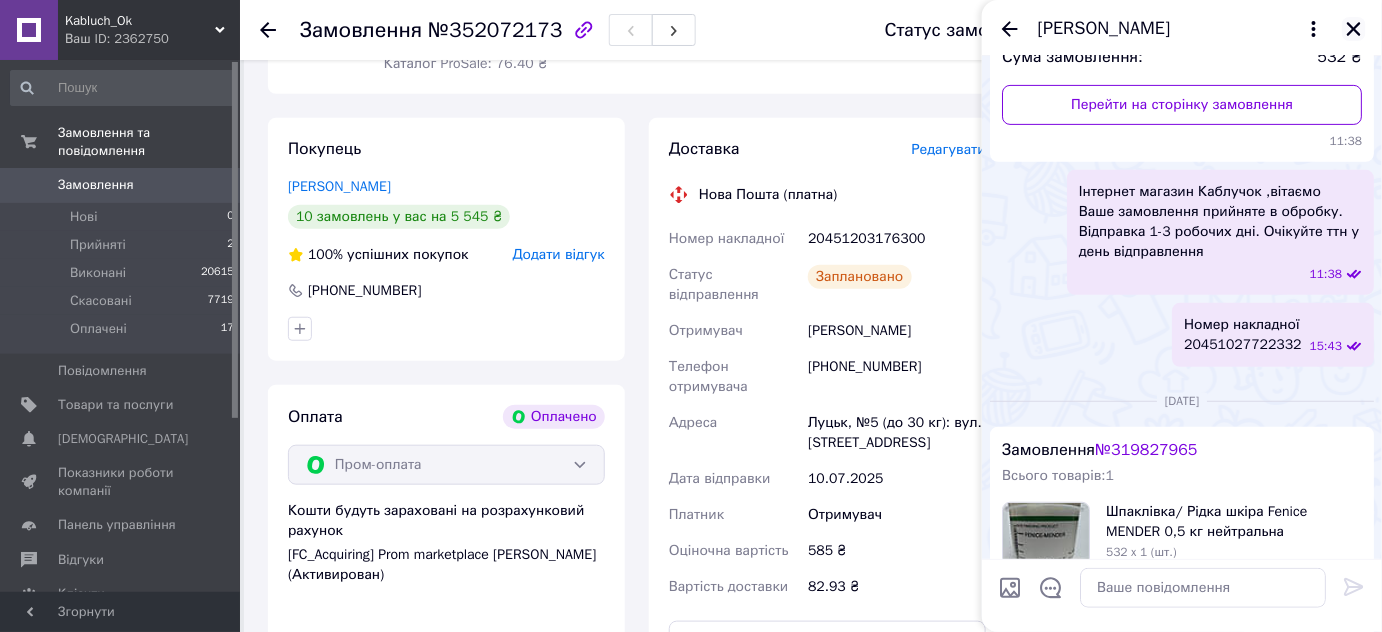 click 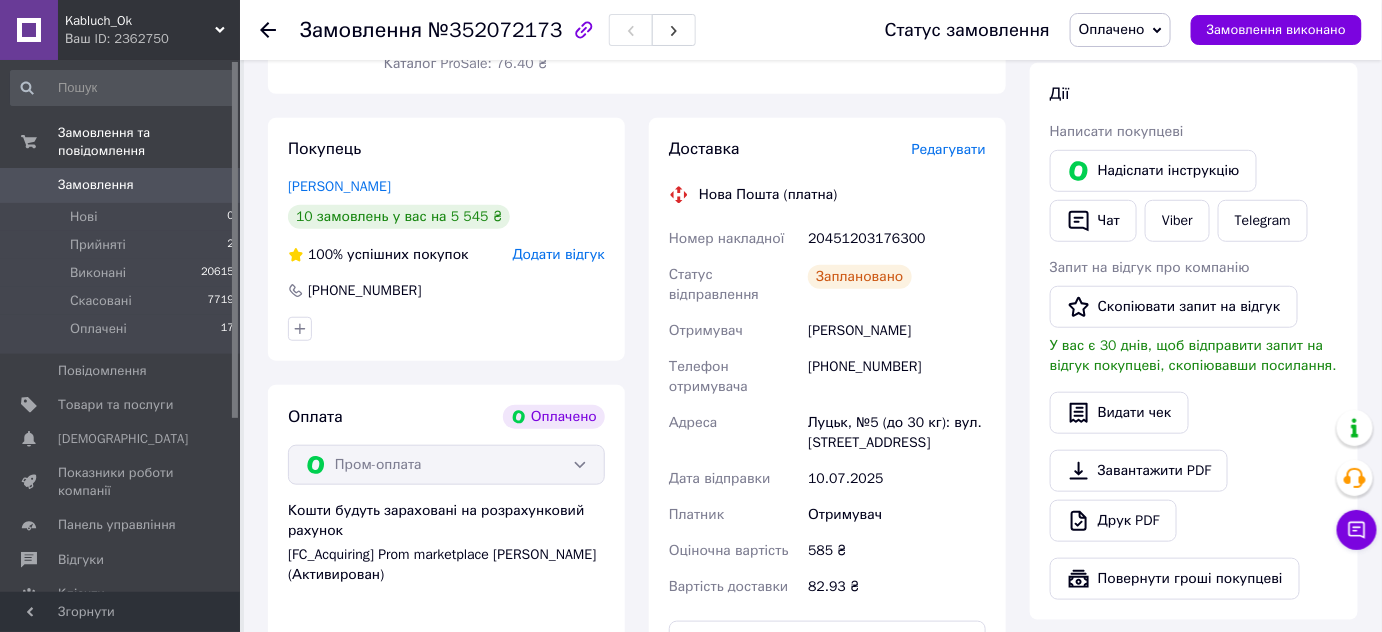 click on "Оплачено" at bounding box center [1112, 29] 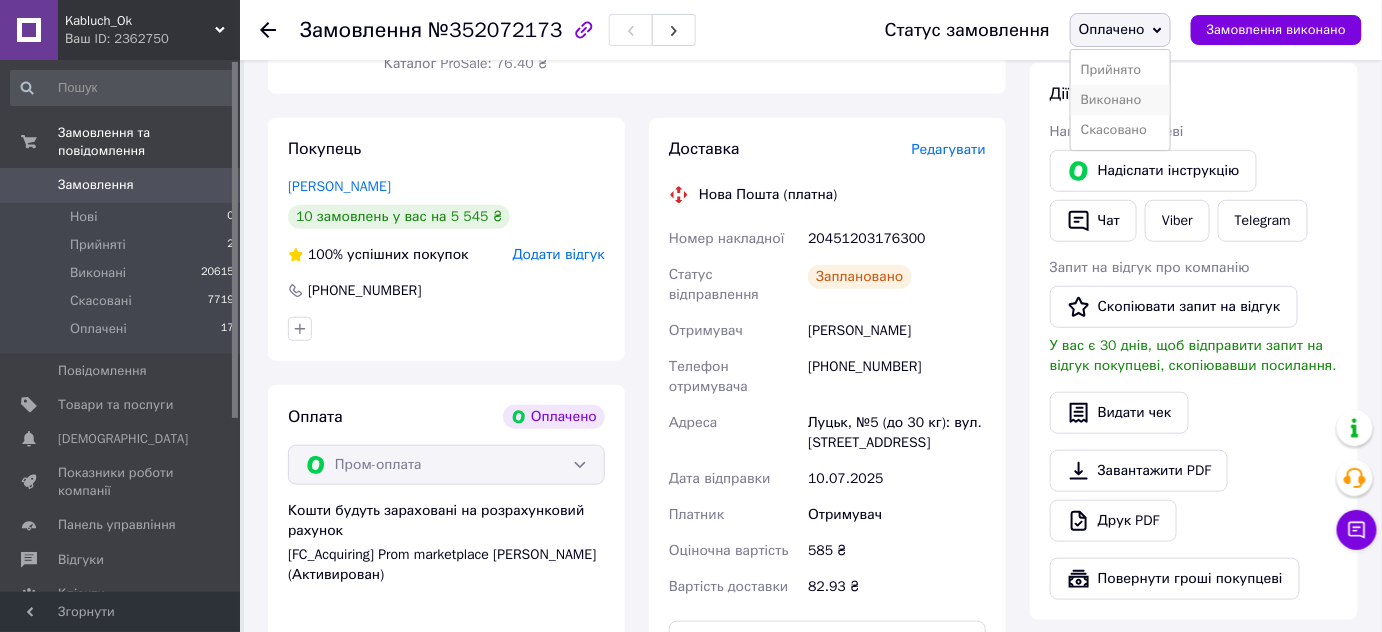 click on "Виконано" at bounding box center [1120, 100] 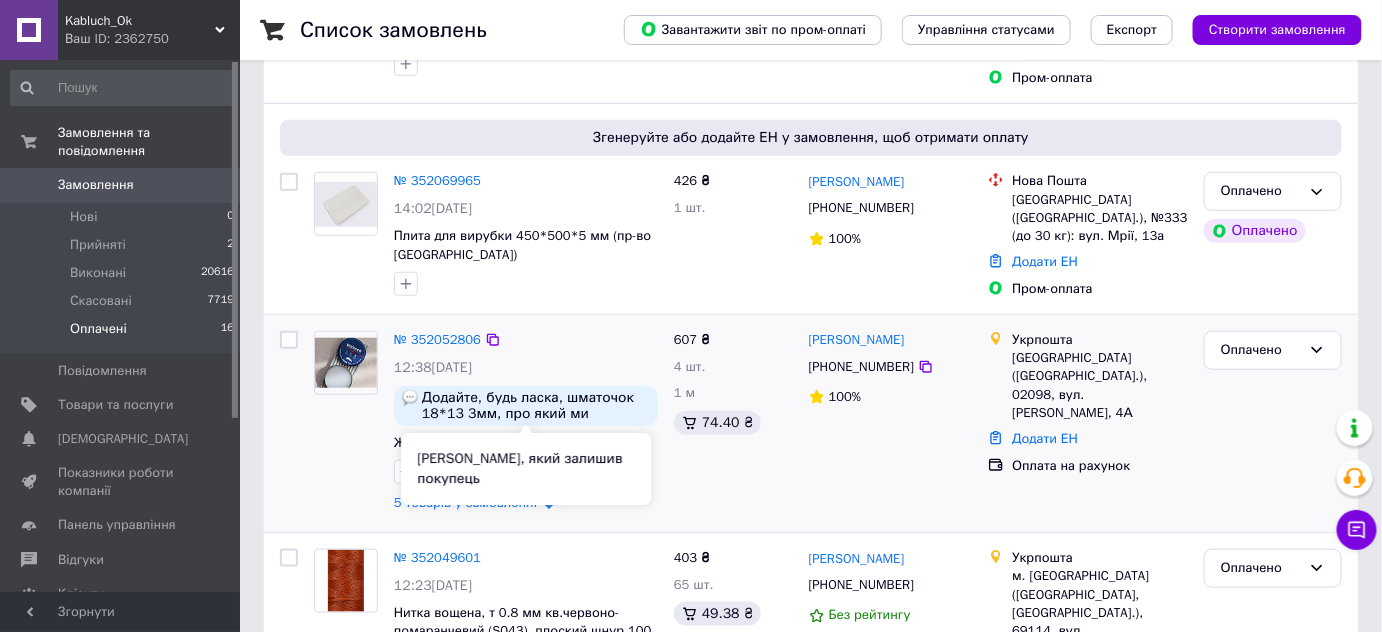 scroll, scrollTop: 454, scrollLeft: 0, axis: vertical 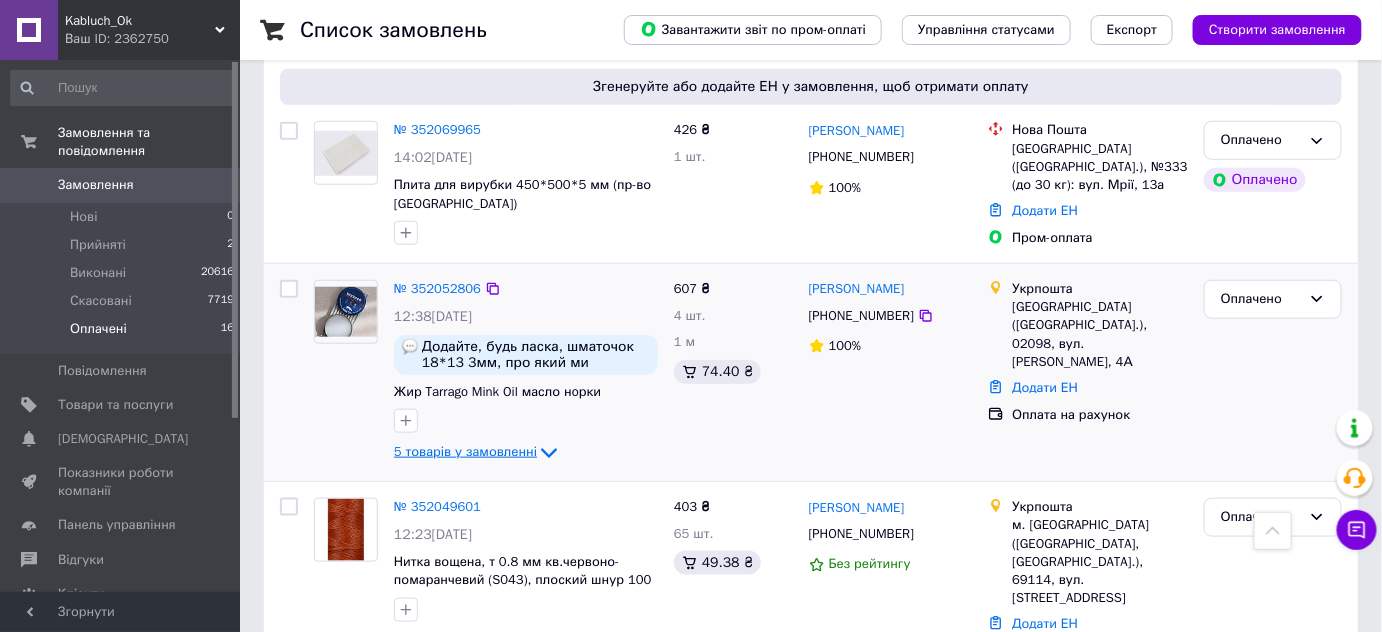 click 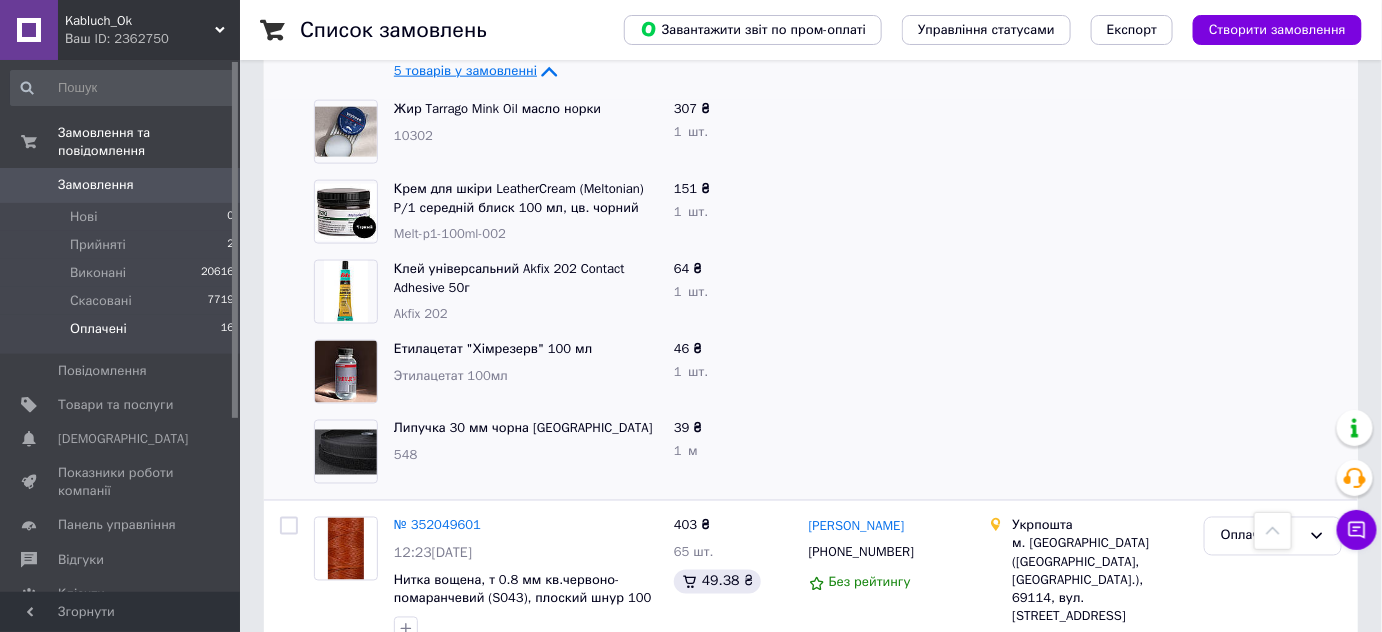 scroll, scrollTop: 727, scrollLeft: 0, axis: vertical 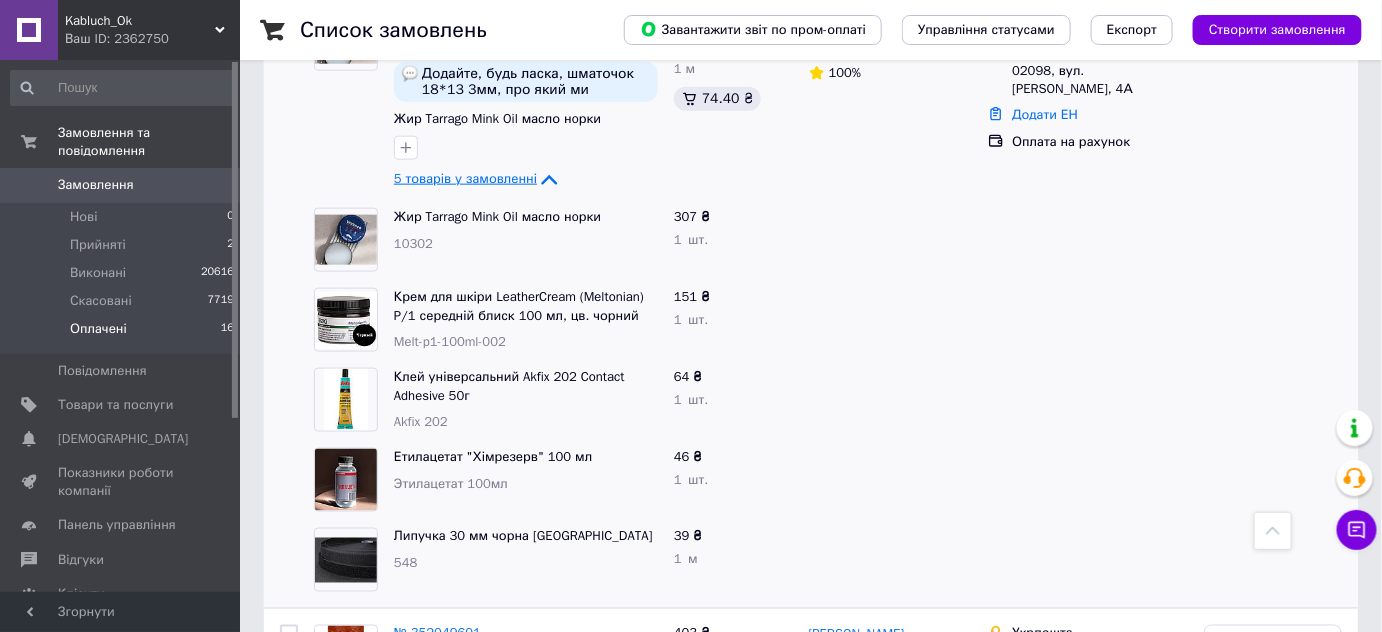 click 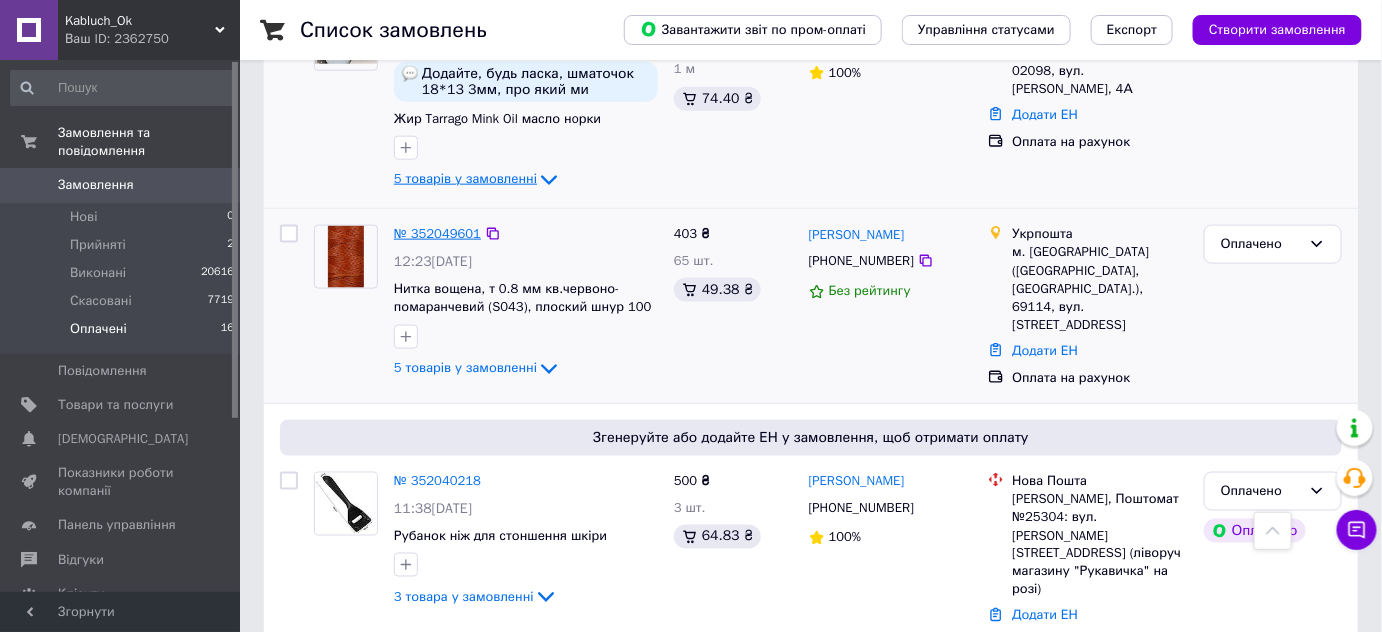 click on "№ 352049601" at bounding box center (437, 233) 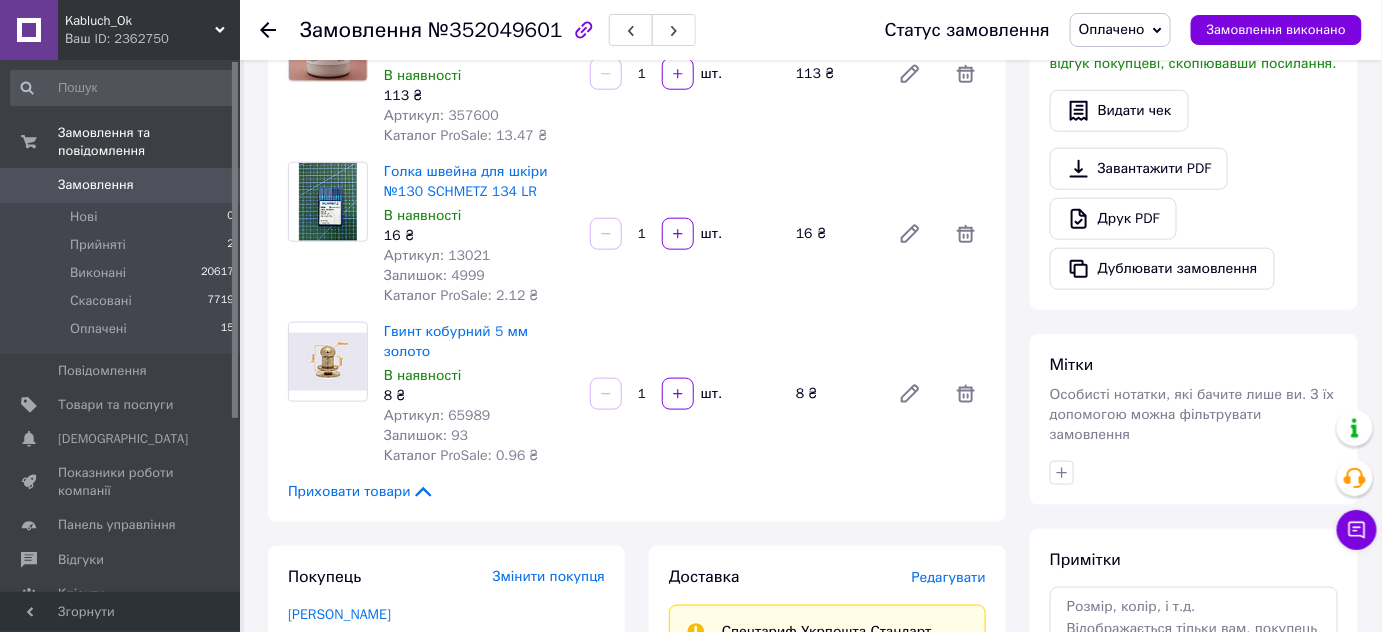 scroll, scrollTop: 636, scrollLeft: 0, axis: vertical 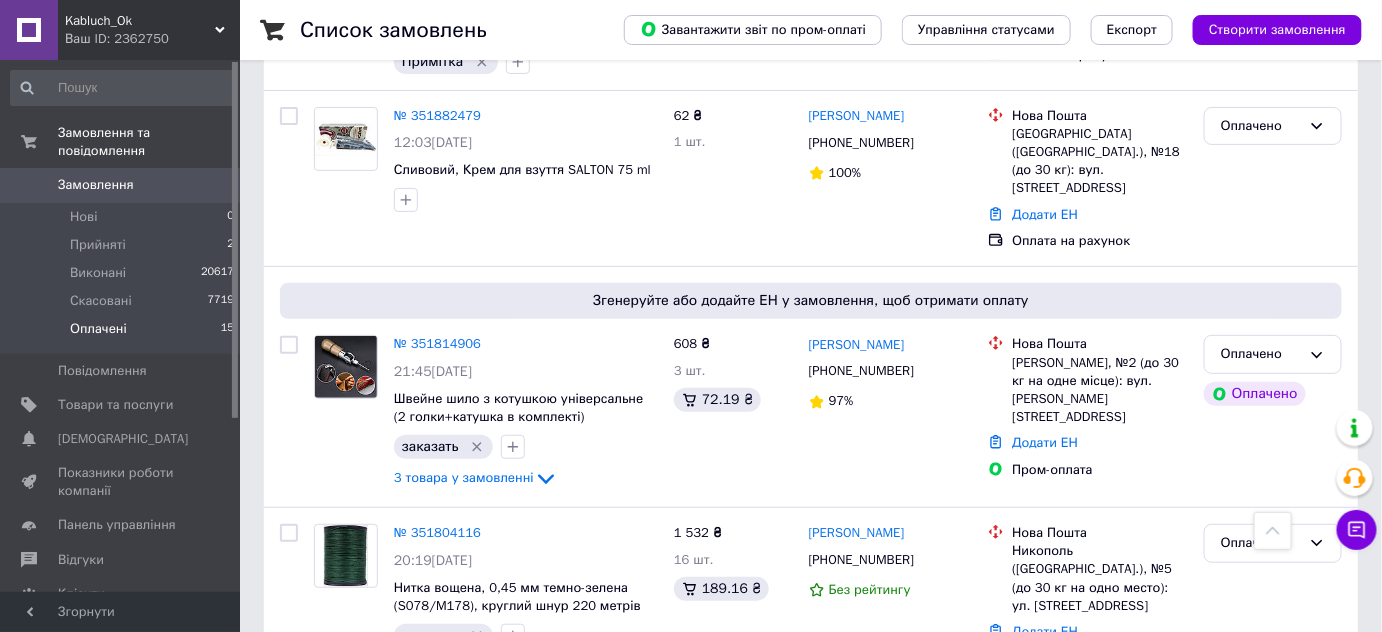 click on "№ 351583157" at bounding box center [437, 721] 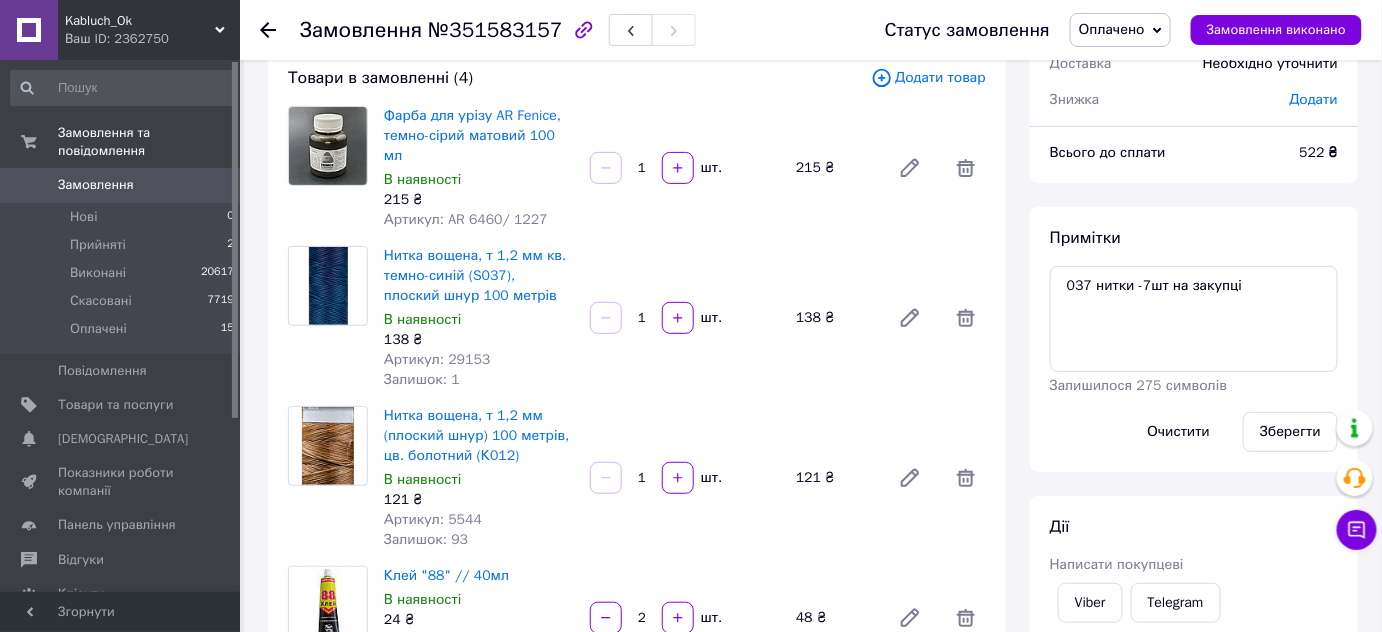 scroll, scrollTop: 94, scrollLeft: 0, axis: vertical 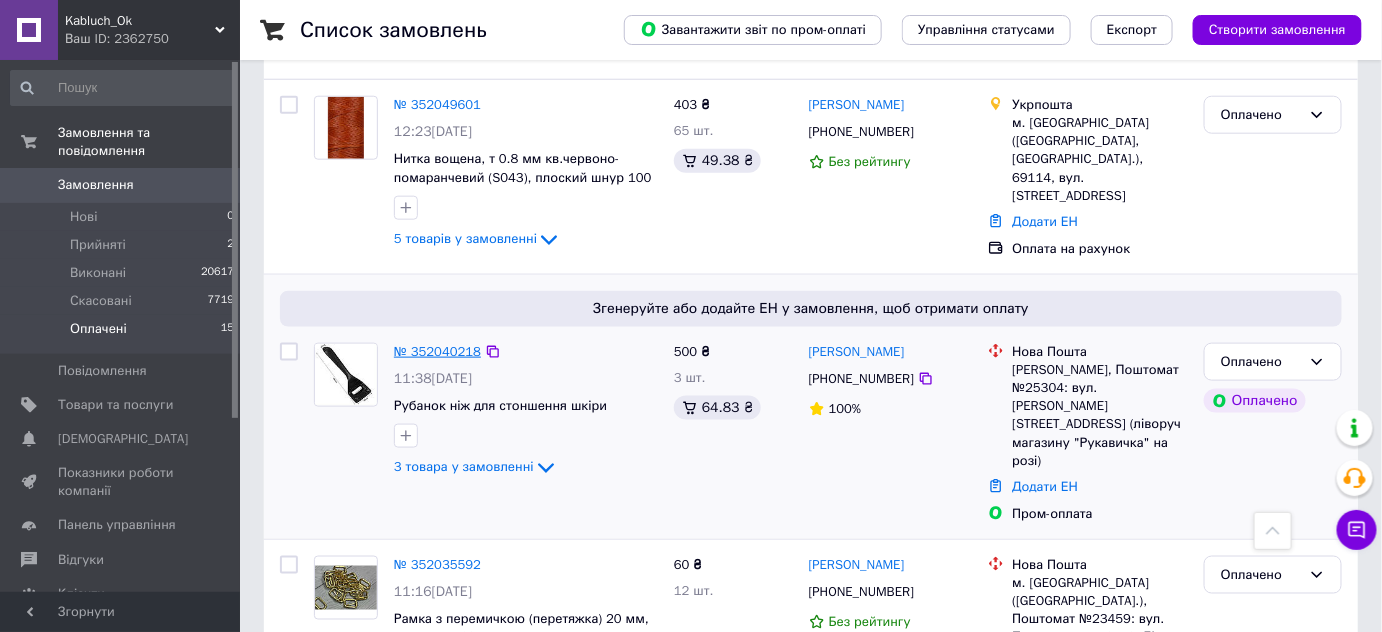 click on "№ 352040218" at bounding box center [437, 351] 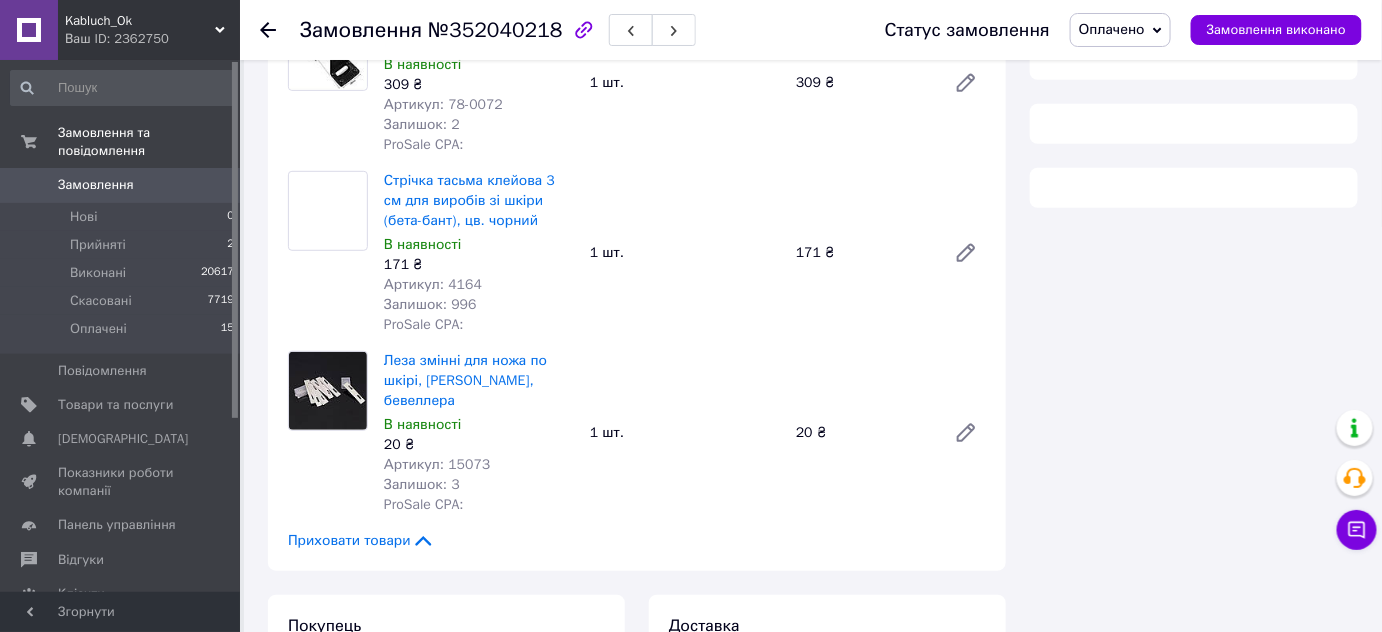 scroll, scrollTop: 636, scrollLeft: 0, axis: vertical 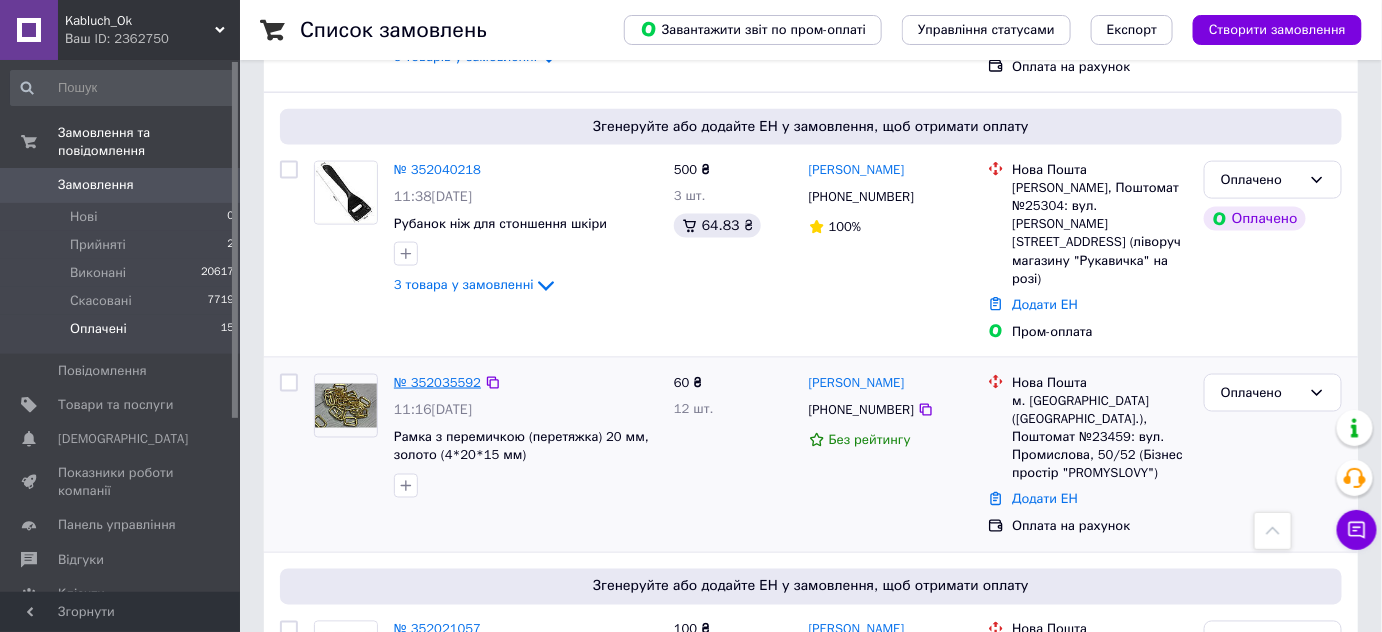 click on "№ 352035592" at bounding box center [437, 382] 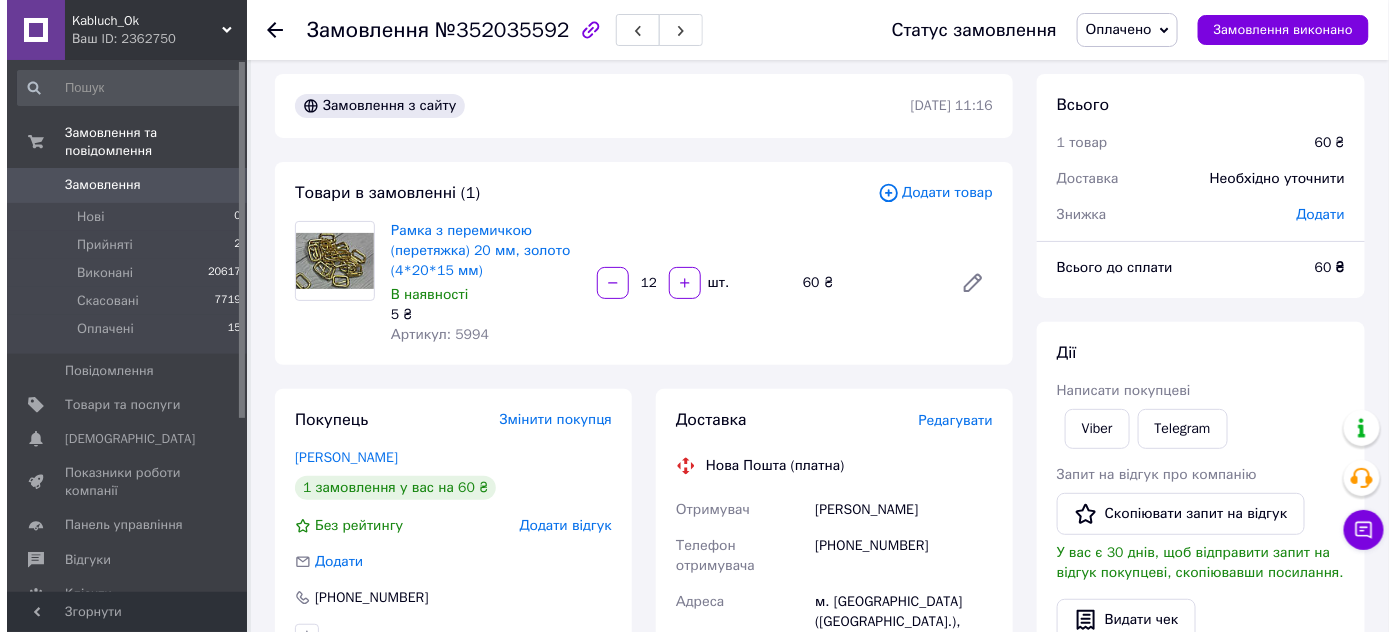 scroll, scrollTop: 0, scrollLeft: 0, axis: both 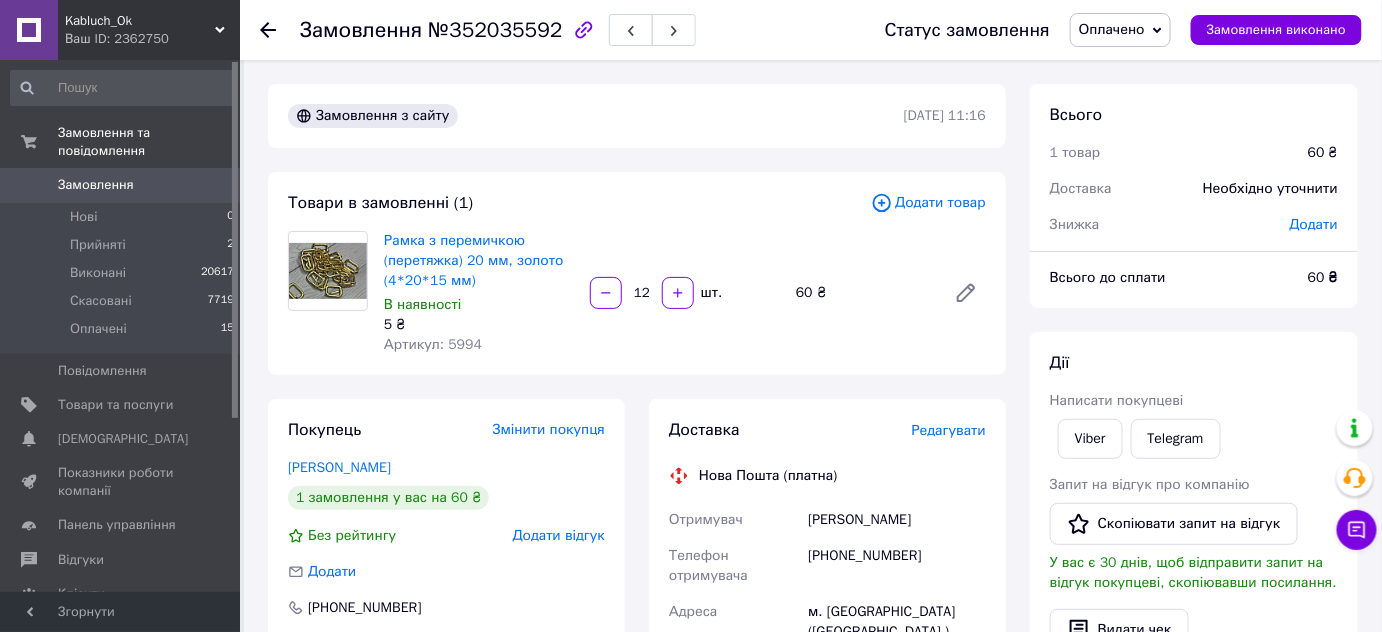 click on "Редагувати" at bounding box center (949, 430) 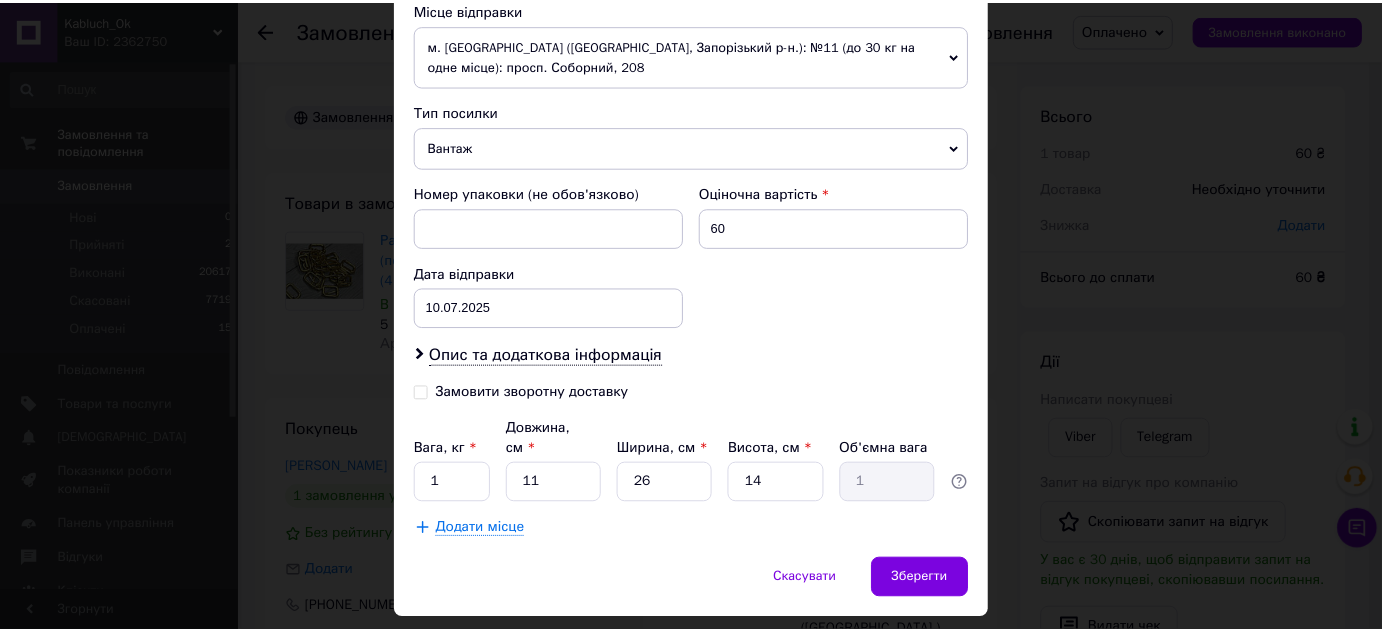scroll, scrollTop: 744, scrollLeft: 0, axis: vertical 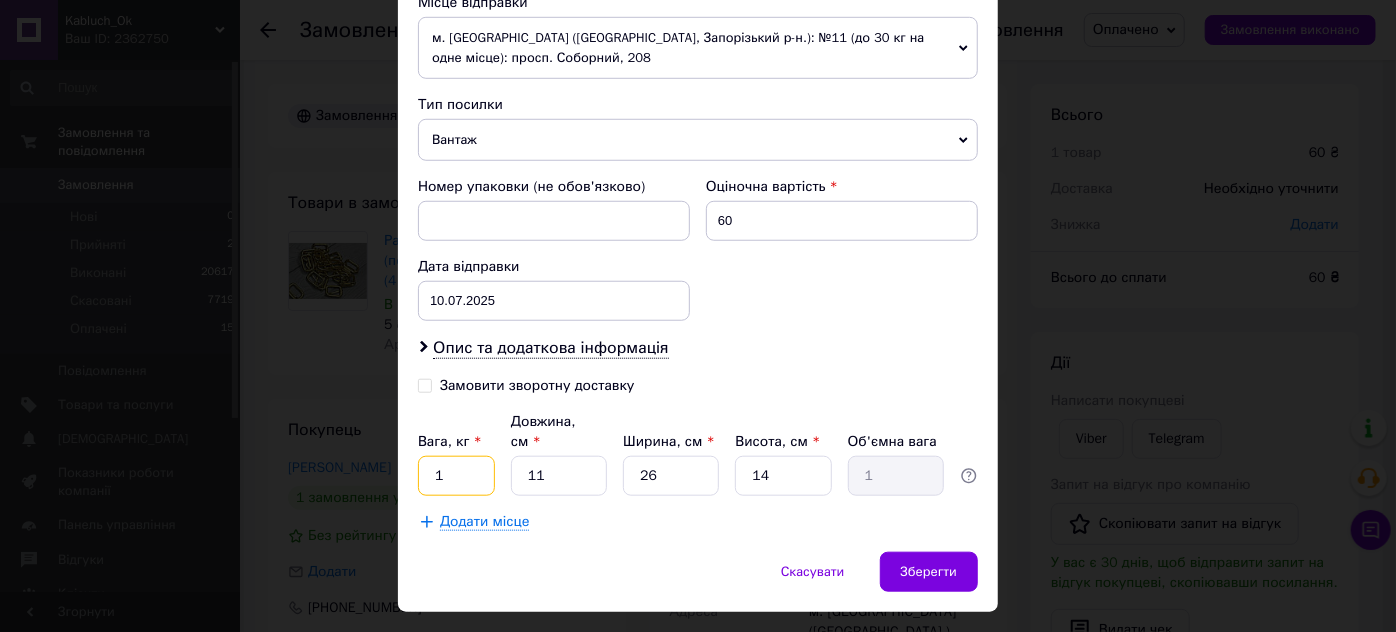 click on "1" at bounding box center (456, 476) 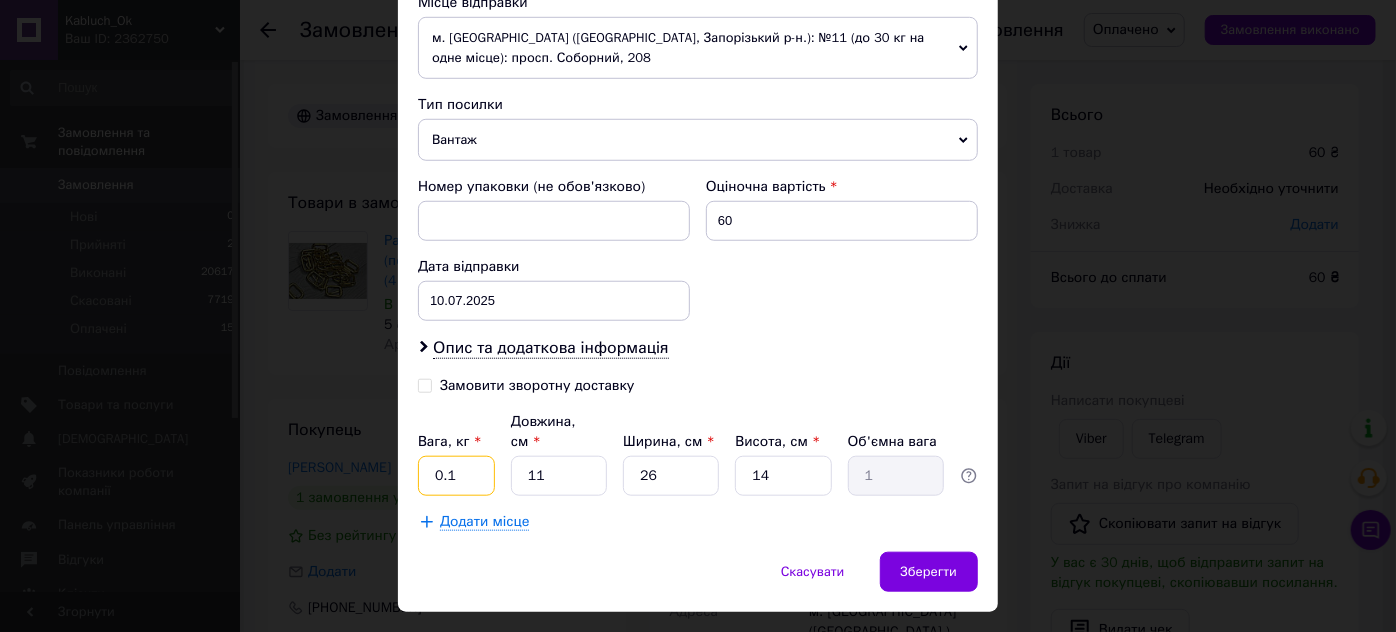 type on "0.1" 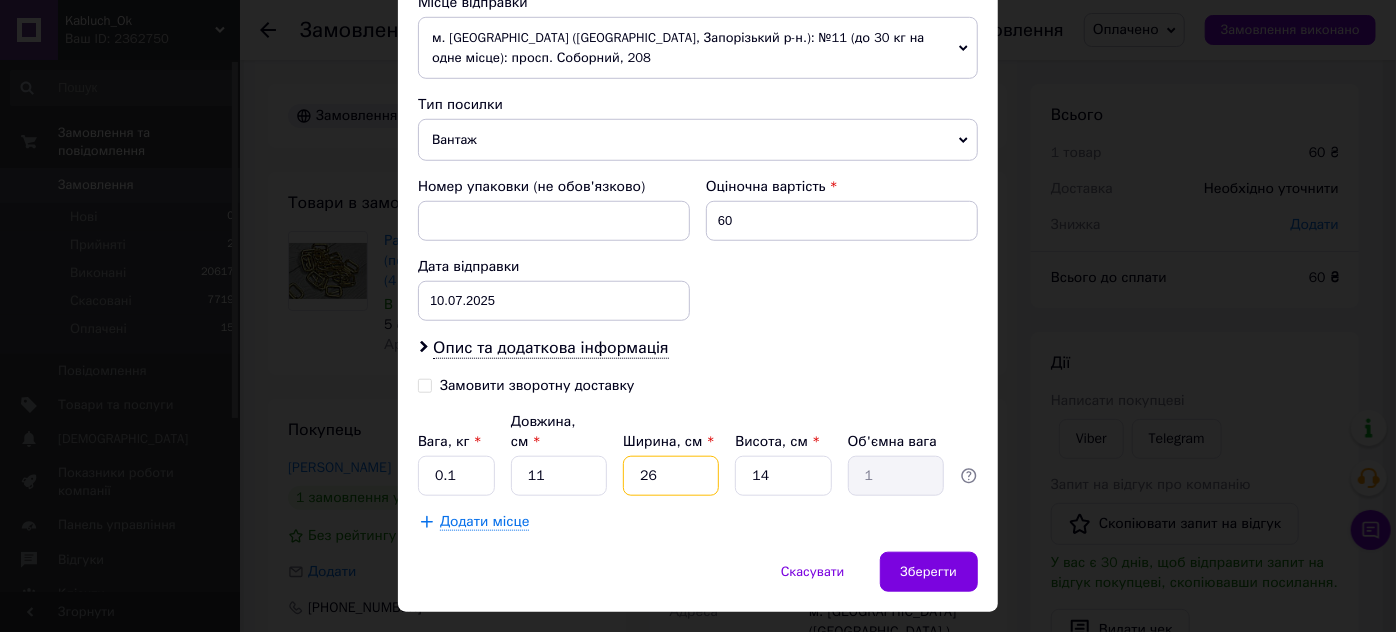 click on "26" at bounding box center [671, 476] 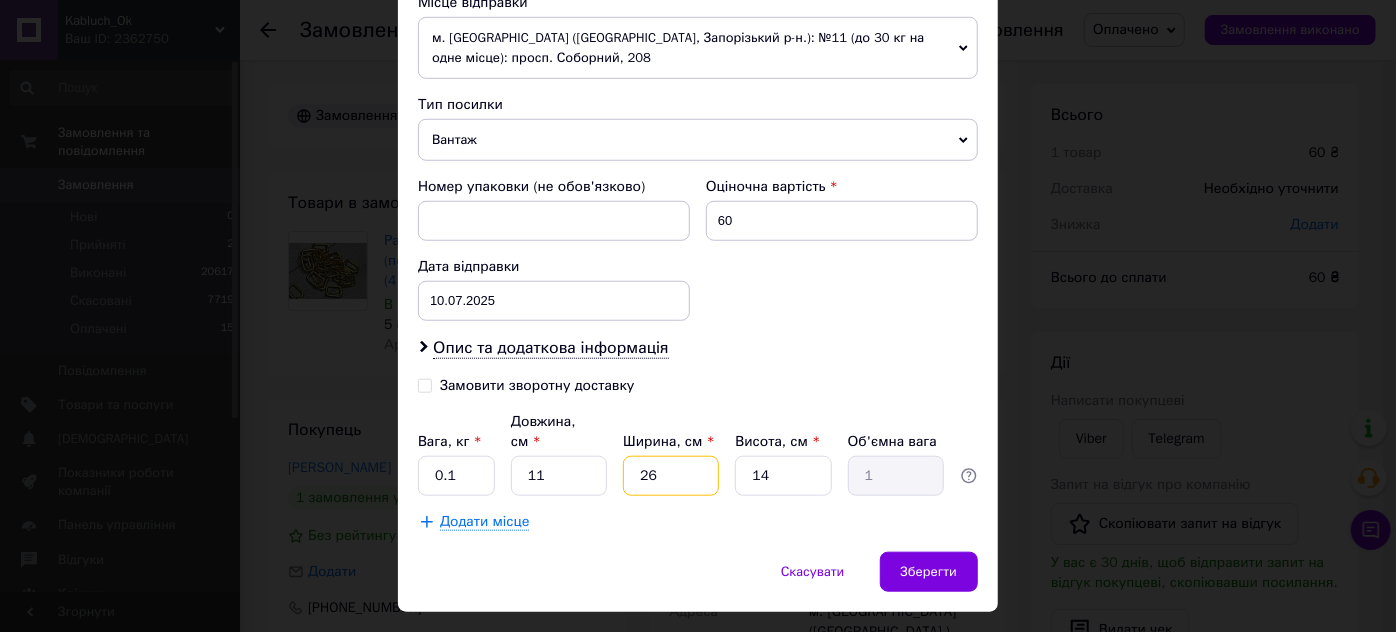 type on "2" 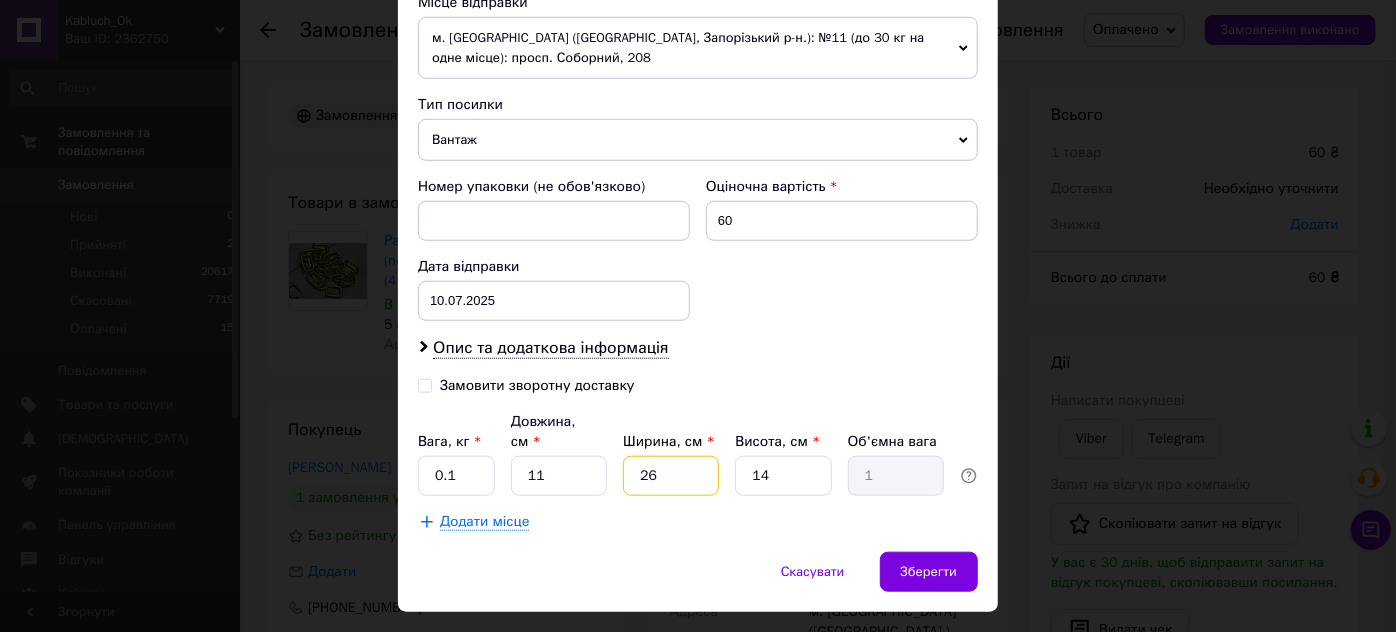 type on "0.1" 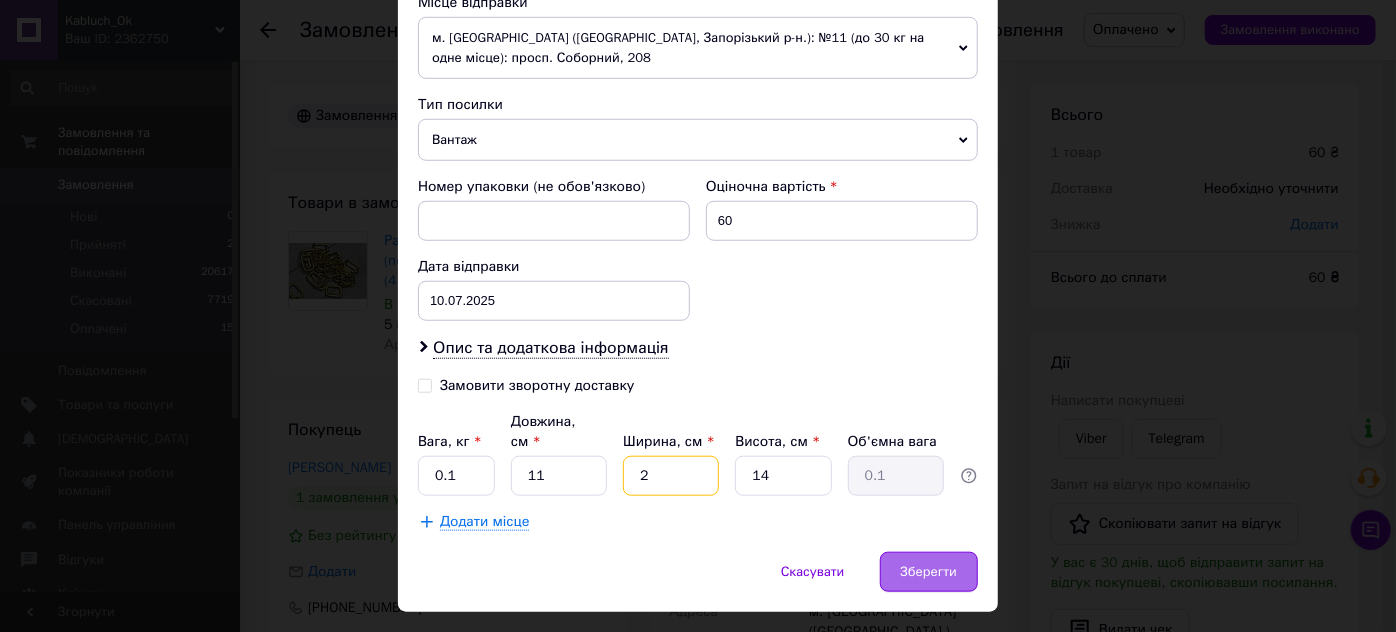 type on "2" 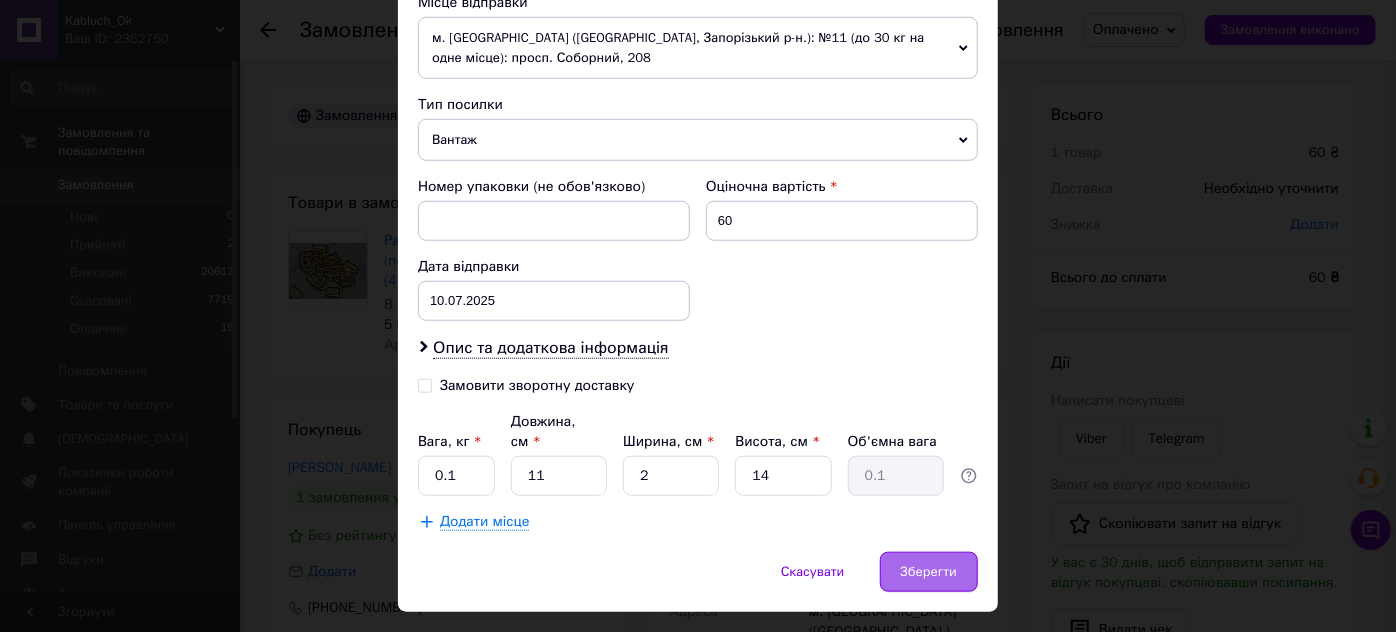 click on "Зберегти" at bounding box center [929, 572] 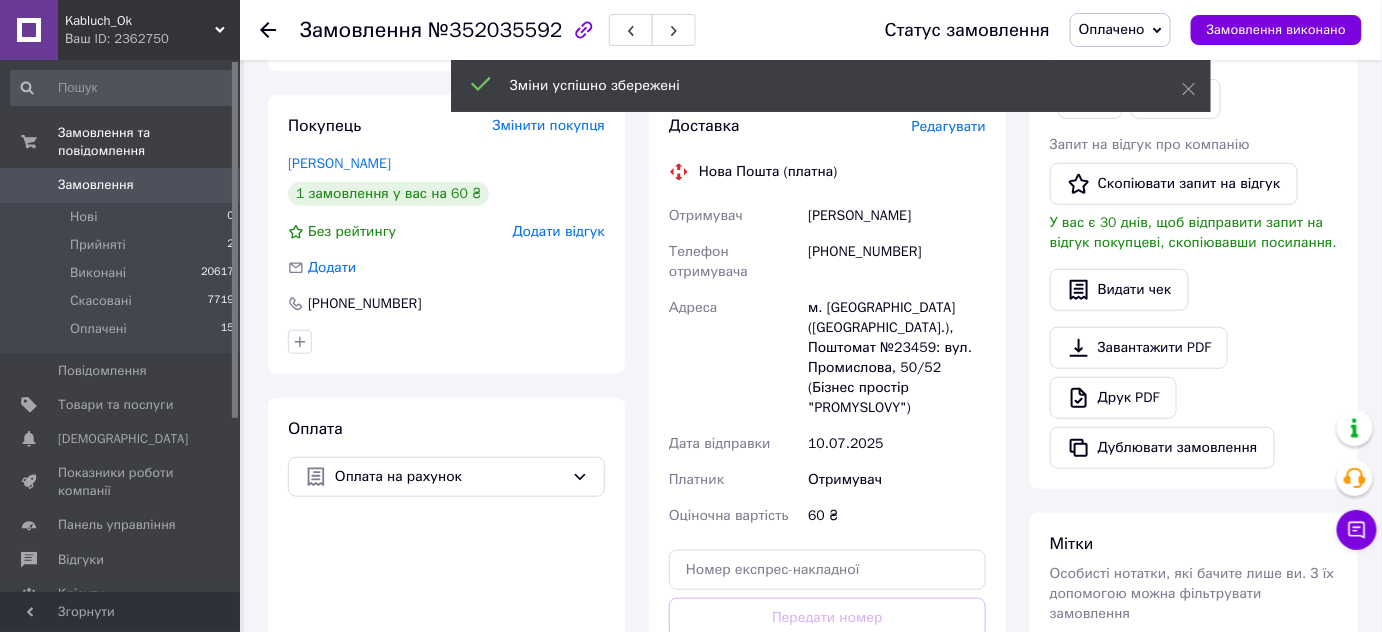 scroll, scrollTop: 454, scrollLeft: 0, axis: vertical 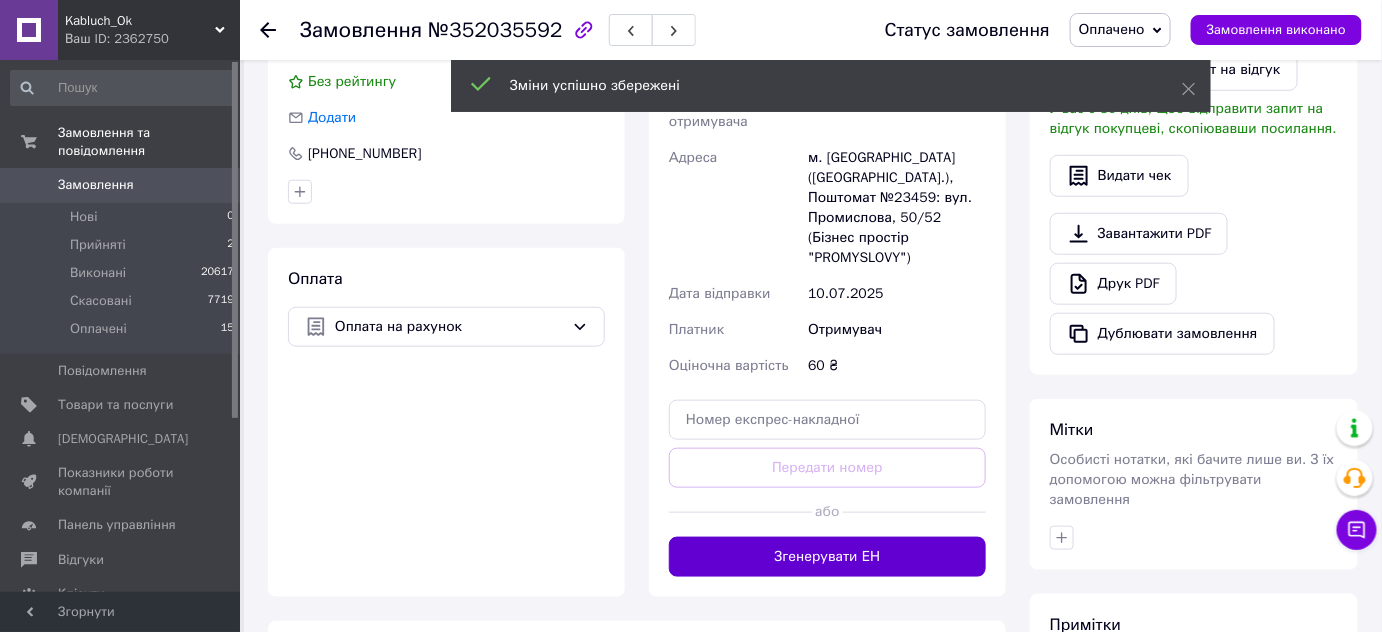 click on "Згенерувати ЕН" at bounding box center [827, 557] 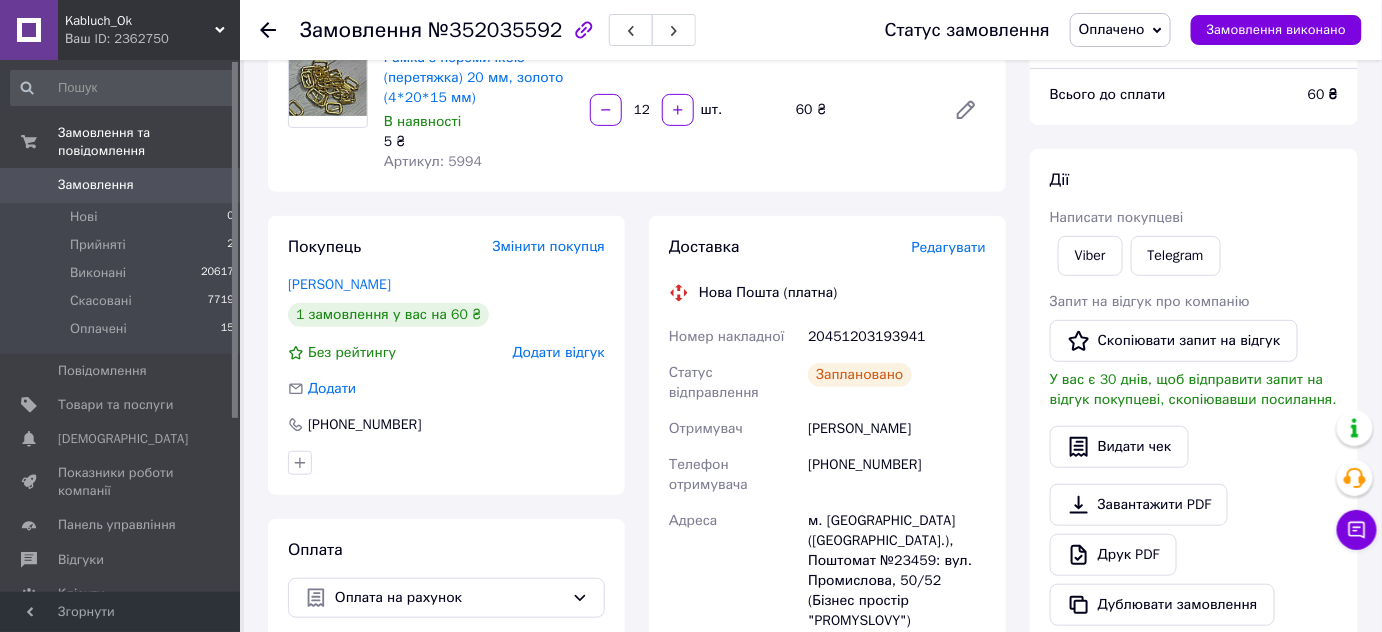 scroll, scrollTop: 181, scrollLeft: 0, axis: vertical 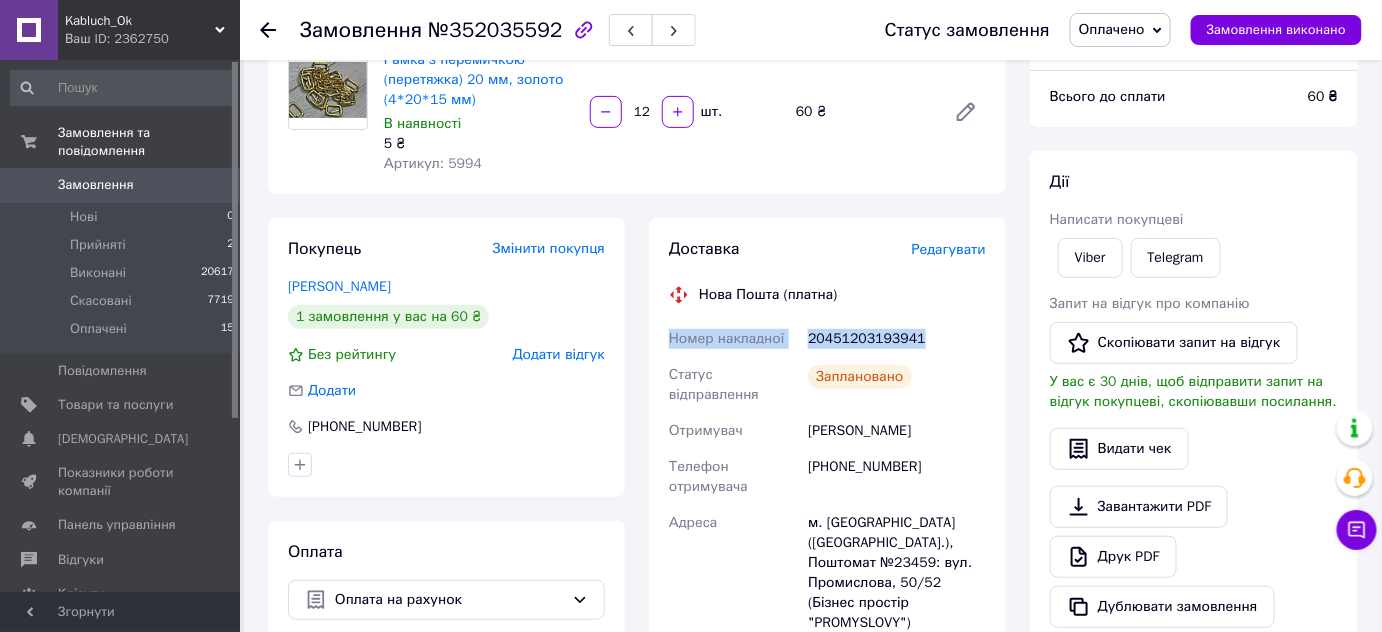 drag, startPoint x: 663, startPoint y: 334, endPoint x: 926, endPoint y: 317, distance: 263.54886 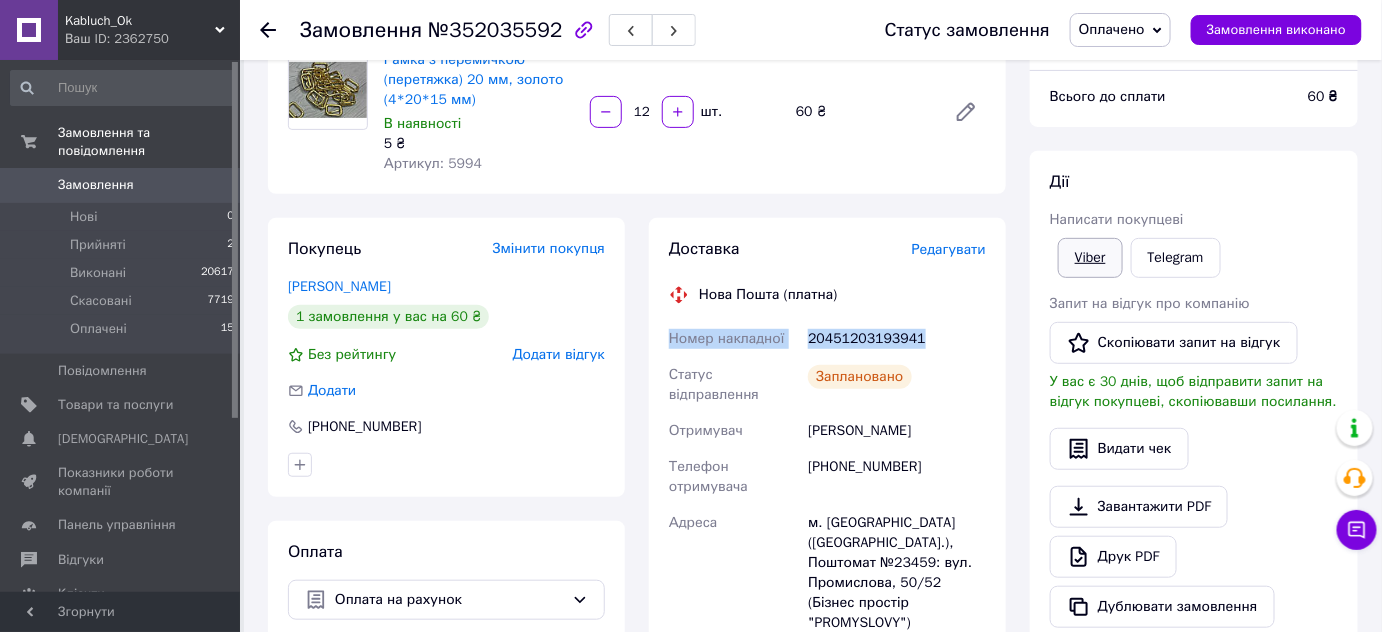click on "Viber" at bounding box center (1090, 258) 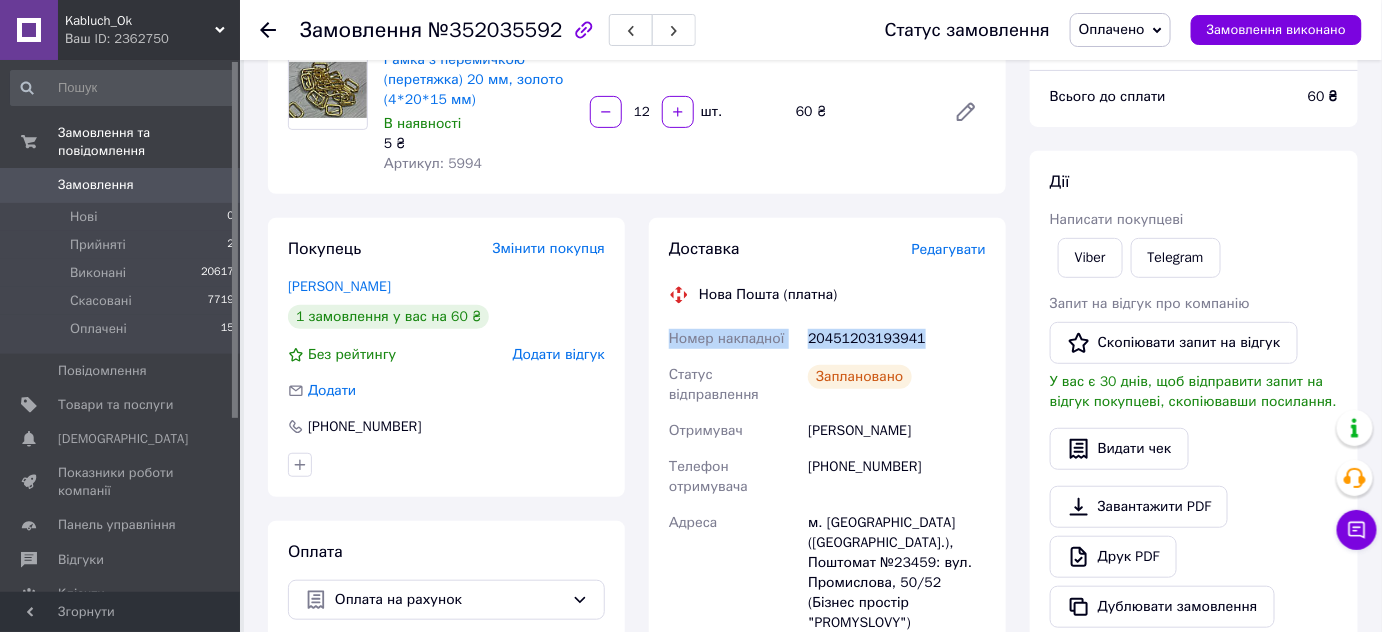 click on "Оплачено" at bounding box center [1112, 29] 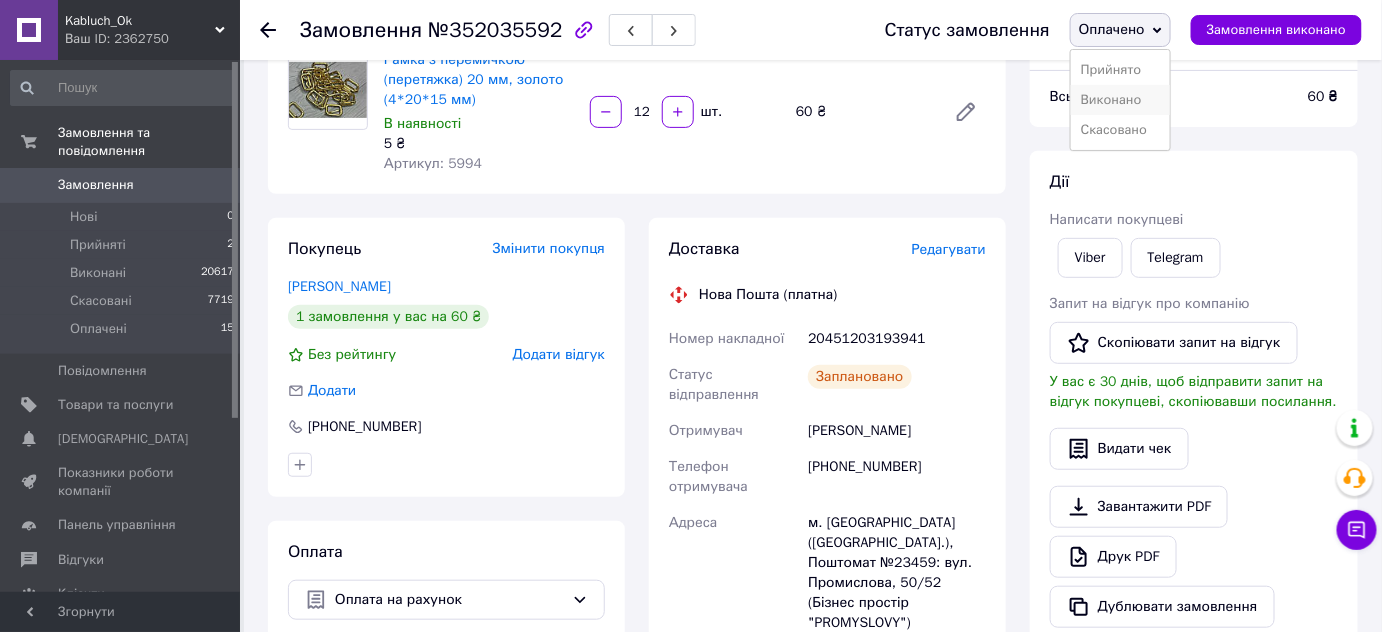 click on "Виконано" at bounding box center [1120, 100] 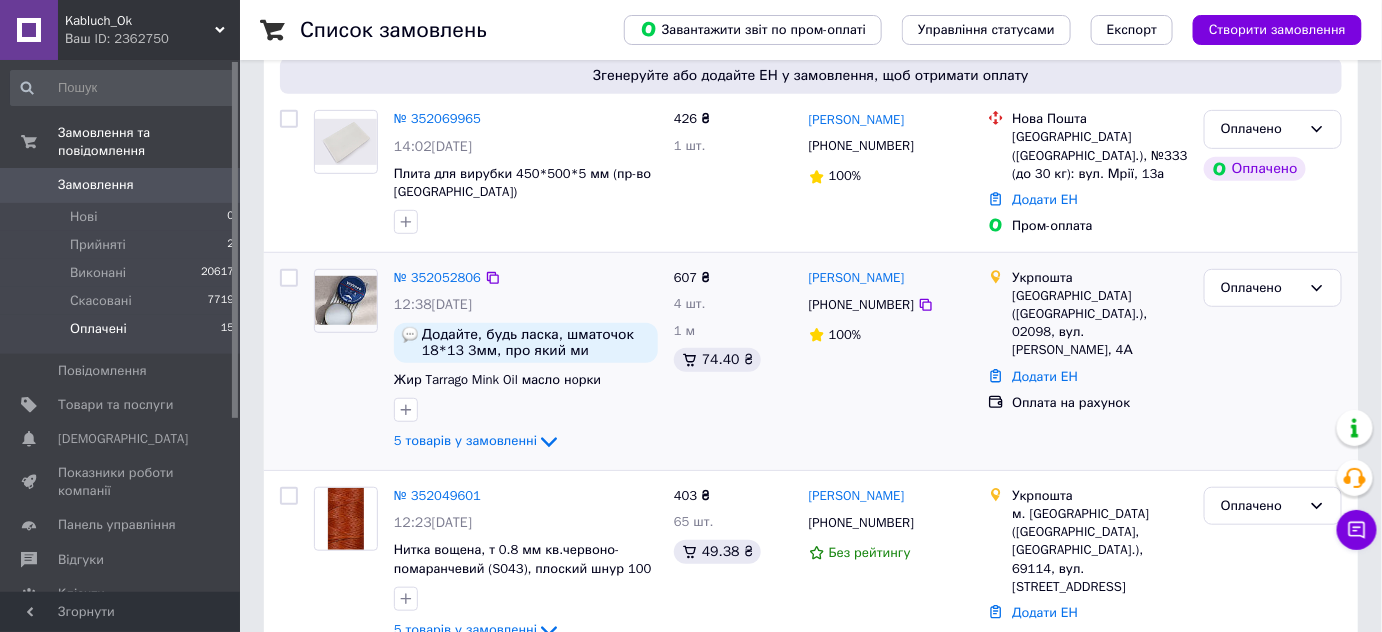 scroll, scrollTop: 272, scrollLeft: 0, axis: vertical 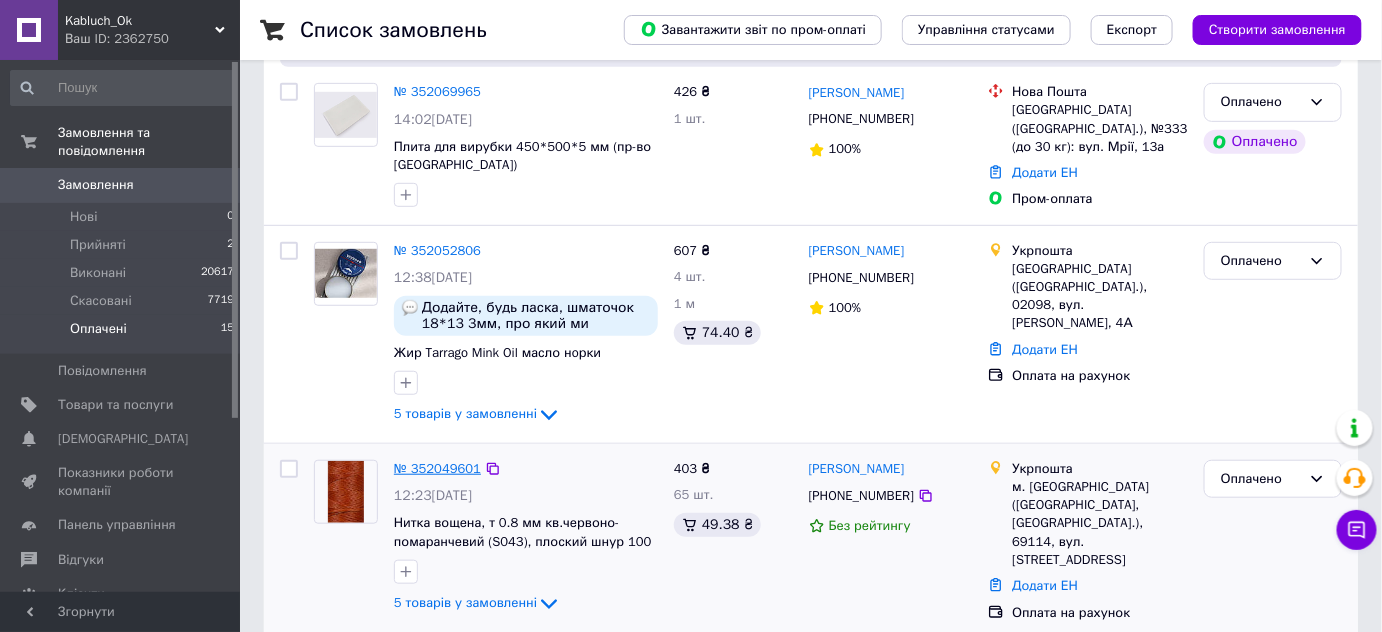 click on "№ 352049601" at bounding box center (437, 468) 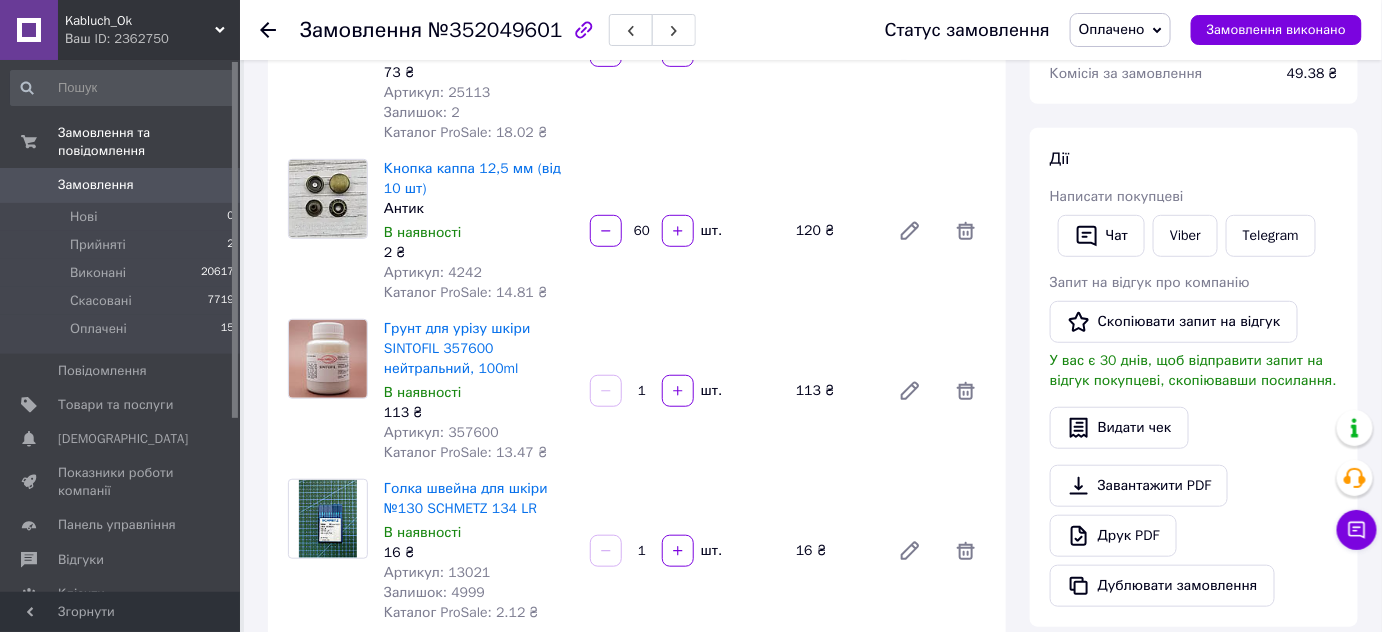 click 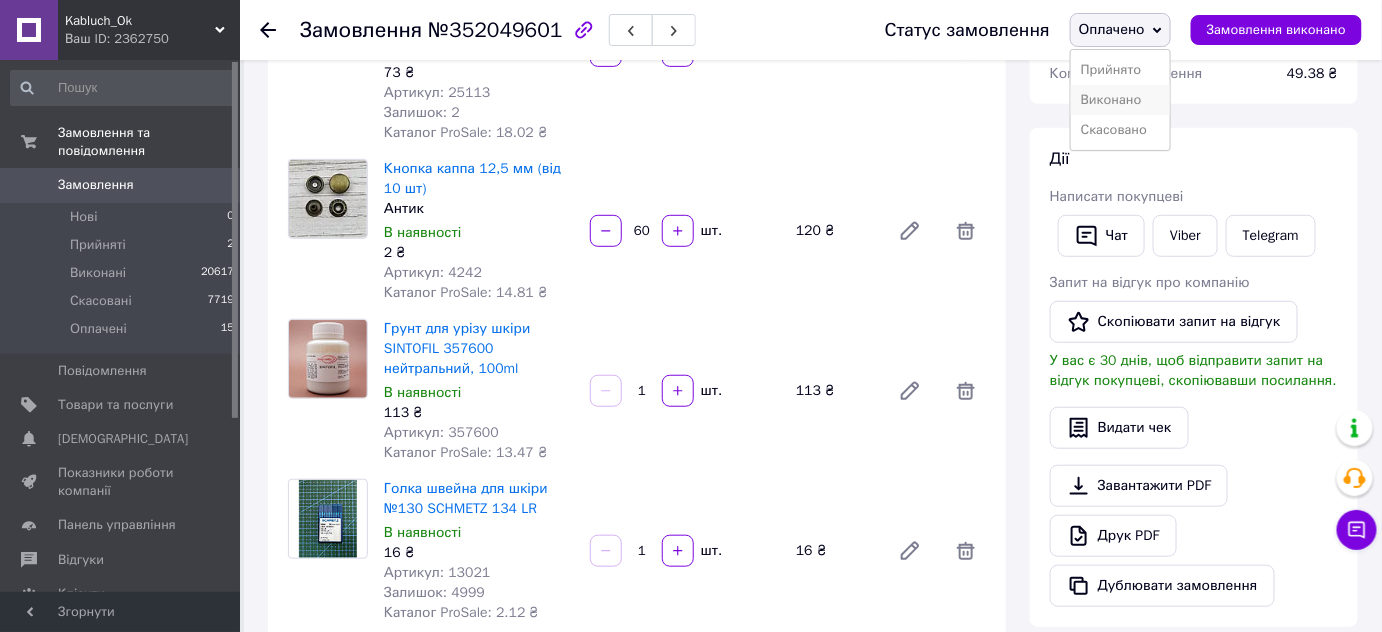 click on "Виконано" at bounding box center (1120, 100) 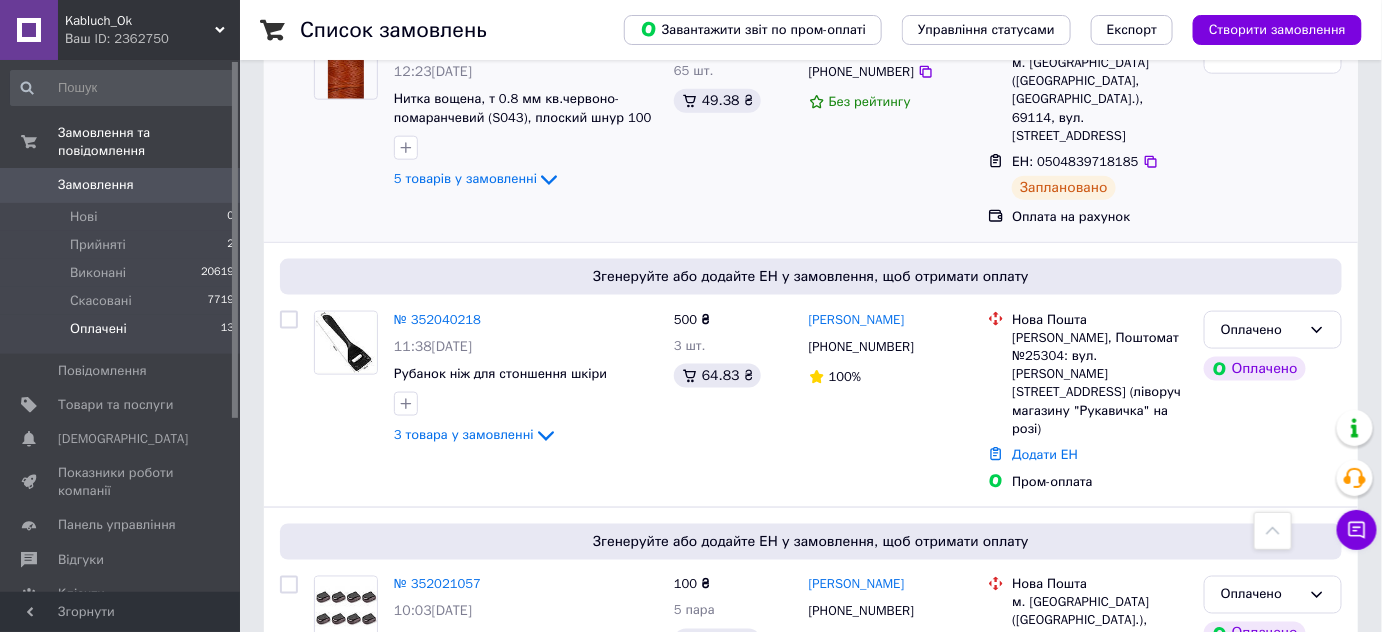 scroll, scrollTop: 727, scrollLeft: 0, axis: vertical 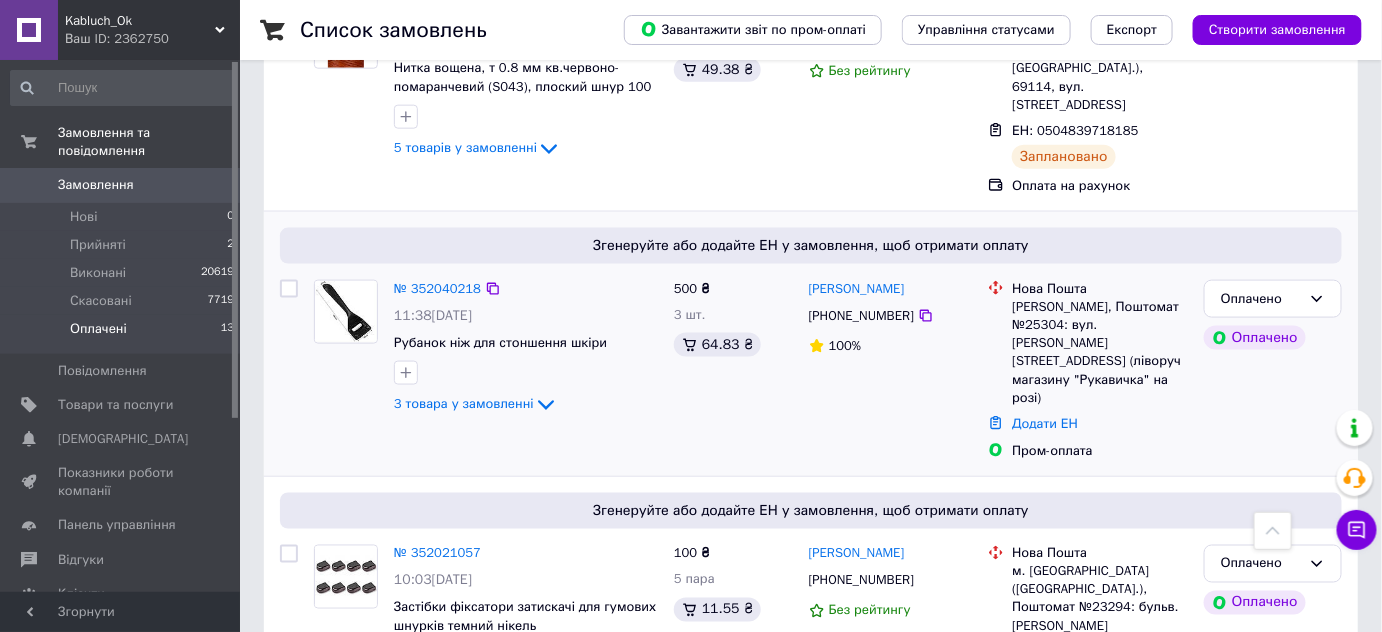 click on "№ 352040218" at bounding box center [437, 289] 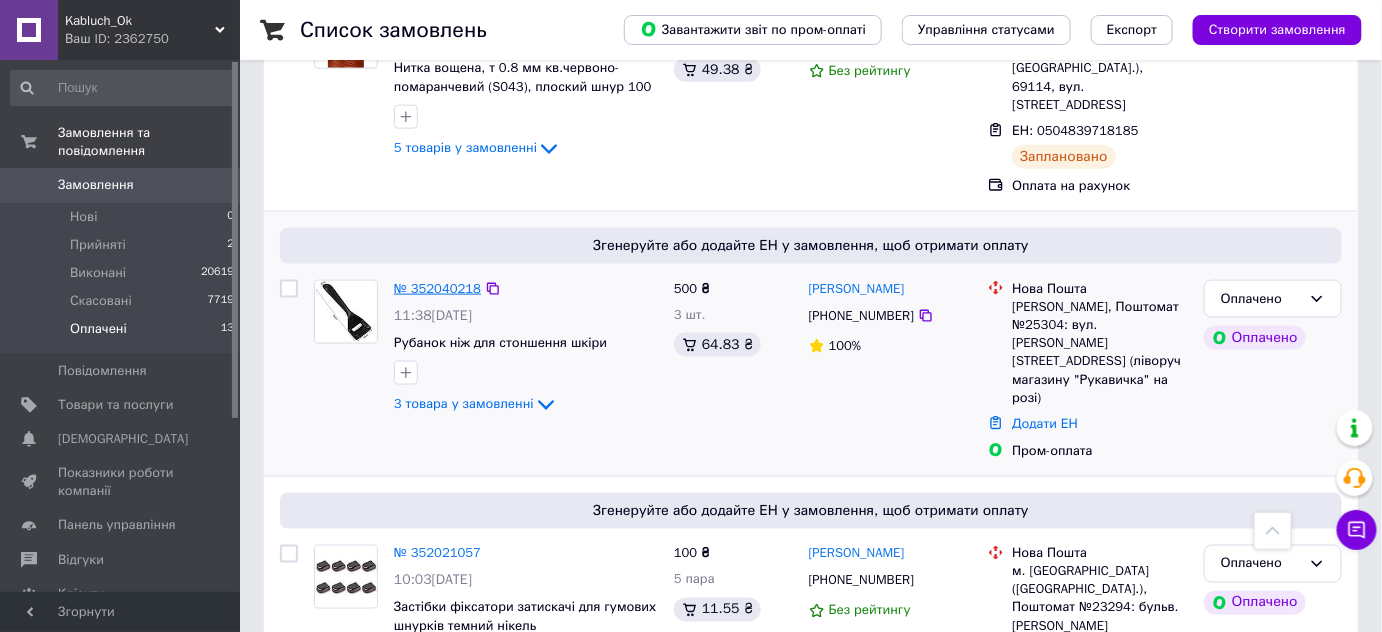 click on "№ 352040218" at bounding box center (437, 288) 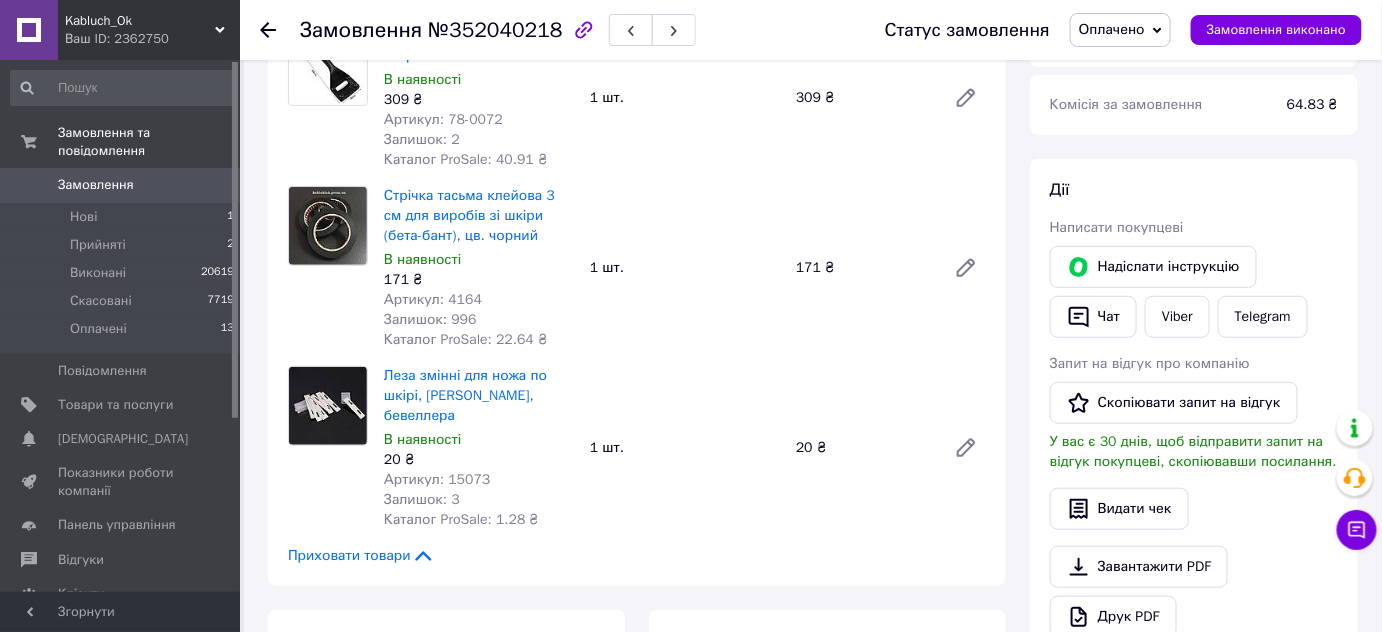 scroll, scrollTop: 181, scrollLeft: 0, axis: vertical 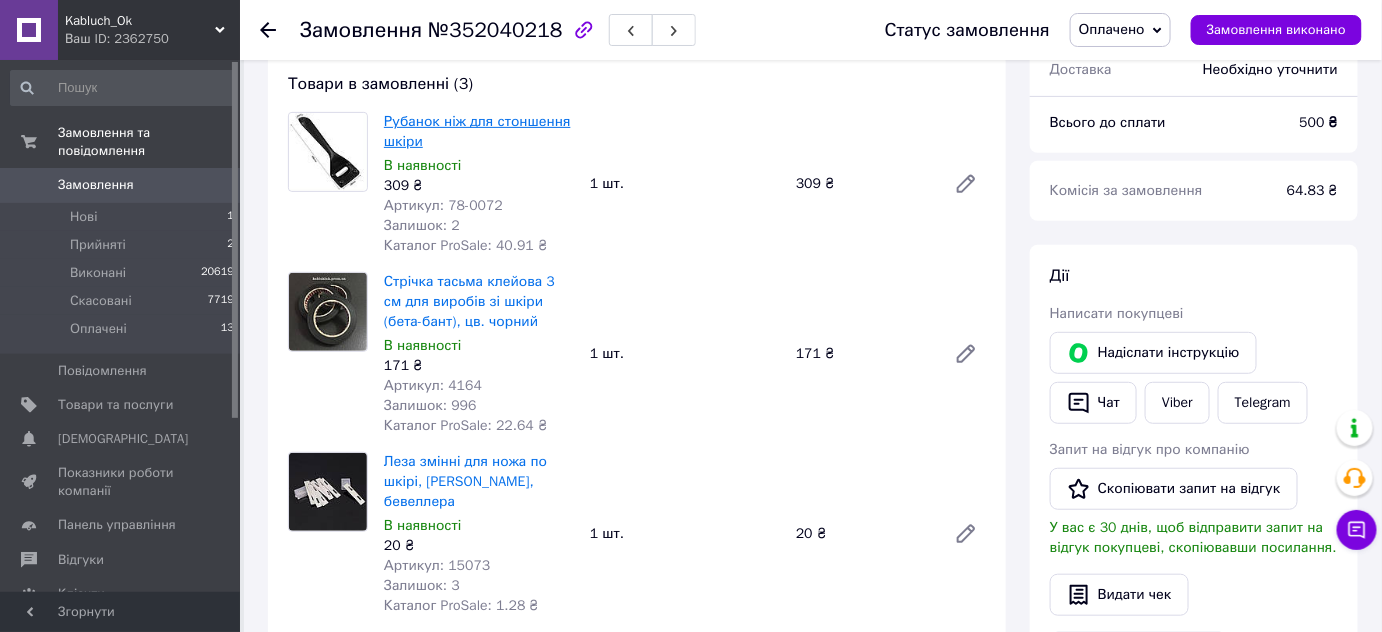 click on "Рубанок ніж для стоншення шкіри" at bounding box center [477, 131] 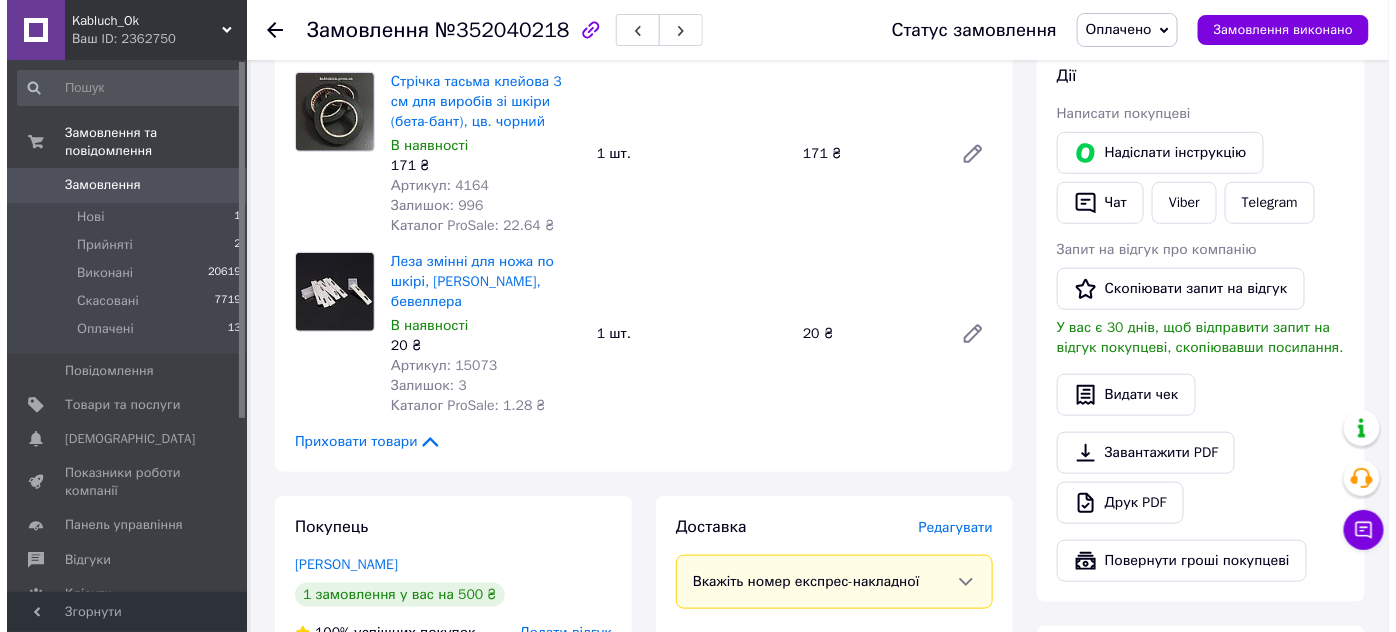 scroll, scrollTop: 454, scrollLeft: 0, axis: vertical 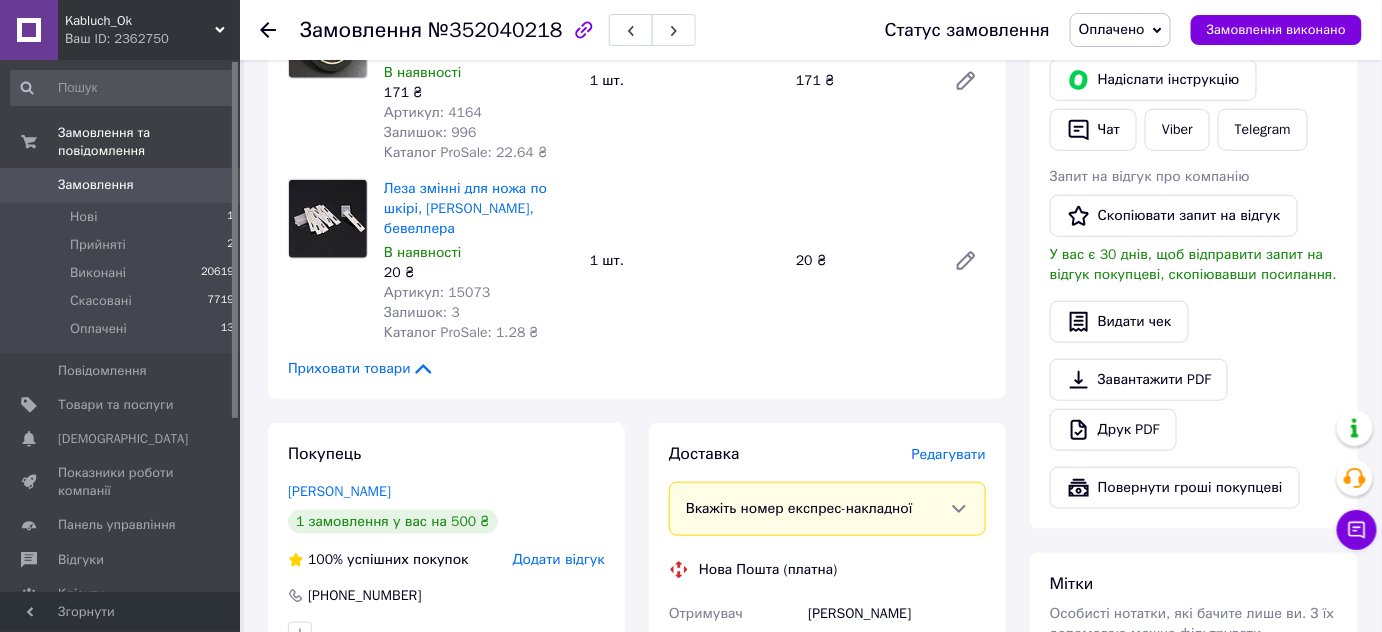 click on "Редагувати" at bounding box center (949, 454) 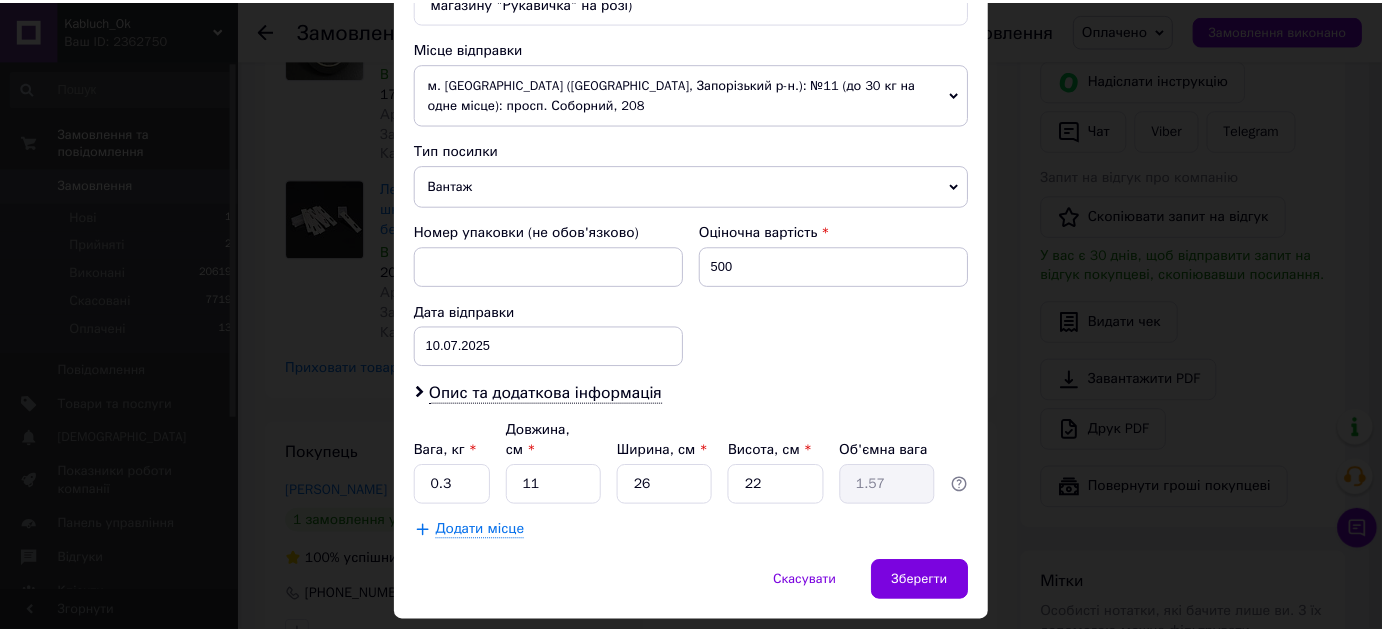scroll, scrollTop: 727, scrollLeft: 0, axis: vertical 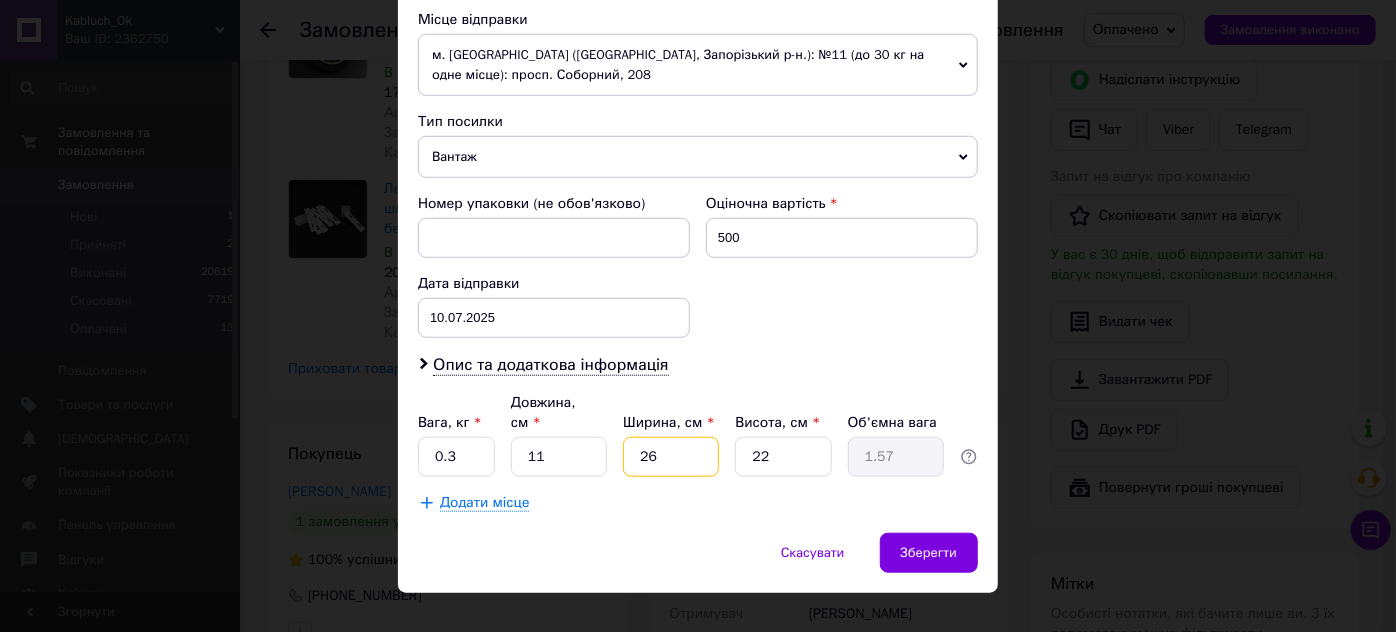 click on "26" at bounding box center [671, 457] 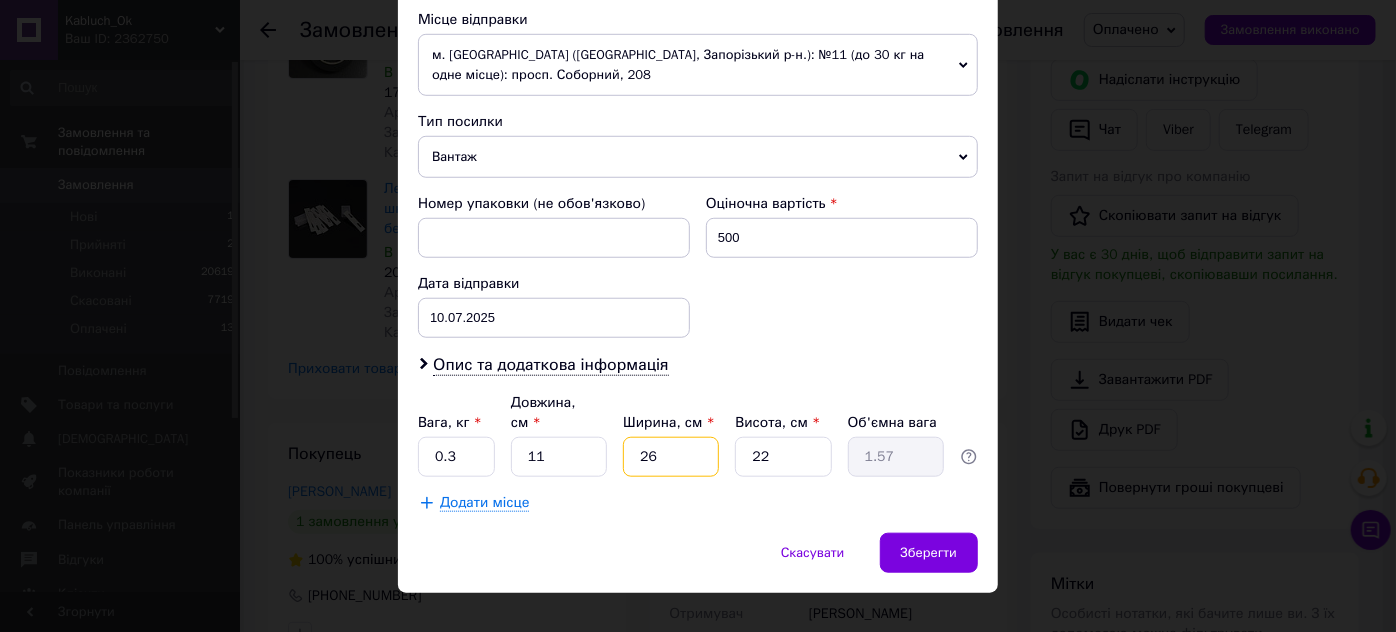 type on "6" 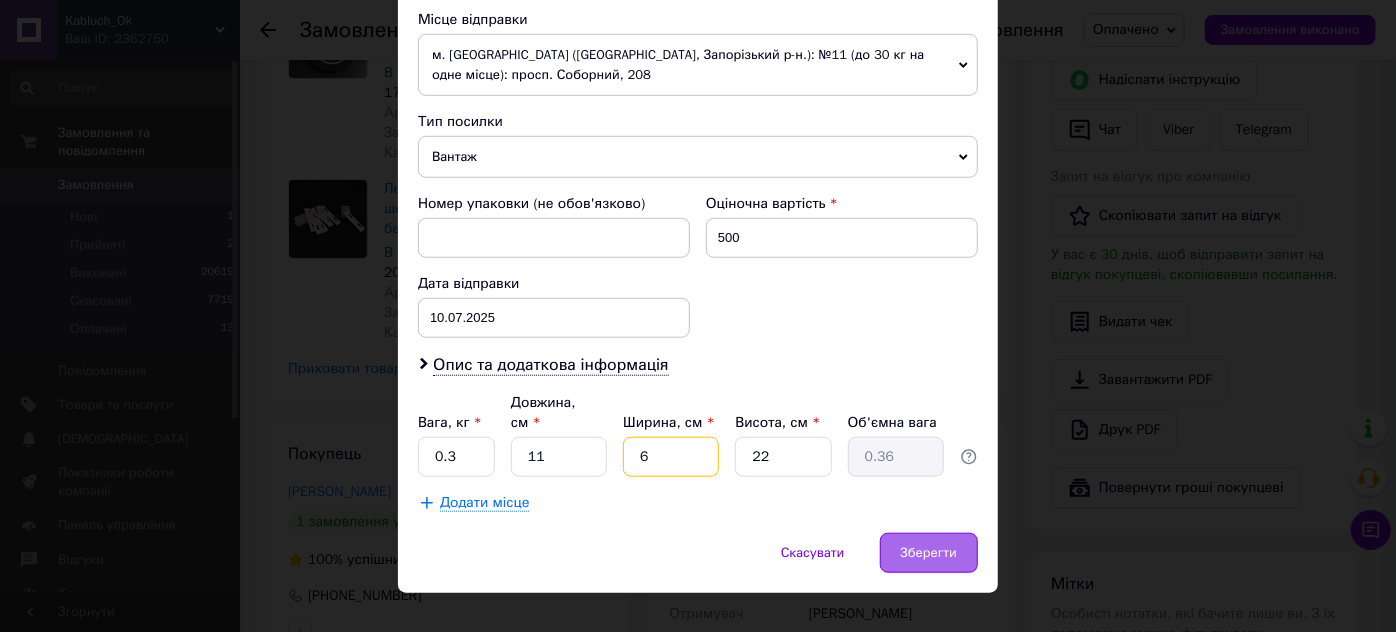 type on "6" 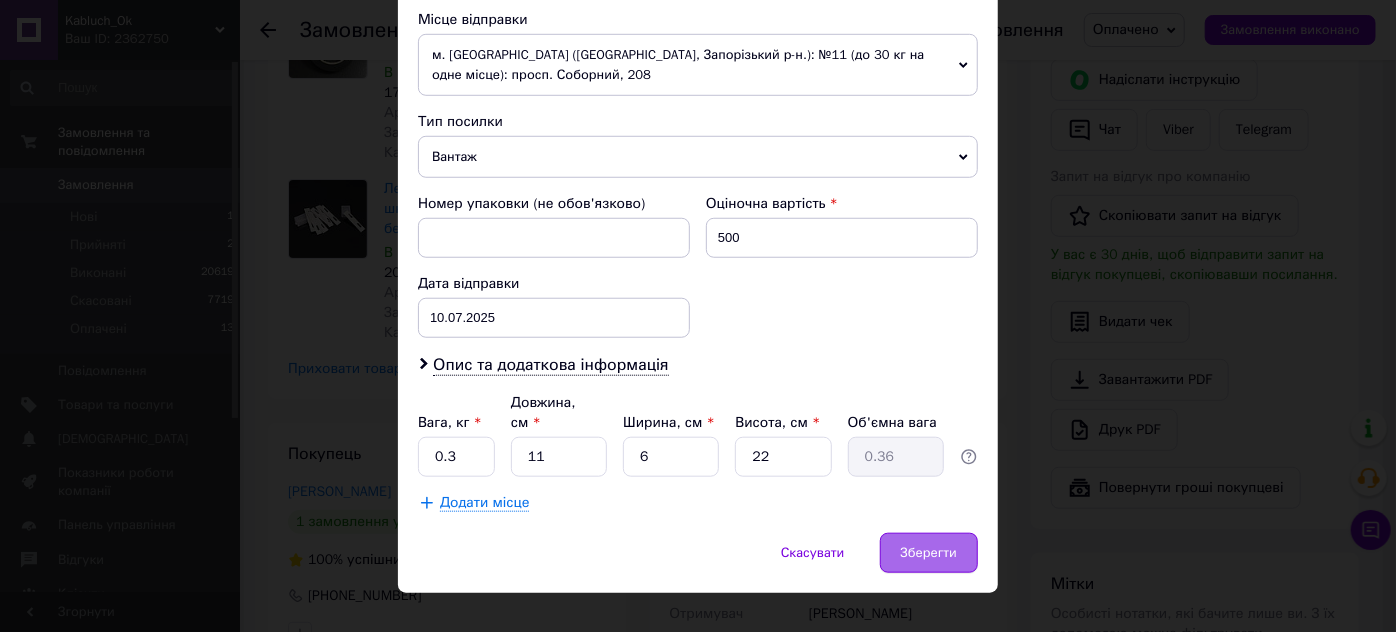 click on "Зберегти" at bounding box center (929, 553) 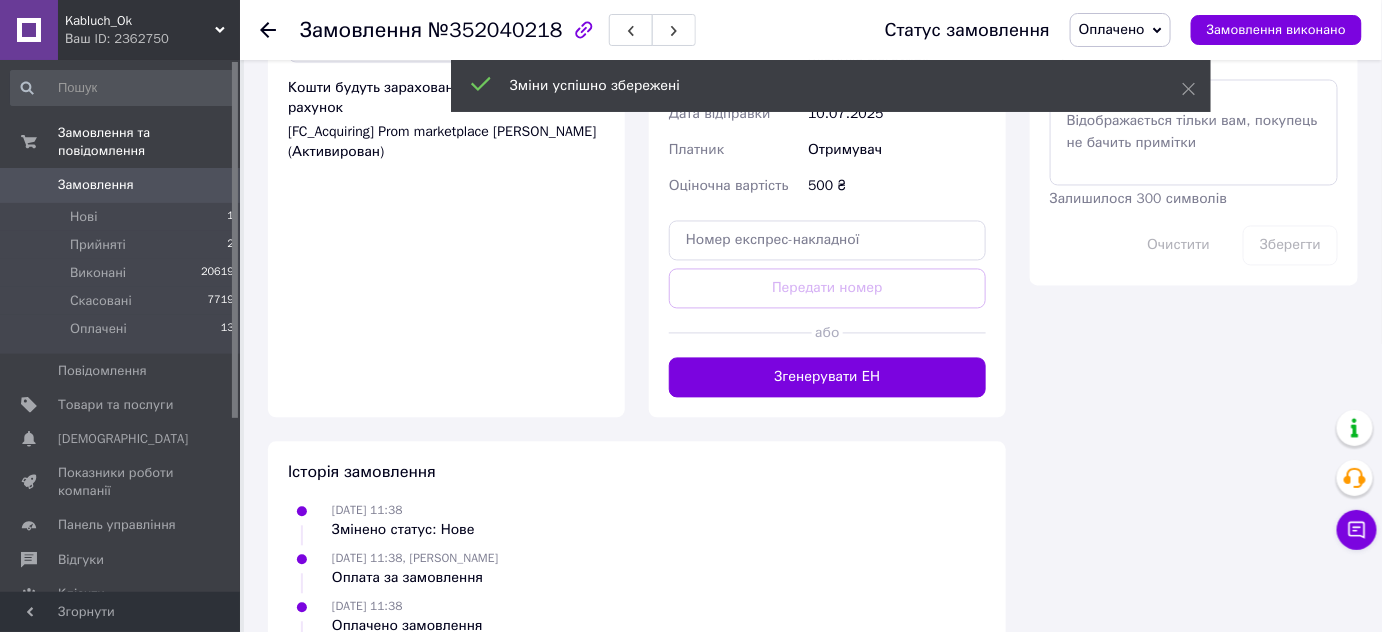 scroll, scrollTop: 1181, scrollLeft: 0, axis: vertical 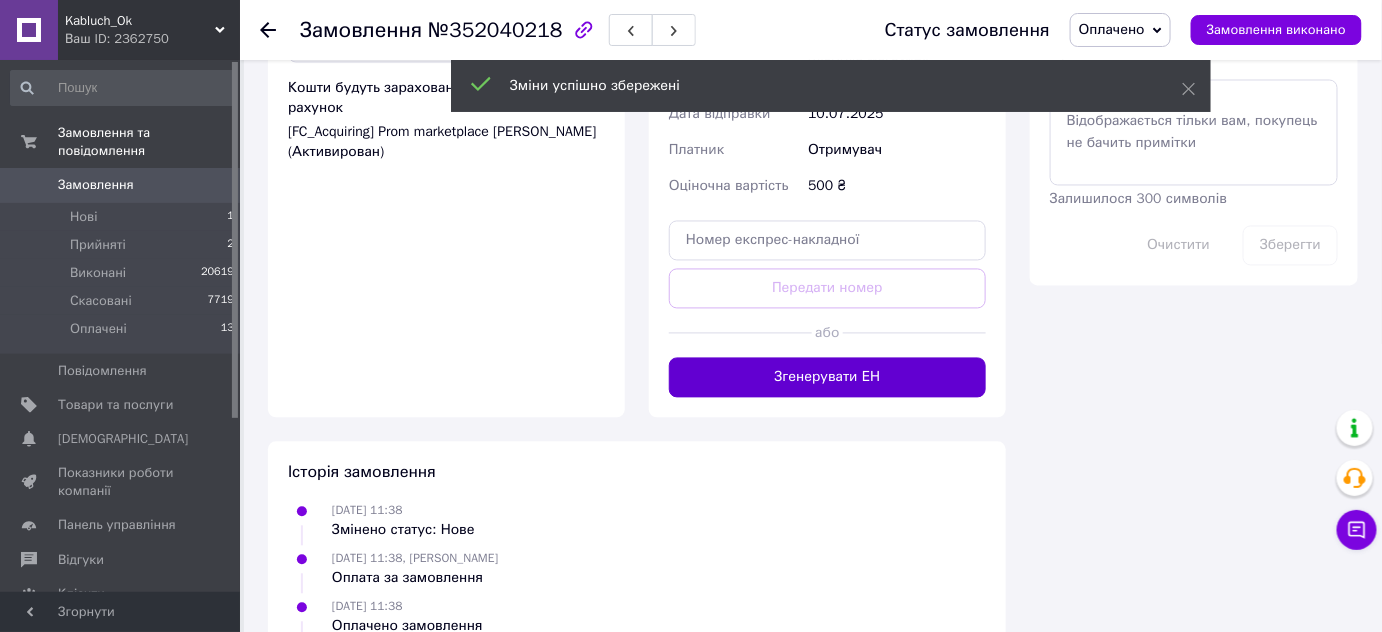 click on "Згенерувати ЕН" at bounding box center (827, 378) 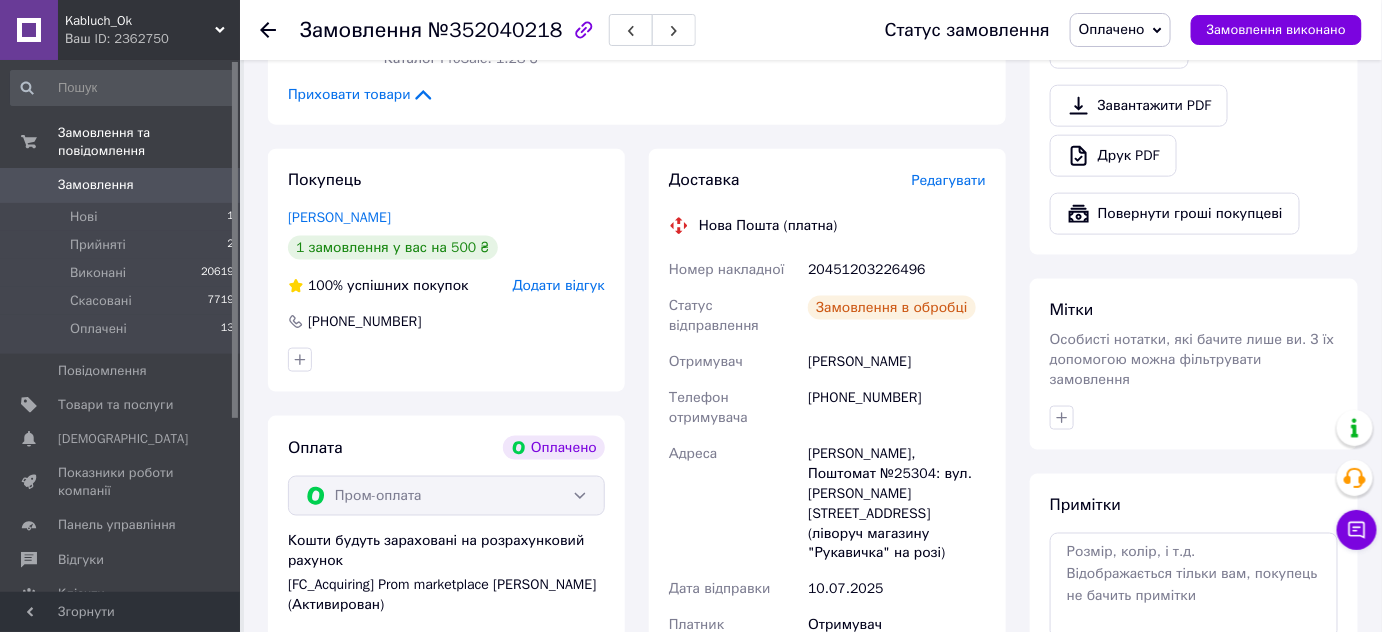 scroll, scrollTop: 727, scrollLeft: 0, axis: vertical 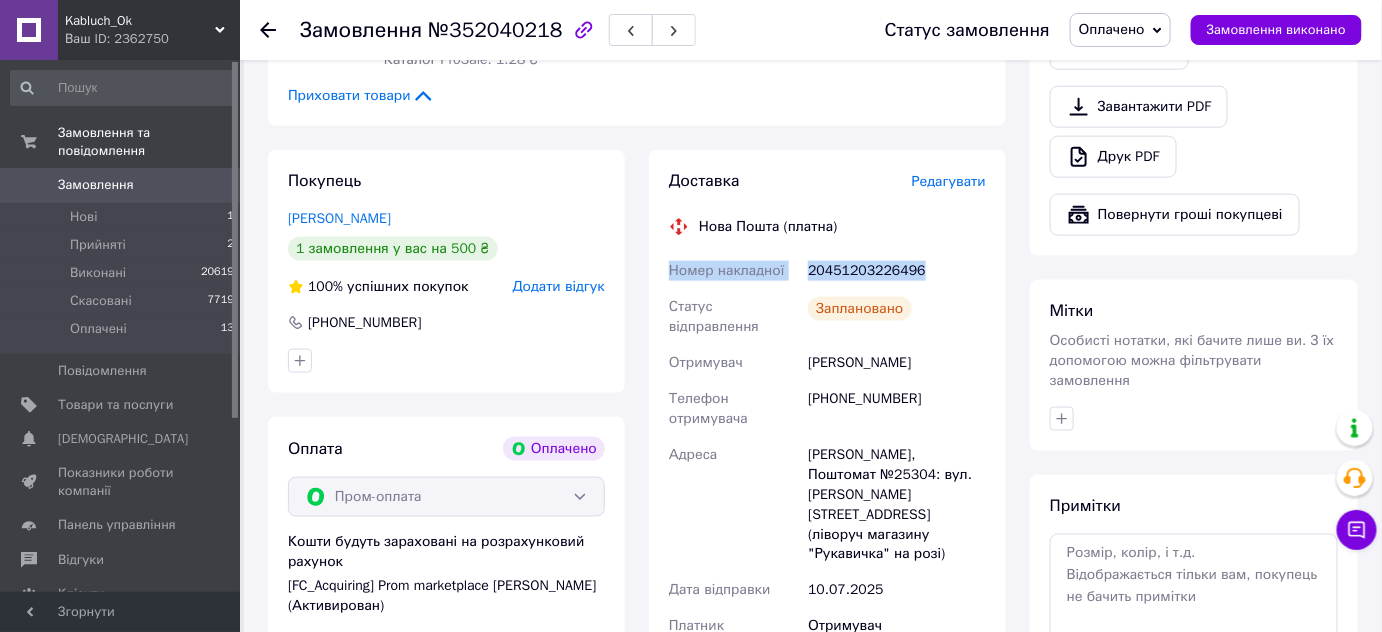 drag, startPoint x: 656, startPoint y: 252, endPoint x: 958, endPoint y: 255, distance: 302.0149 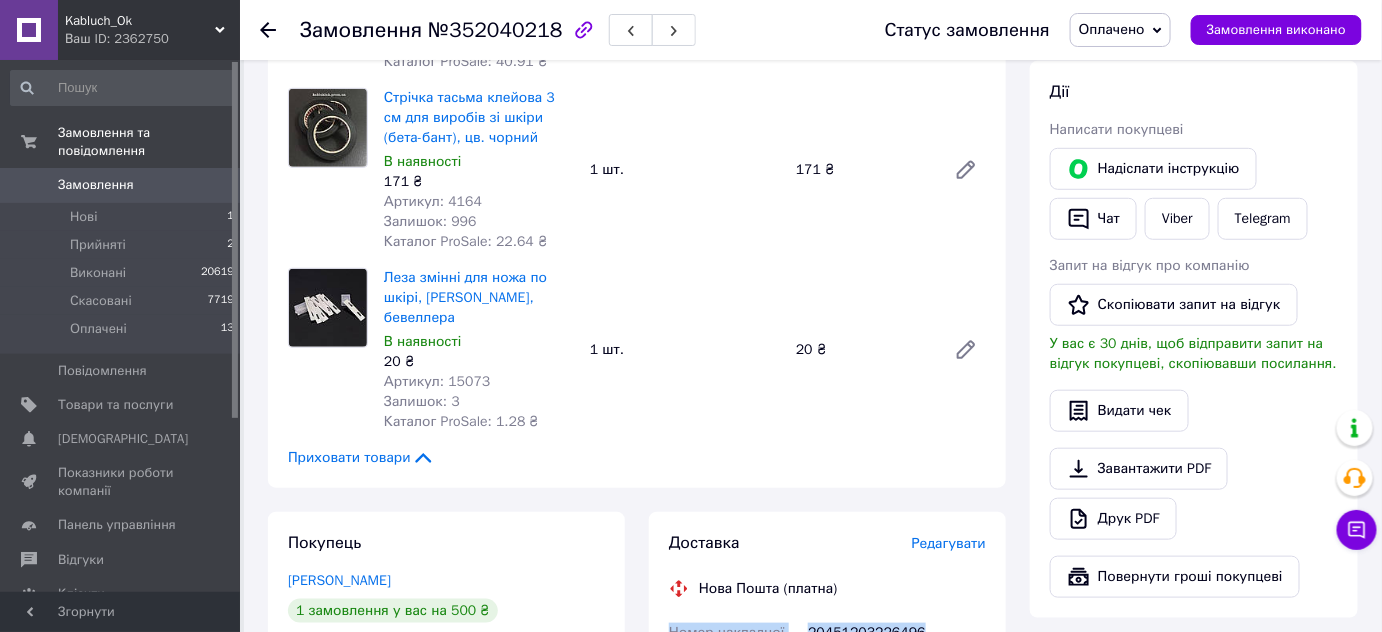 scroll, scrollTop: 272, scrollLeft: 0, axis: vertical 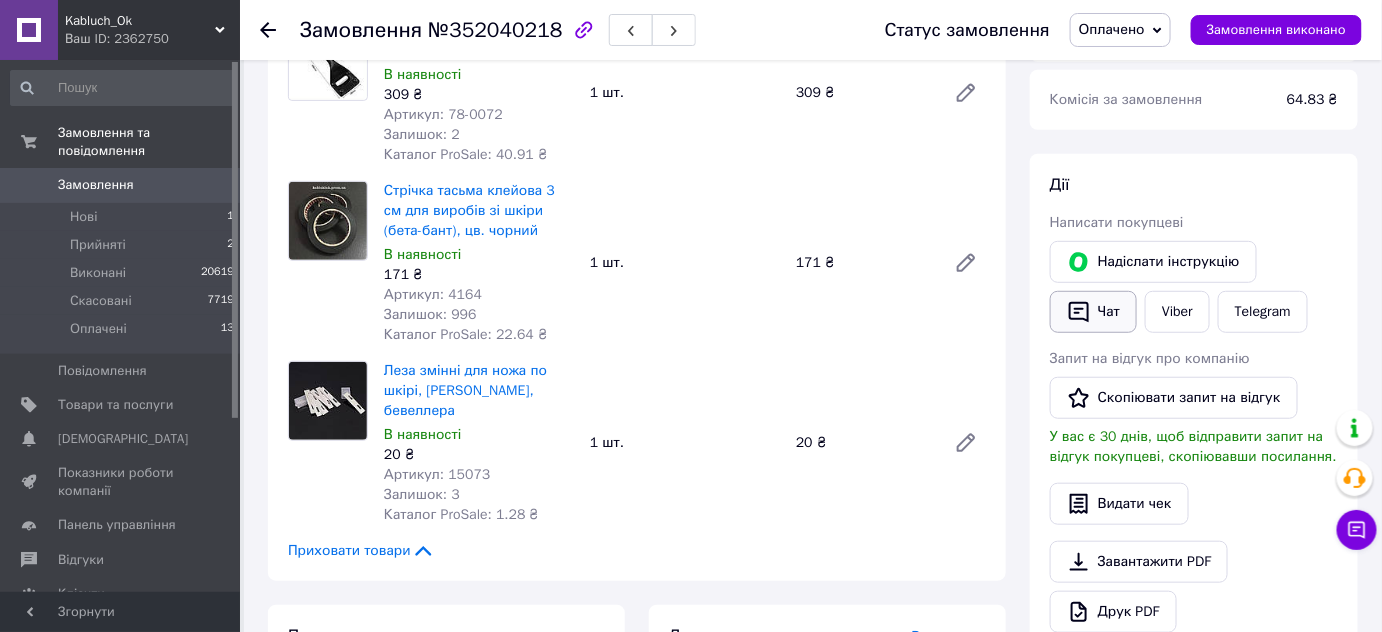 click on "Чат" at bounding box center [1093, 312] 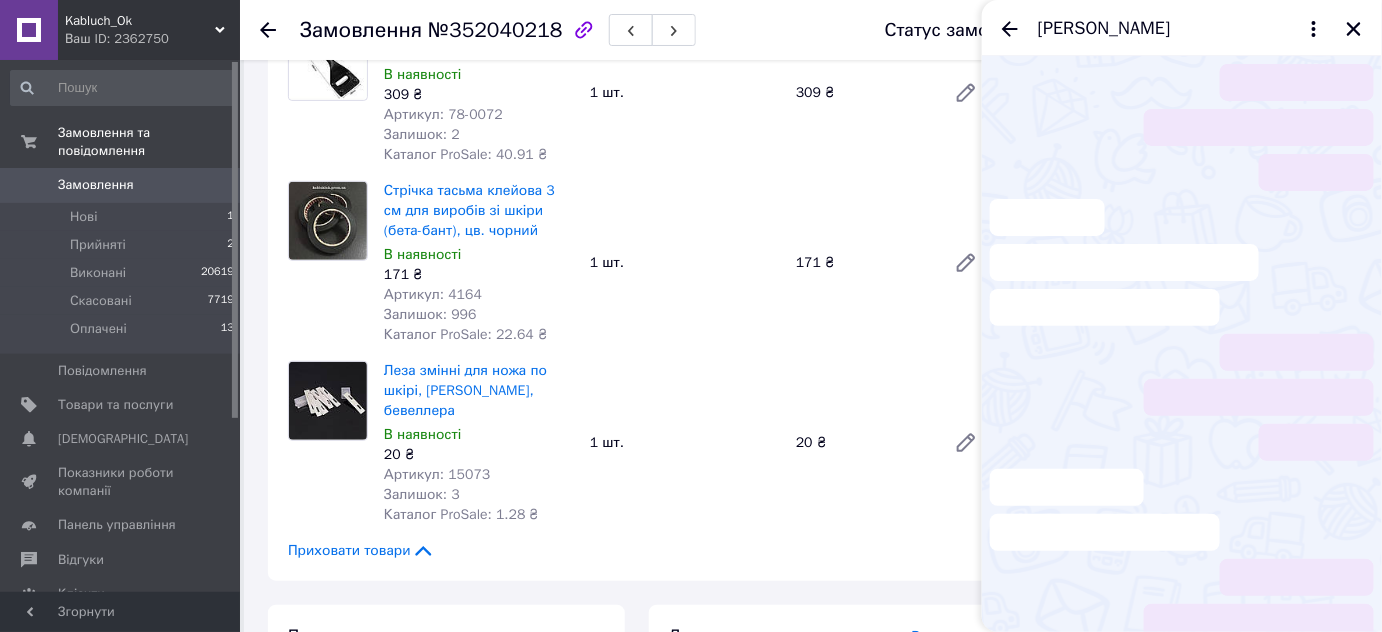 scroll, scrollTop: 22, scrollLeft: 0, axis: vertical 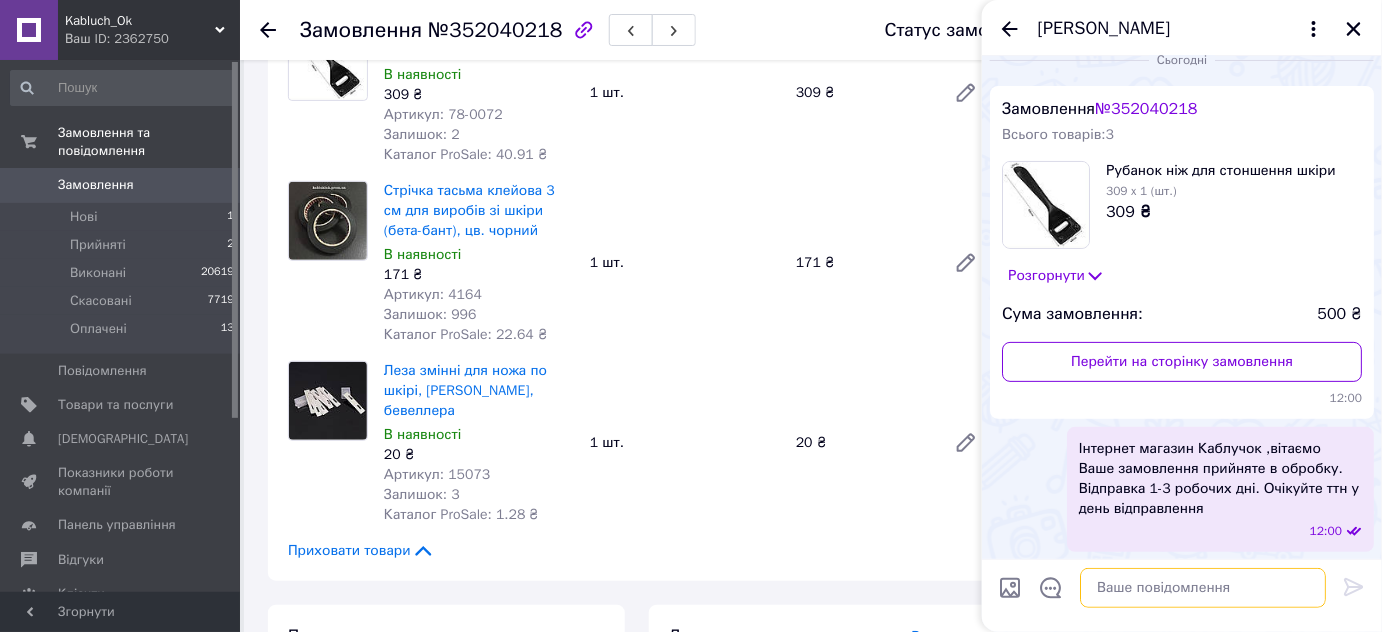 click at bounding box center [1203, 588] 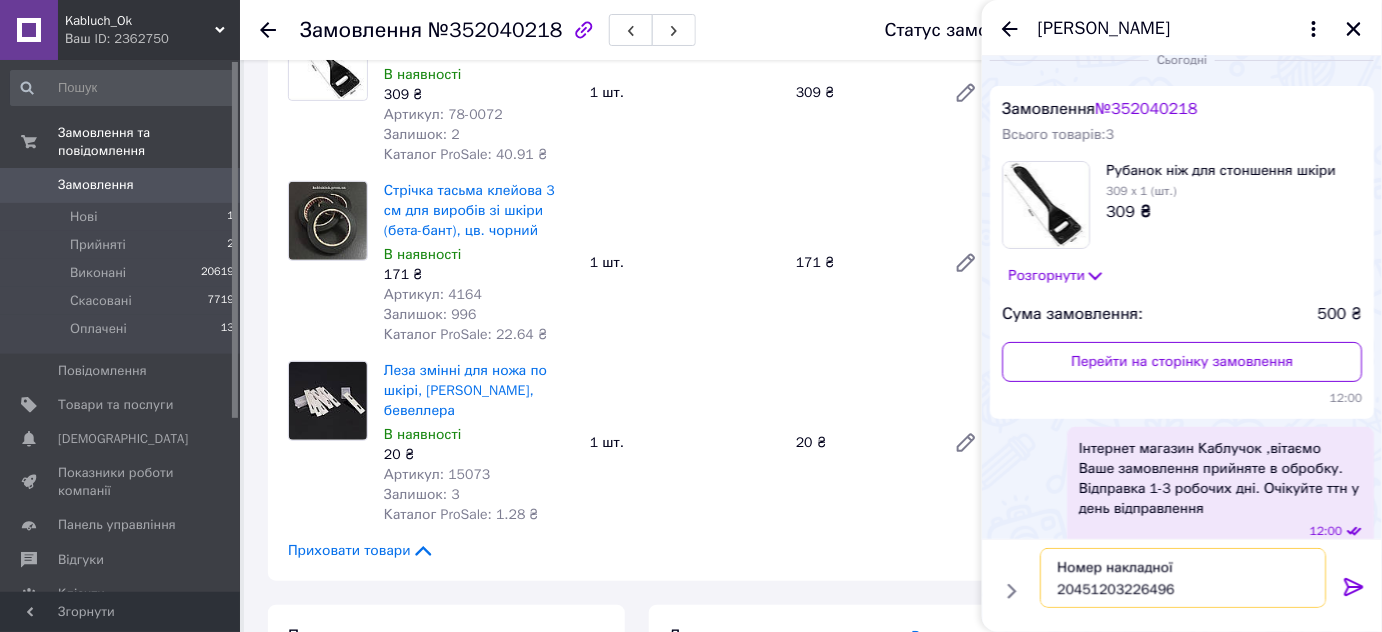 type on "Номер накладної
20451203226496" 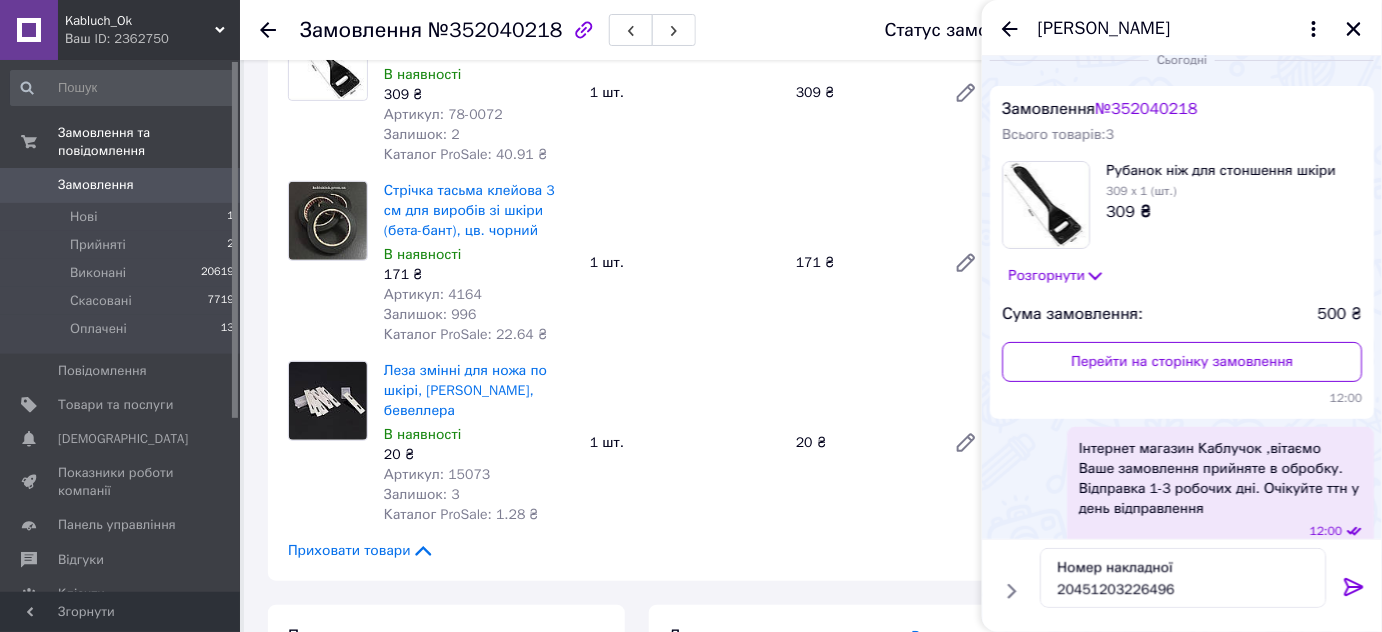 click 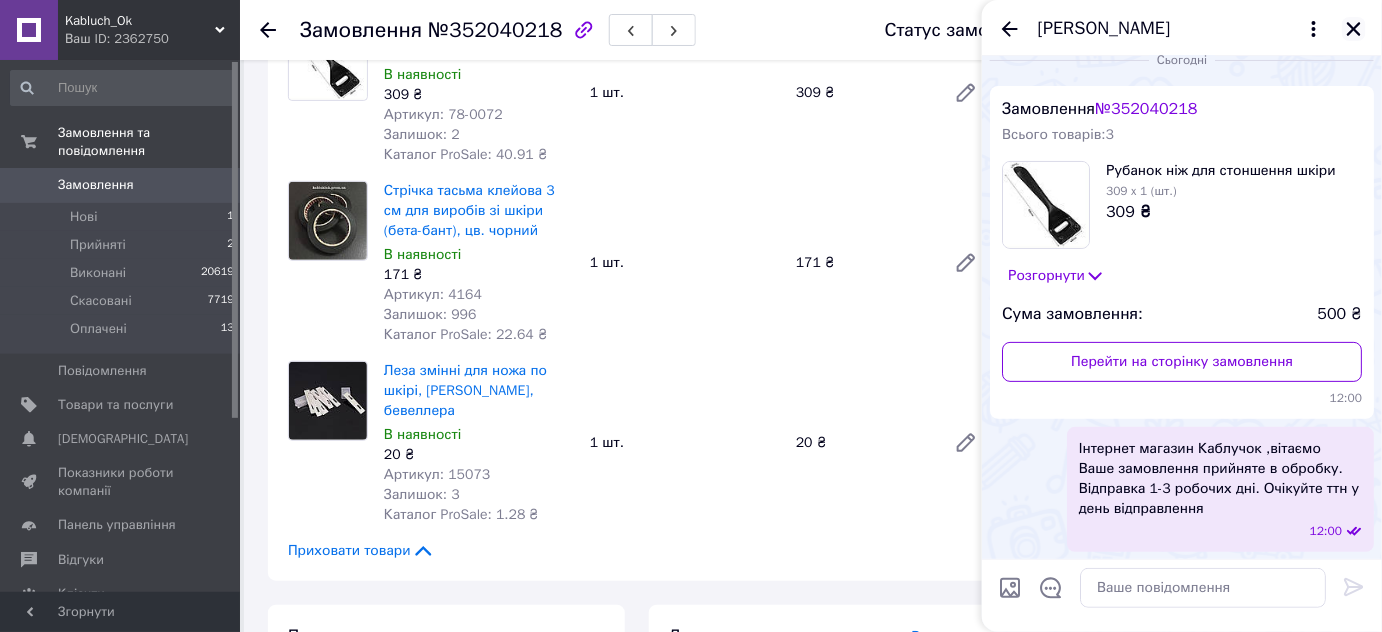 click 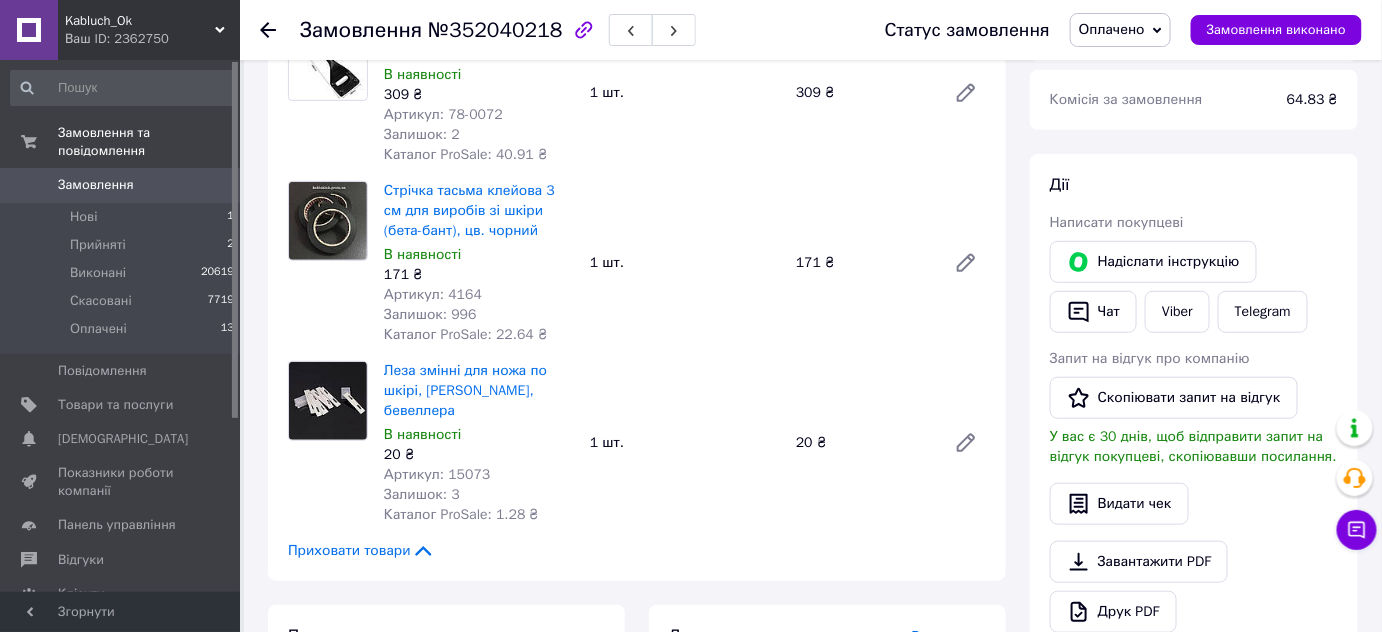 click on "Оплачено" at bounding box center (1112, 29) 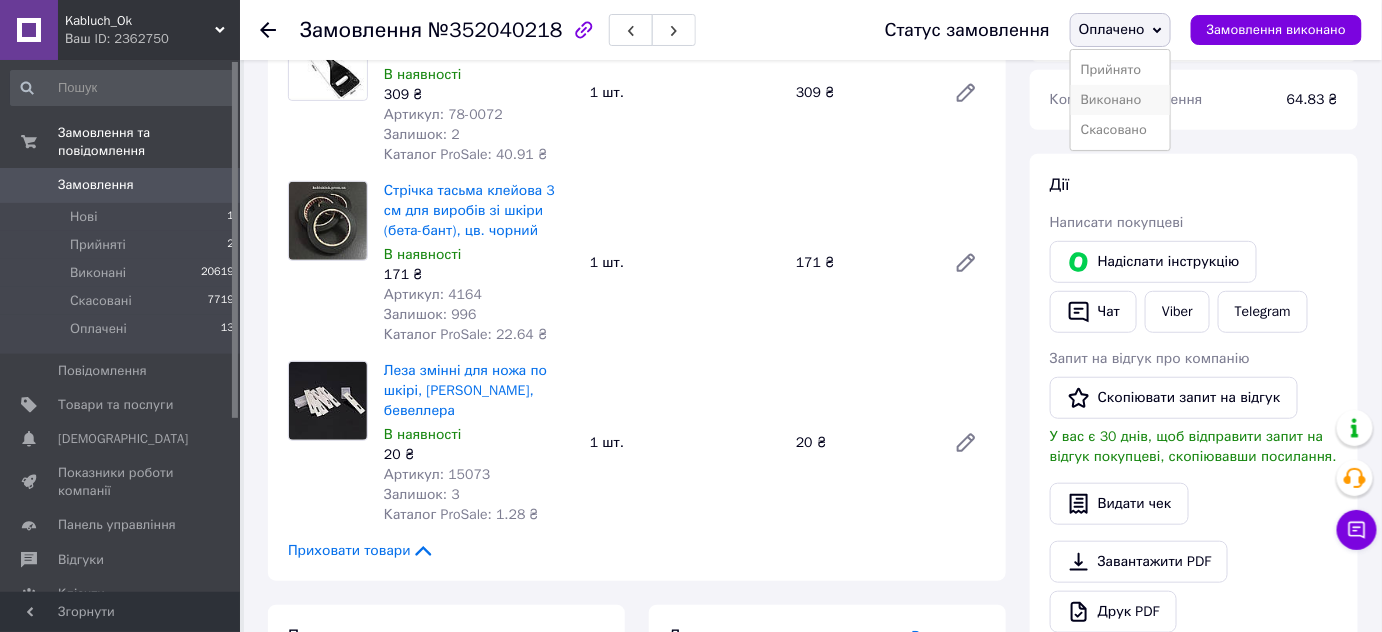 click on "Виконано" at bounding box center (1120, 100) 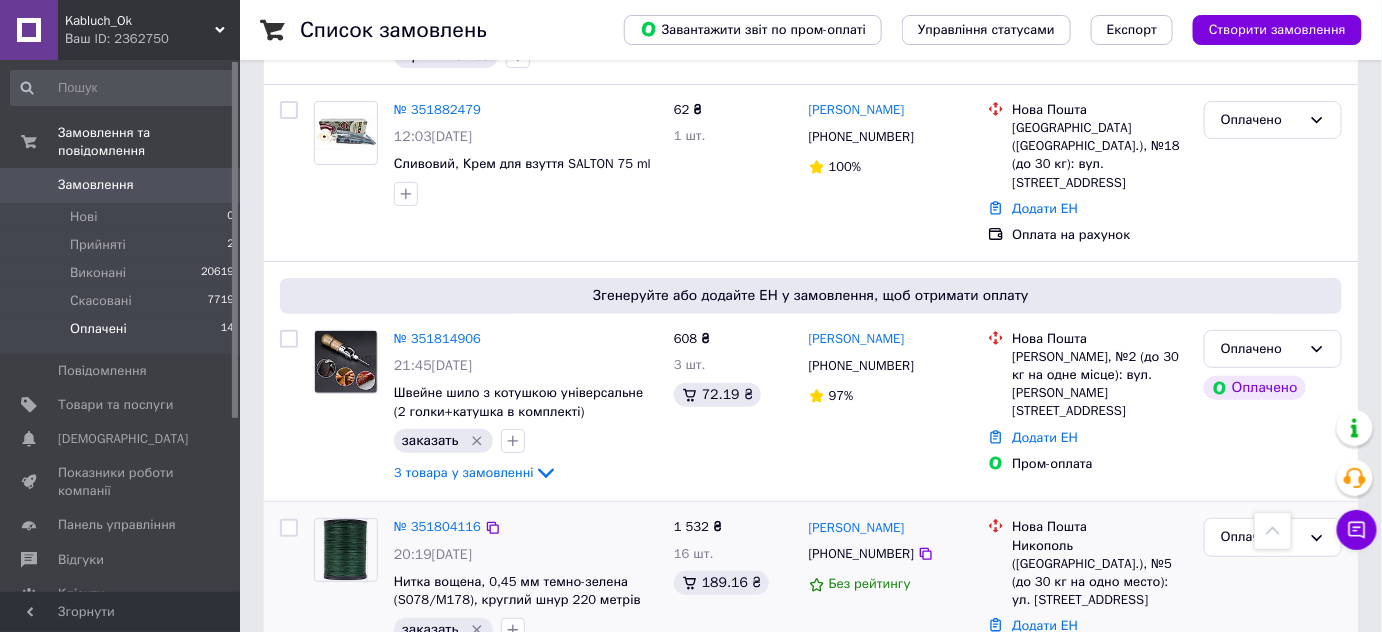 scroll, scrollTop: 2546, scrollLeft: 0, axis: vertical 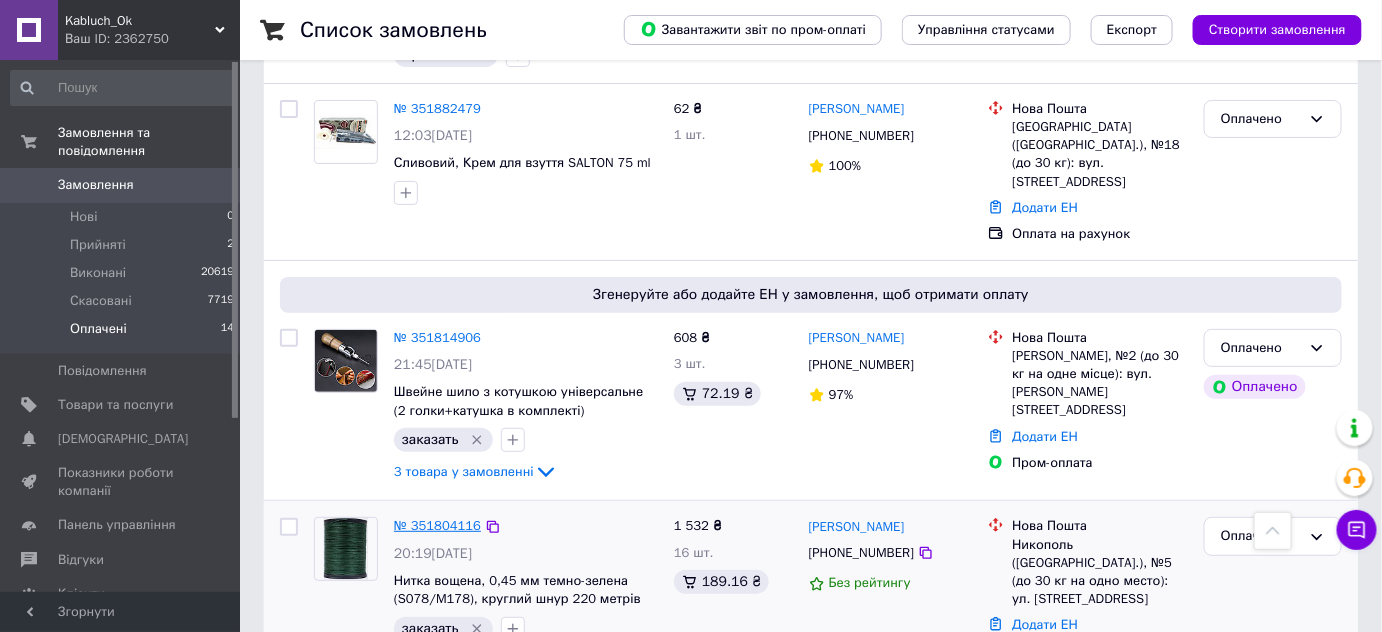 click on "№ 351804116" at bounding box center [437, 525] 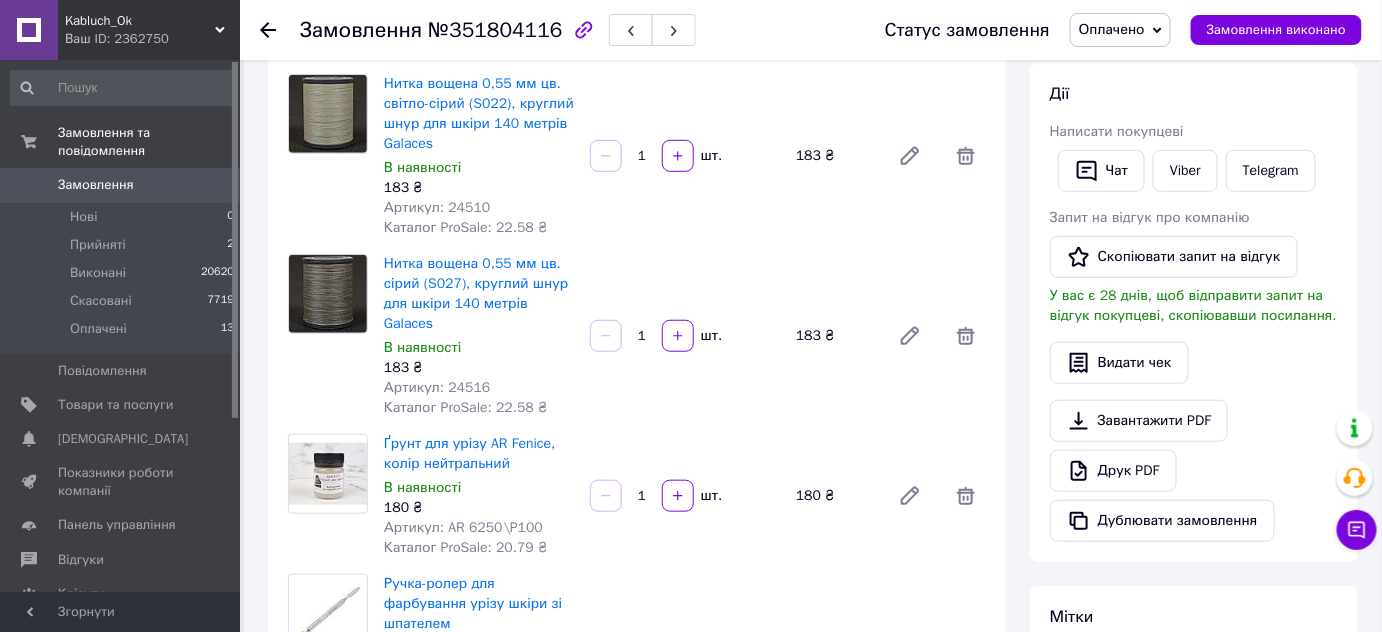 scroll, scrollTop: 273, scrollLeft: 0, axis: vertical 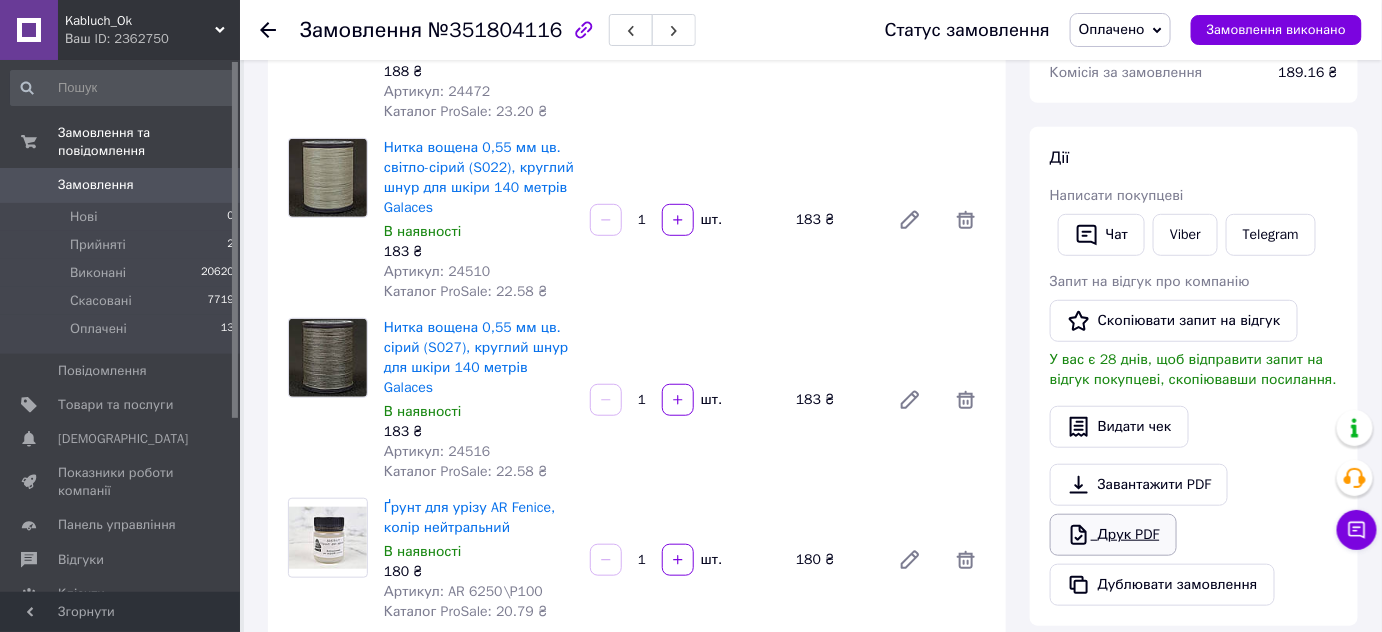 click on "Друк PDF" at bounding box center [1113, 535] 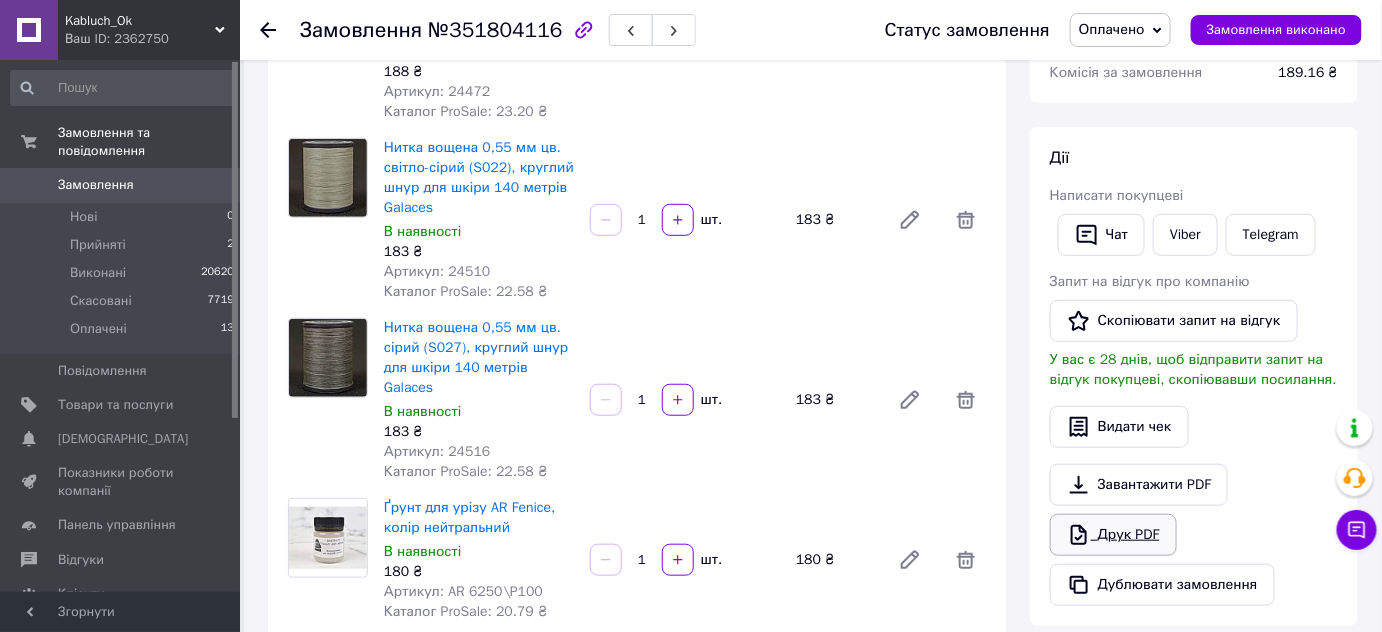 click on "Друк PDF" at bounding box center [1113, 535] 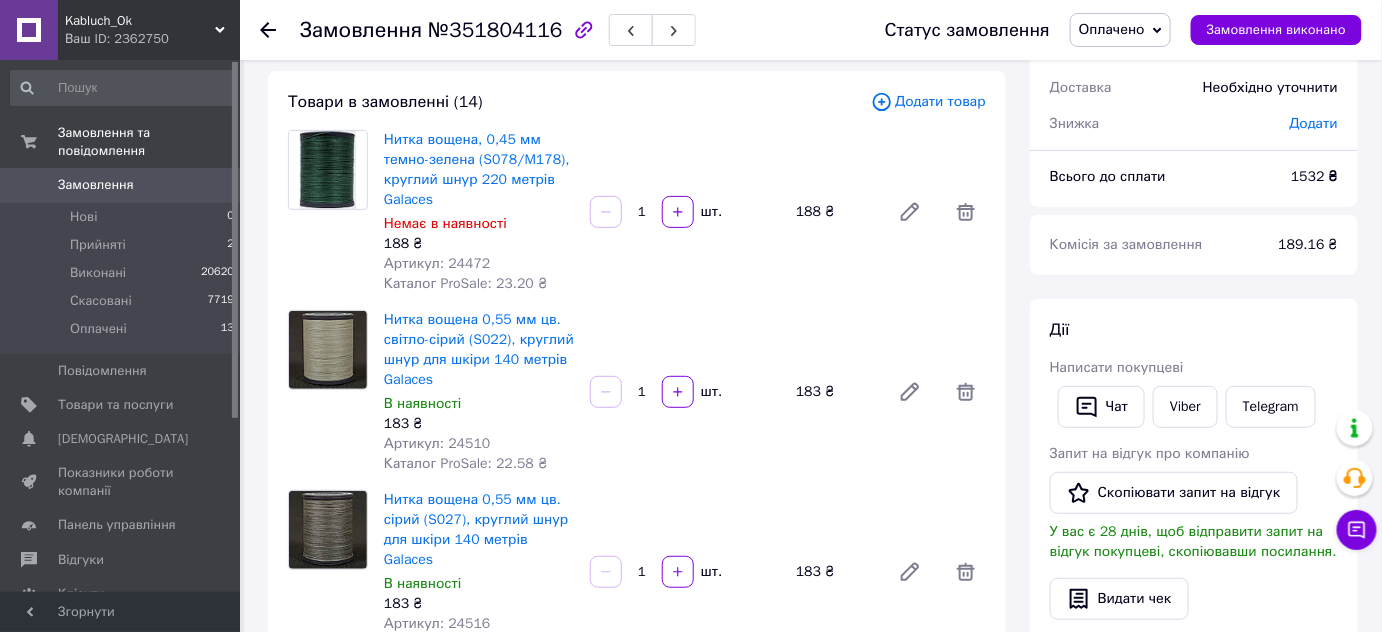 scroll, scrollTop: 0, scrollLeft: 0, axis: both 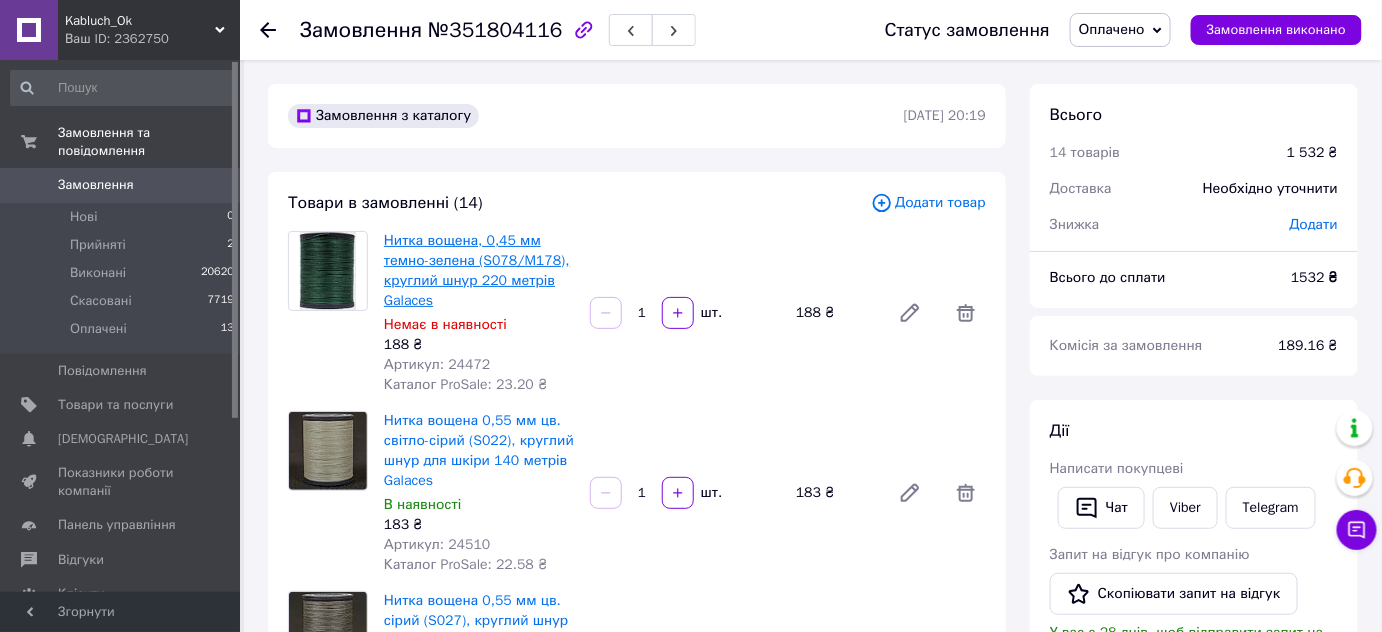 click on "Нитка вощена,  0,45 мм темно-зелена (S078/M178), круглий шнур 220 метрів Galaces" at bounding box center (477, 270) 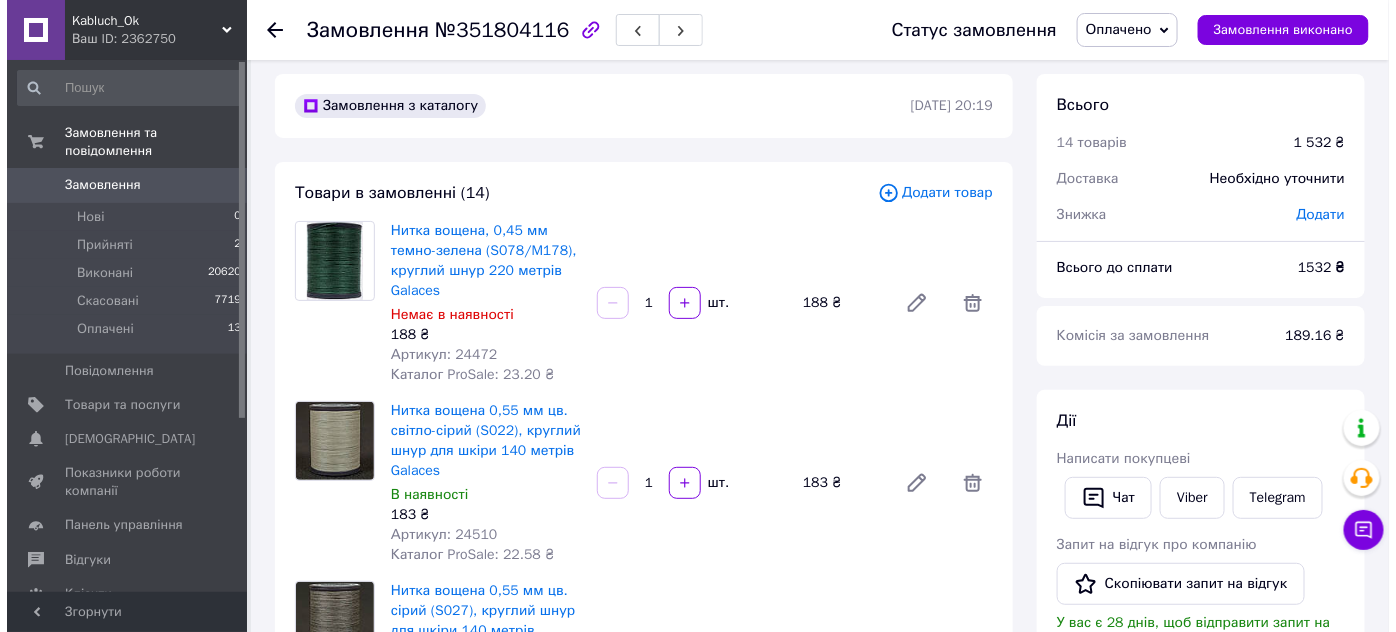 scroll, scrollTop: 0, scrollLeft: 0, axis: both 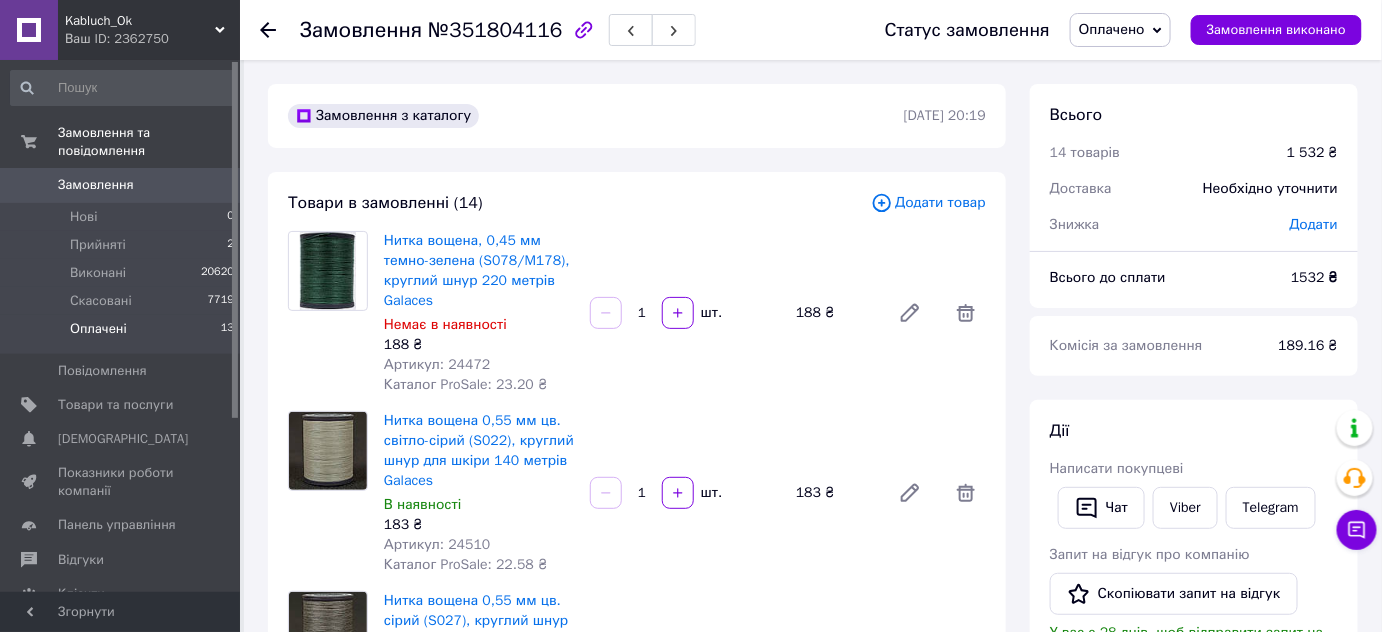 click on "Оплачені" at bounding box center (98, 329) 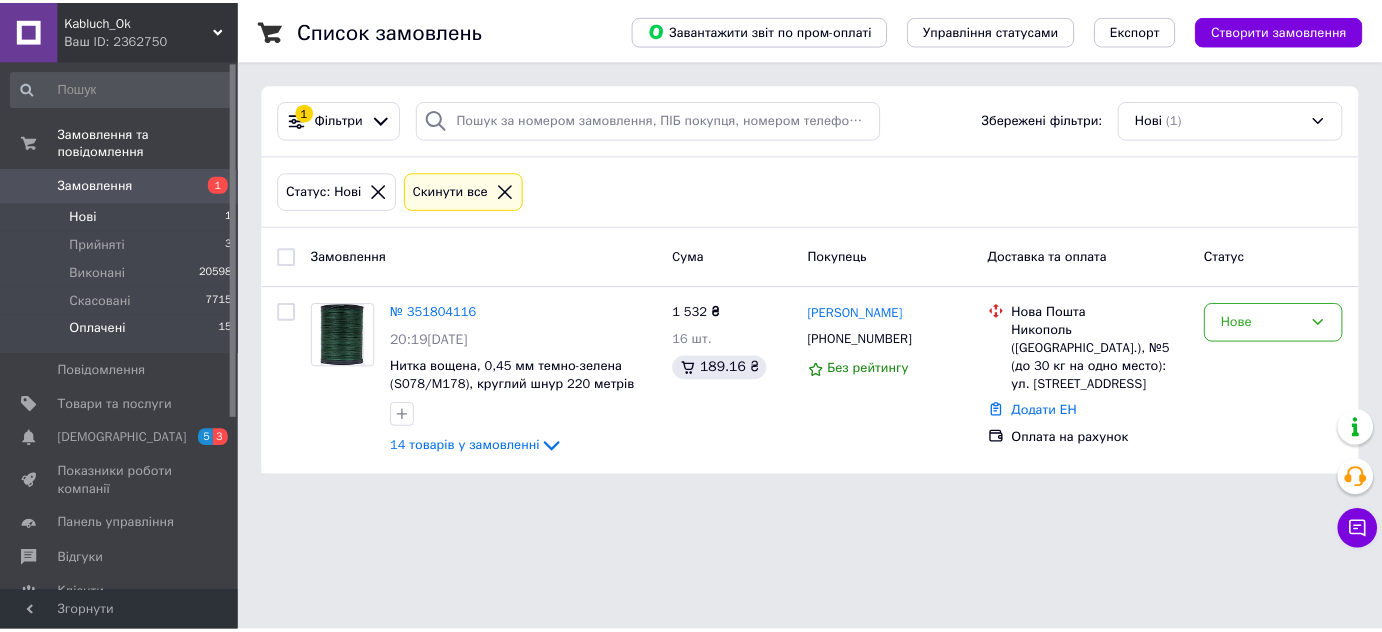 scroll, scrollTop: 0, scrollLeft: 0, axis: both 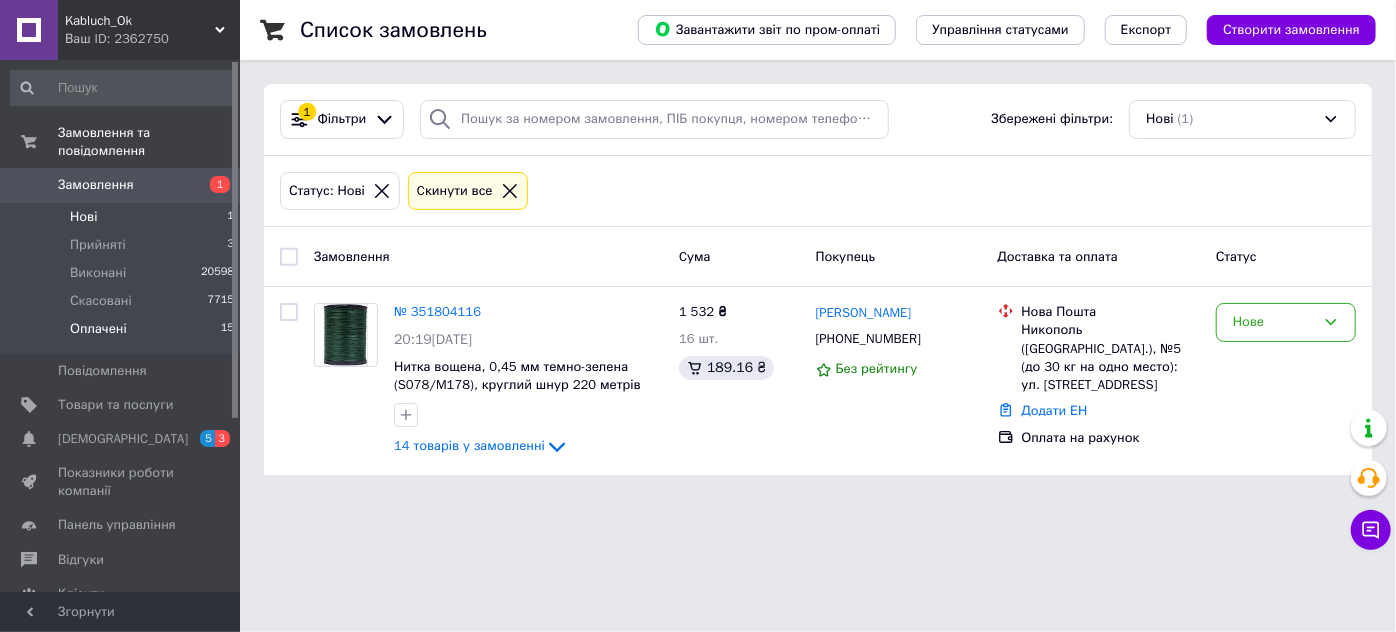click on "Оплачені" at bounding box center (98, 329) 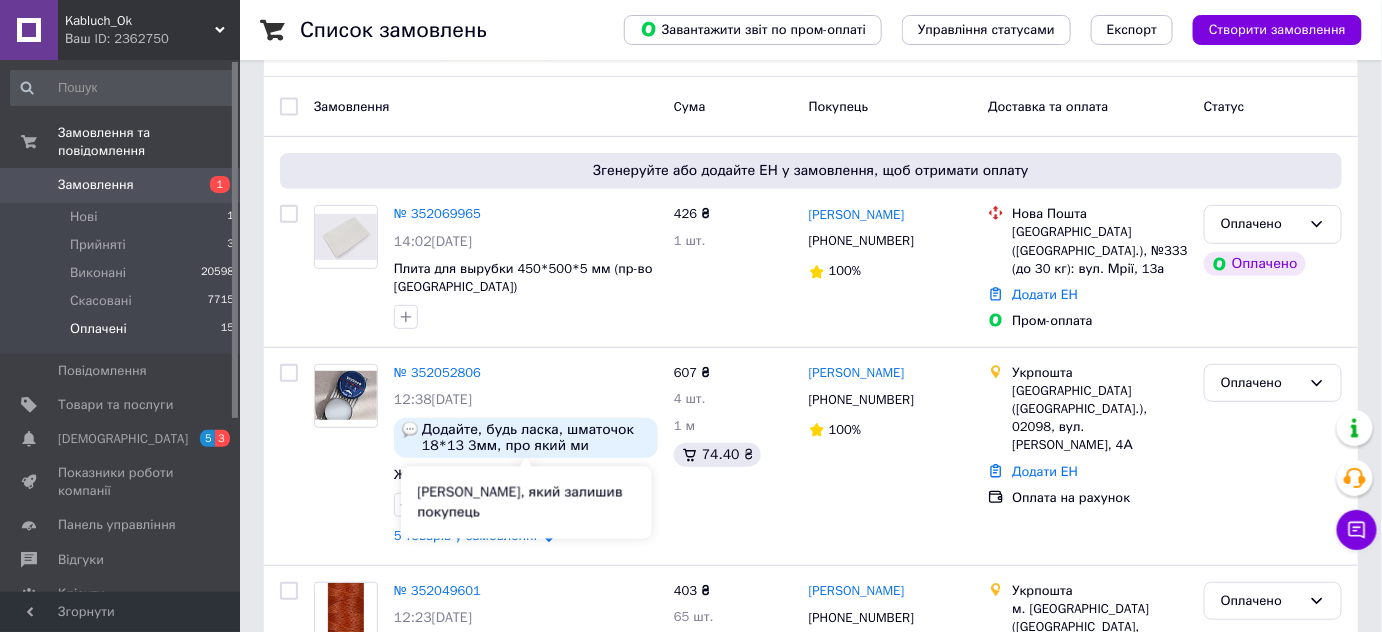 scroll, scrollTop: 181, scrollLeft: 0, axis: vertical 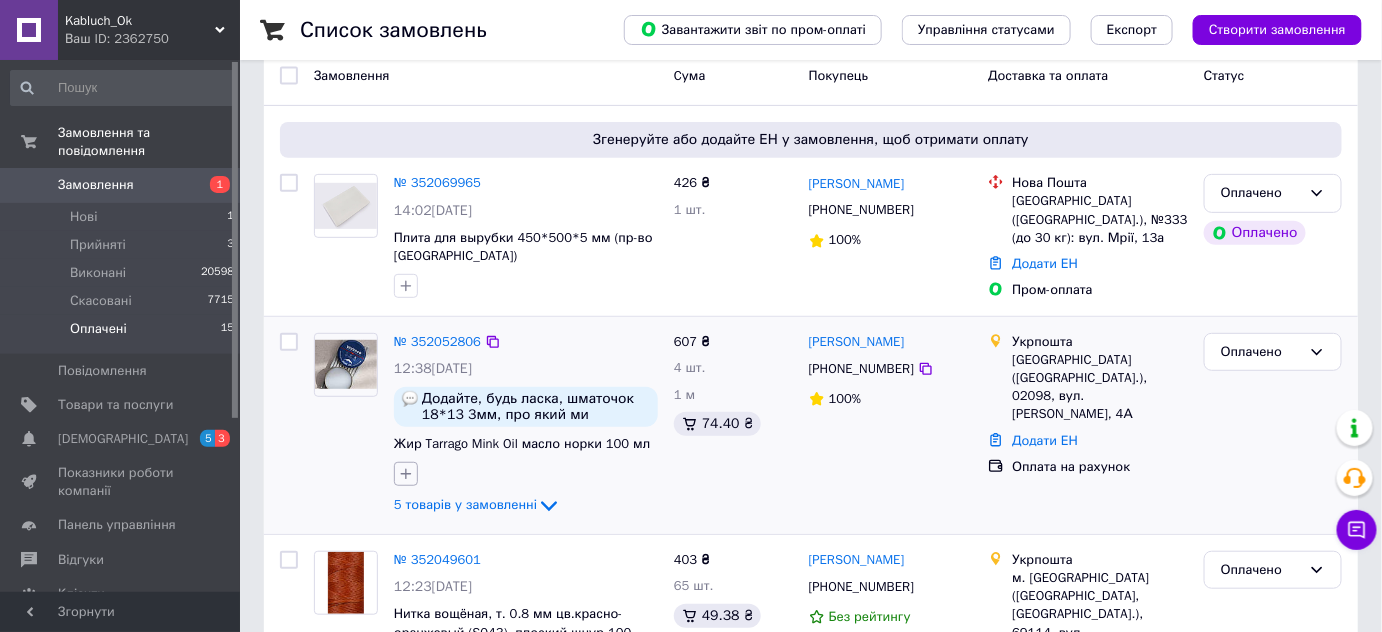 click 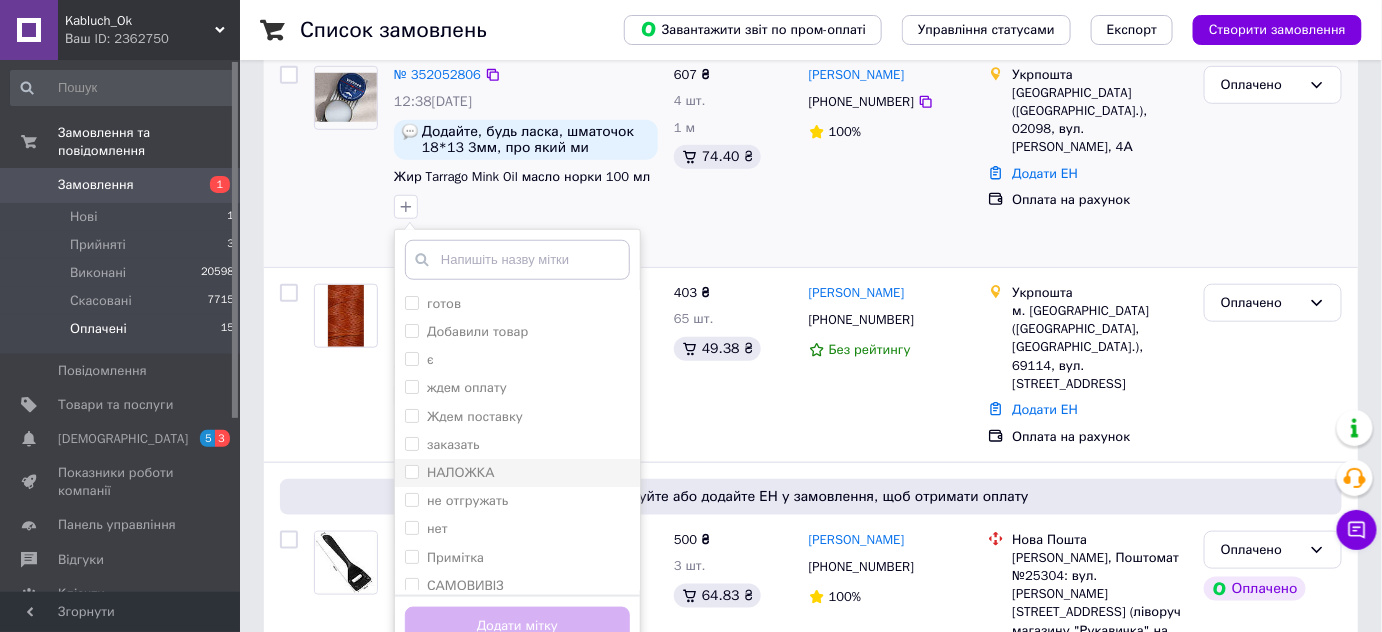 scroll, scrollTop: 454, scrollLeft: 0, axis: vertical 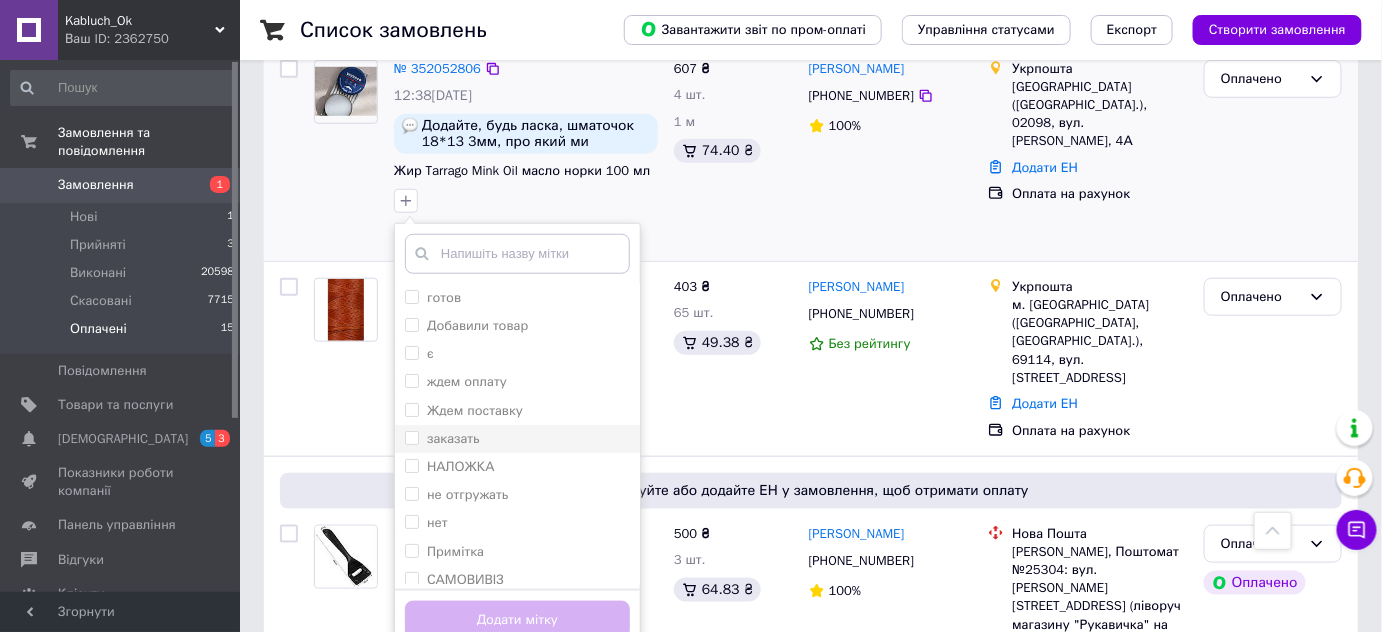 click on "заказать" at bounding box center (411, 437) 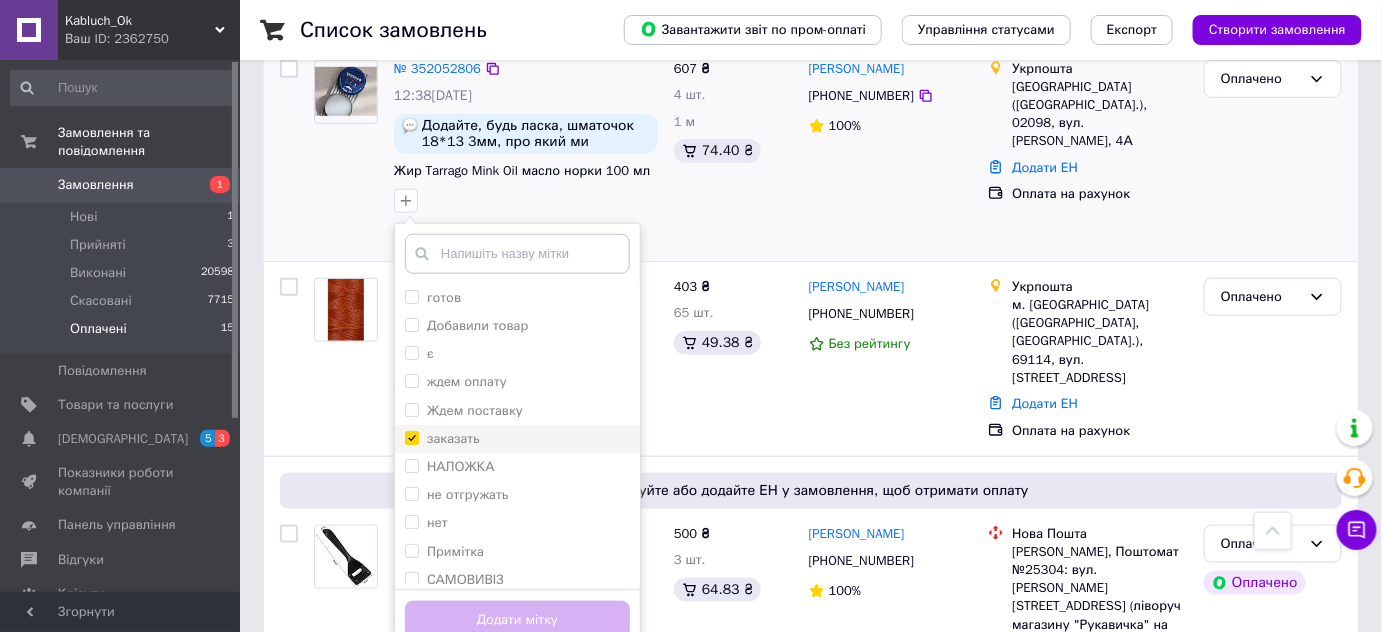 checkbox on "true" 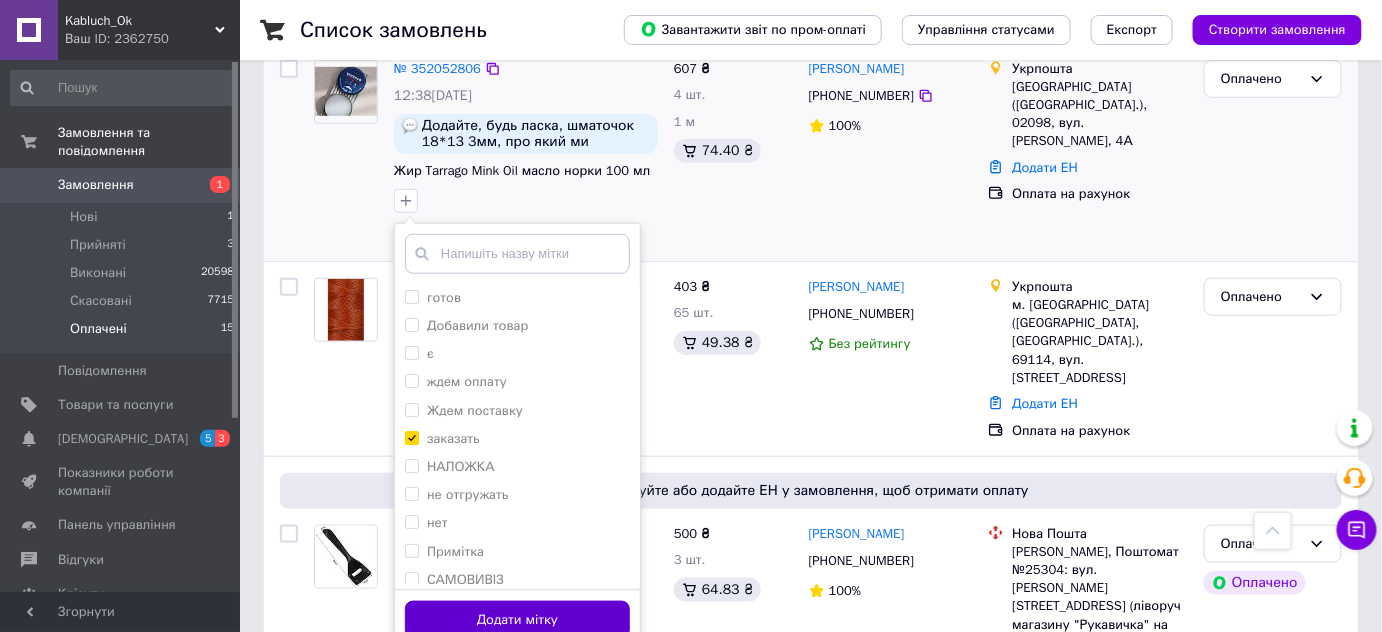 click on "Додати мітку" at bounding box center [517, 620] 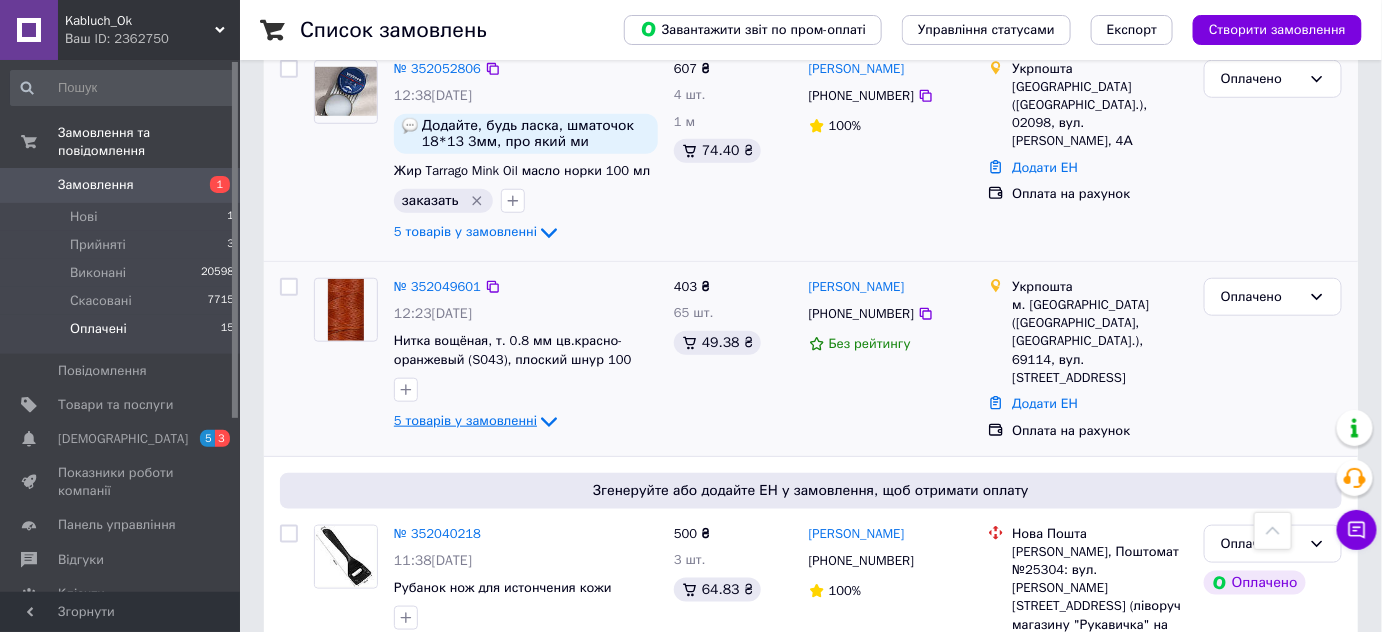 click 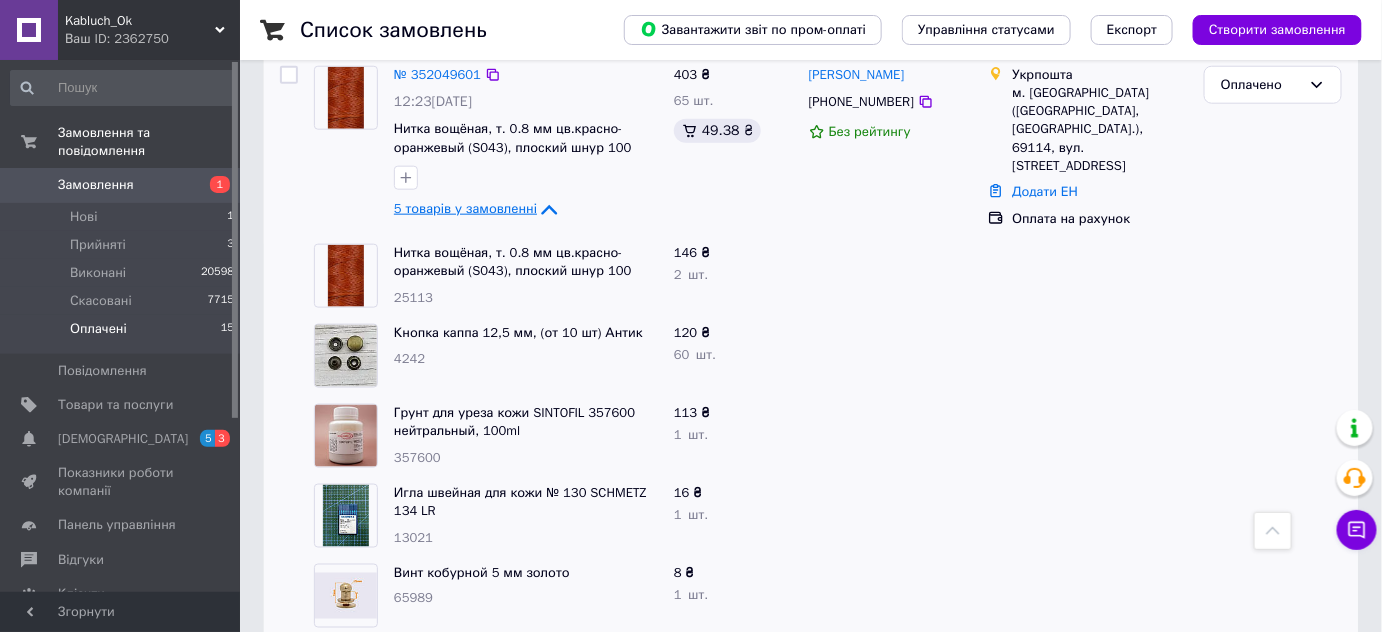 scroll, scrollTop: 636, scrollLeft: 0, axis: vertical 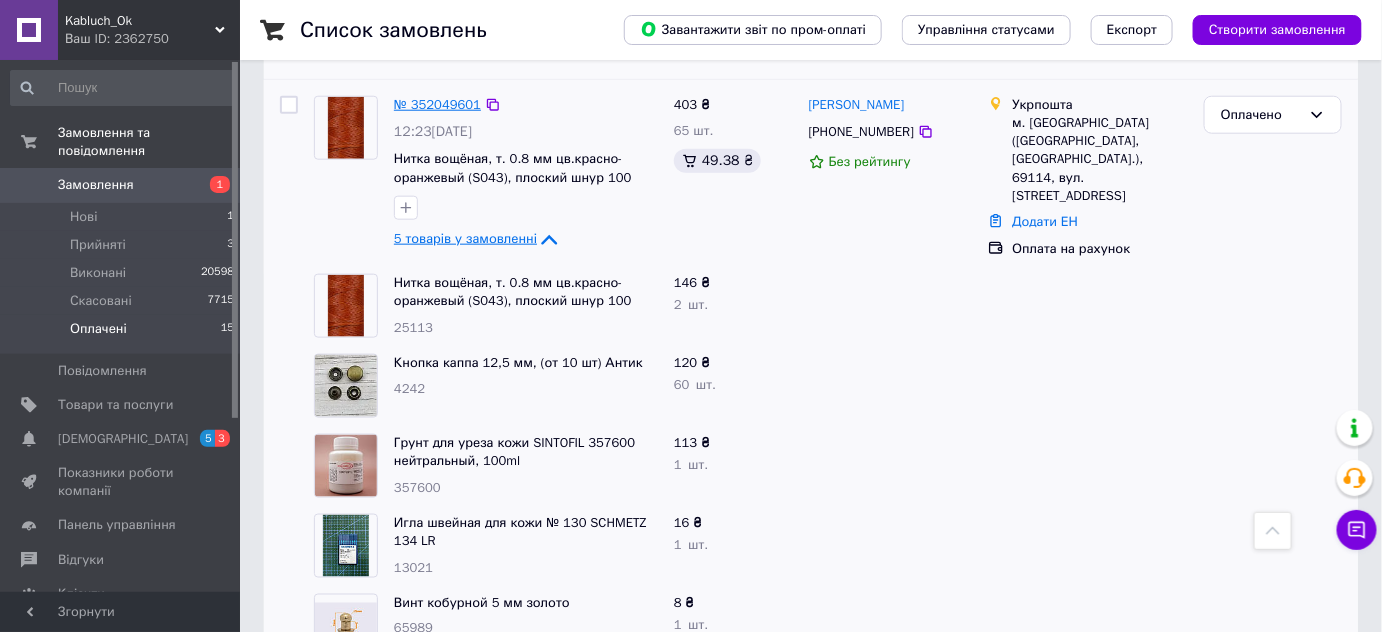 click on "№ 352049601" at bounding box center (437, 104) 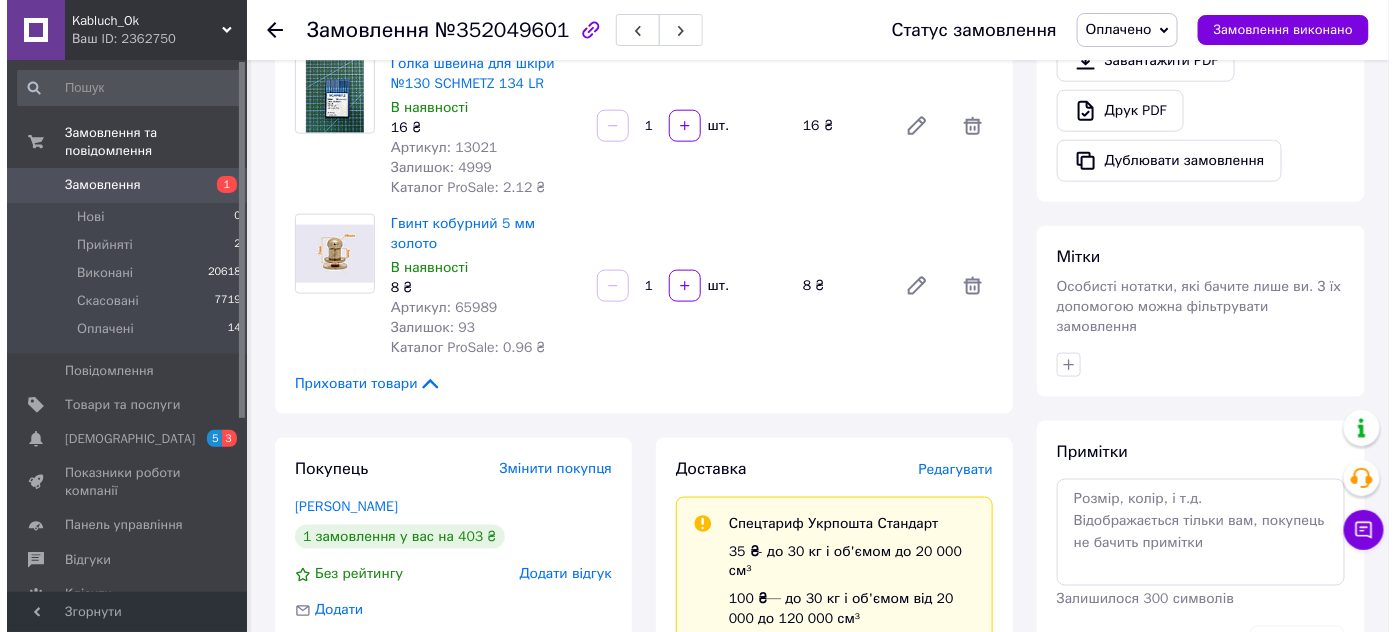 scroll, scrollTop: 818, scrollLeft: 0, axis: vertical 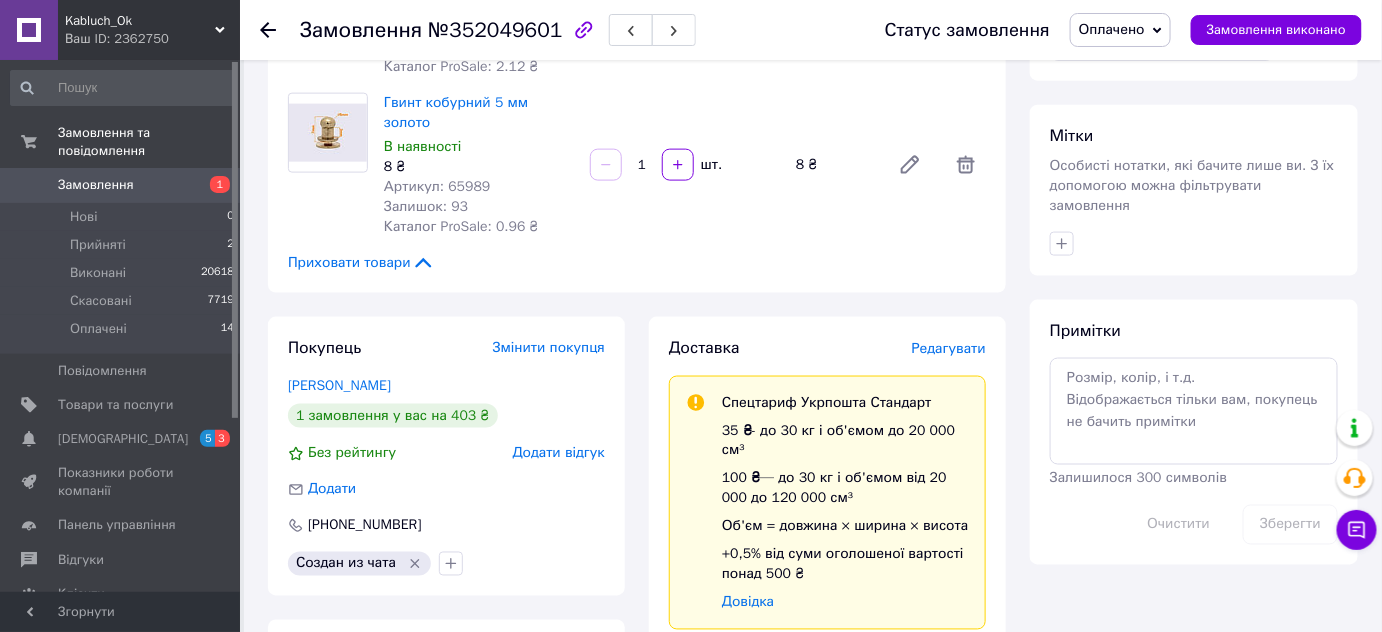 click on "Редагувати" at bounding box center [949, 348] 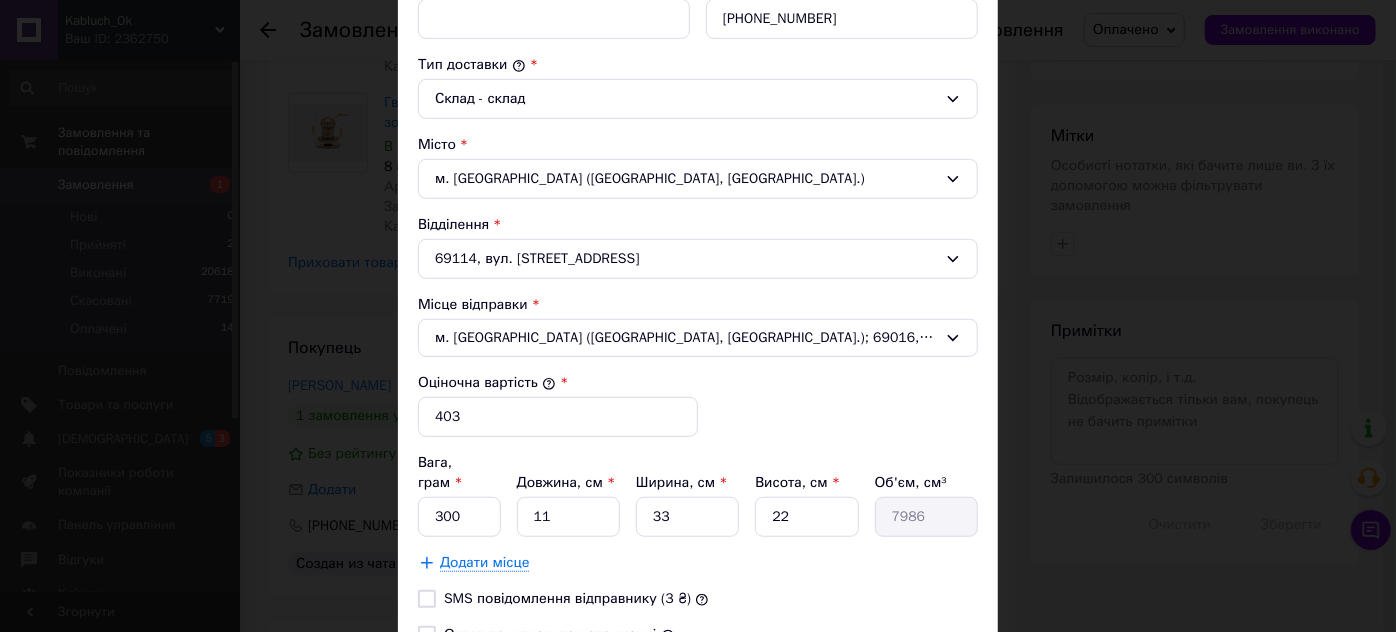 scroll, scrollTop: 545, scrollLeft: 0, axis: vertical 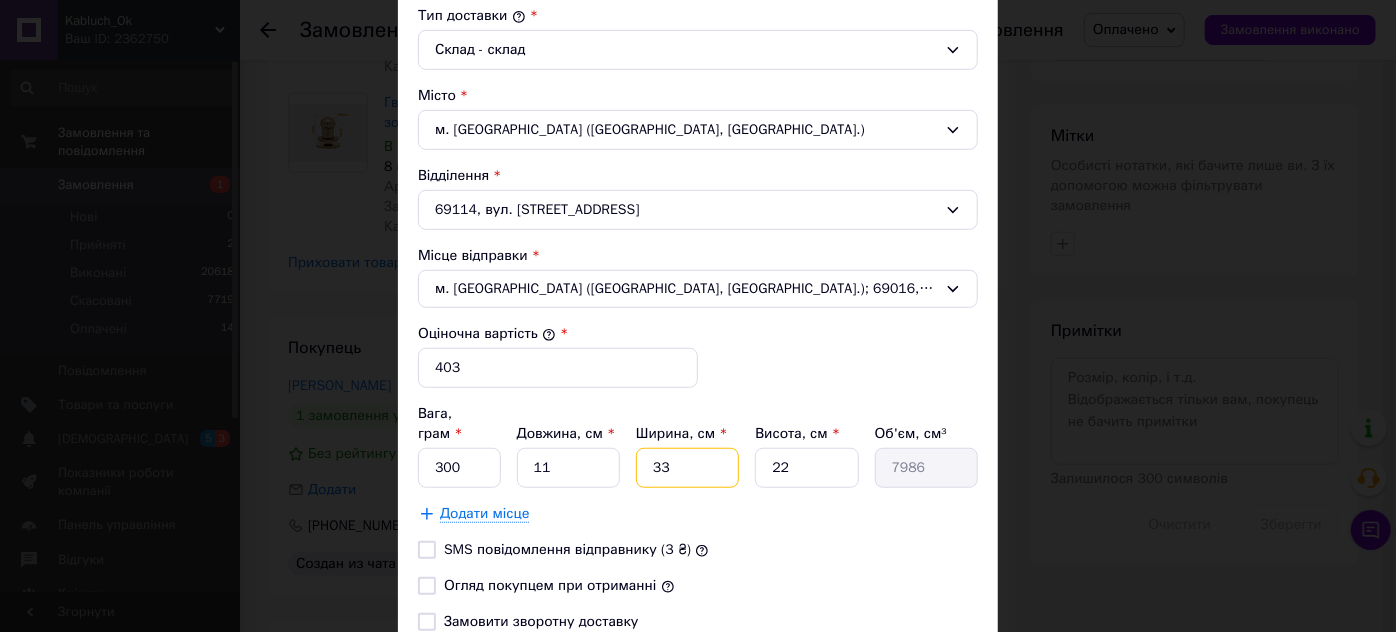 click on "33" at bounding box center (687, 468) 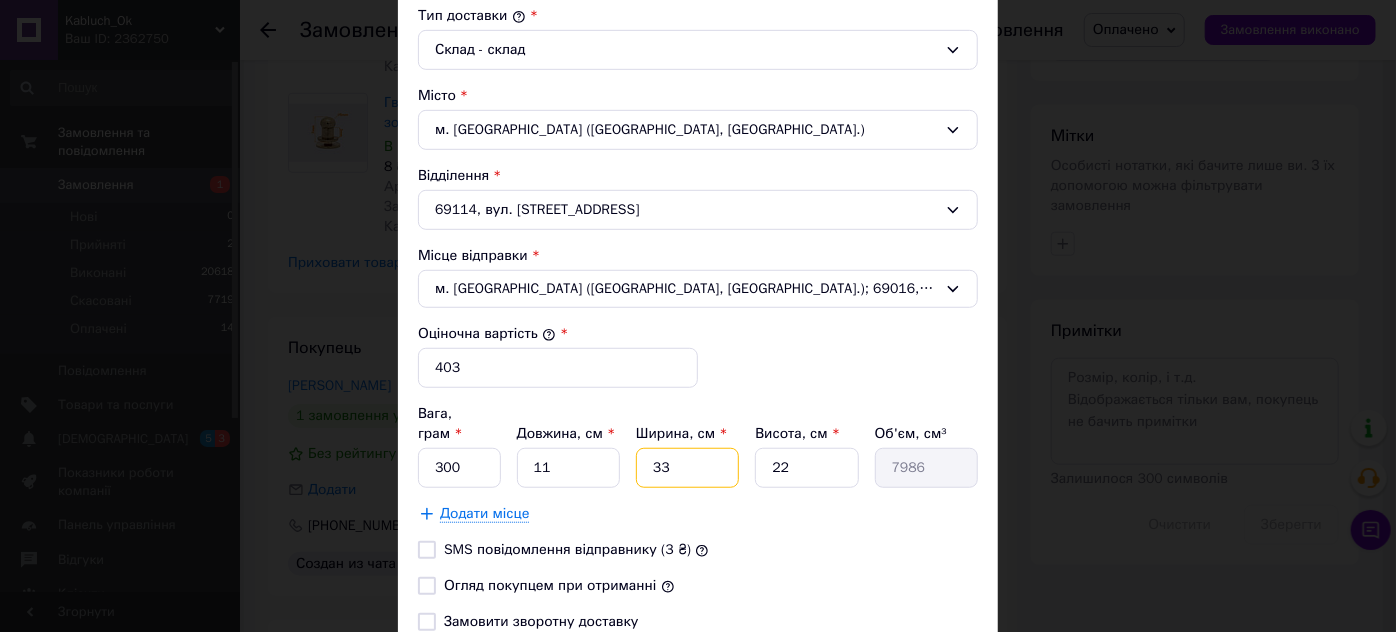 type on "3" 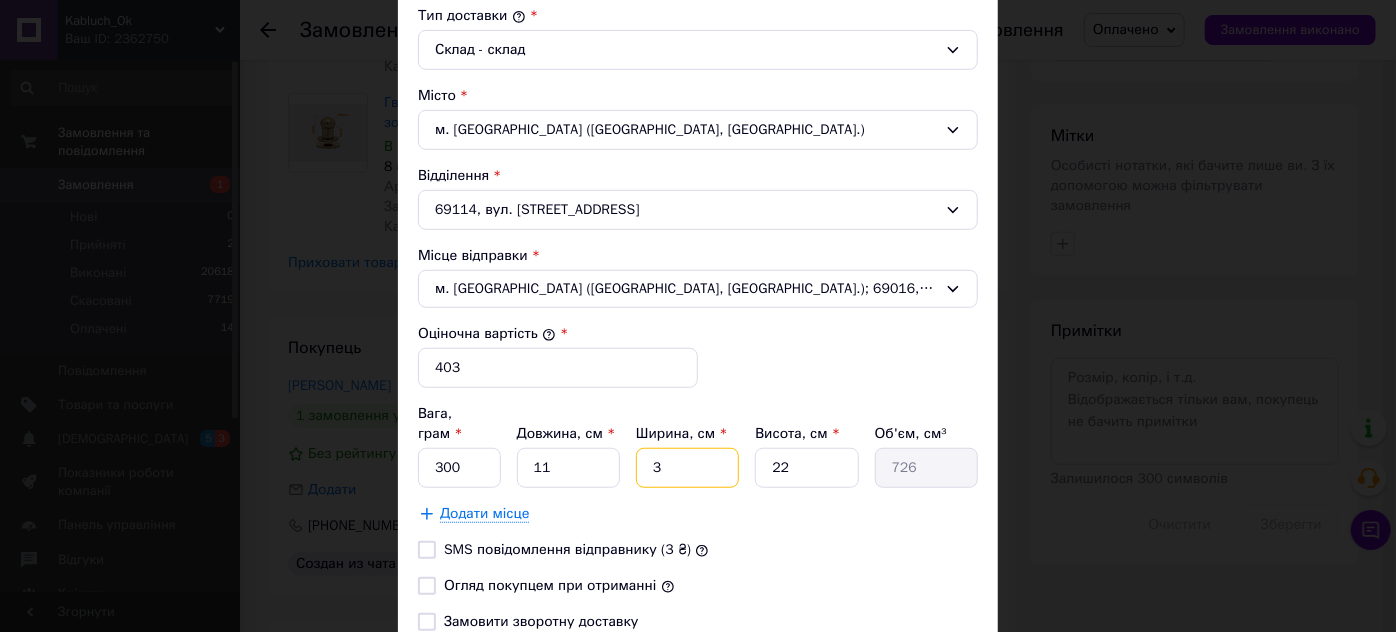 type 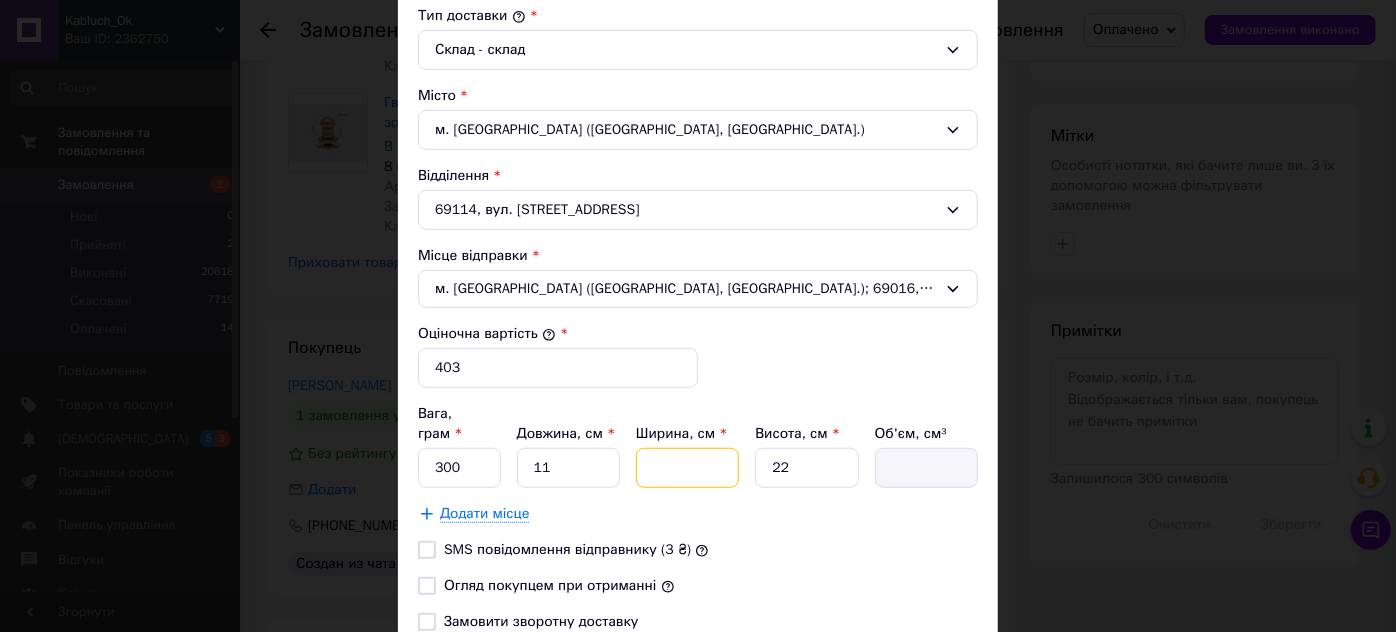 type on "1" 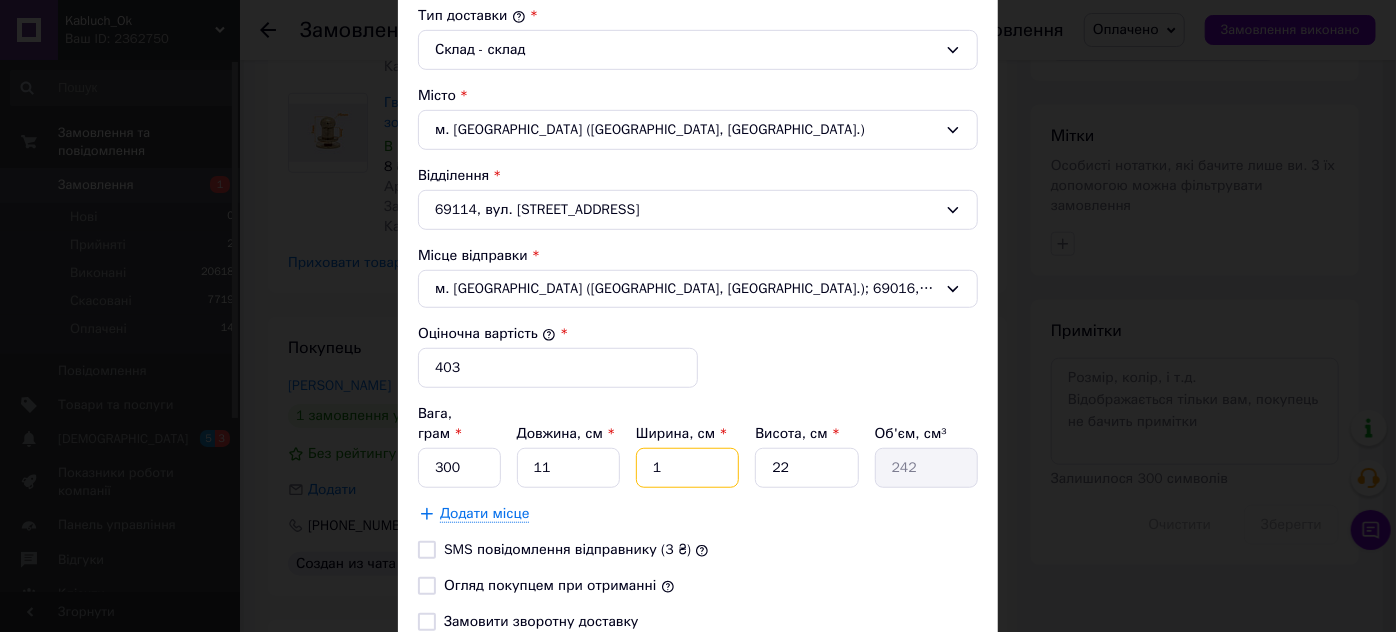 type on "15" 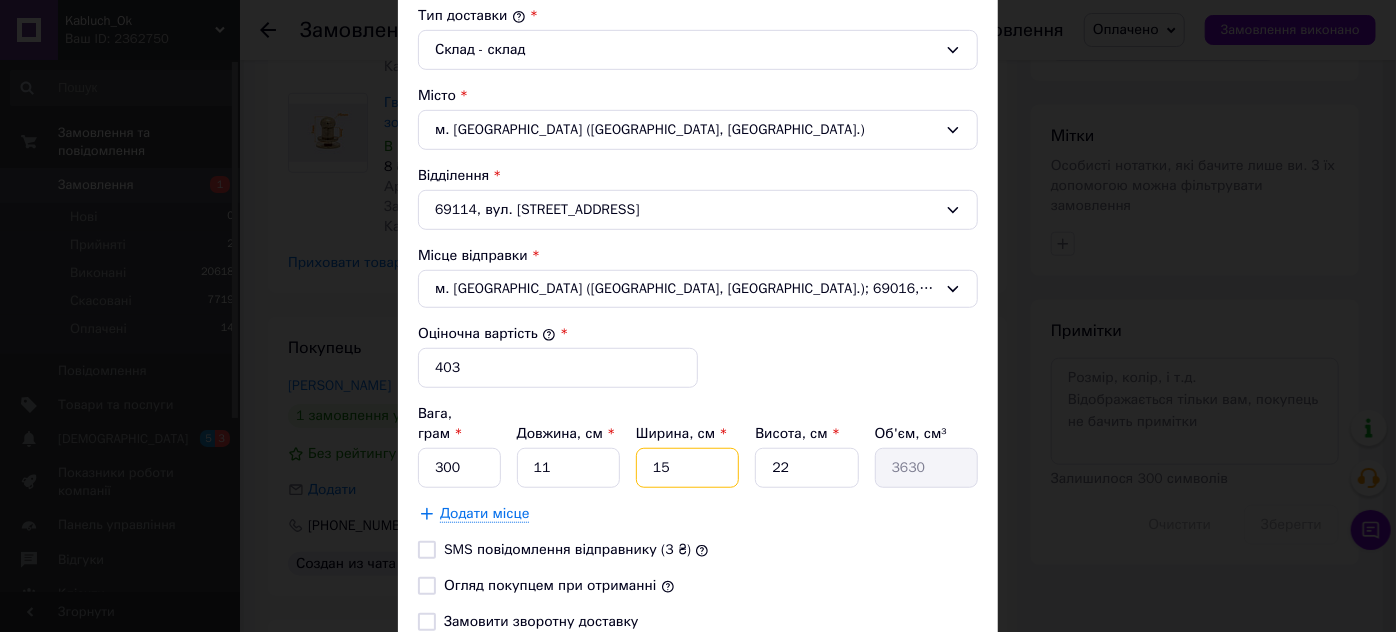 type on "15" 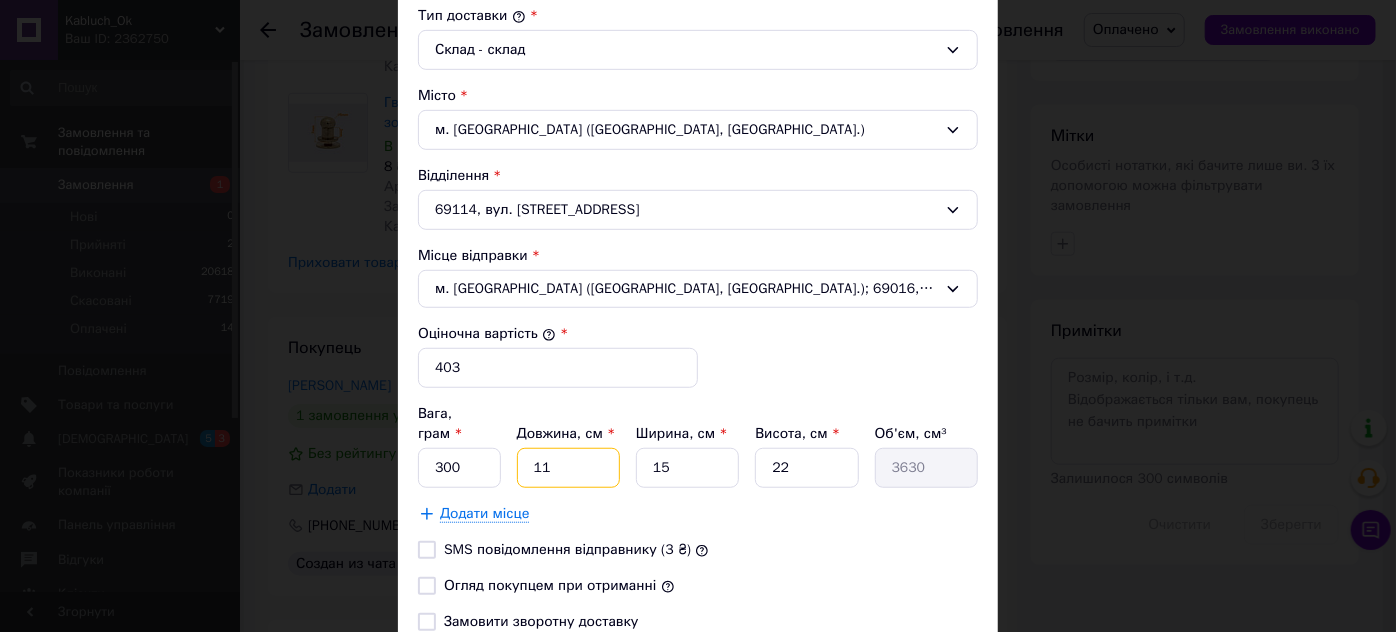 click on "11" at bounding box center [568, 468] 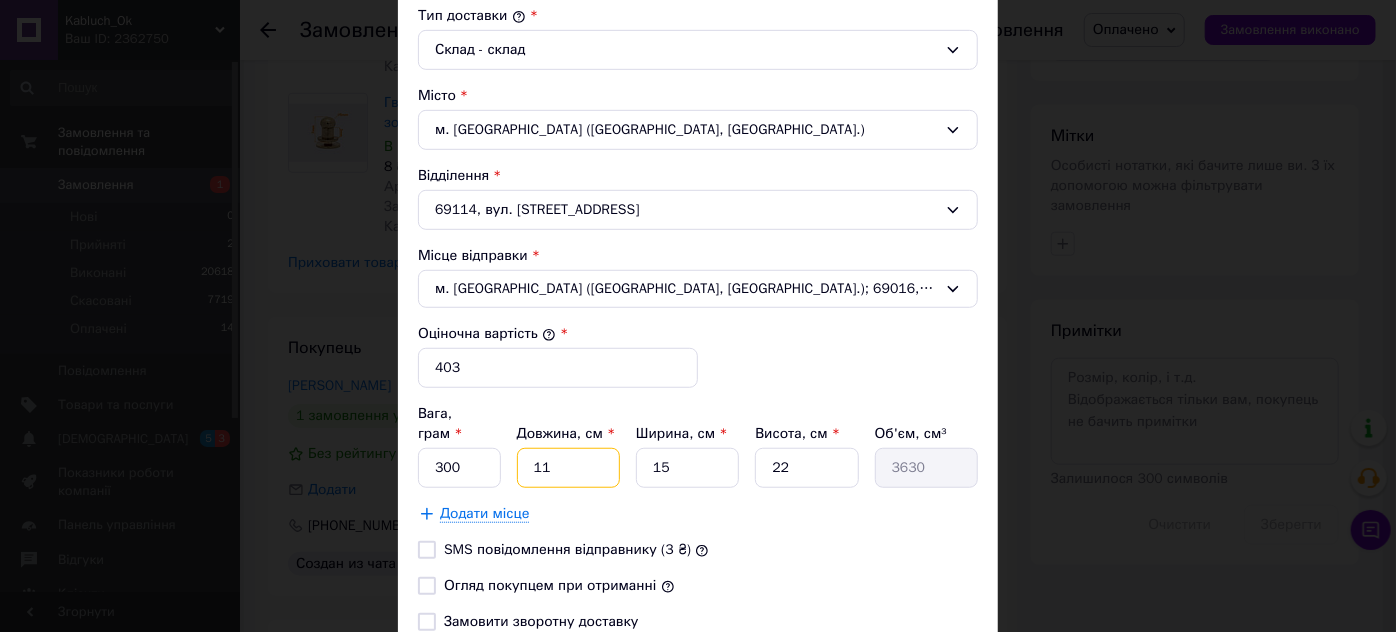 type on "1" 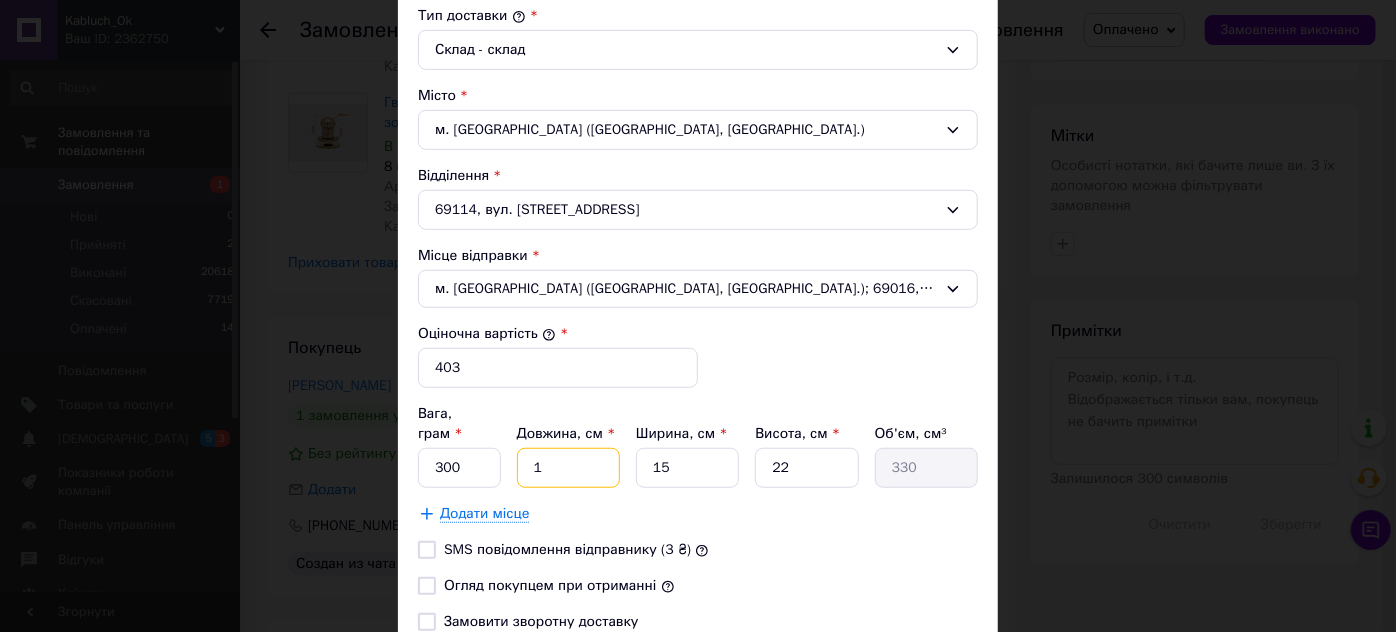 type on "10" 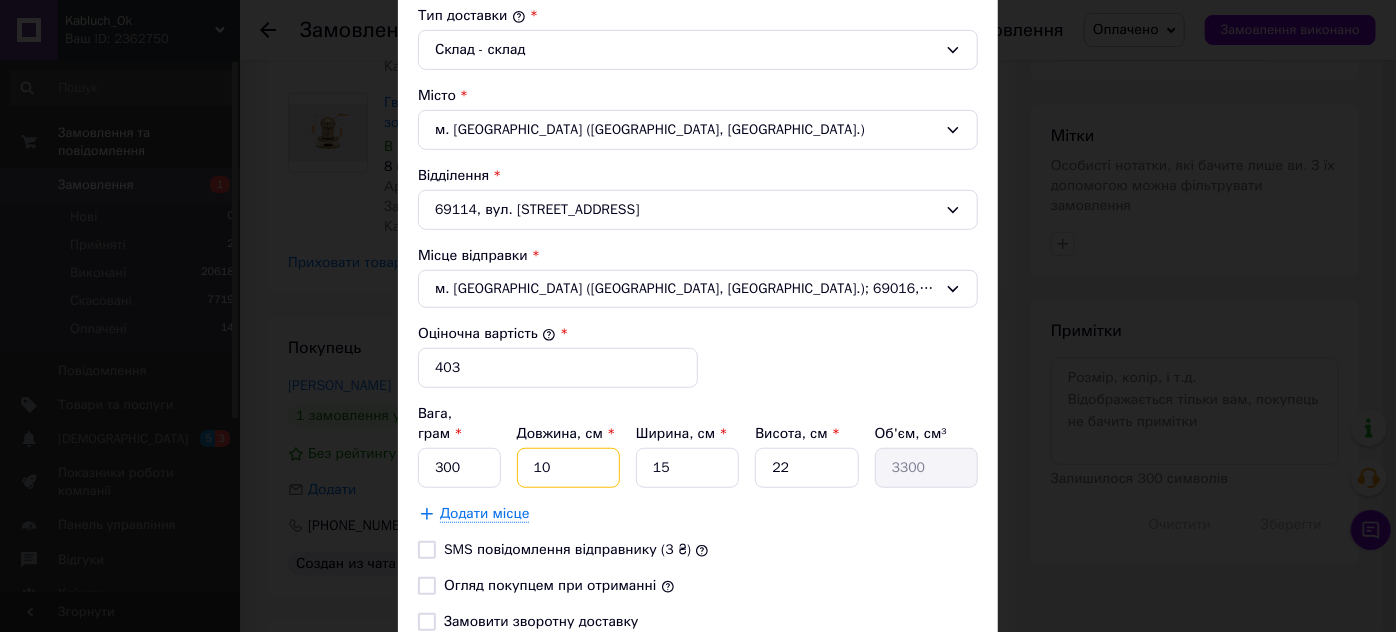 type on "10" 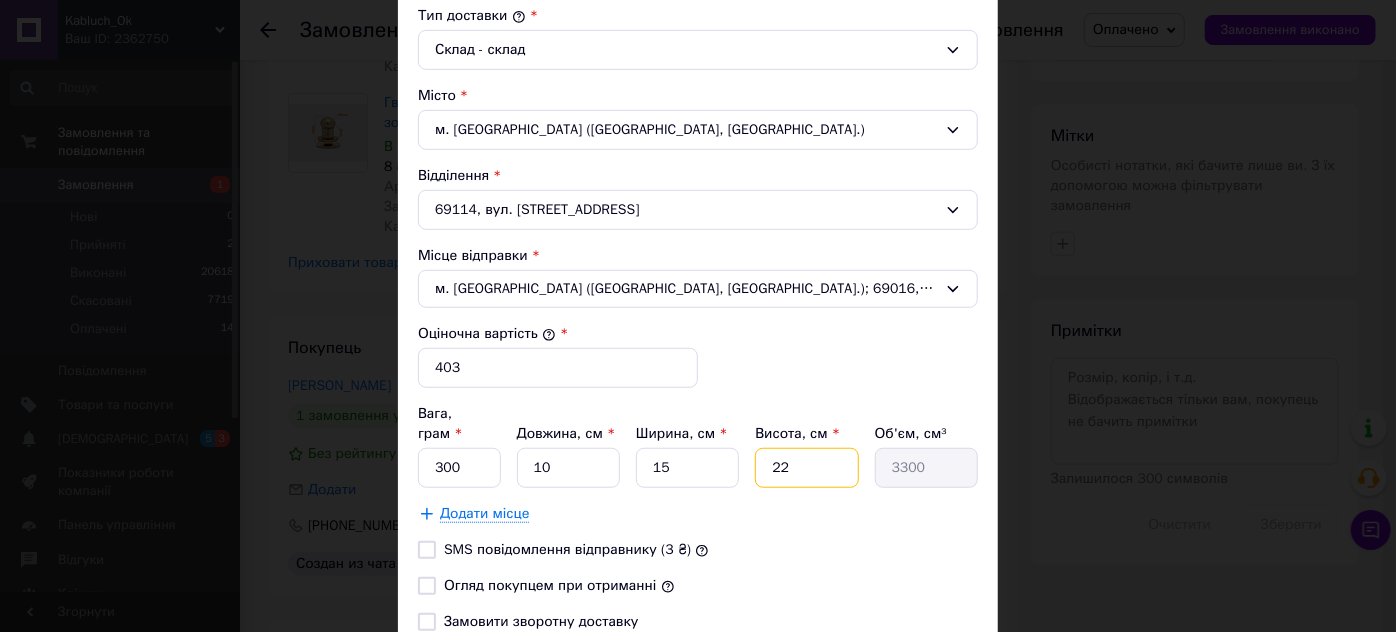click on "22" at bounding box center [806, 468] 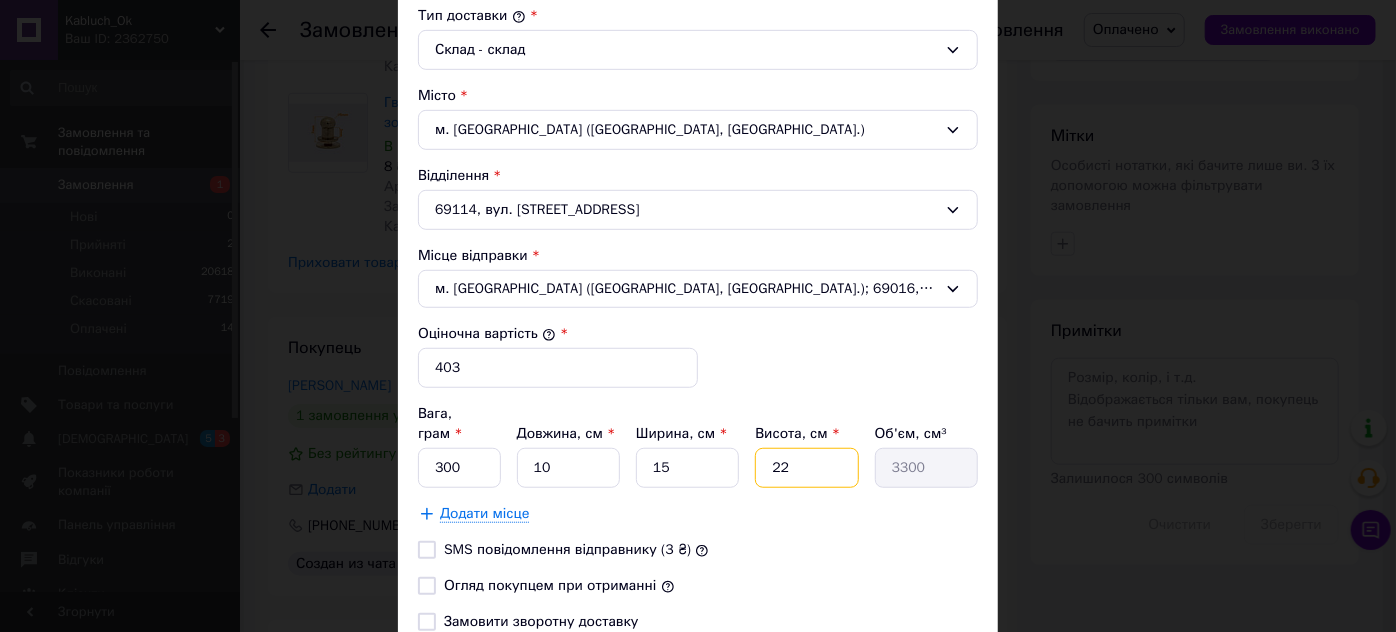 type on "2" 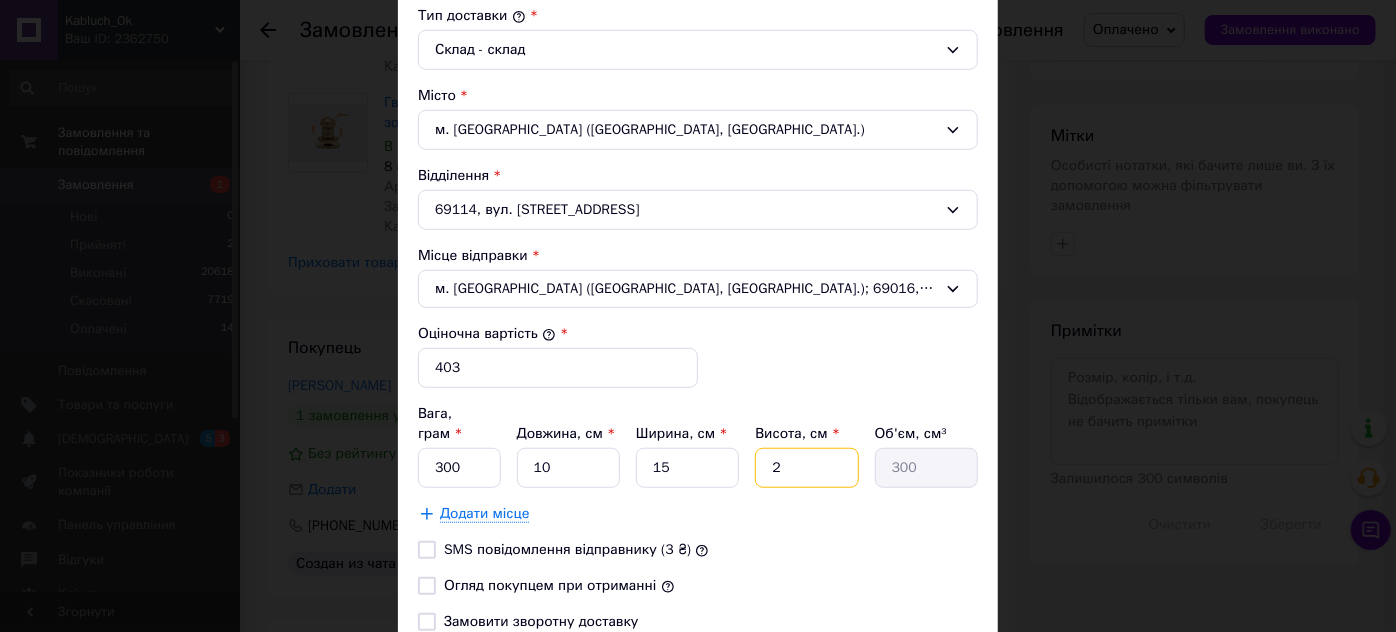 type 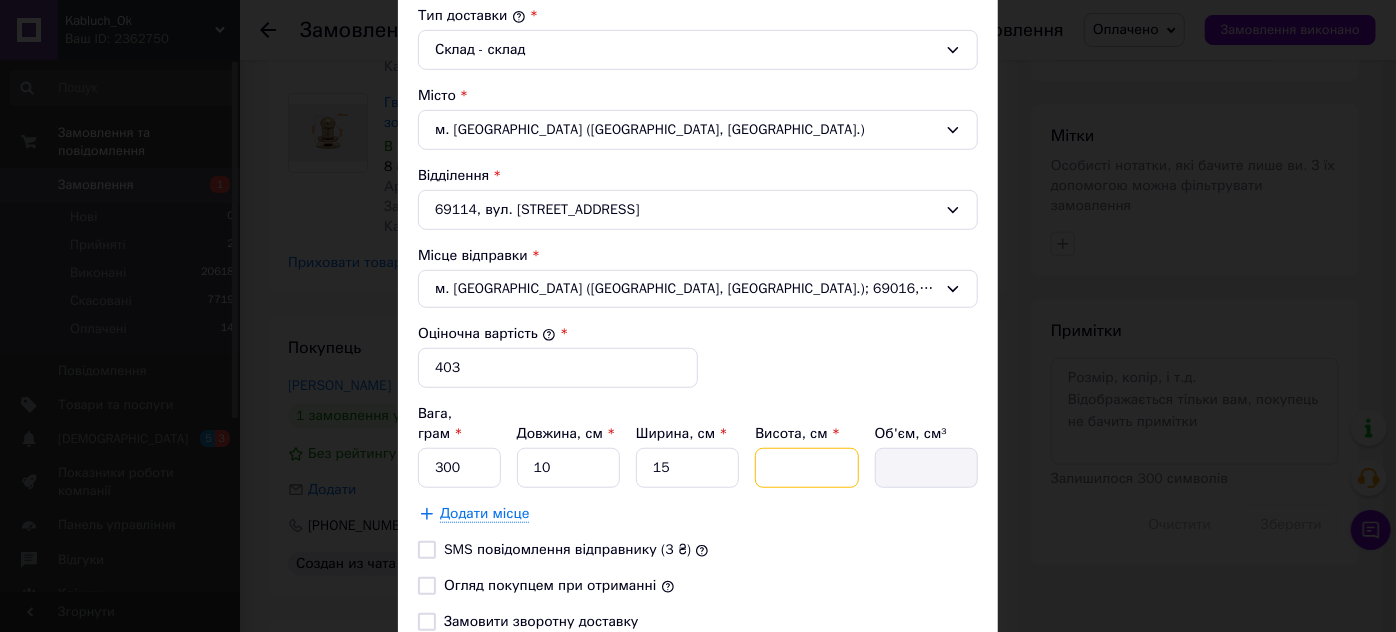 type on "5" 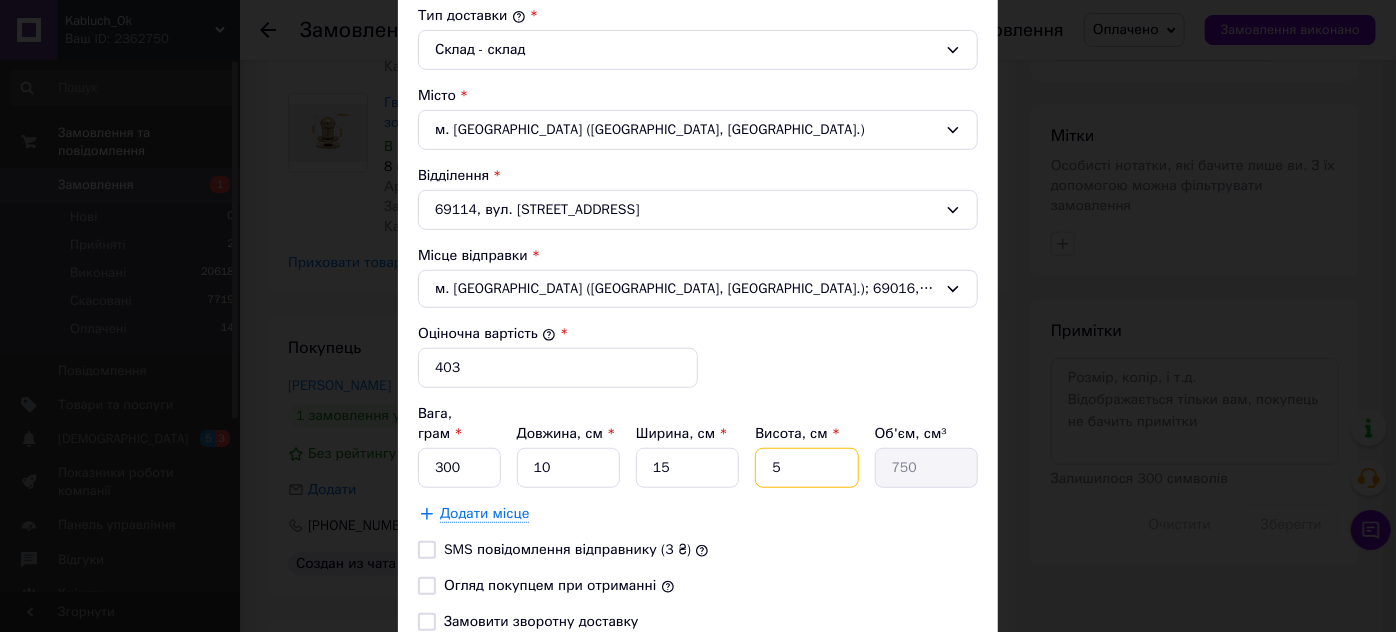 type on "5" 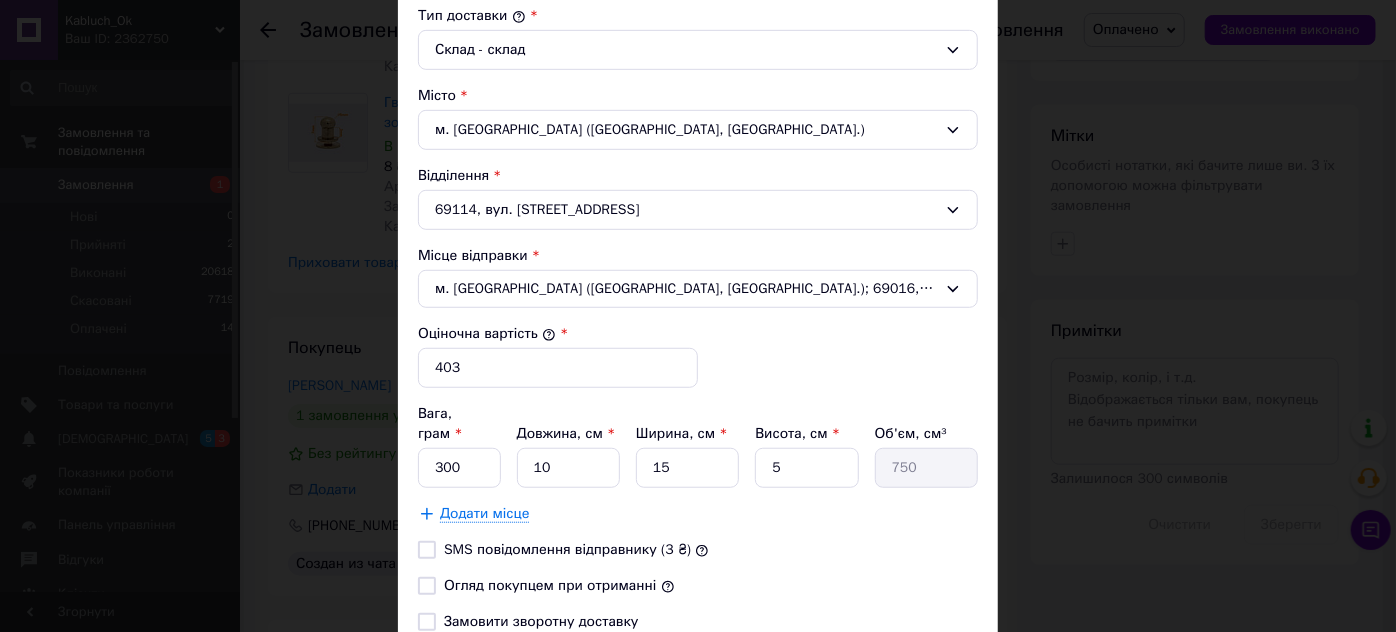 click on "Тариф     * Стандарт Платник   * Отримувач Прізвище отримувача   * Сопин Ім'я отримувача   * Денис По батькові отримувача Телефон отримувача   * +380683475297 Тип доставки     * Склад - склад Місто м. Запоріжжя (Запорізька обл., Запорізький р-н.) Відділення 69114, вул. Героїв 93-ї бригади, 16А Місце відправки   * м. Запоріжжя (Запорізька обл., Запорізький р-н.); 69016, вул. Шкільна, 10 Оціночна вартість     * 403 Вага, грам   * 300 Довжина, см   * 10 Ширина, см   * 15 Висота, см   * 5 Об'єм, см³ 750 Додати місце SMS повідомлення відправнику (3 ₴)   Огляд покупцем при отриманні" at bounding box center (698, 167) 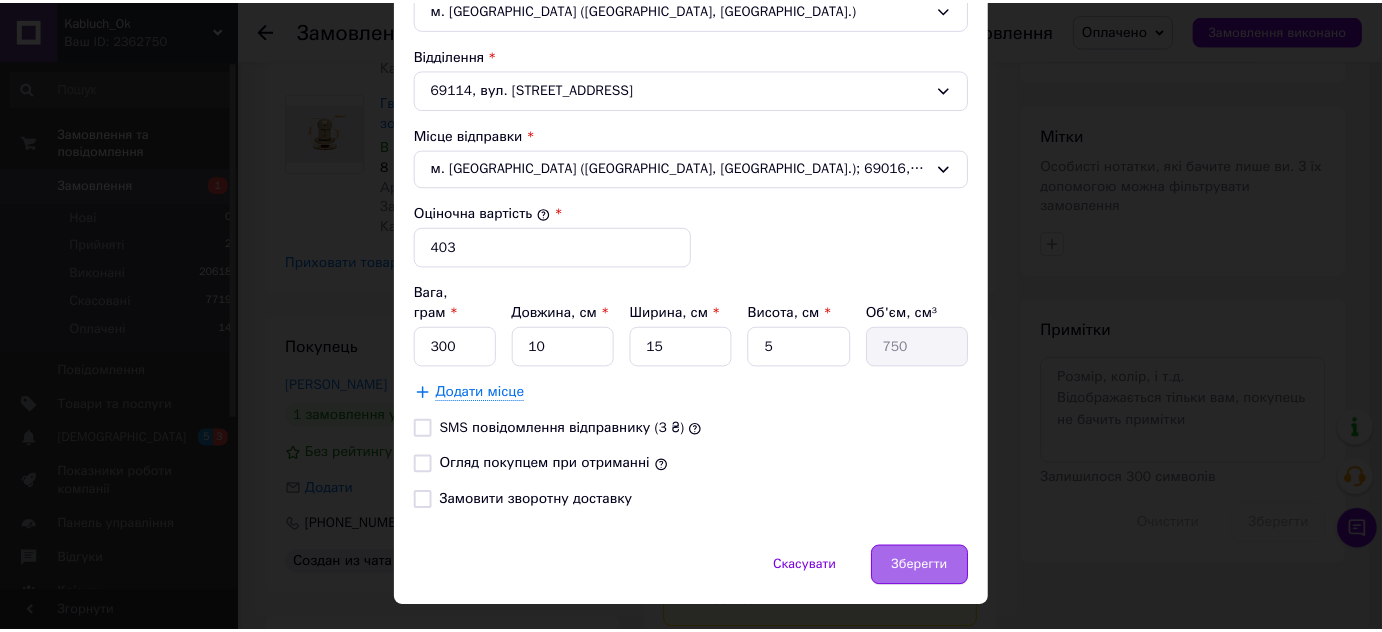 scroll, scrollTop: 684, scrollLeft: 0, axis: vertical 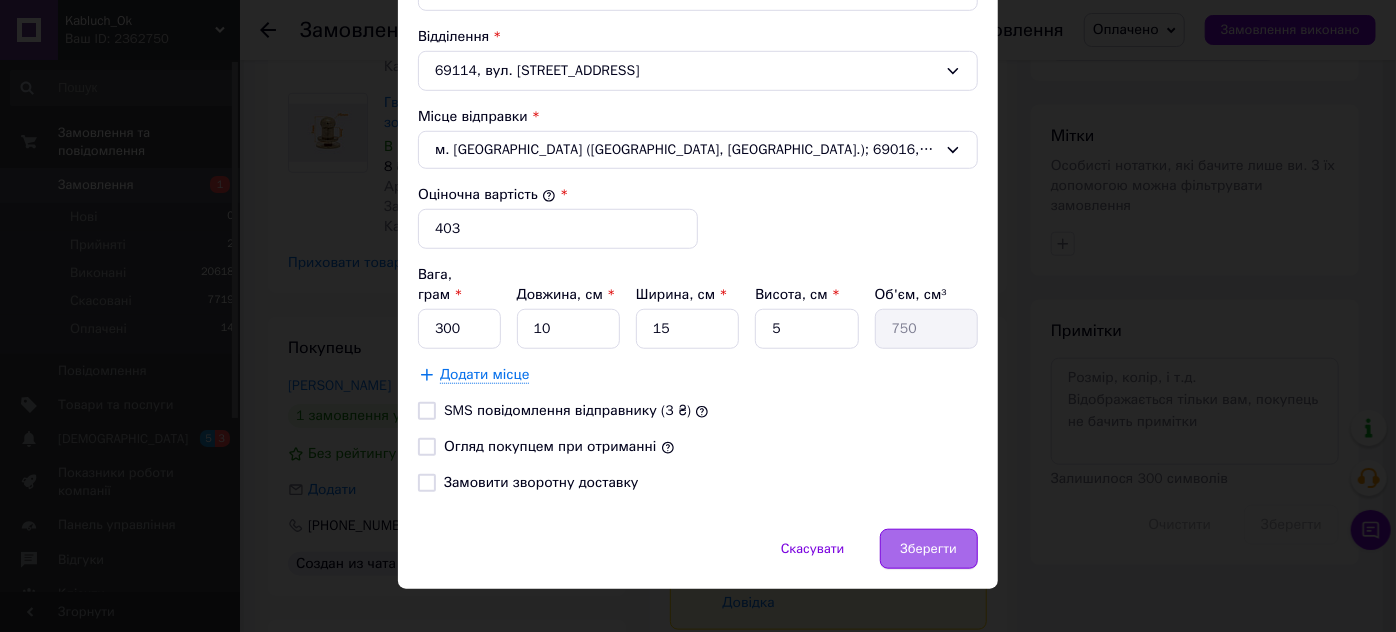 click on "Зберегти" at bounding box center (929, 549) 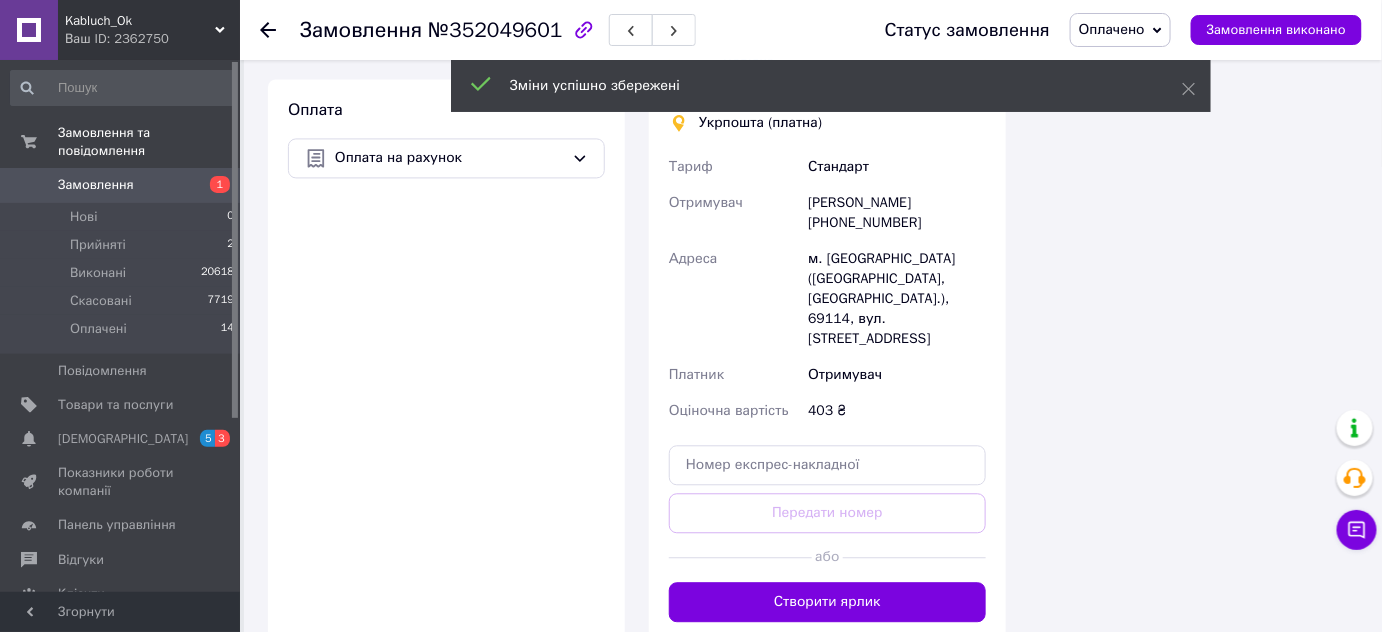 scroll, scrollTop: 1363, scrollLeft: 0, axis: vertical 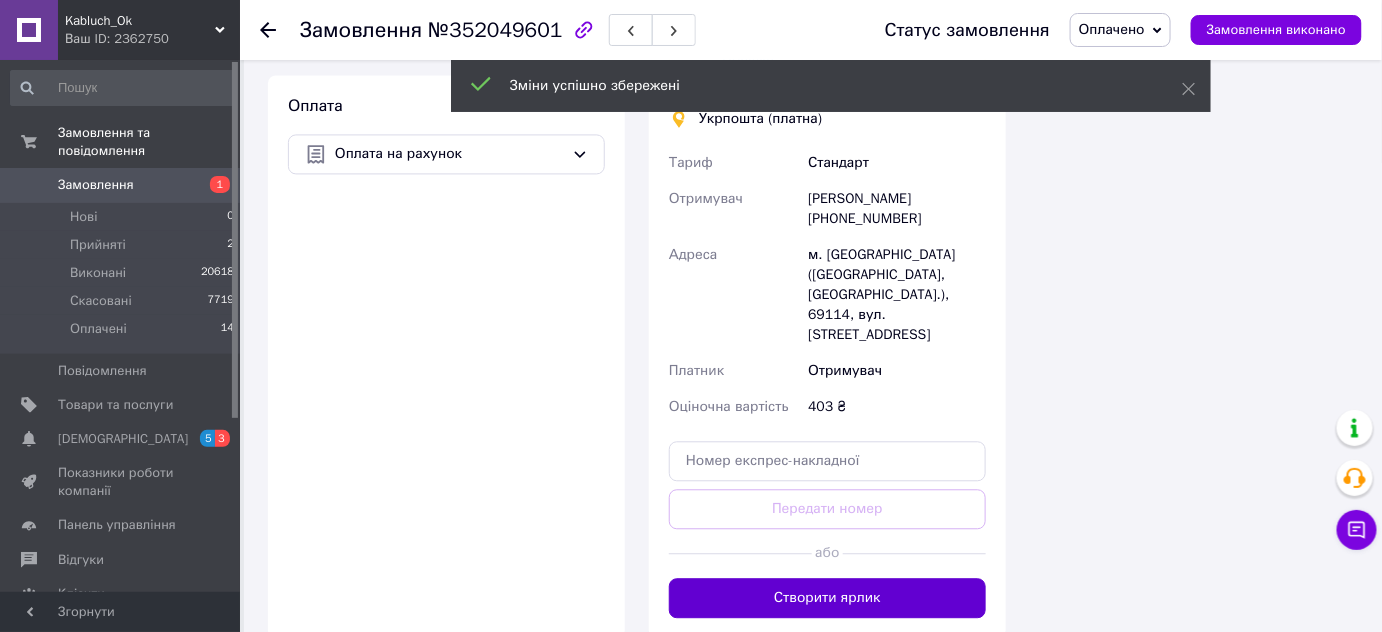 click on "Створити ярлик" at bounding box center [827, 598] 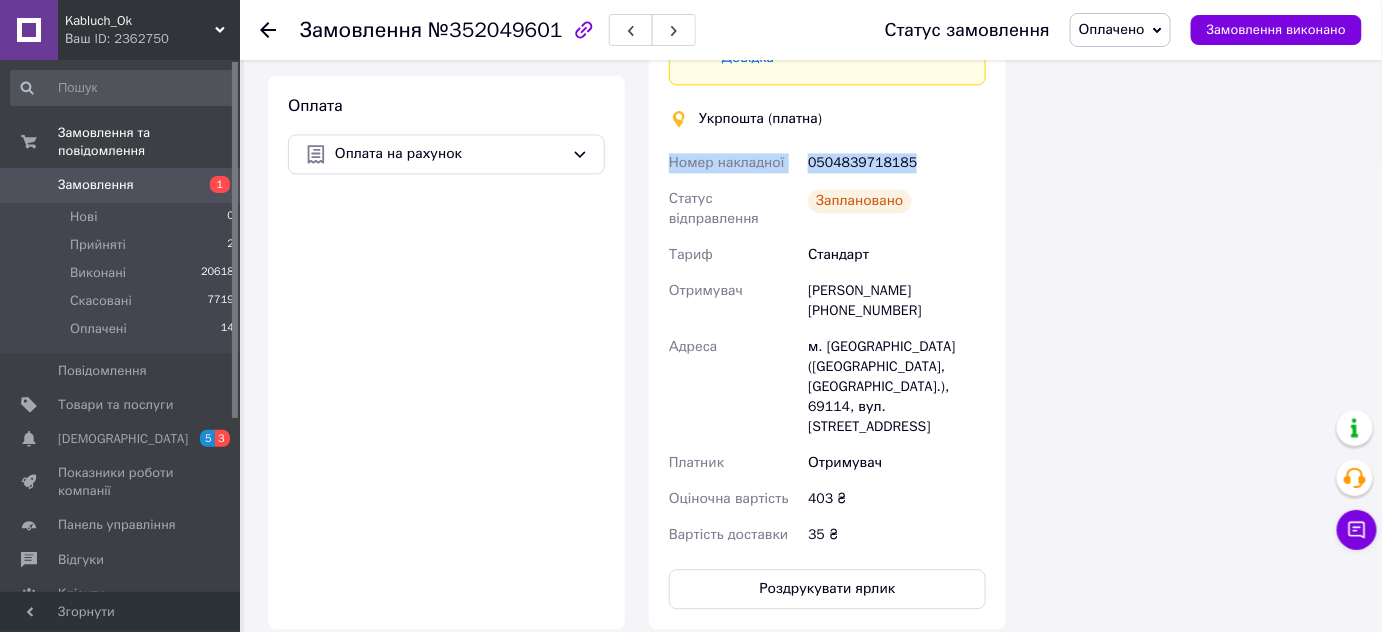 drag, startPoint x: 654, startPoint y: 111, endPoint x: 941, endPoint y: 133, distance: 287.84198 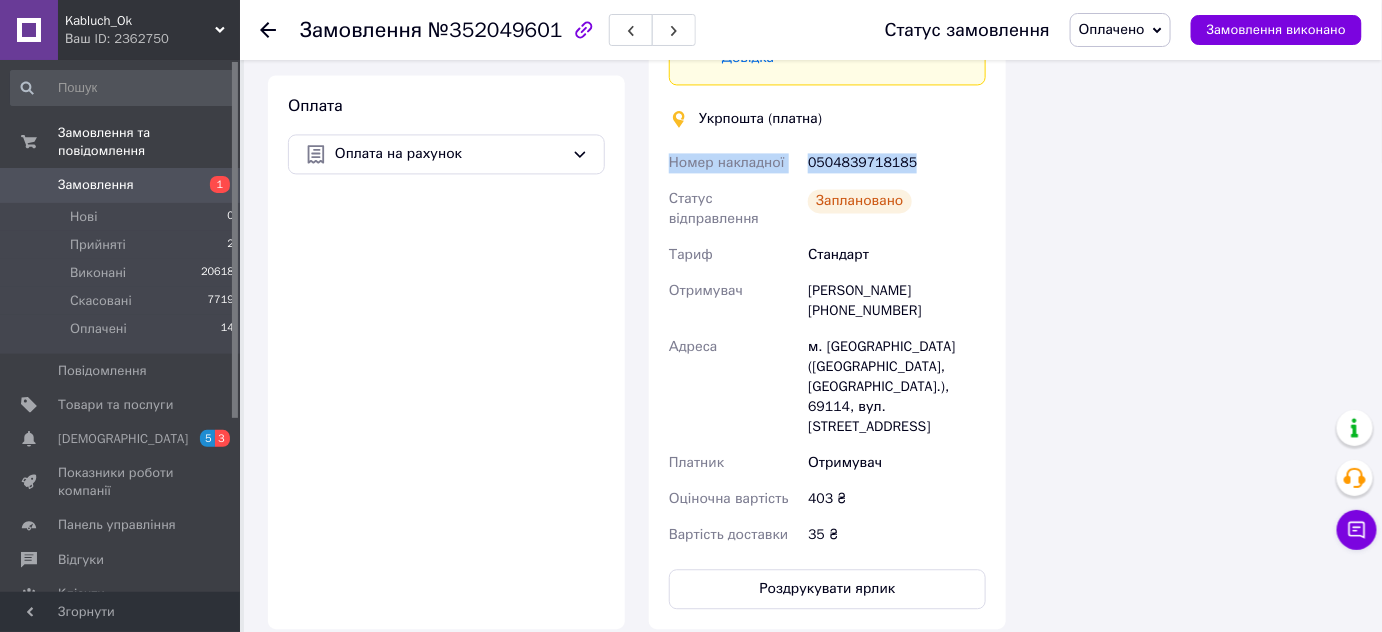 copy on "Номер накладної 0504839718185" 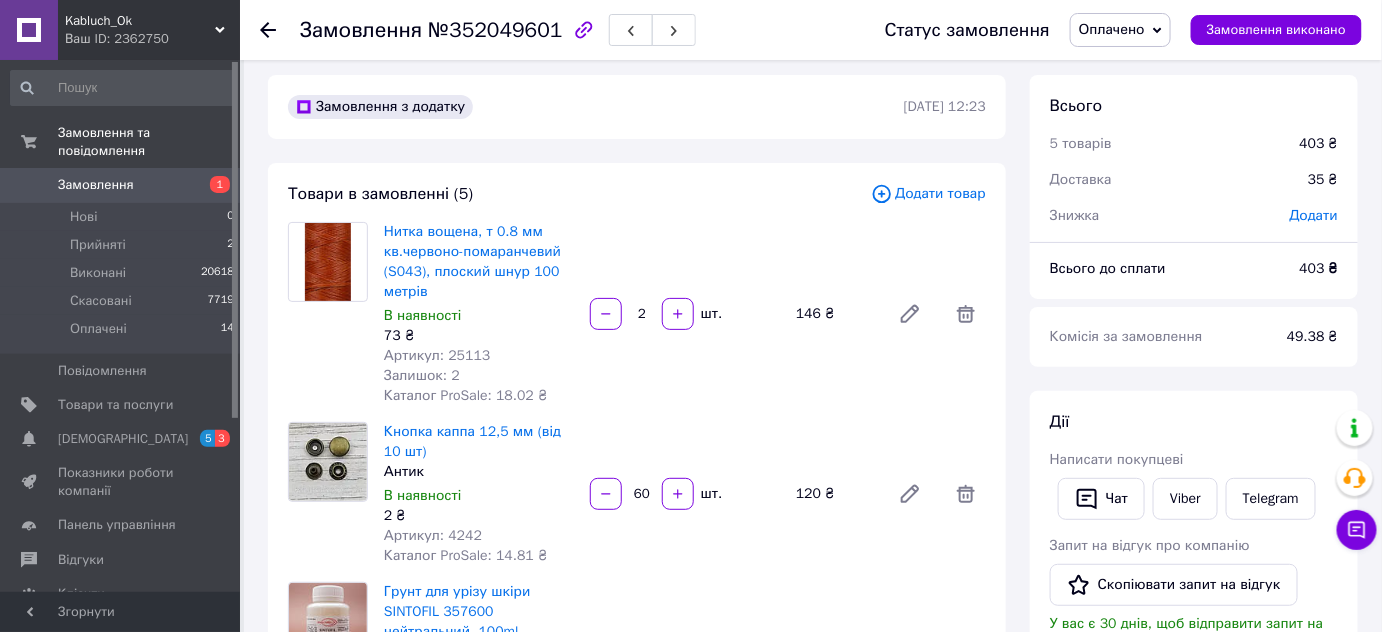 scroll, scrollTop: 0, scrollLeft: 0, axis: both 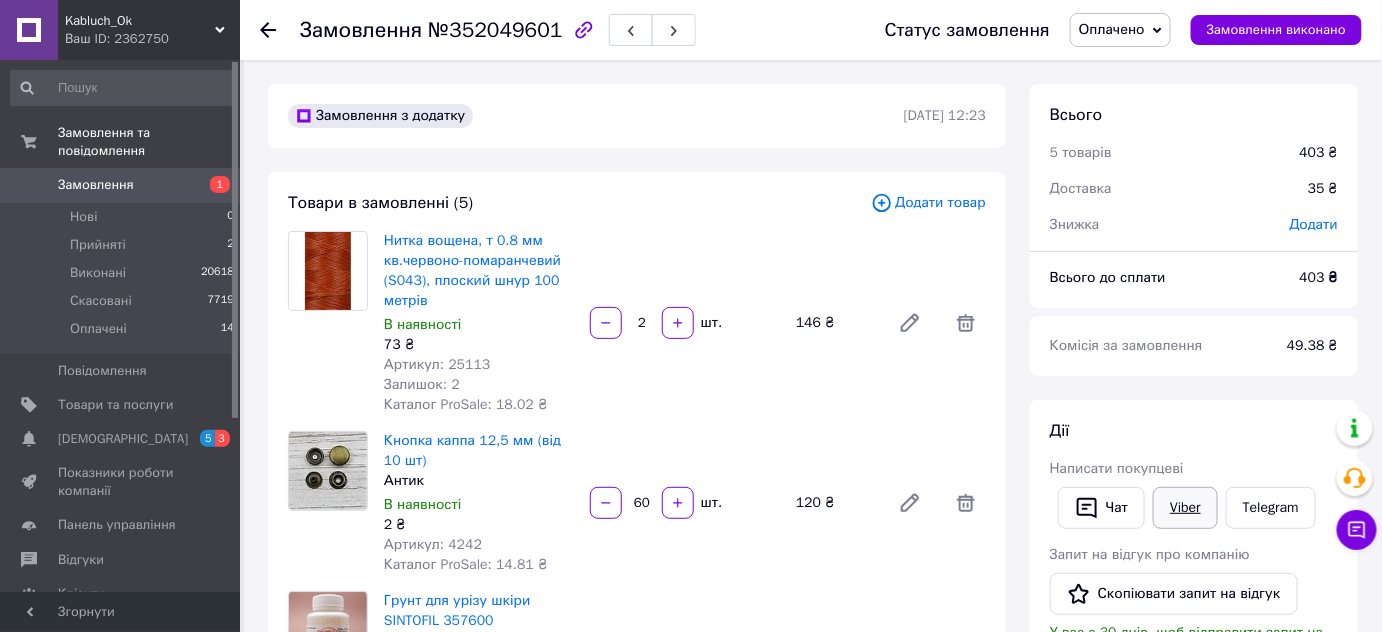 click on "Viber" at bounding box center (1185, 508) 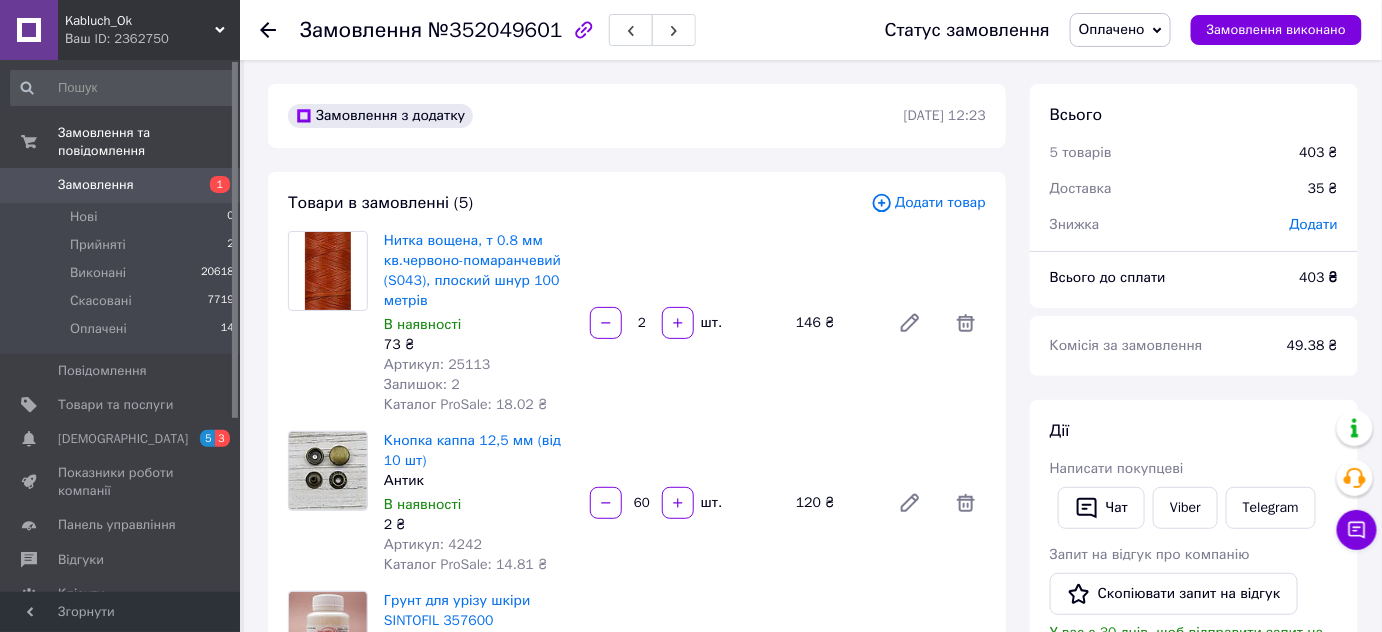 click on "Оплачено" at bounding box center [1112, 29] 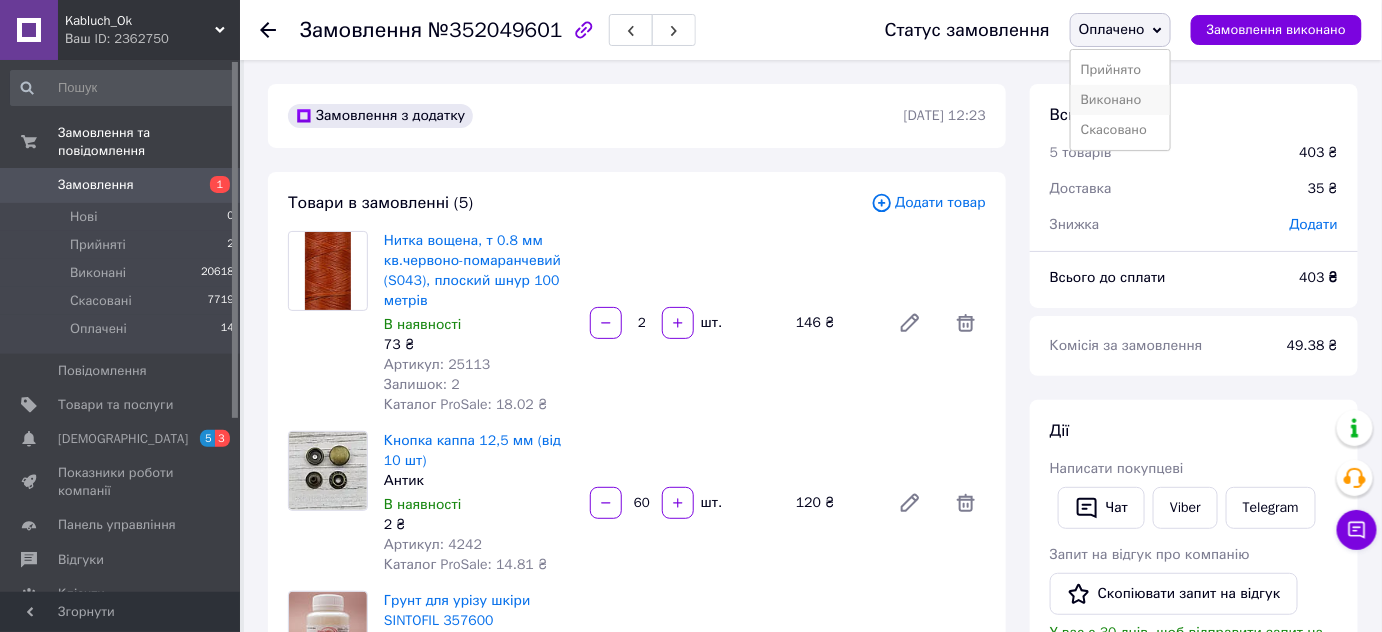 click on "Виконано" at bounding box center [1120, 100] 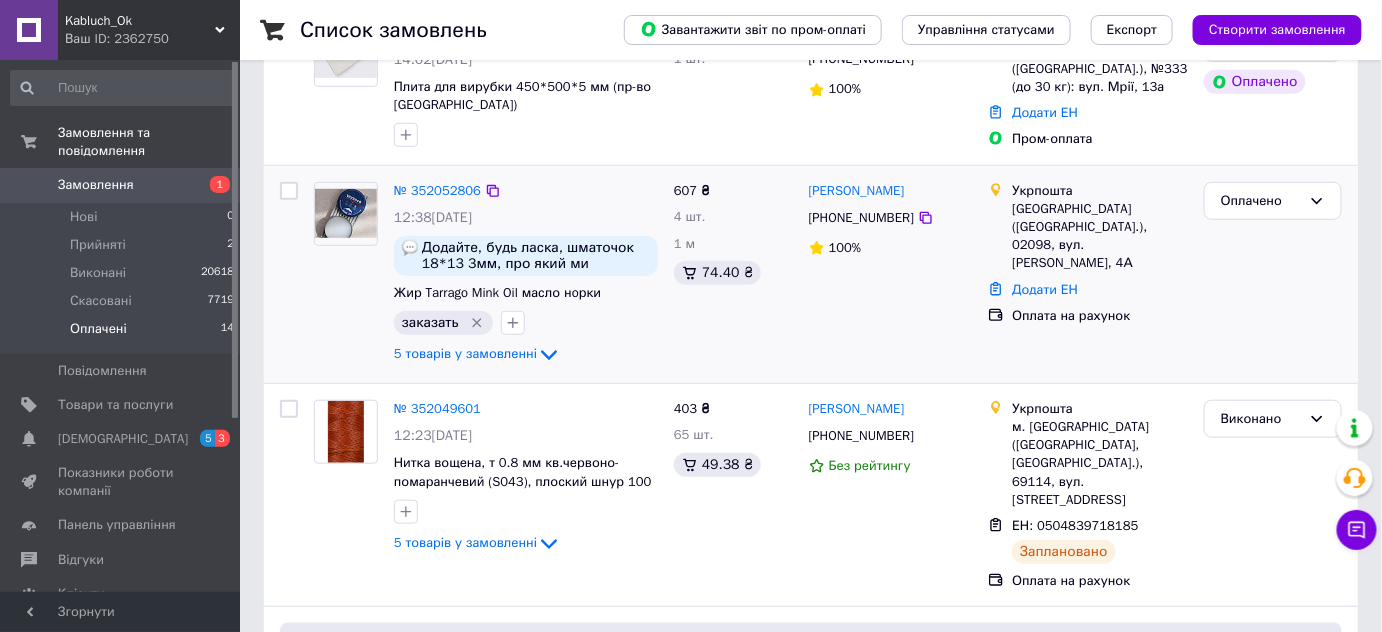 scroll, scrollTop: 363, scrollLeft: 0, axis: vertical 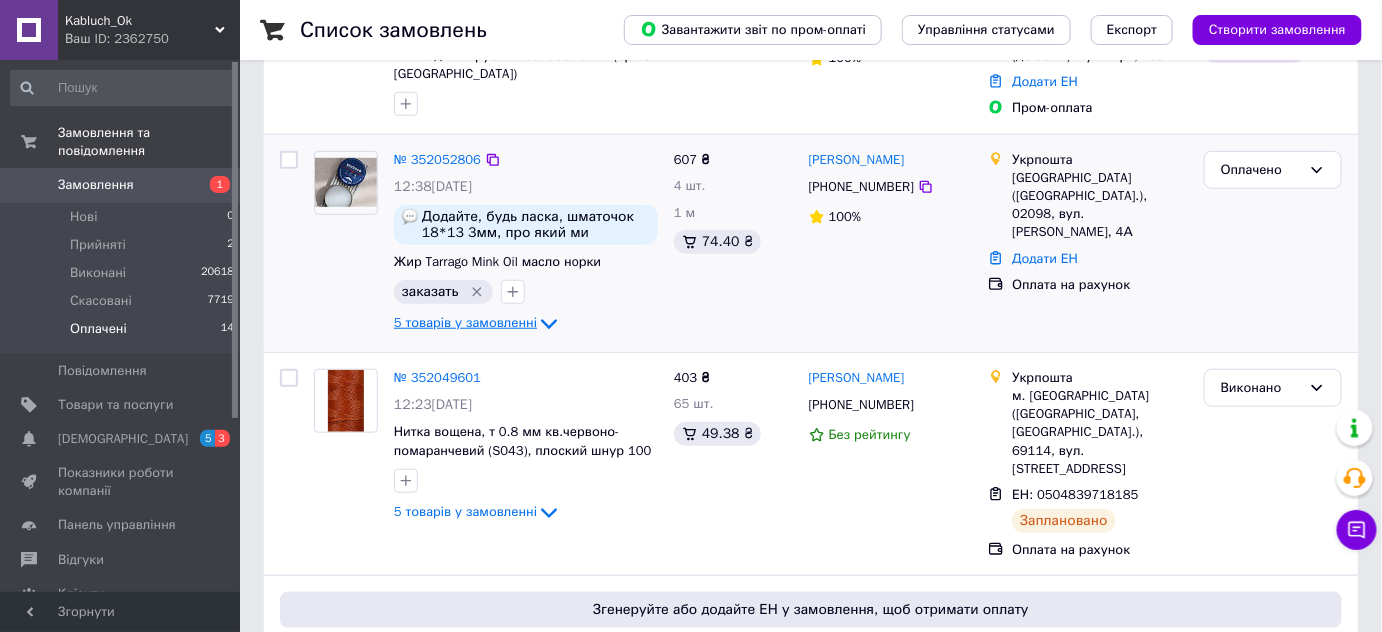 click 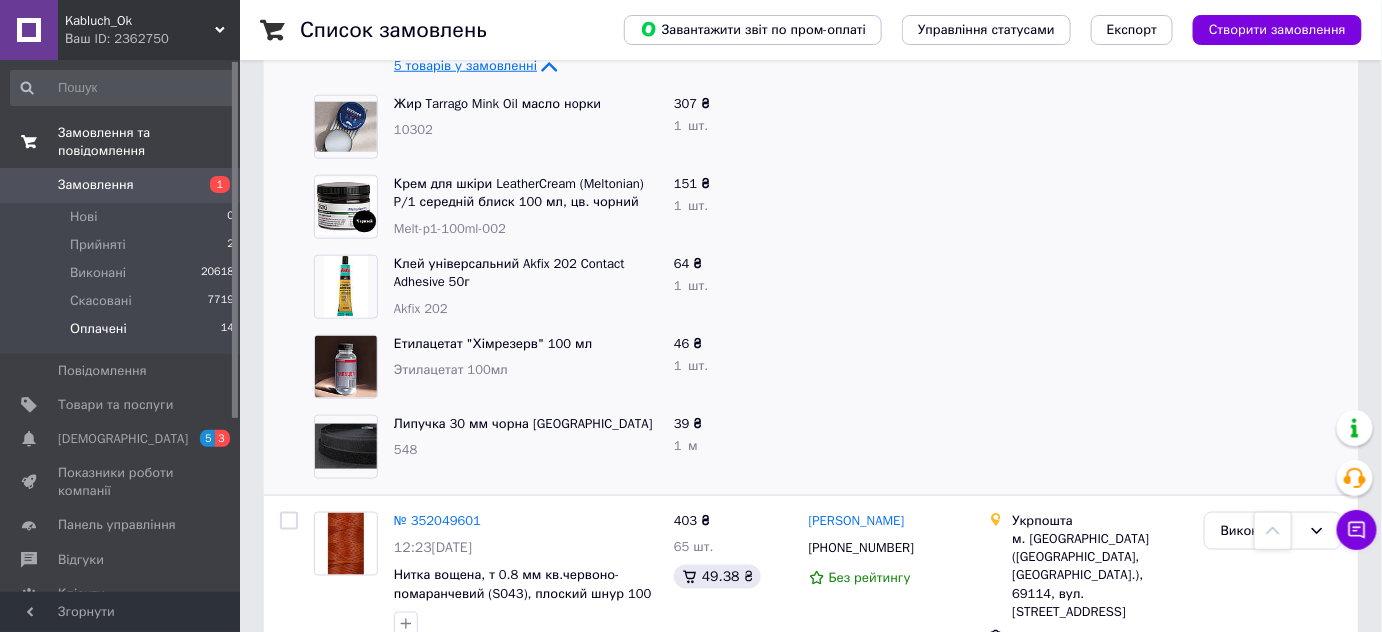 scroll, scrollTop: 636, scrollLeft: 0, axis: vertical 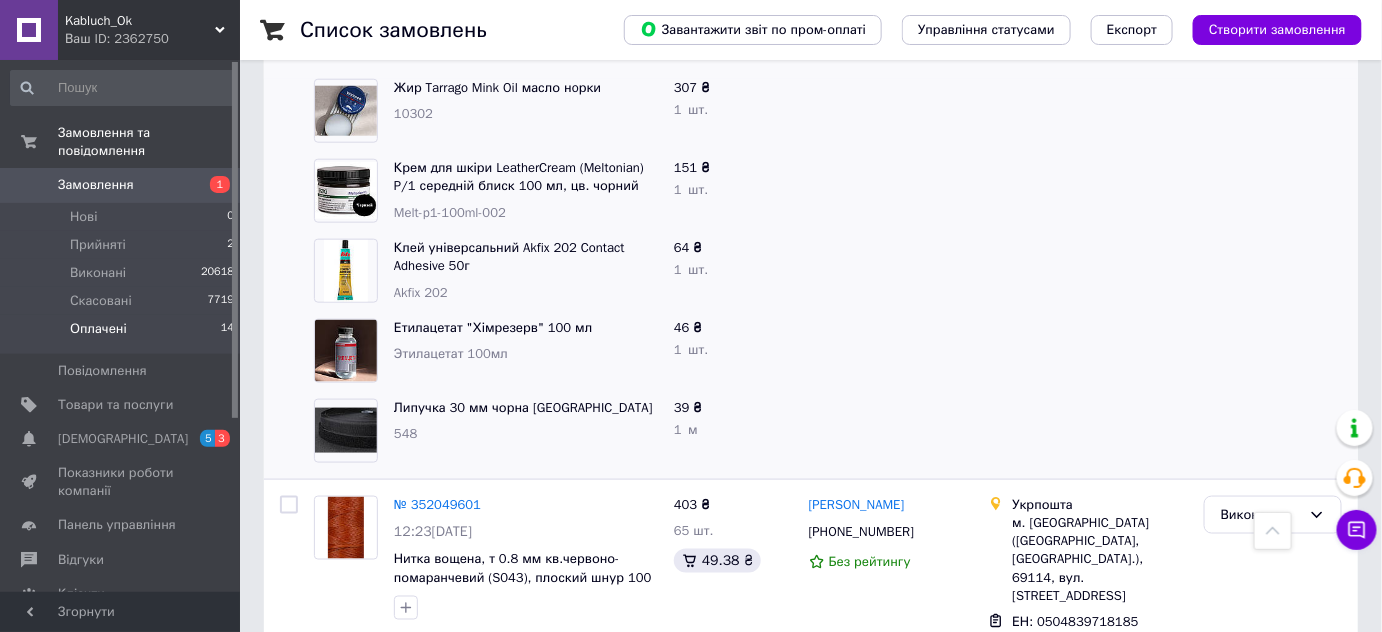 click on "Оплачені" at bounding box center (98, 329) 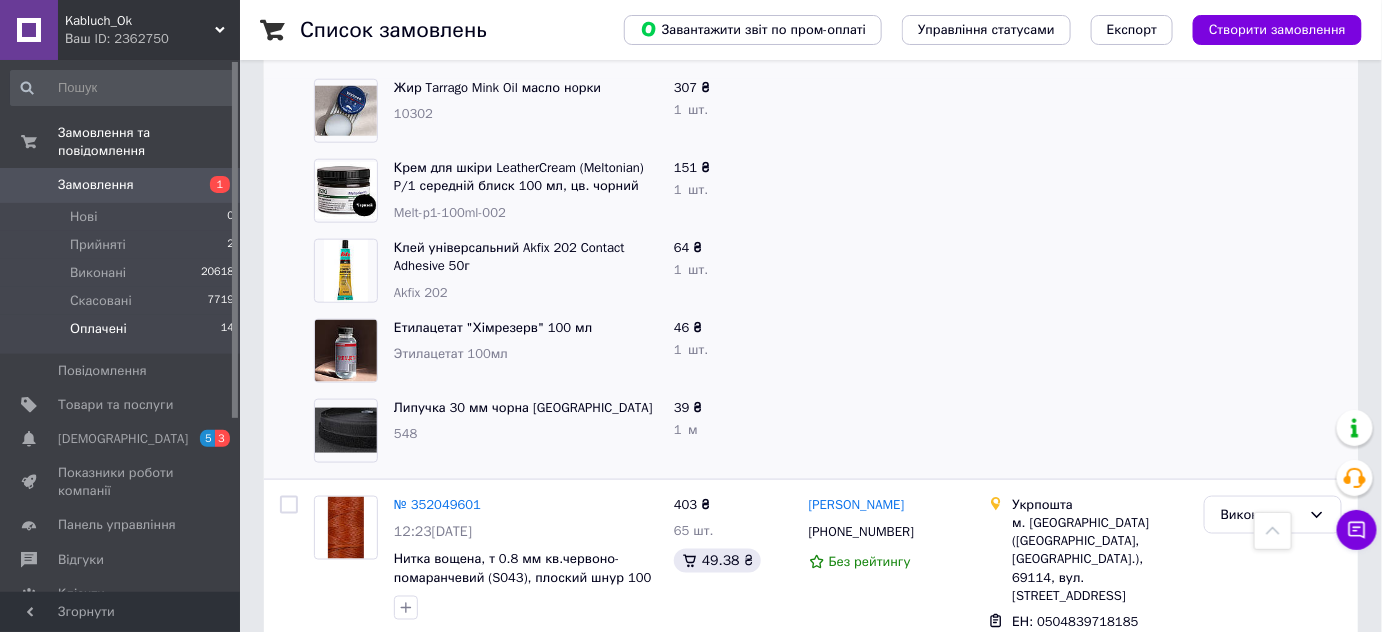 click on "Оплачені" at bounding box center [98, 329] 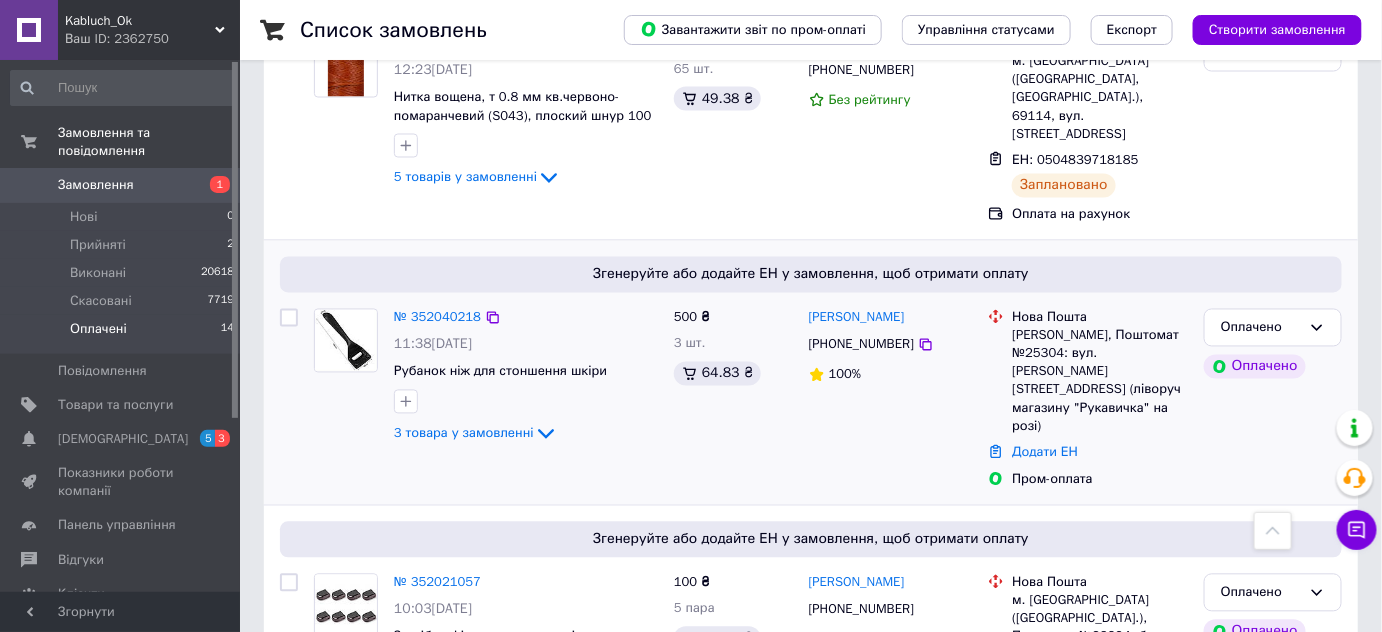 scroll, scrollTop: 1272, scrollLeft: 0, axis: vertical 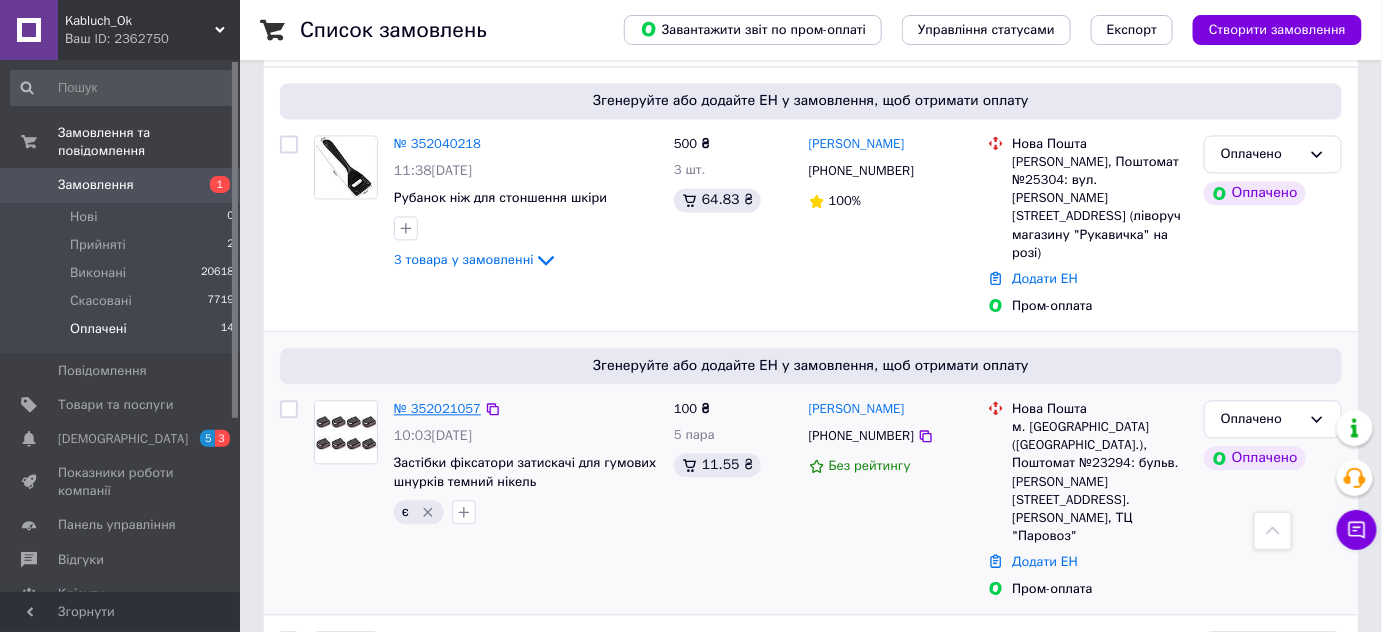 click on "№ 352021057" at bounding box center (437, 408) 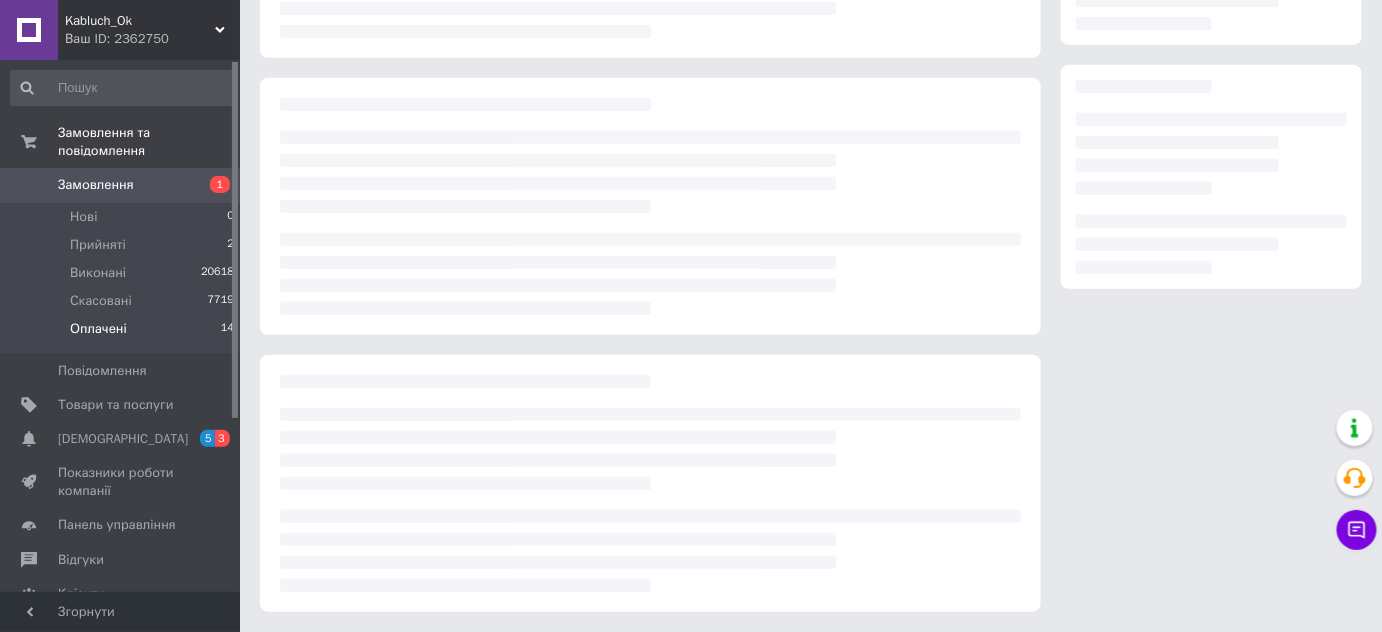 scroll, scrollTop: 308, scrollLeft: 0, axis: vertical 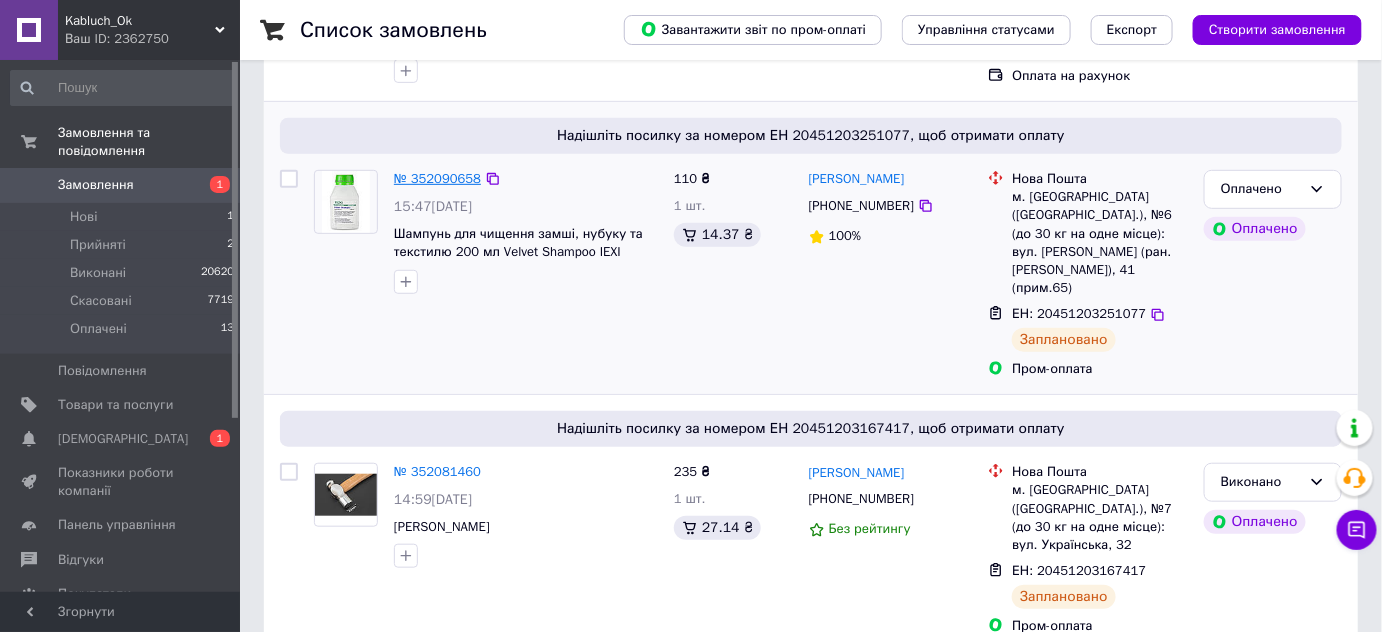 click on "№ 352090658" at bounding box center [437, 178] 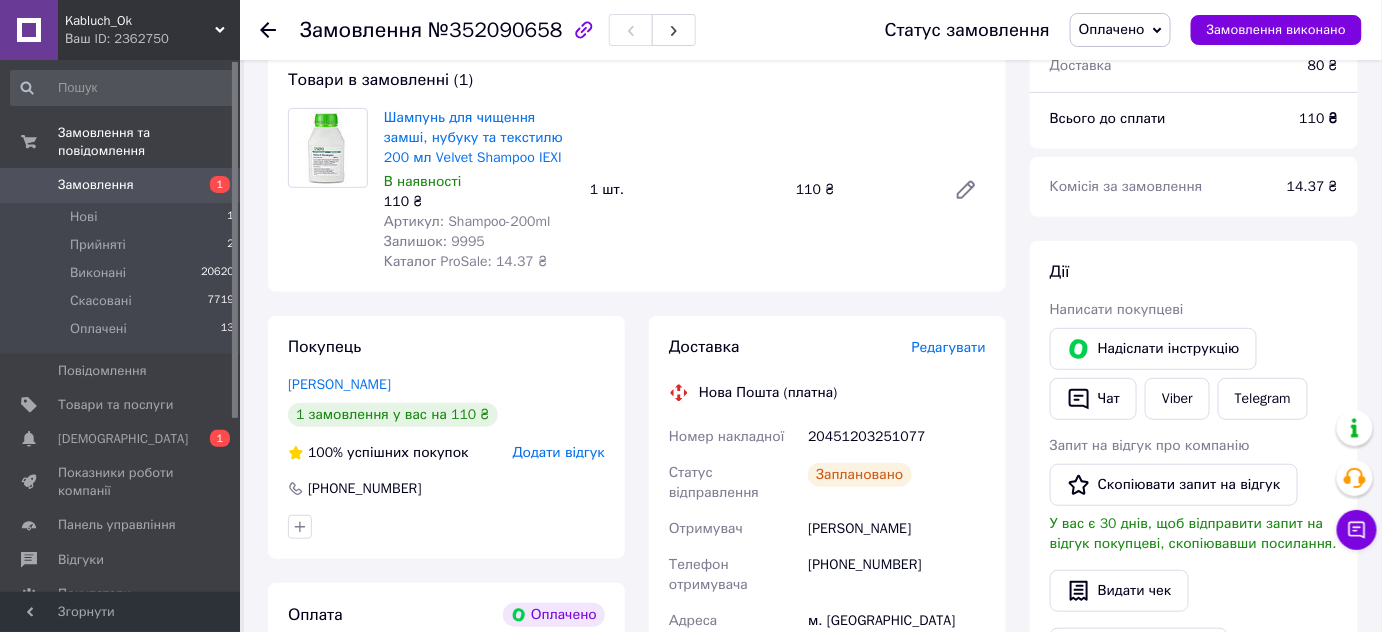 scroll, scrollTop: 181, scrollLeft: 0, axis: vertical 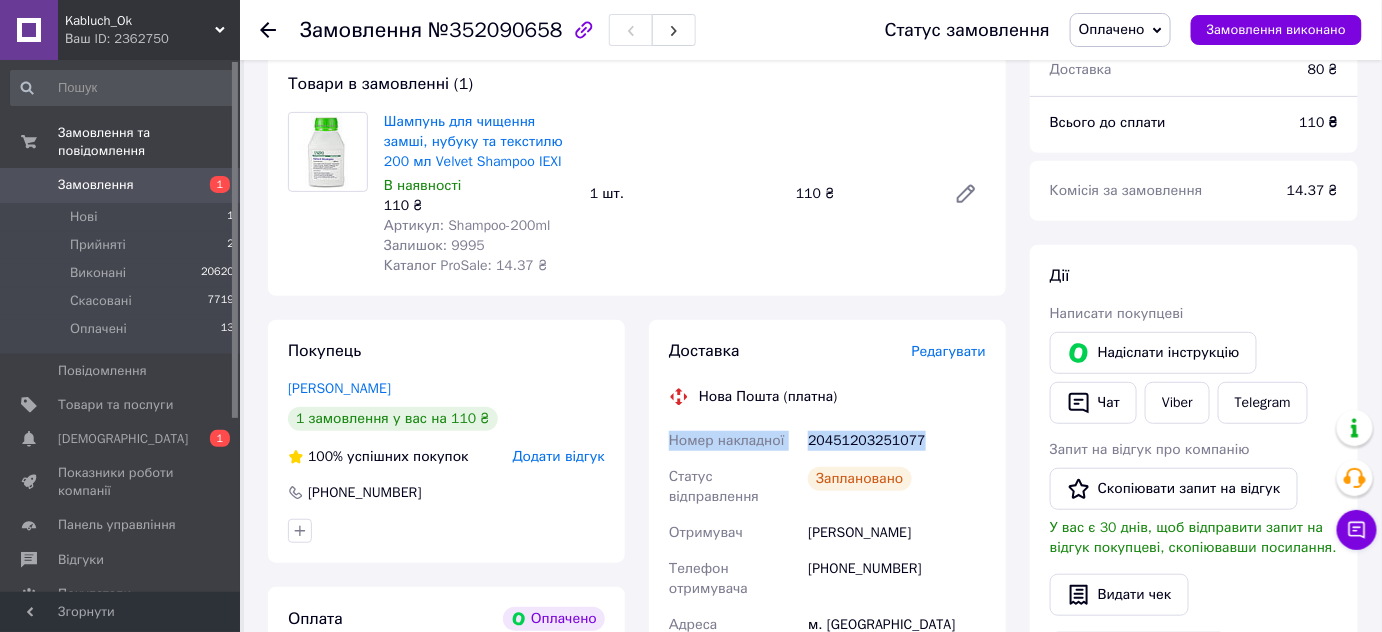 drag, startPoint x: 936, startPoint y: 433, endPoint x: 653, endPoint y: 447, distance: 283.34607 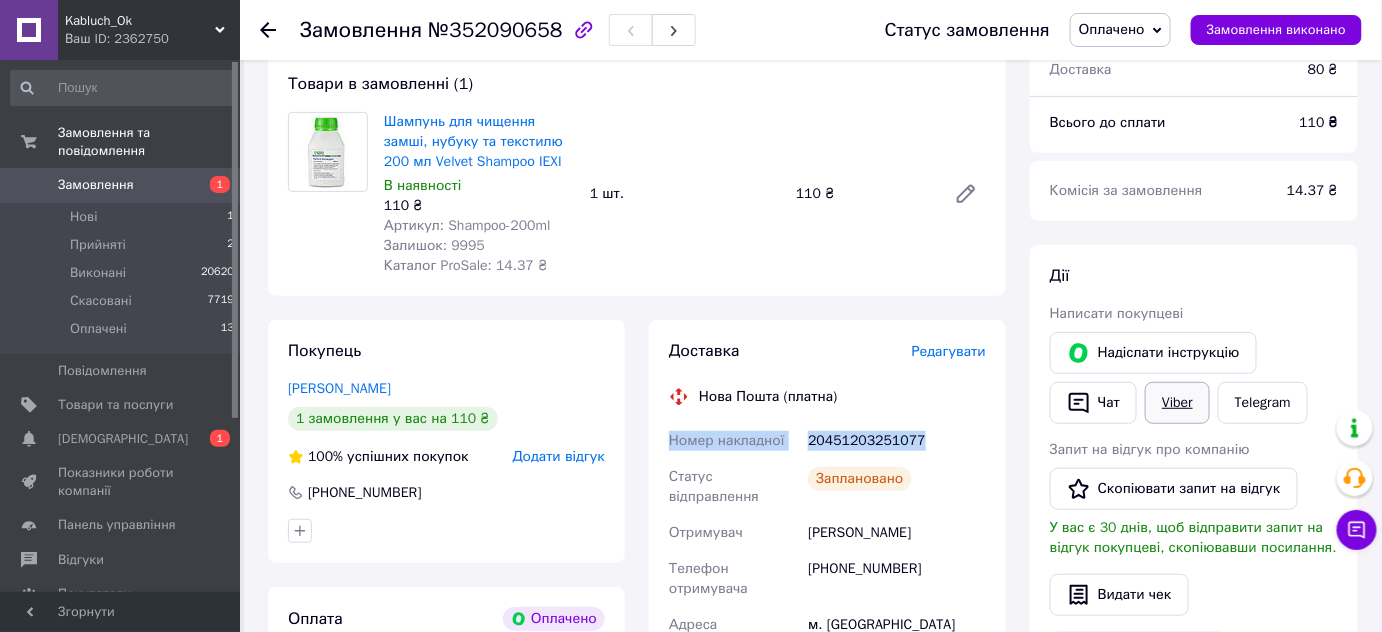 click on "Viber" at bounding box center (1177, 403) 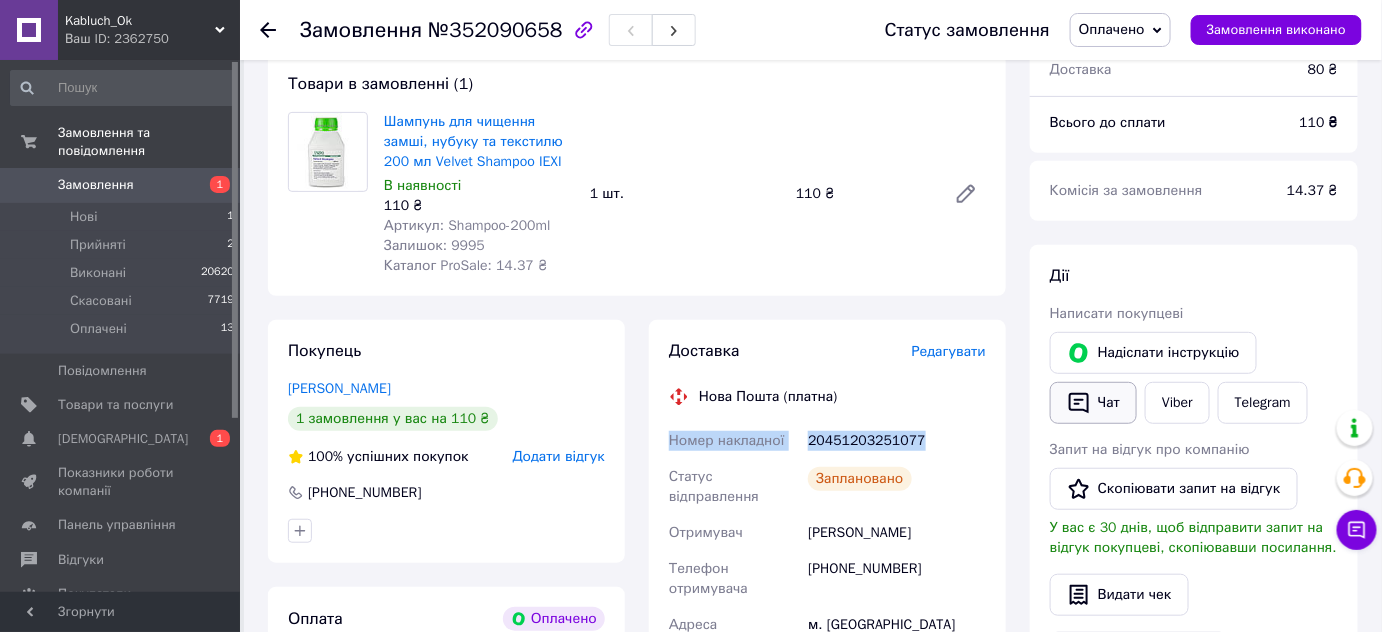 click 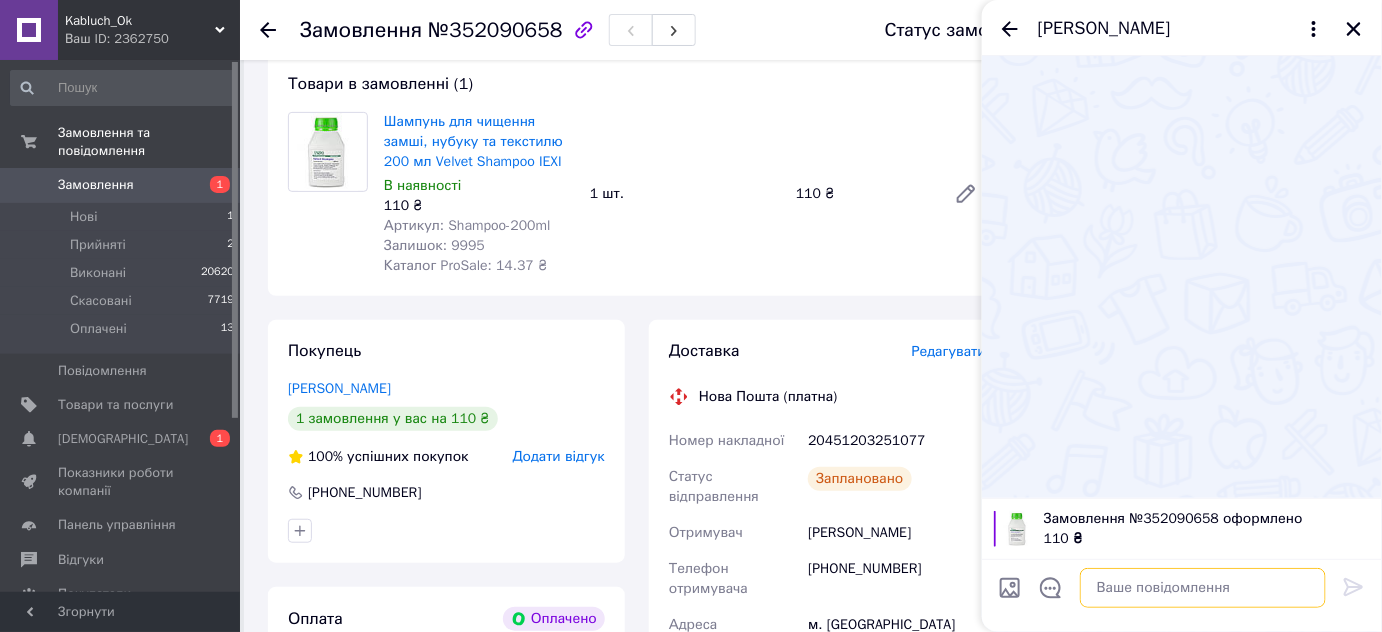 click at bounding box center (1203, 588) 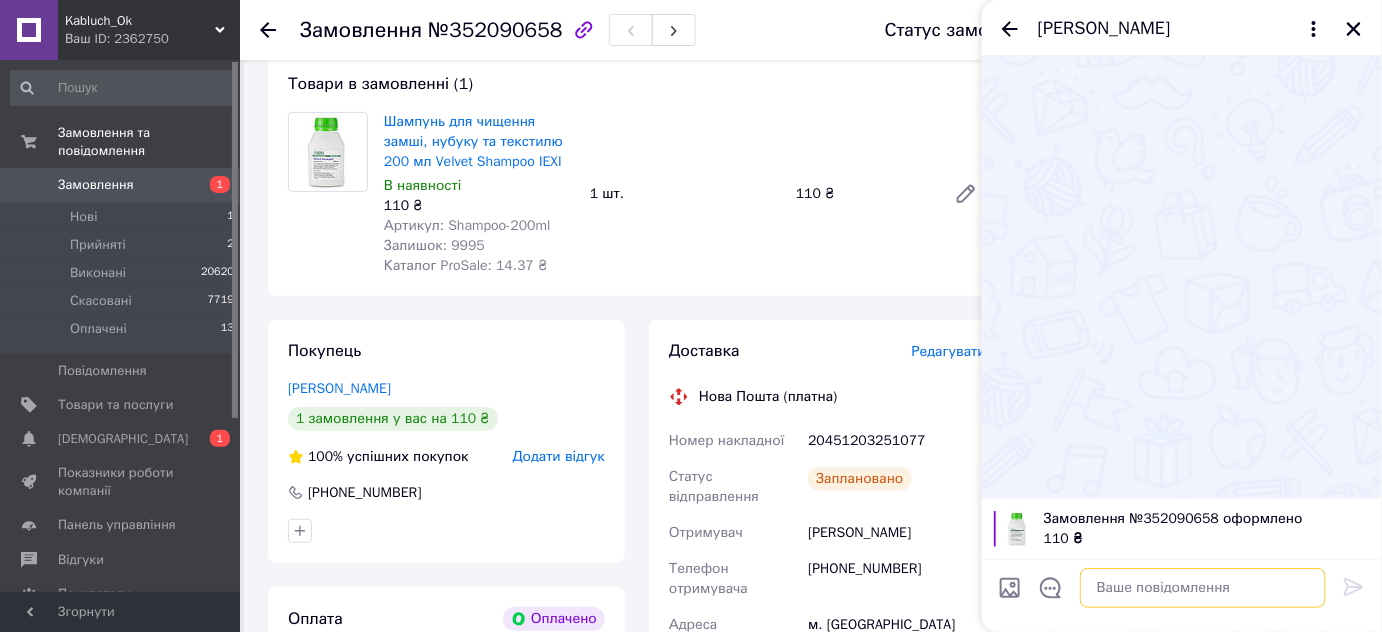 paste on "Номер накладної
20451203251077" 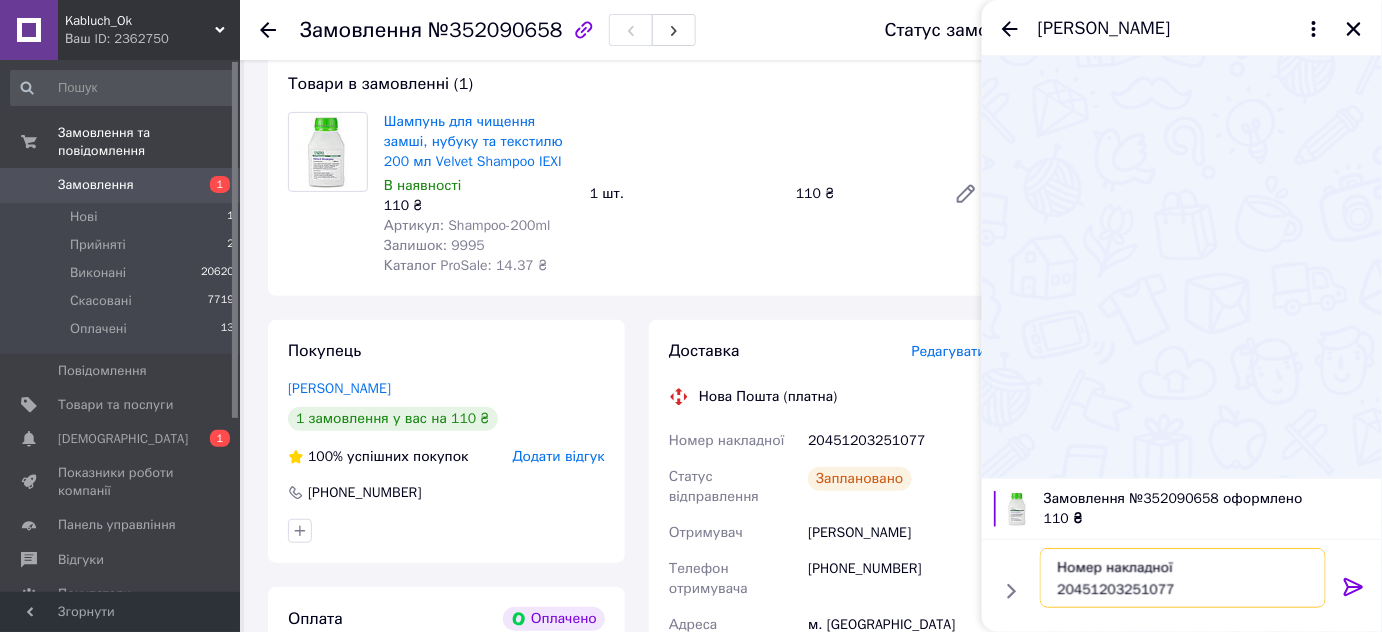 type on "Номер накладної
20451203251077" 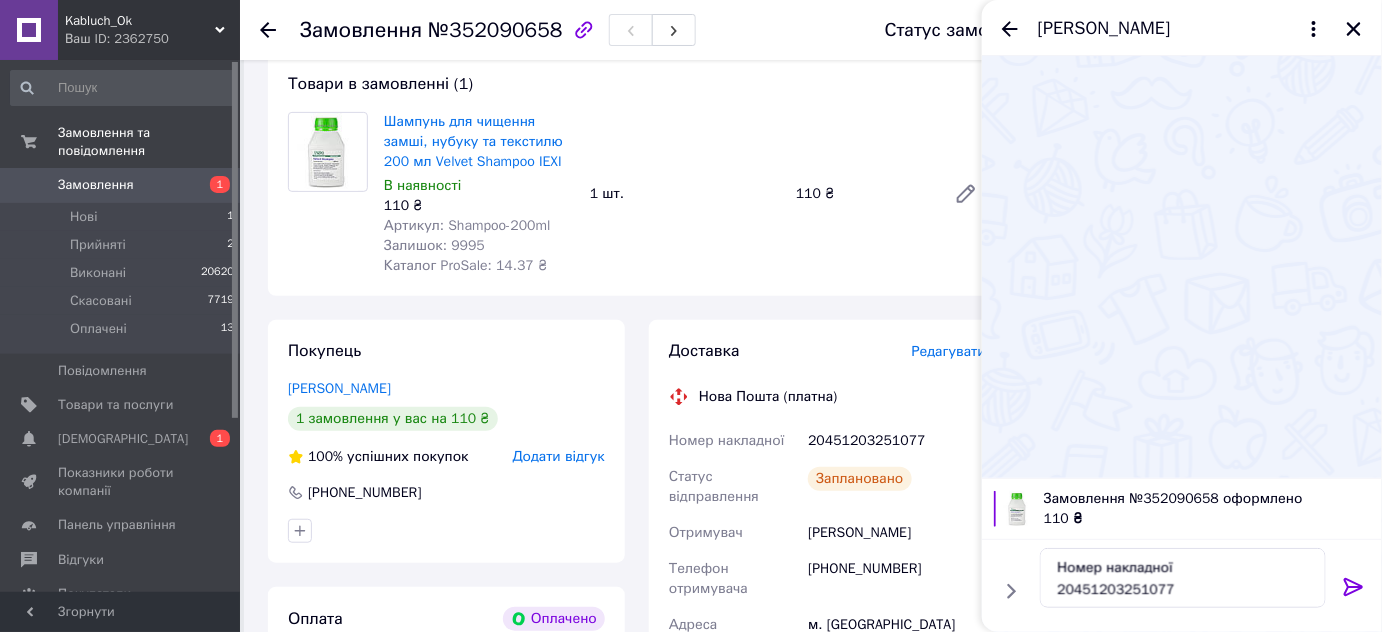 click 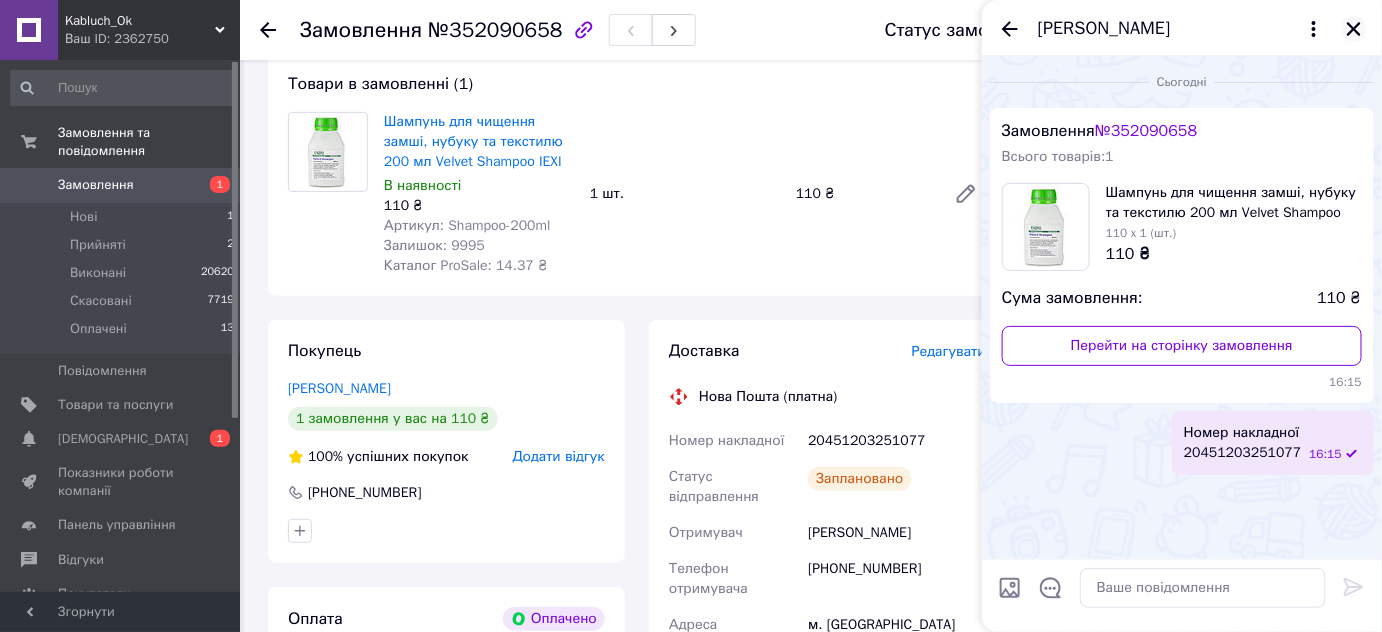 click at bounding box center [1354, 29] 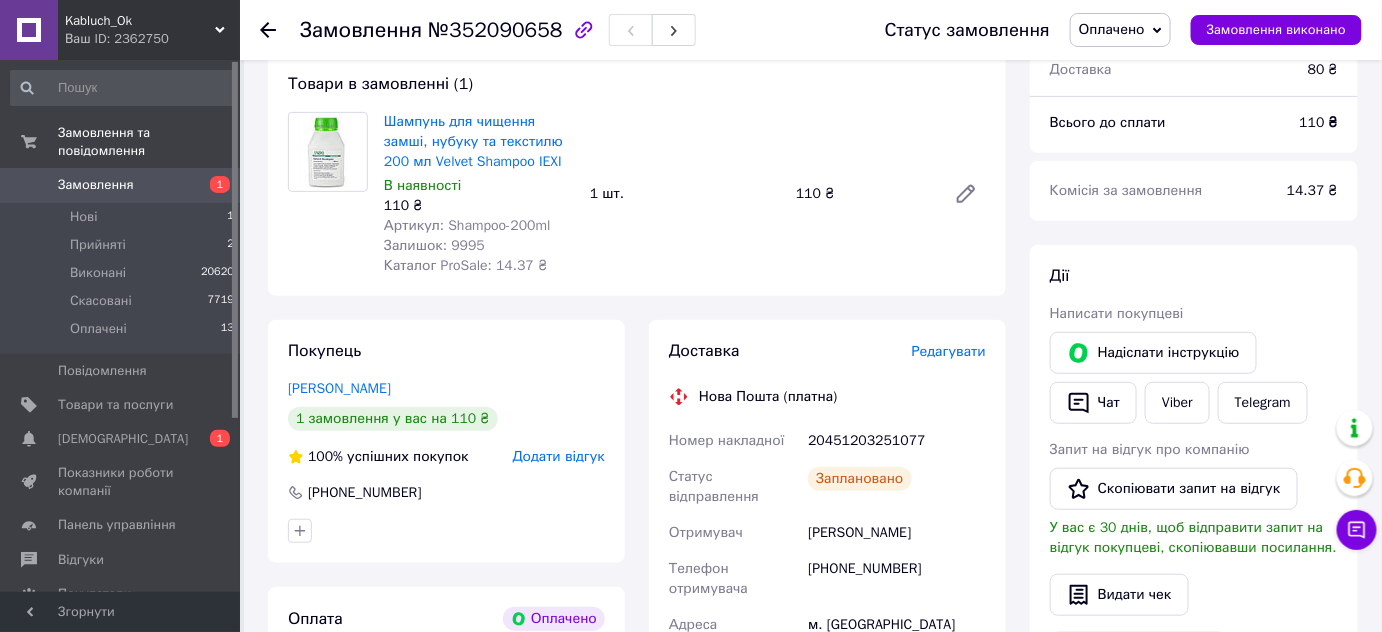 click on "Оплачено" at bounding box center (1112, 29) 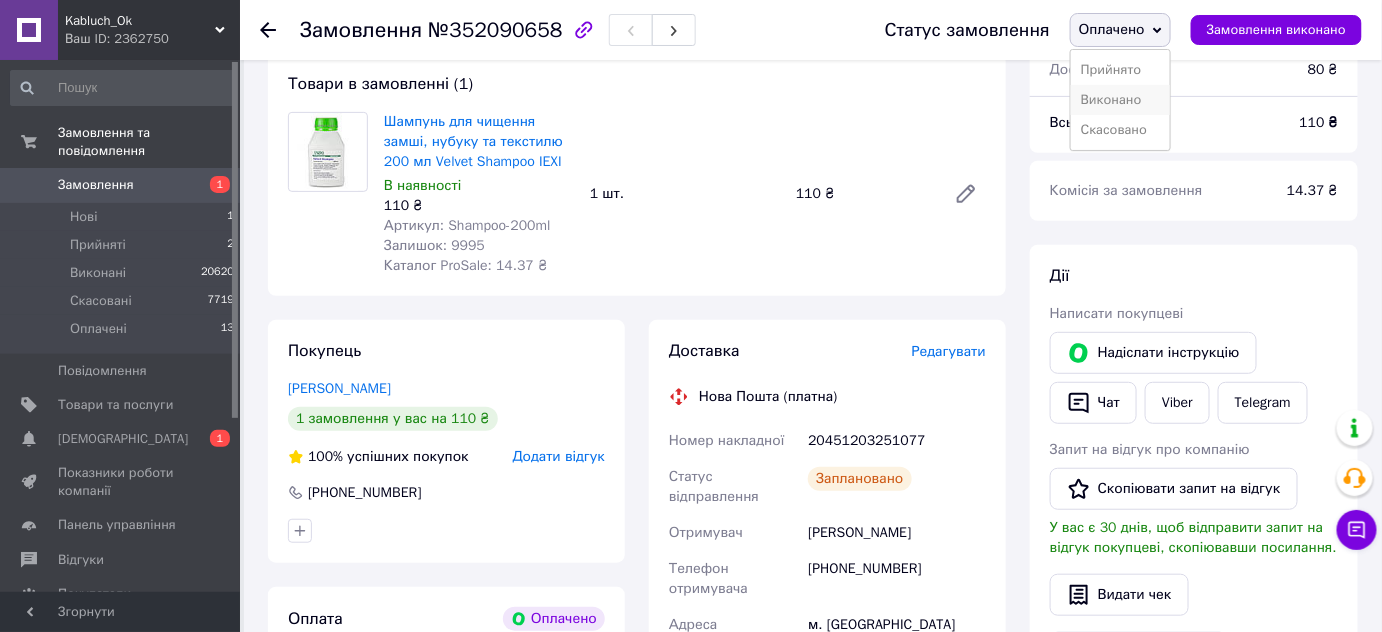 click on "Виконано" at bounding box center [1120, 100] 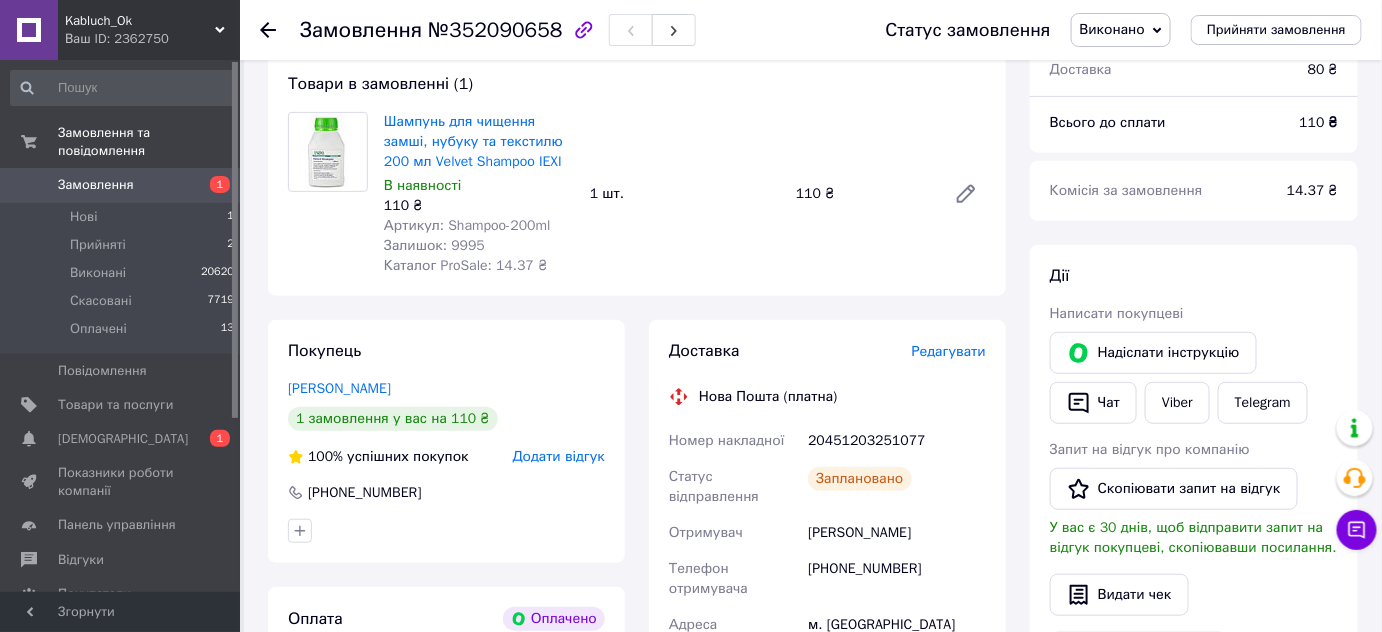 scroll, scrollTop: 272, scrollLeft: 0, axis: vertical 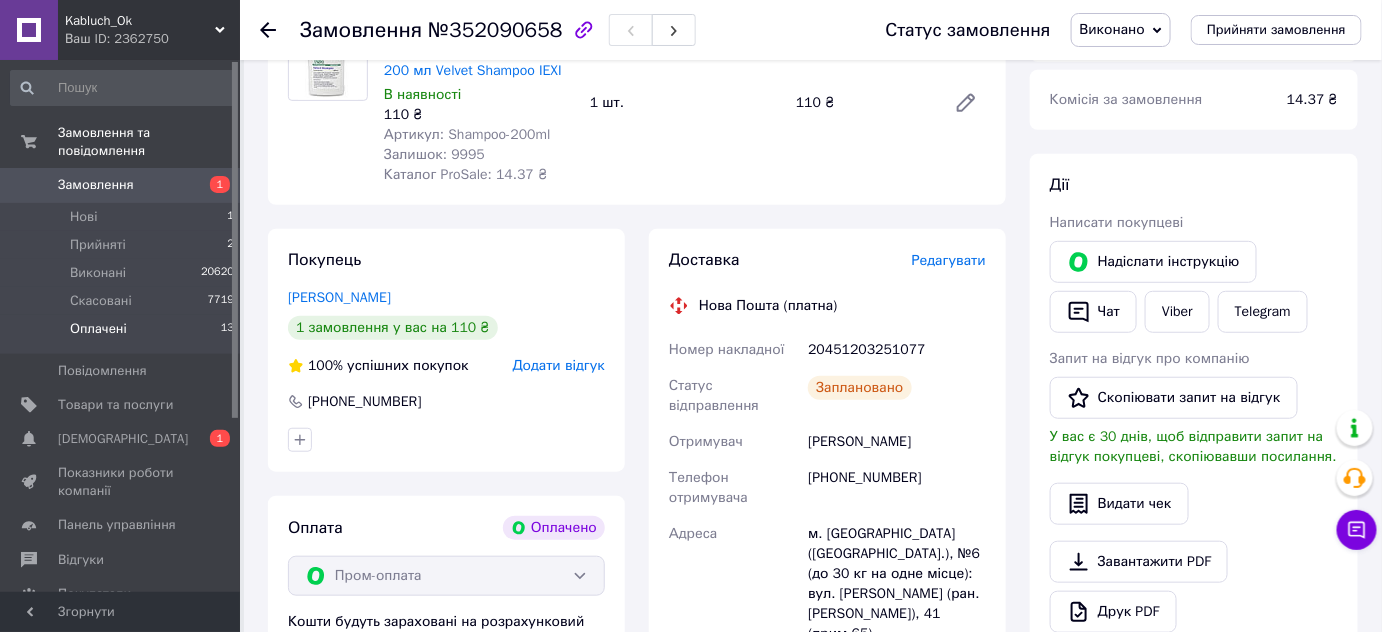 click on "Оплачені" at bounding box center (98, 329) 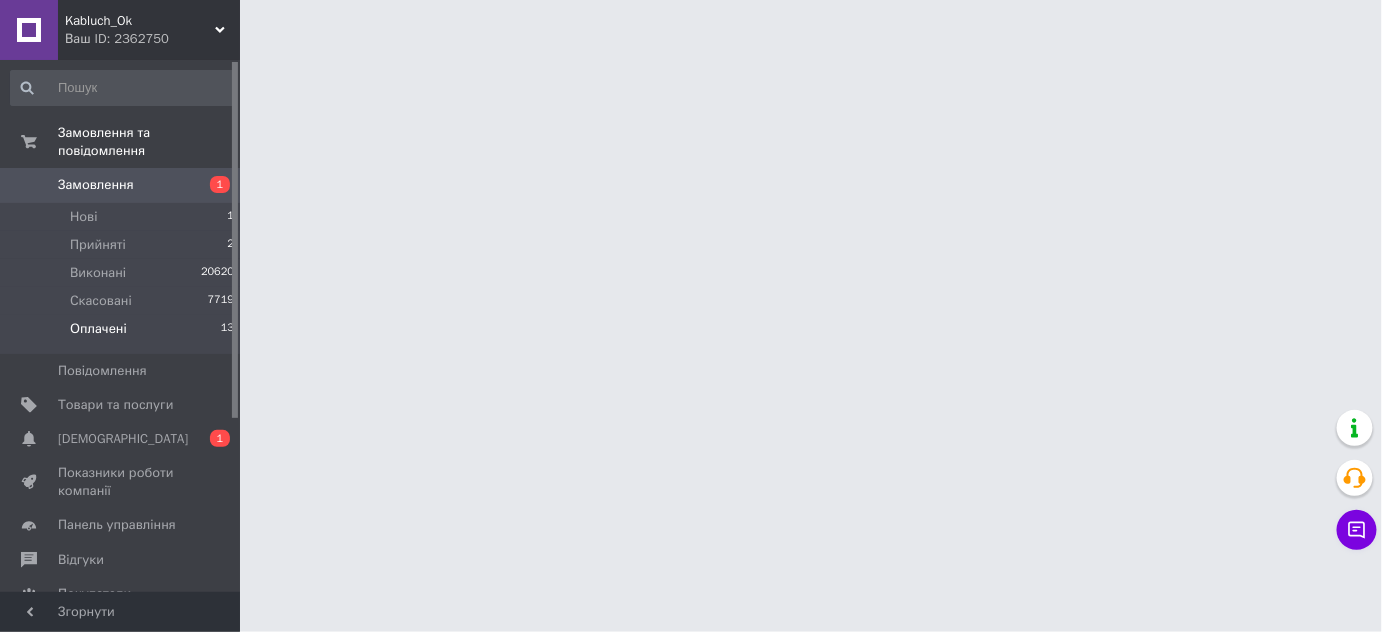 scroll, scrollTop: 0, scrollLeft: 0, axis: both 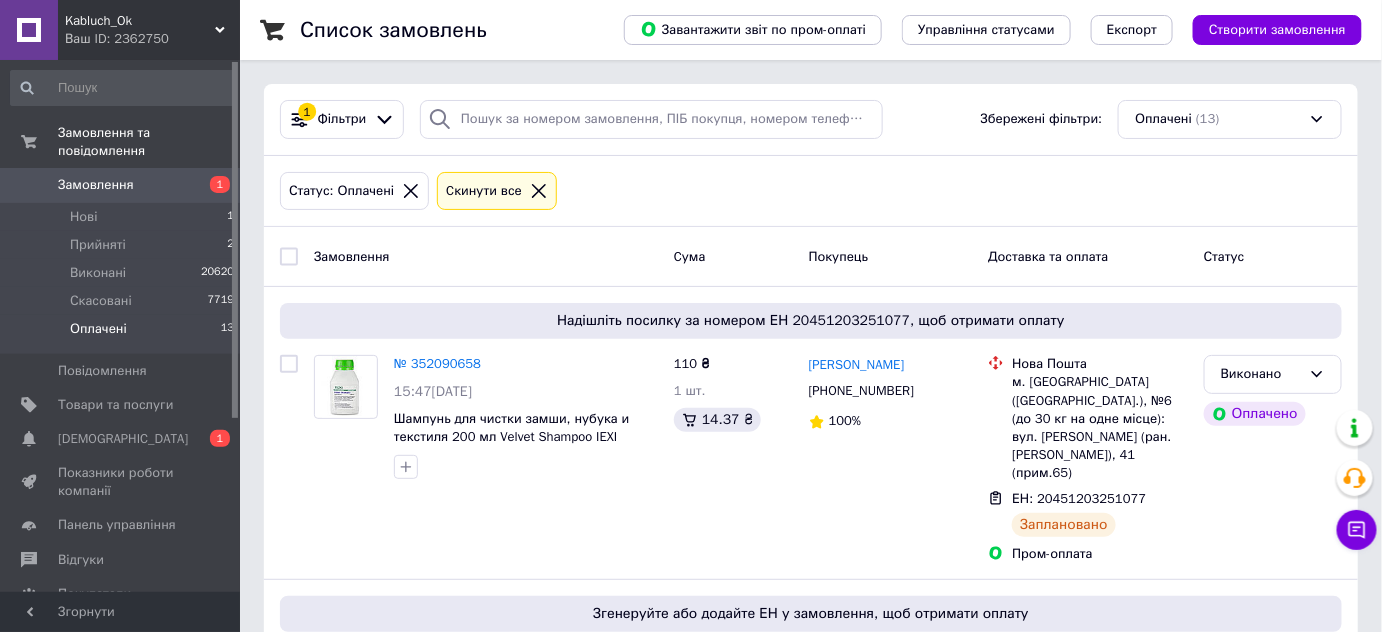 click on "Оплачені" at bounding box center [98, 329] 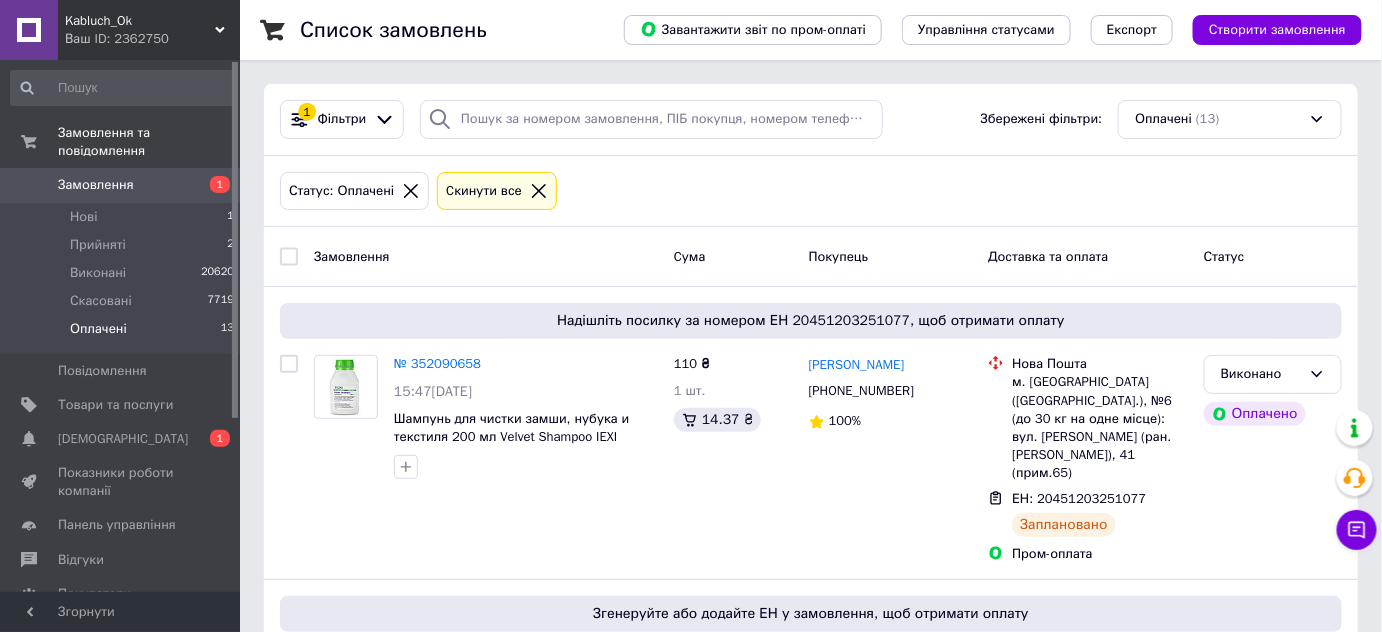click on "Оплачені" at bounding box center [98, 329] 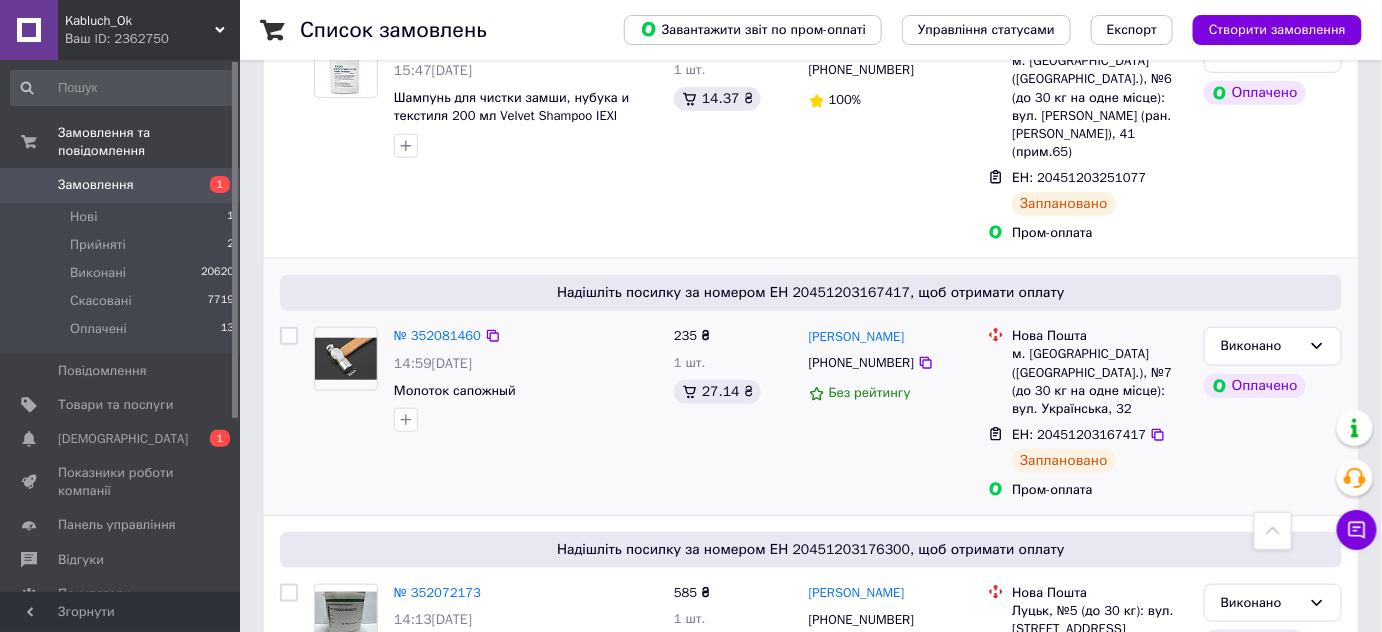 scroll, scrollTop: 454, scrollLeft: 0, axis: vertical 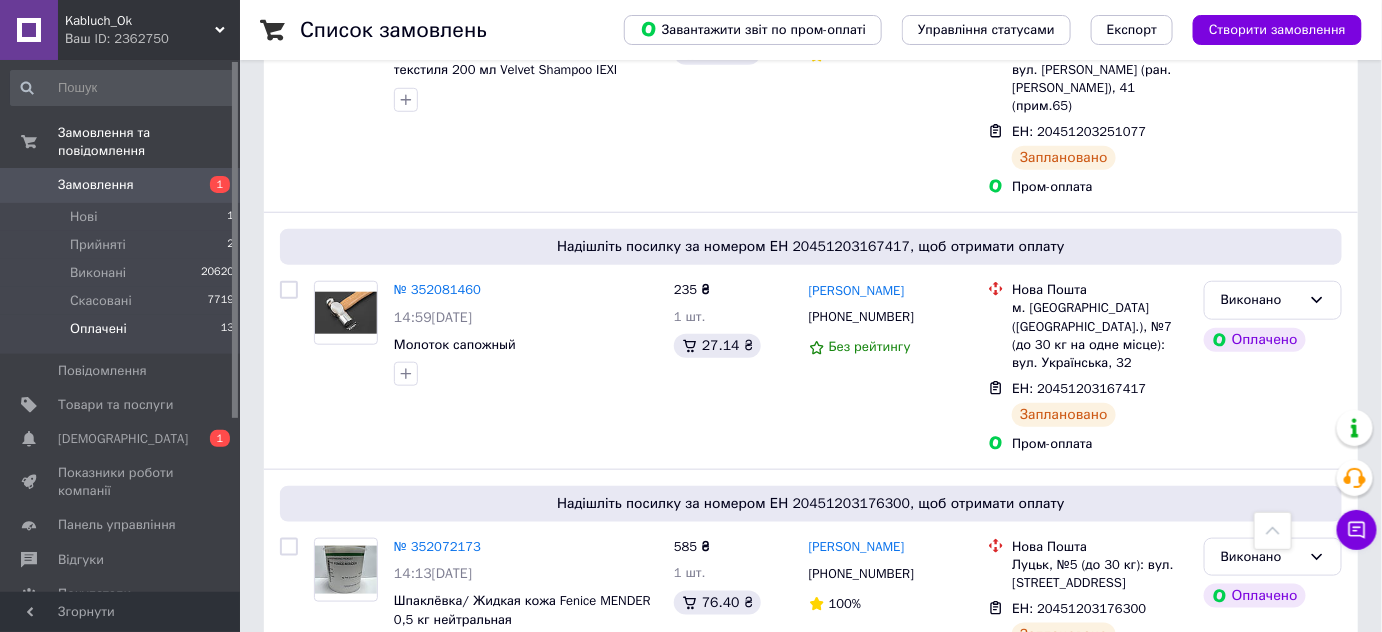 click on "Оплачені" at bounding box center (98, 329) 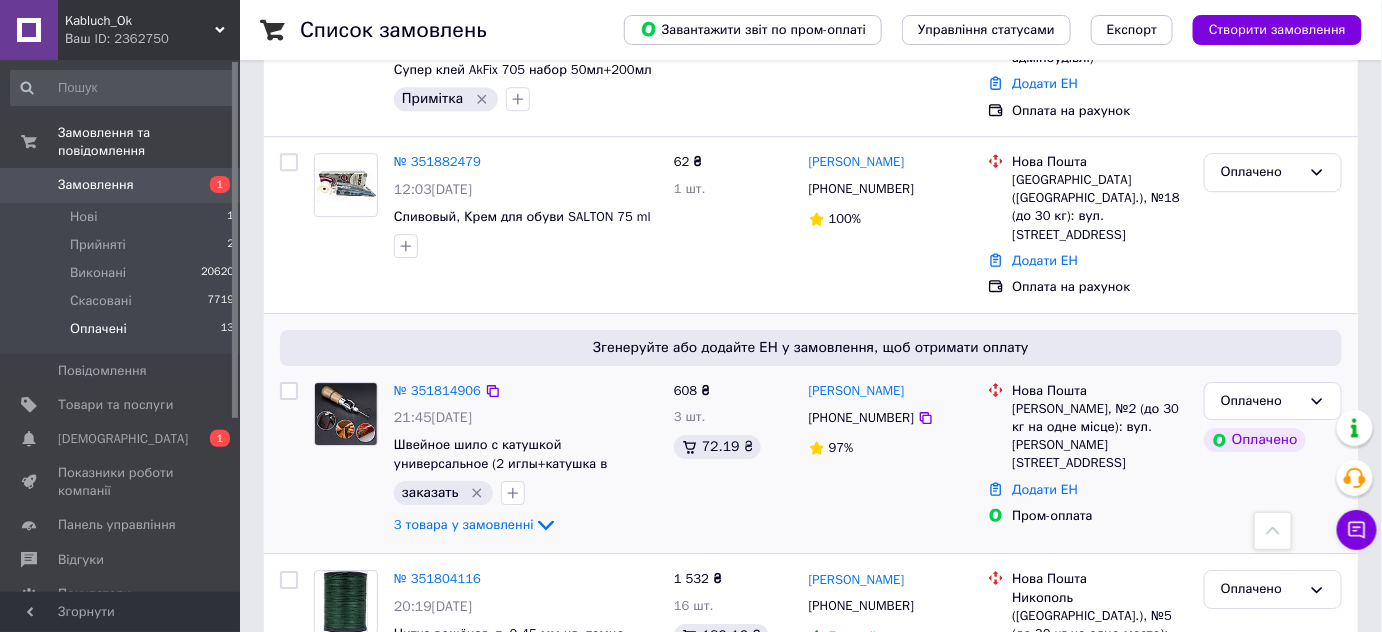 scroll, scrollTop: 2042, scrollLeft: 0, axis: vertical 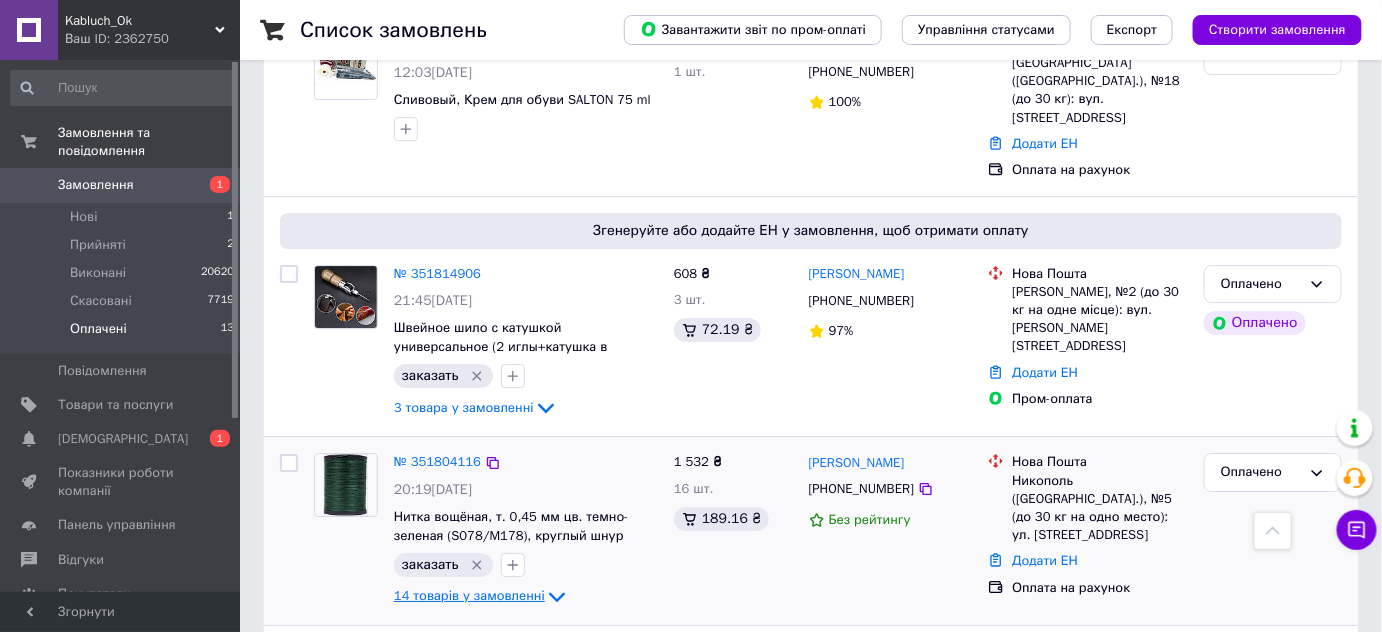 click 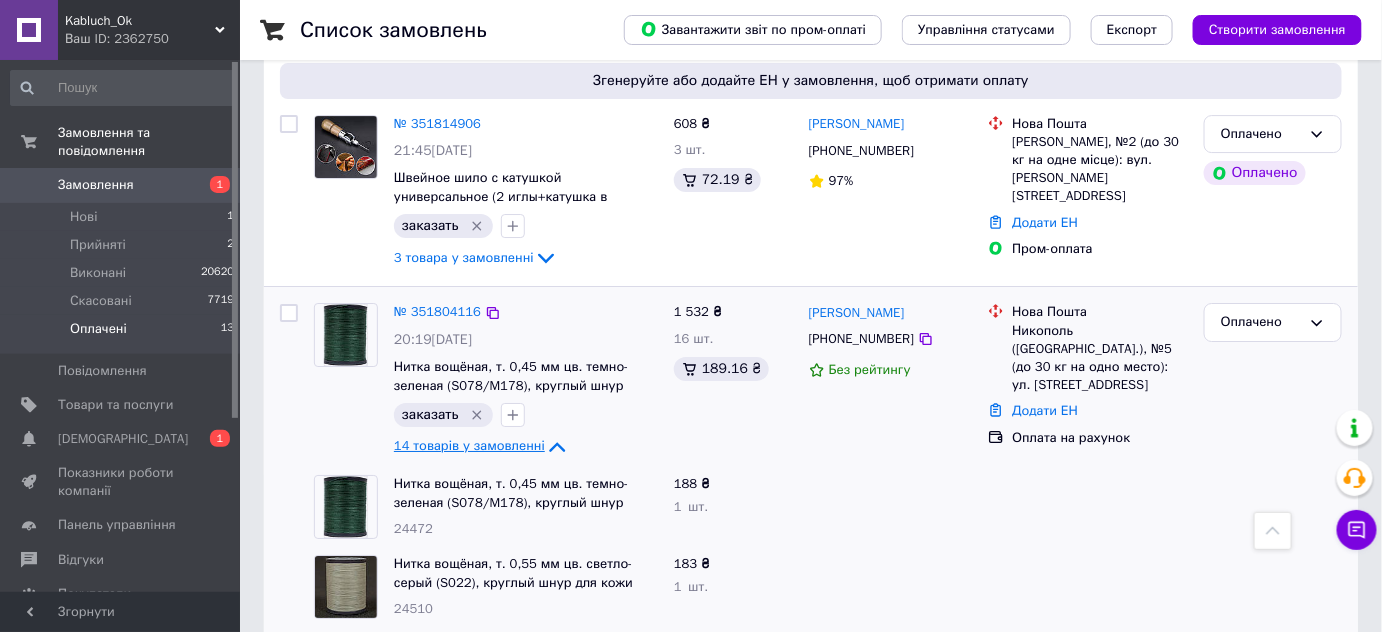 scroll, scrollTop: 2133, scrollLeft: 0, axis: vertical 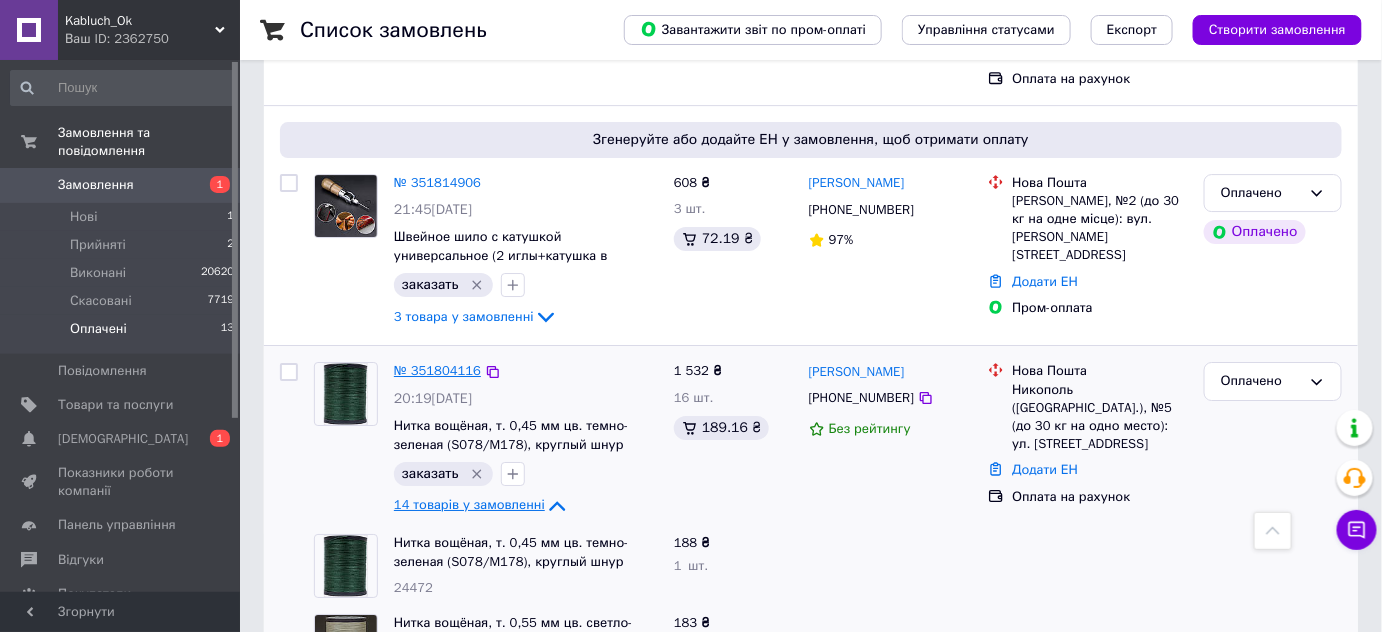 click on "№ 351804116" at bounding box center (437, 370) 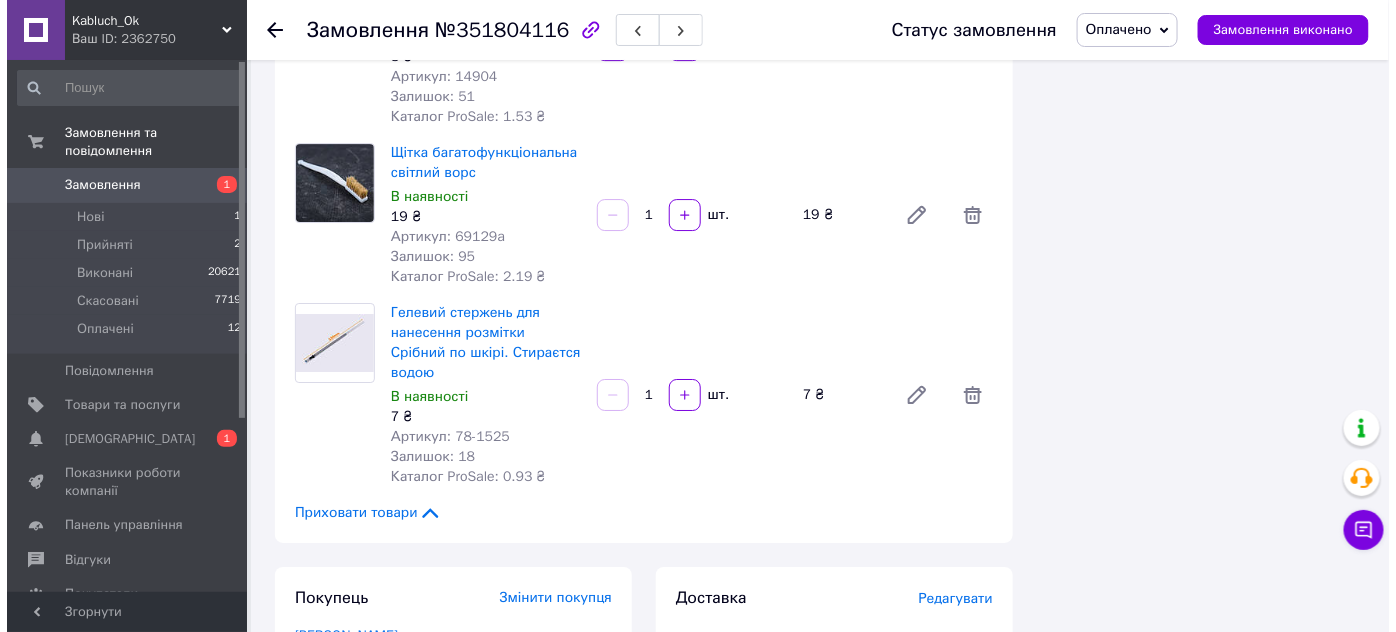 scroll, scrollTop: 2588, scrollLeft: 0, axis: vertical 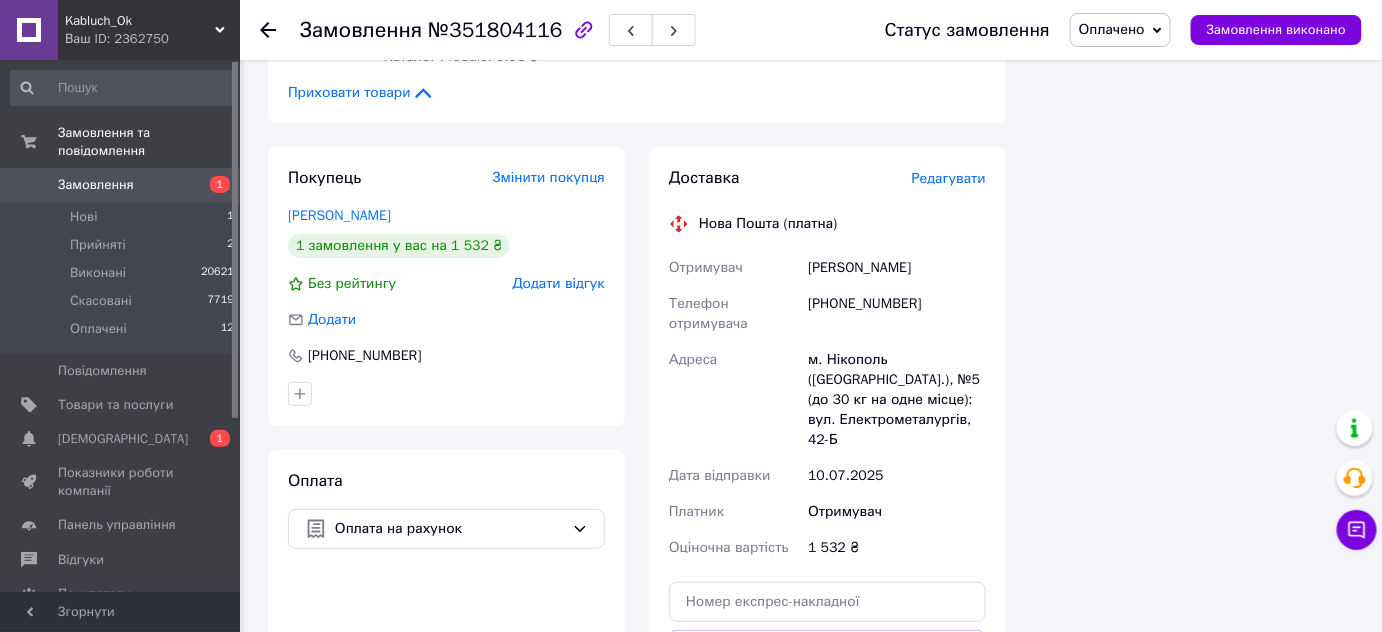 click on "Редагувати" at bounding box center (949, 178) 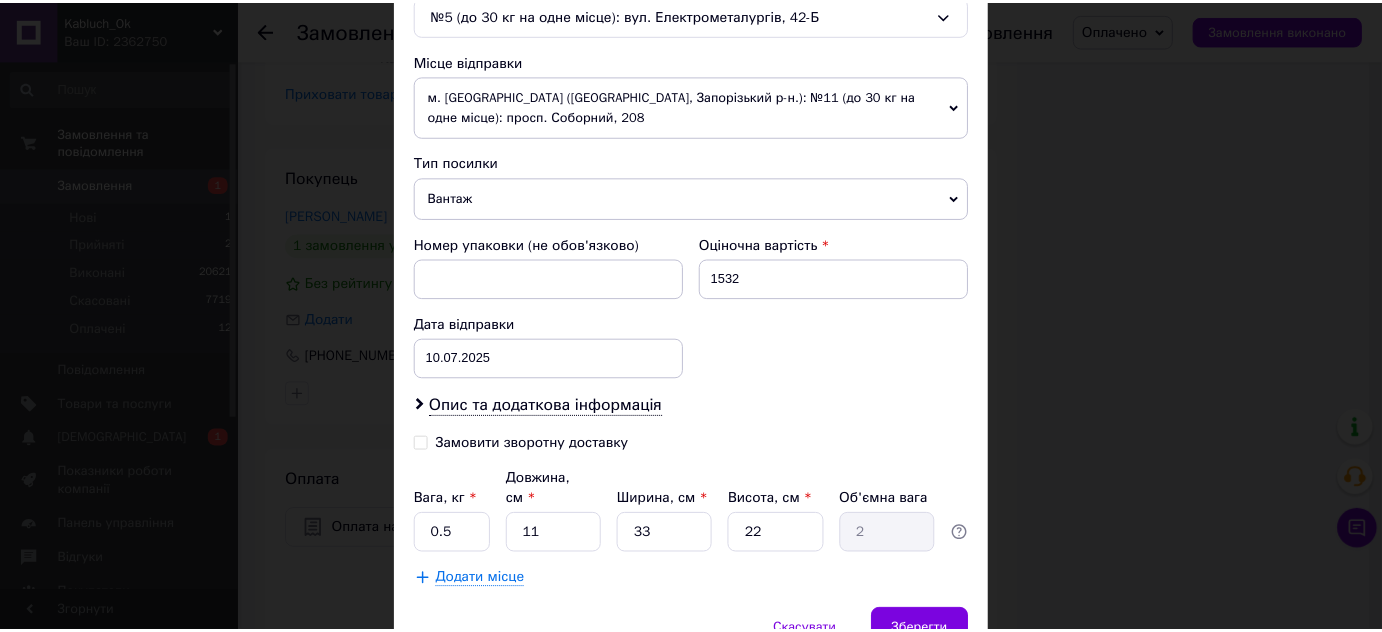 scroll, scrollTop: 727, scrollLeft: 0, axis: vertical 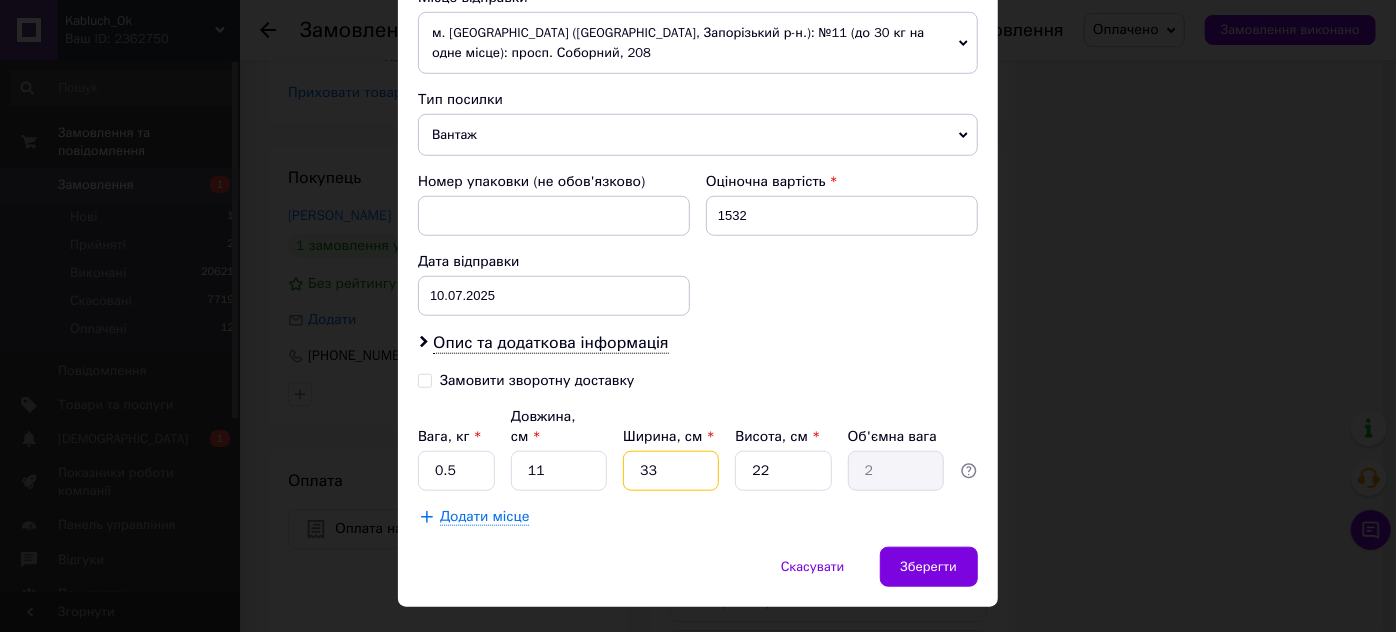 click on "33" at bounding box center [671, 471] 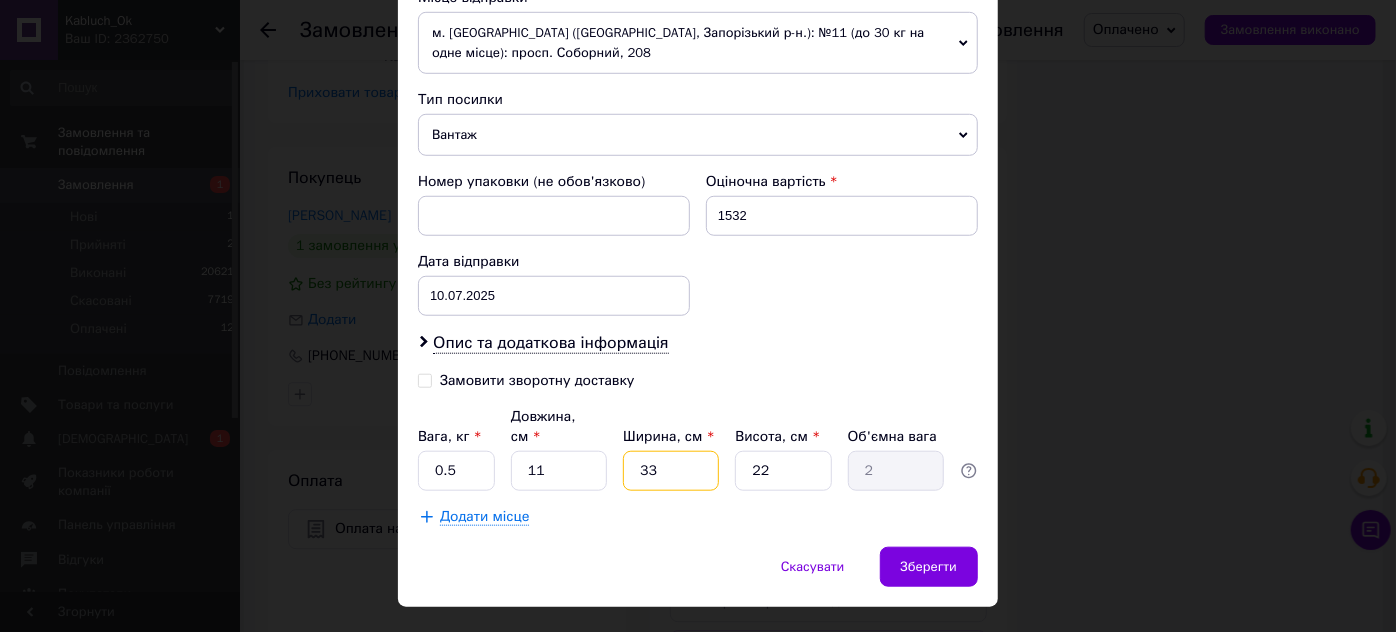type on "3" 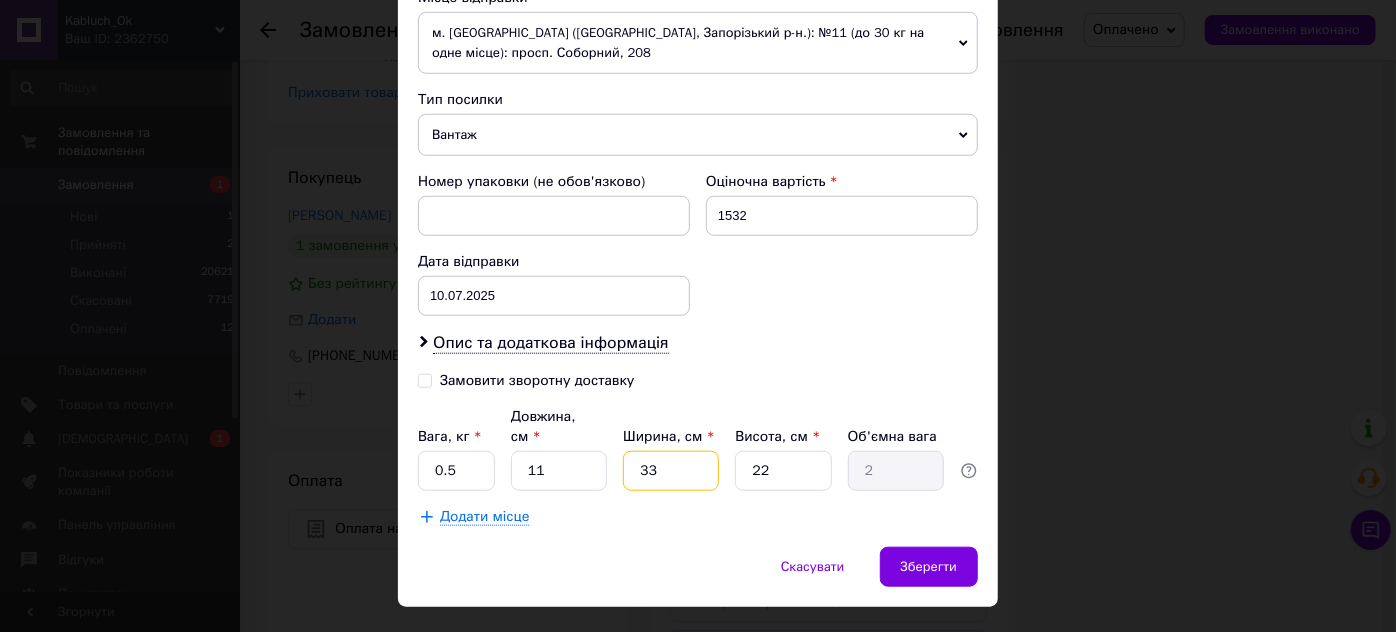 type on "0.18" 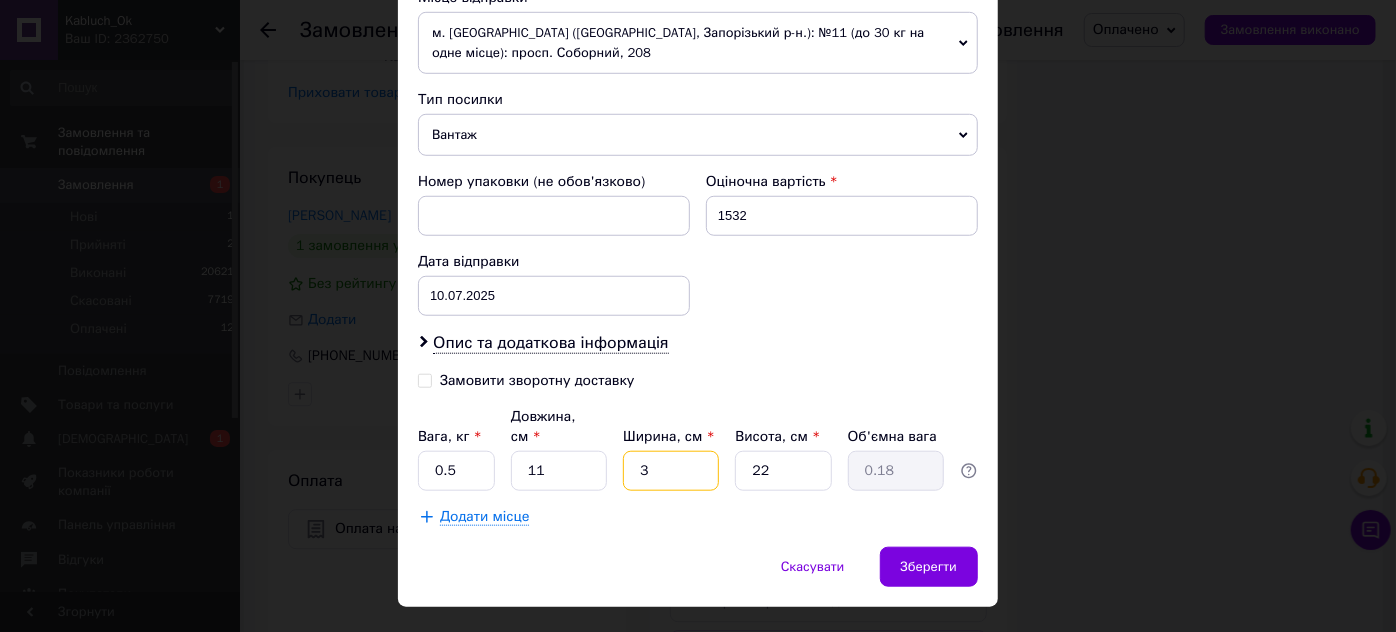 type 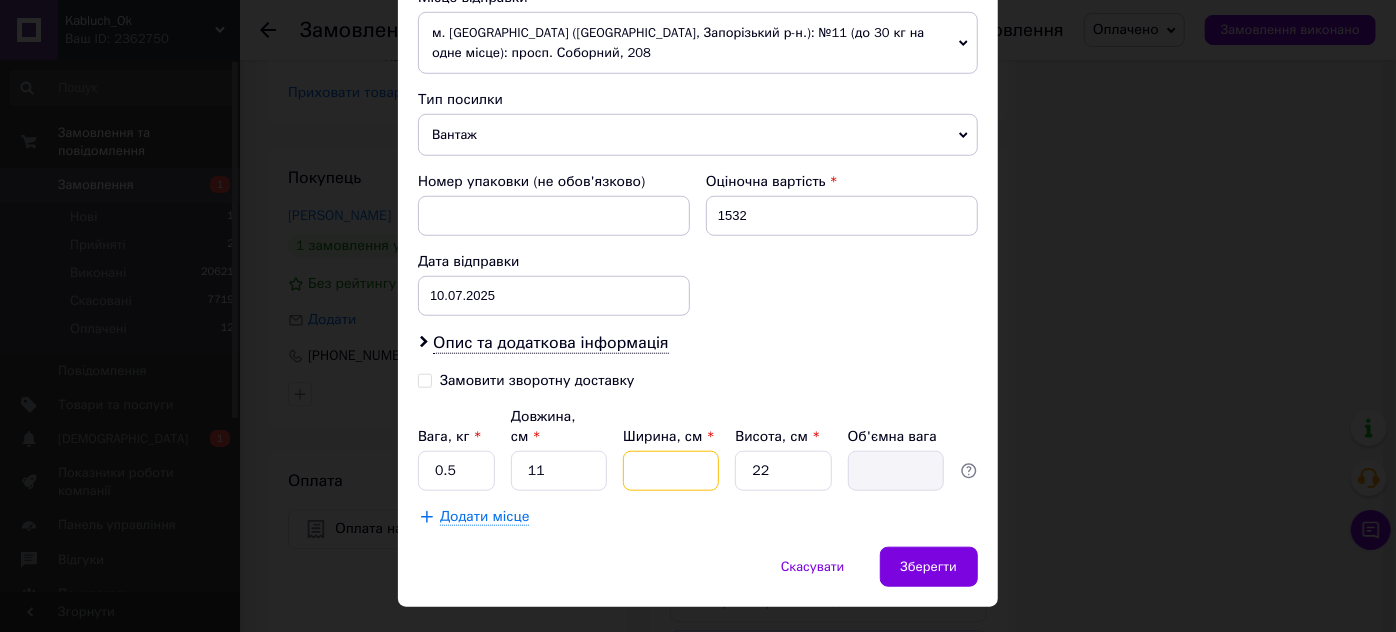 type on "1" 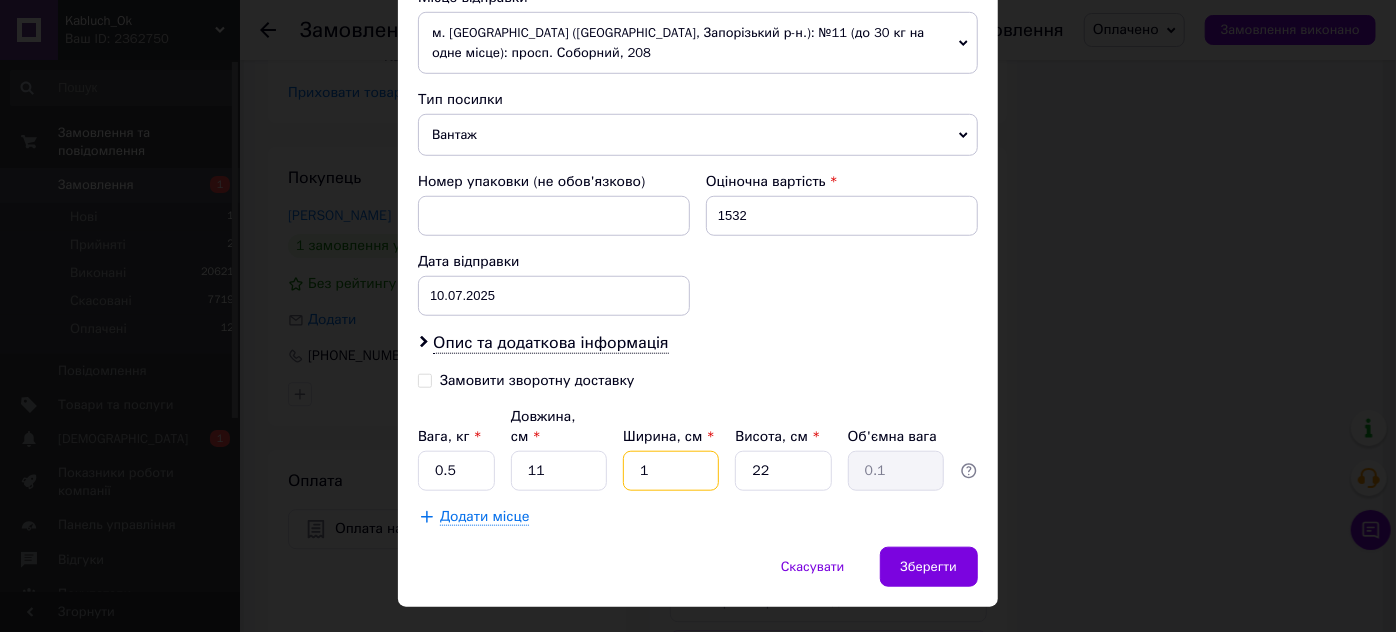 type on "10" 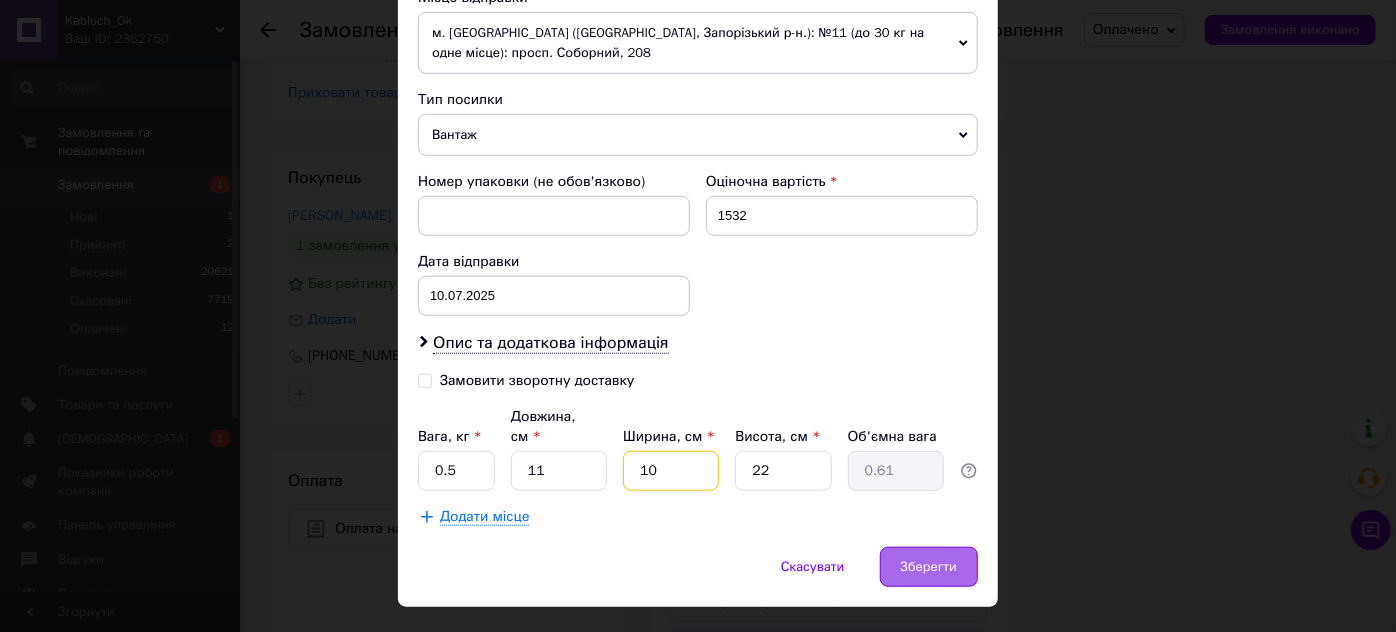 type on "10" 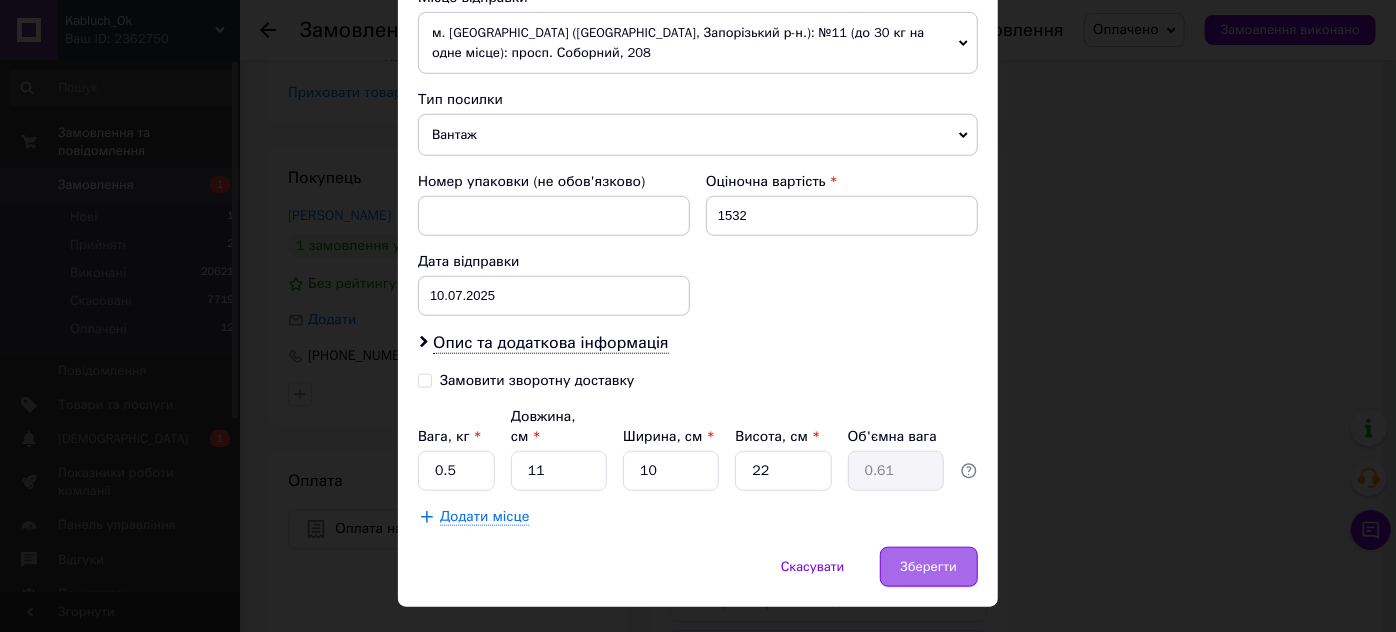 click on "Зберегти" at bounding box center [929, 567] 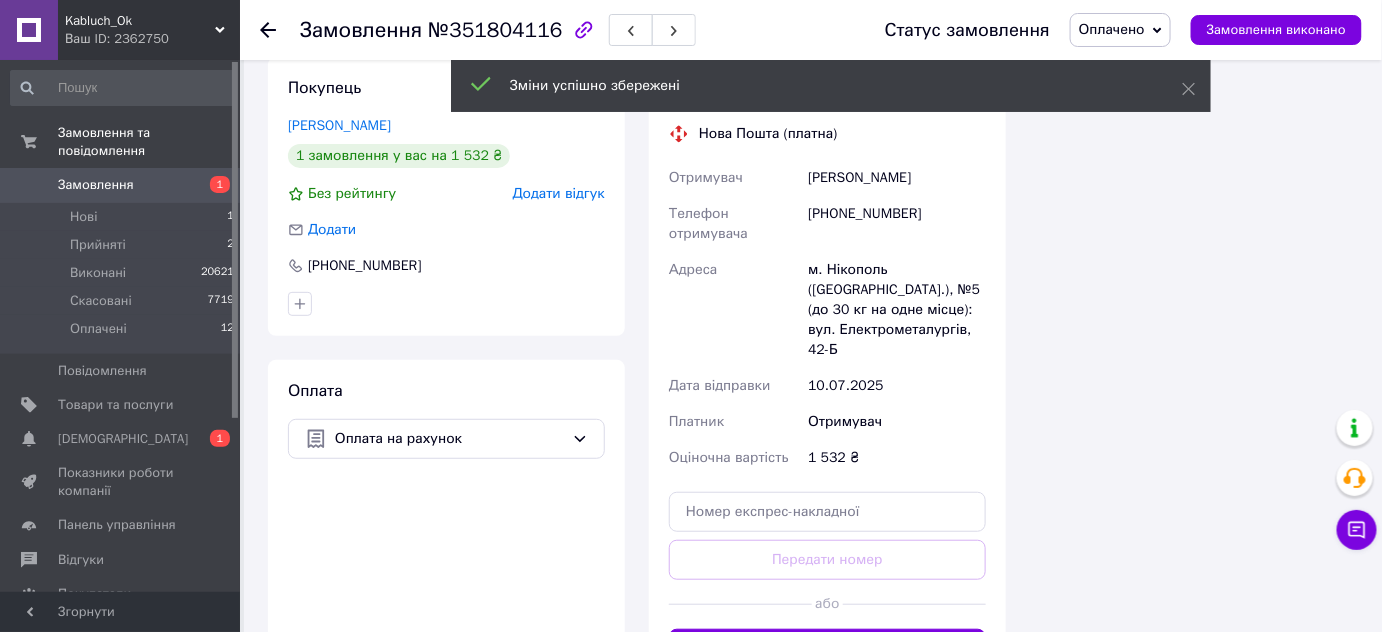scroll, scrollTop: 2861, scrollLeft: 0, axis: vertical 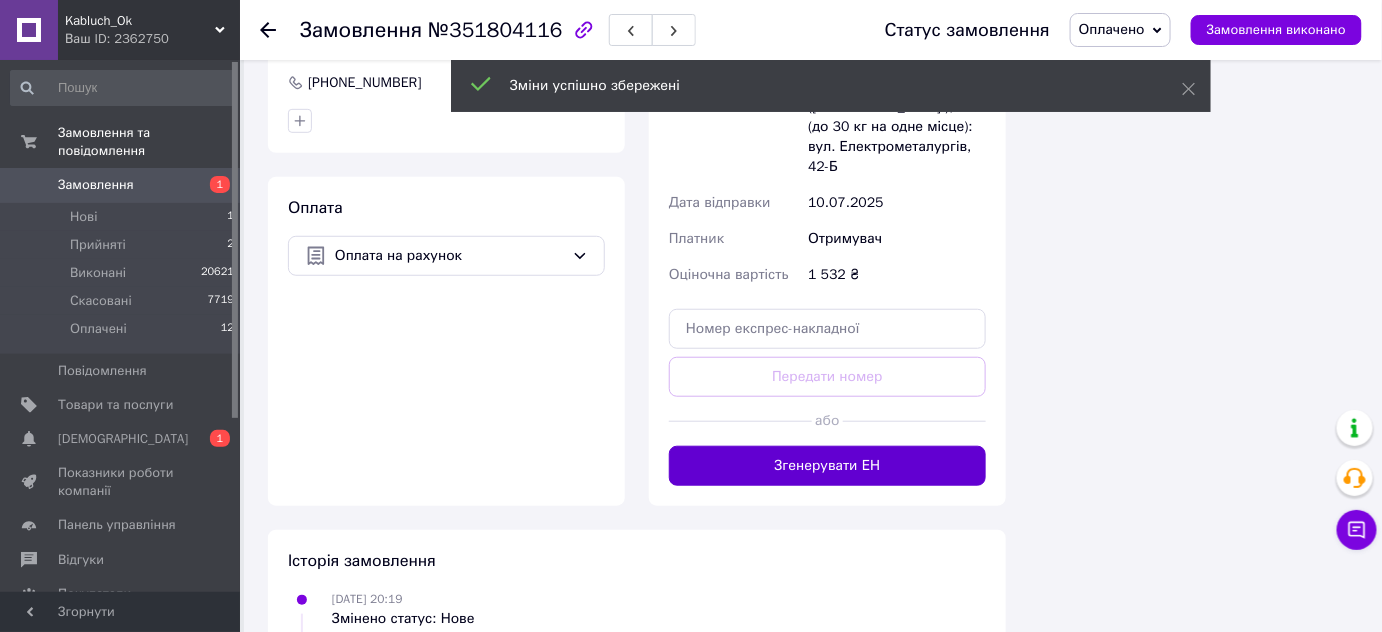 click on "Згенерувати ЕН" at bounding box center (827, 466) 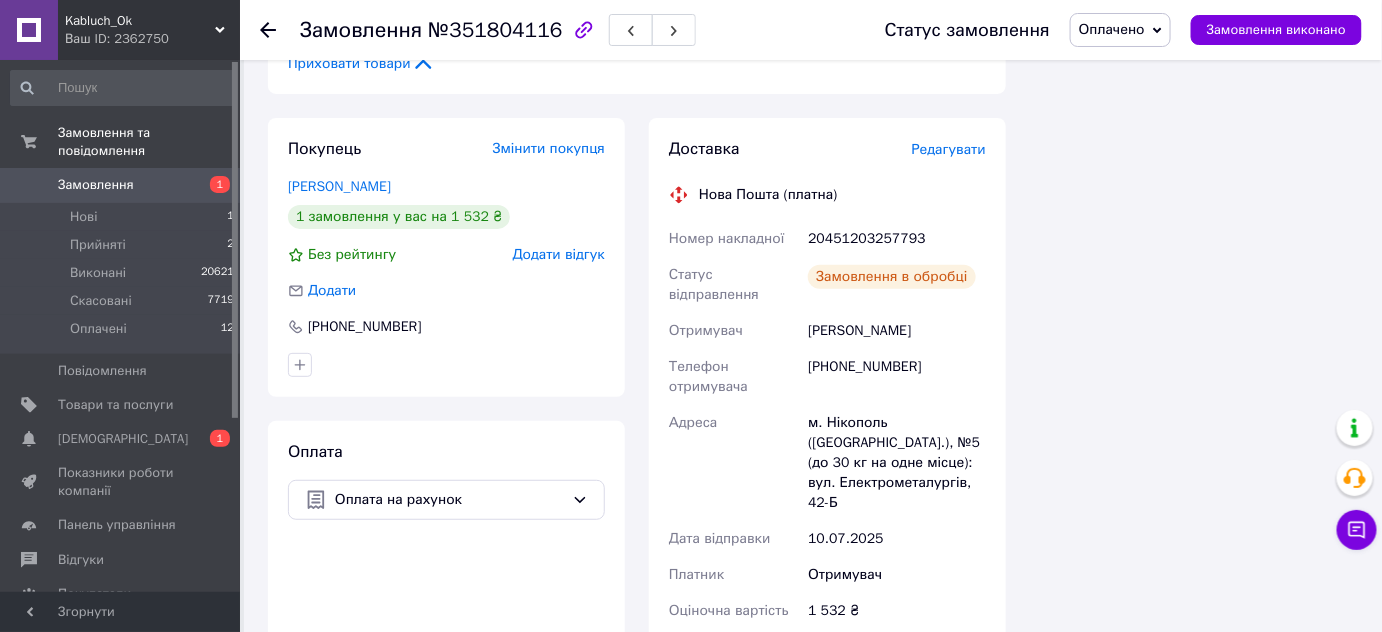 scroll, scrollTop: 2588, scrollLeft: 0, axis: vertical 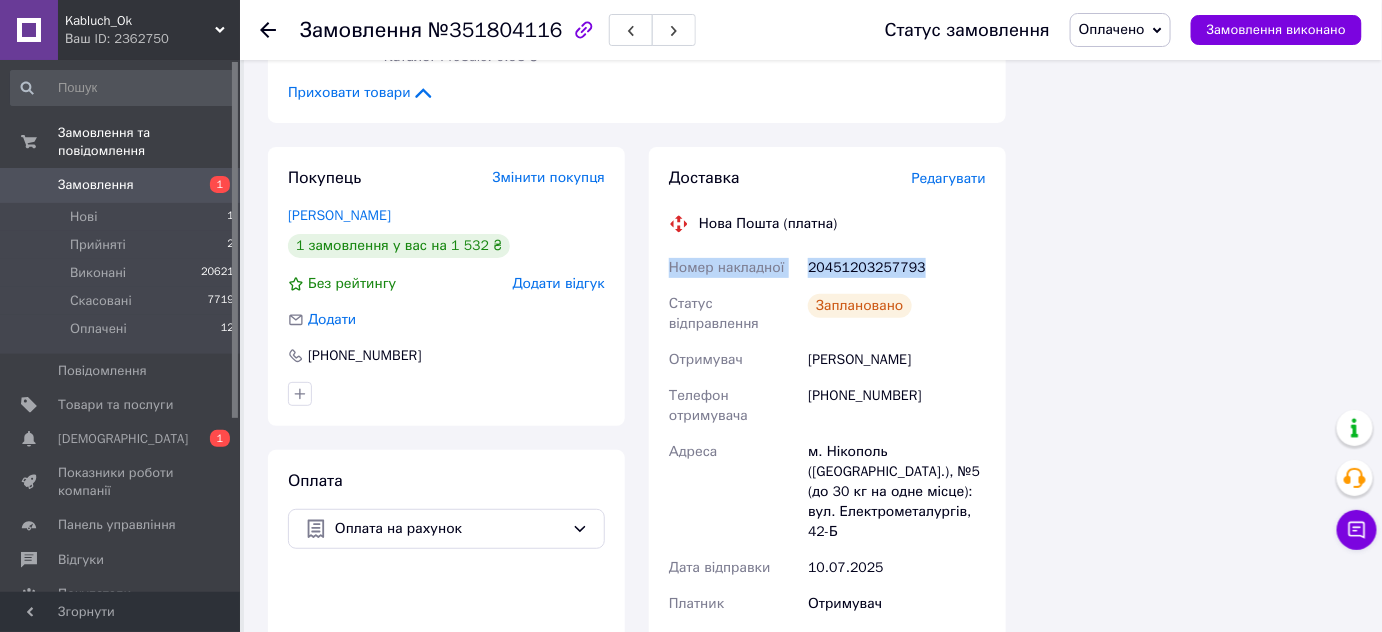 drag, startPoint x: 664, startPoint y: 164, endPoint x: 935, endPoint y: 172, distance: 271.11804 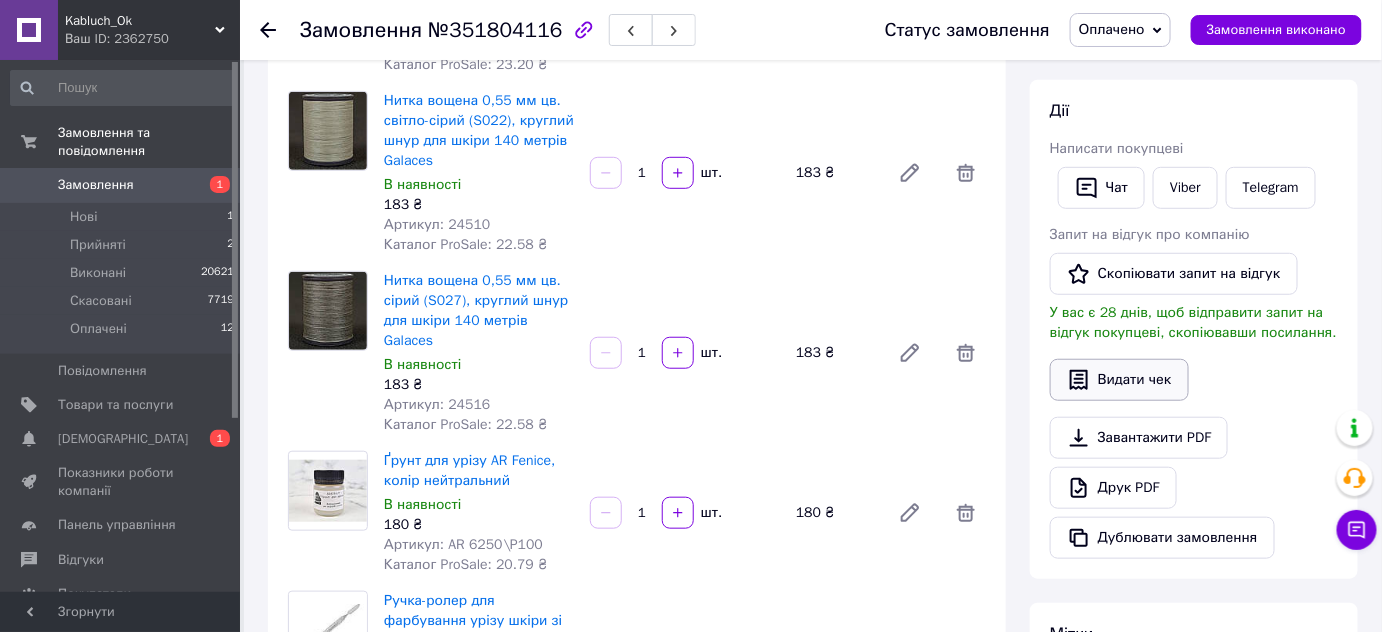 scroll, scrollTop: 315, scrollLeft: 0, axis: vertical 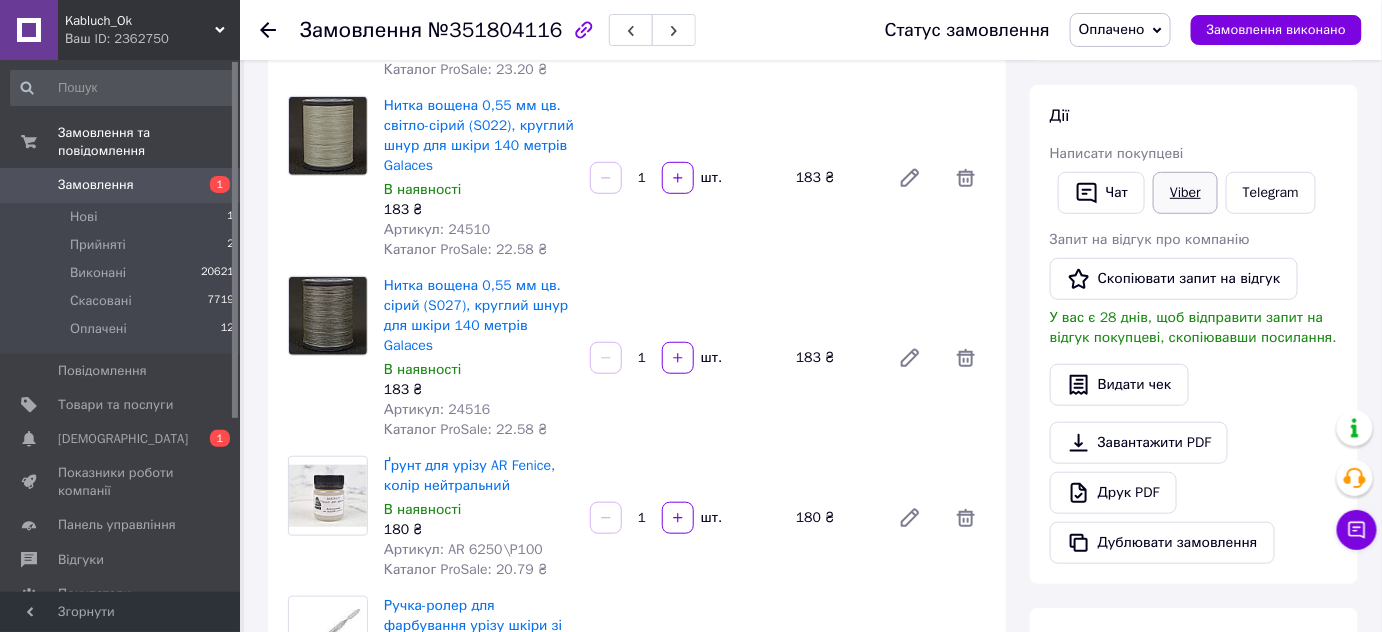 click on "Viber" at bounding box center [1185, 193] 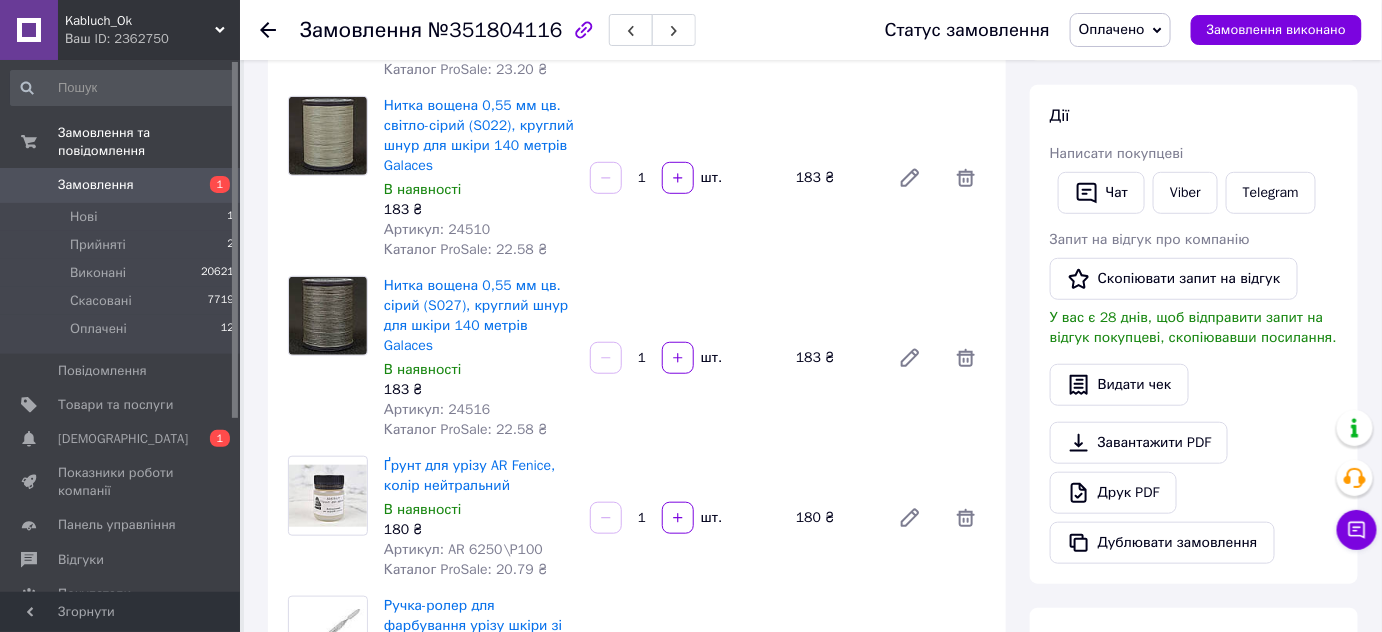 click on "Оплачено" at bounding box center [1112, 29] 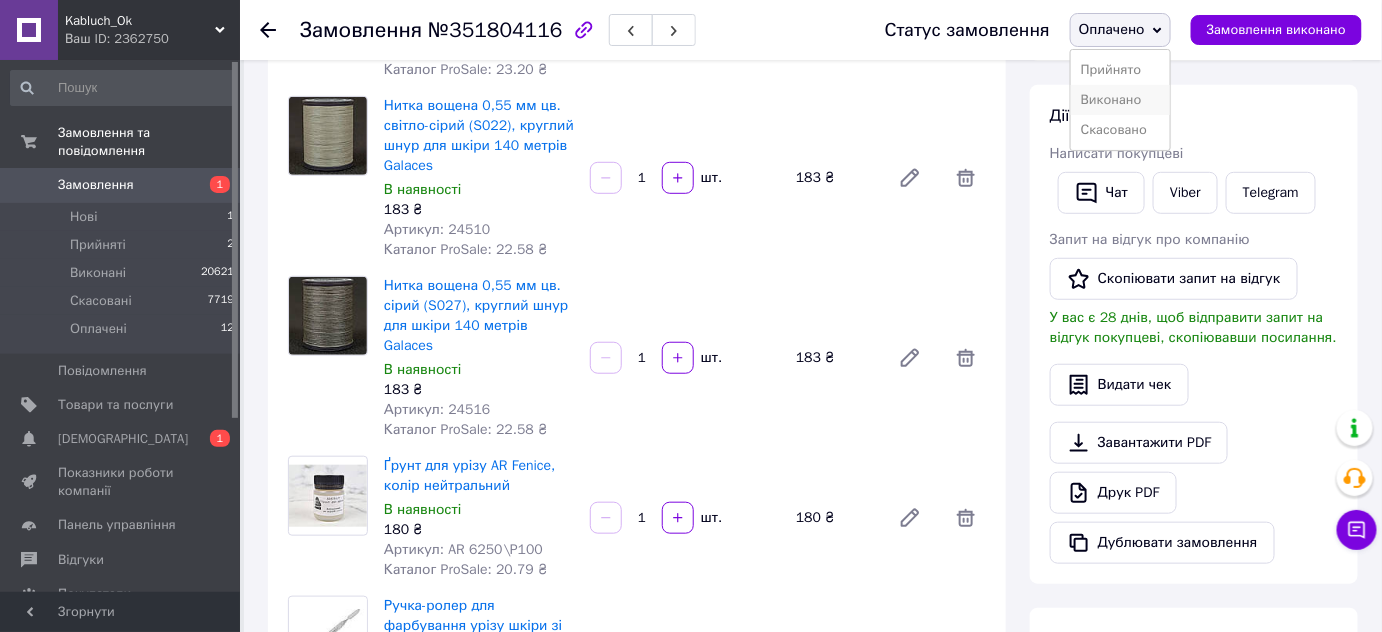 click on "Виконано" at bounding box center [1120, 100] 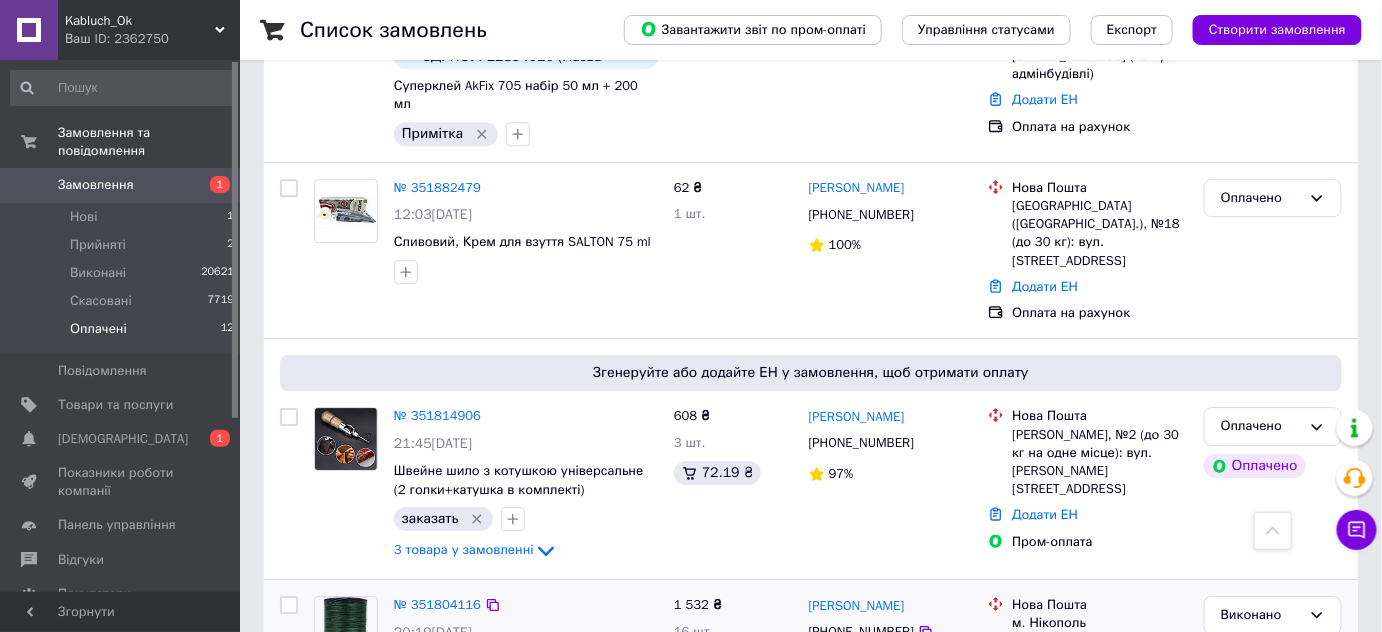 scroll, scrollTop: 2053, scrollLeft: 0, axis: vertical 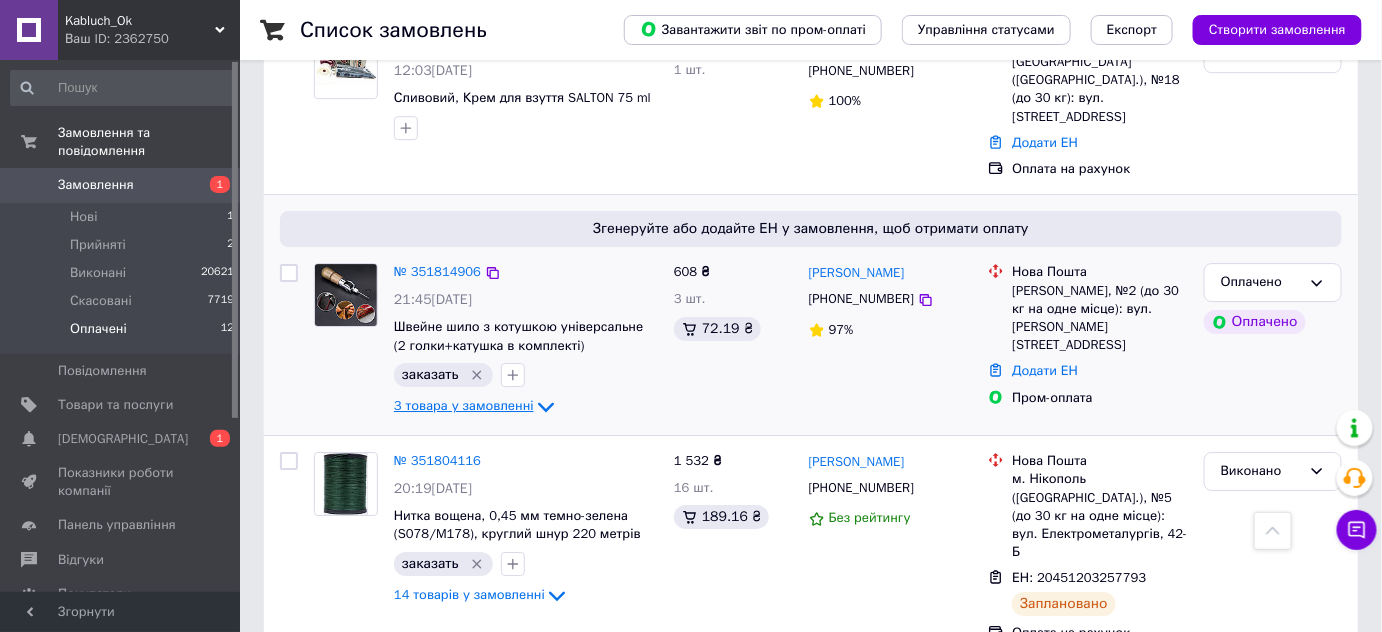 click 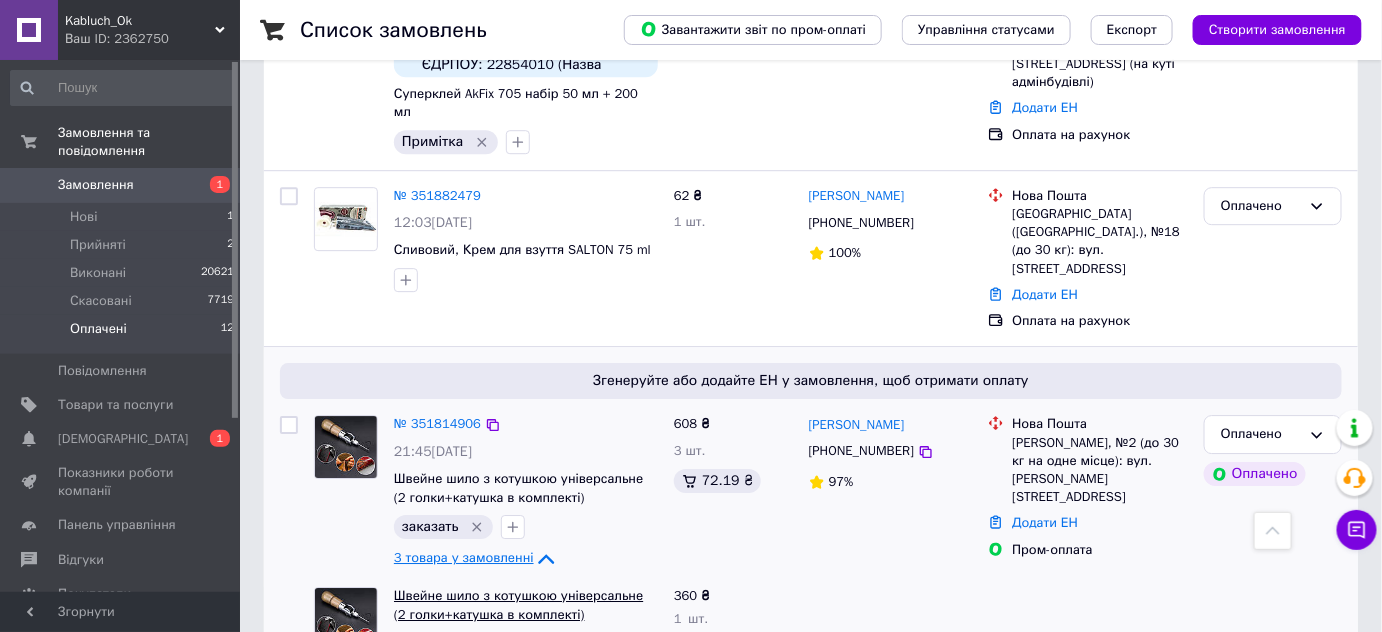 scroll, scrollTop: 1871, scrollLeft: 0, axis: vertical 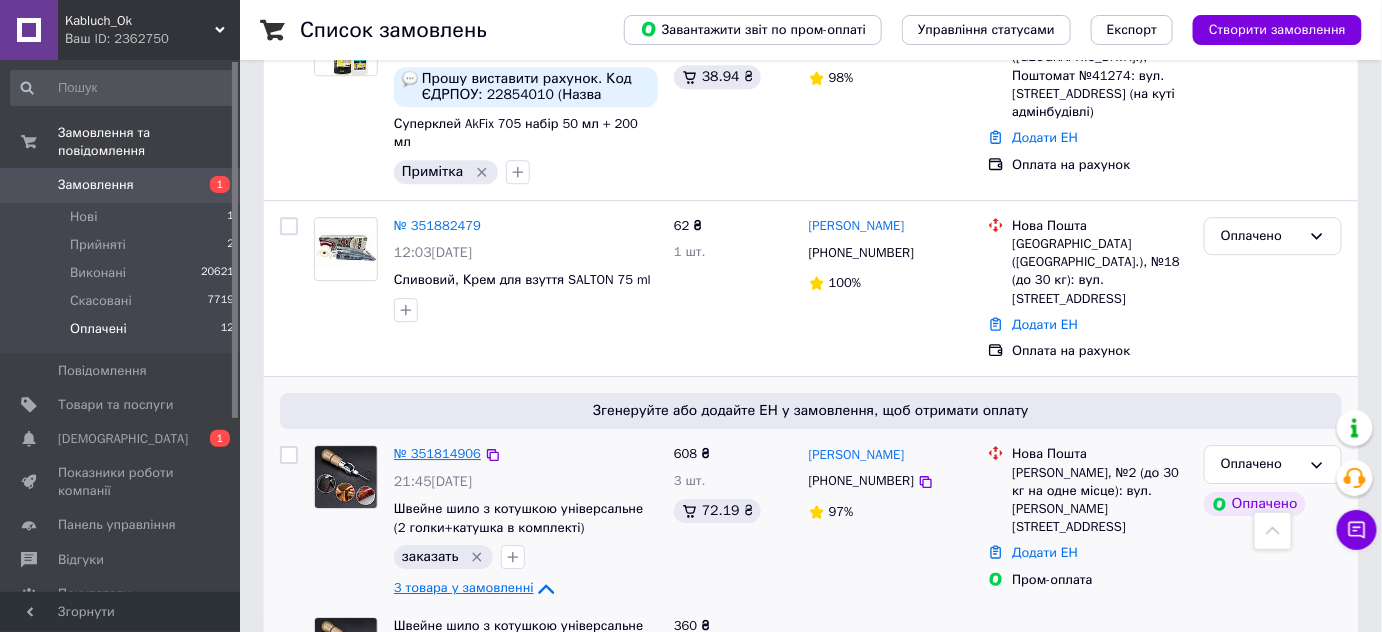 click on "№ 351814906" at bounding box center (437, 453) 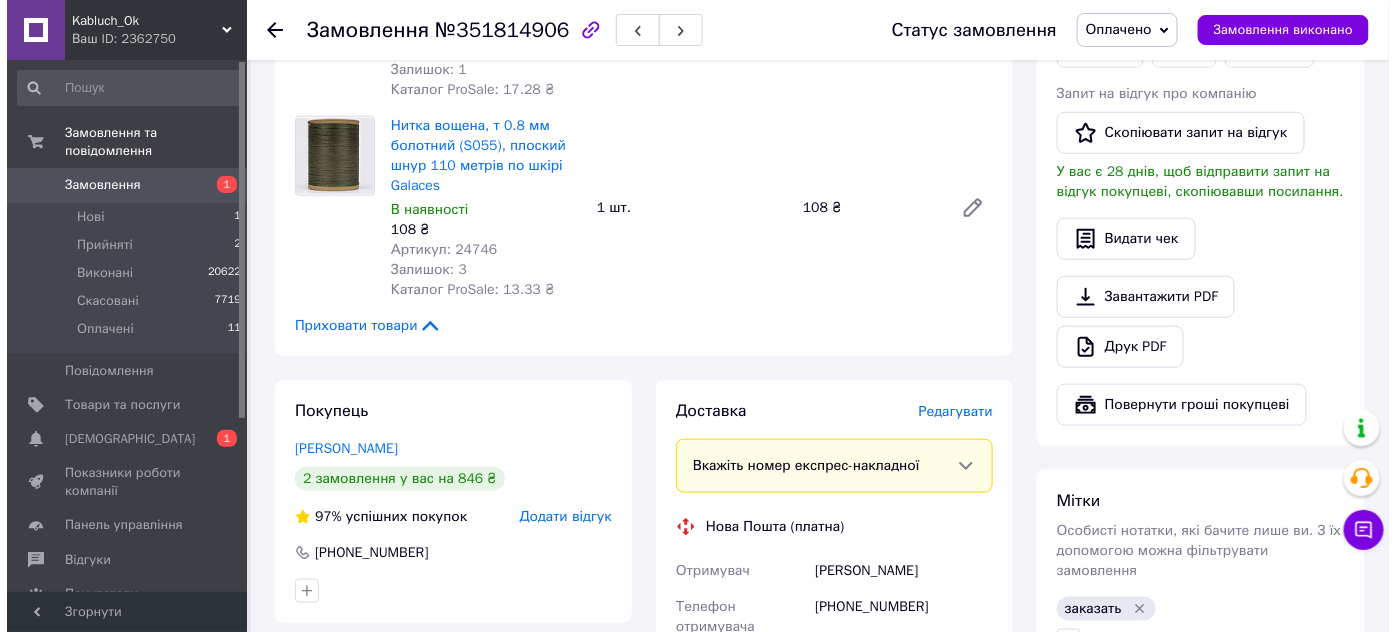 scroll, scrollTop: 538, scrollLeft: 0, axis: vertical 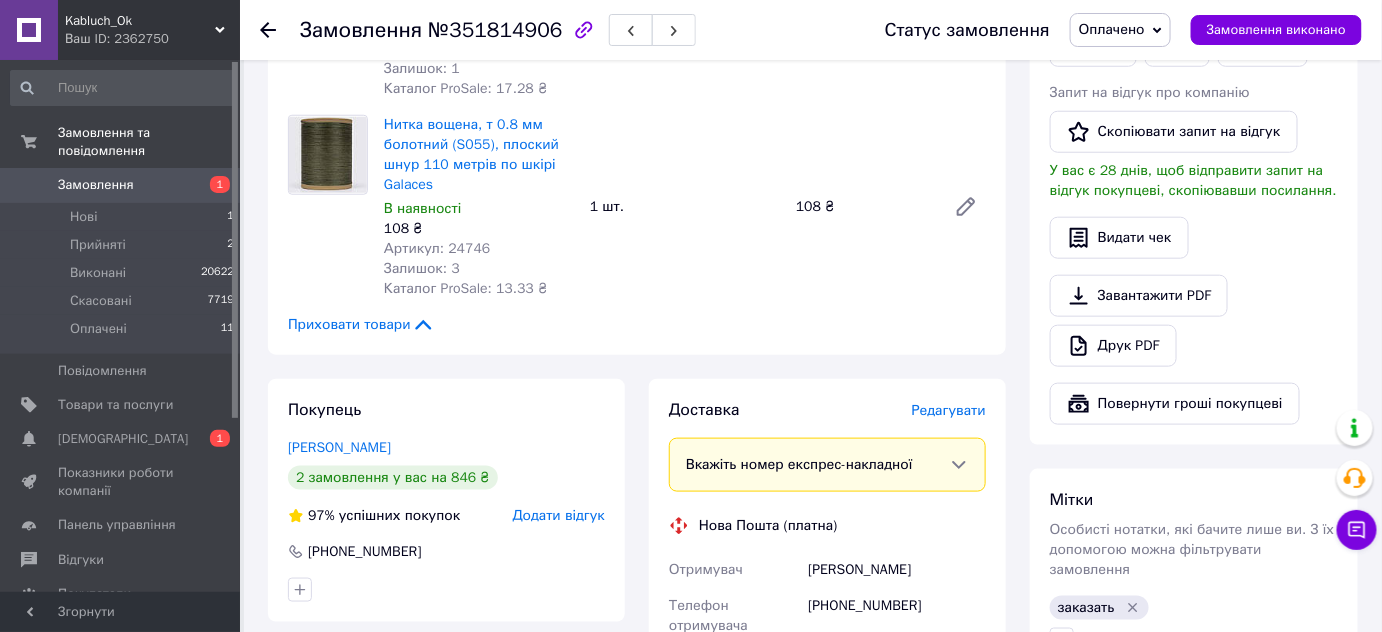click on "Редагувати" at bounding box center [949, 410] 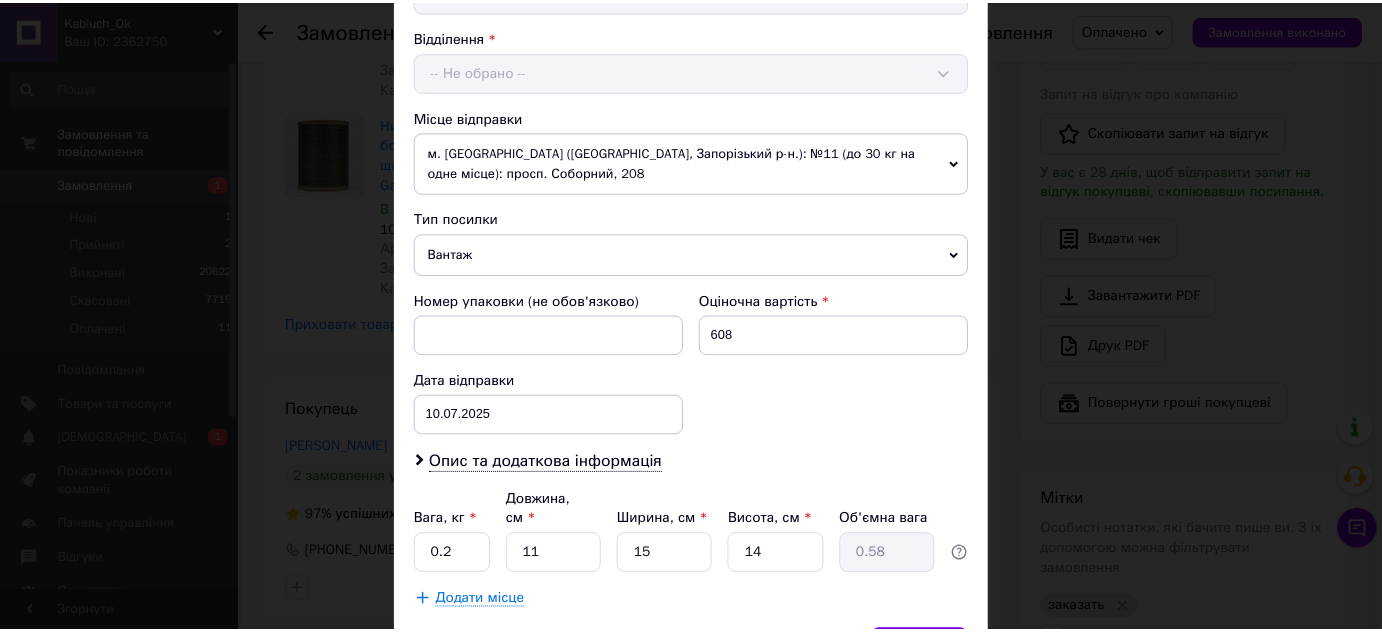 scroll, scrollTop: 709, scrollLeft: 0, axis: vertical 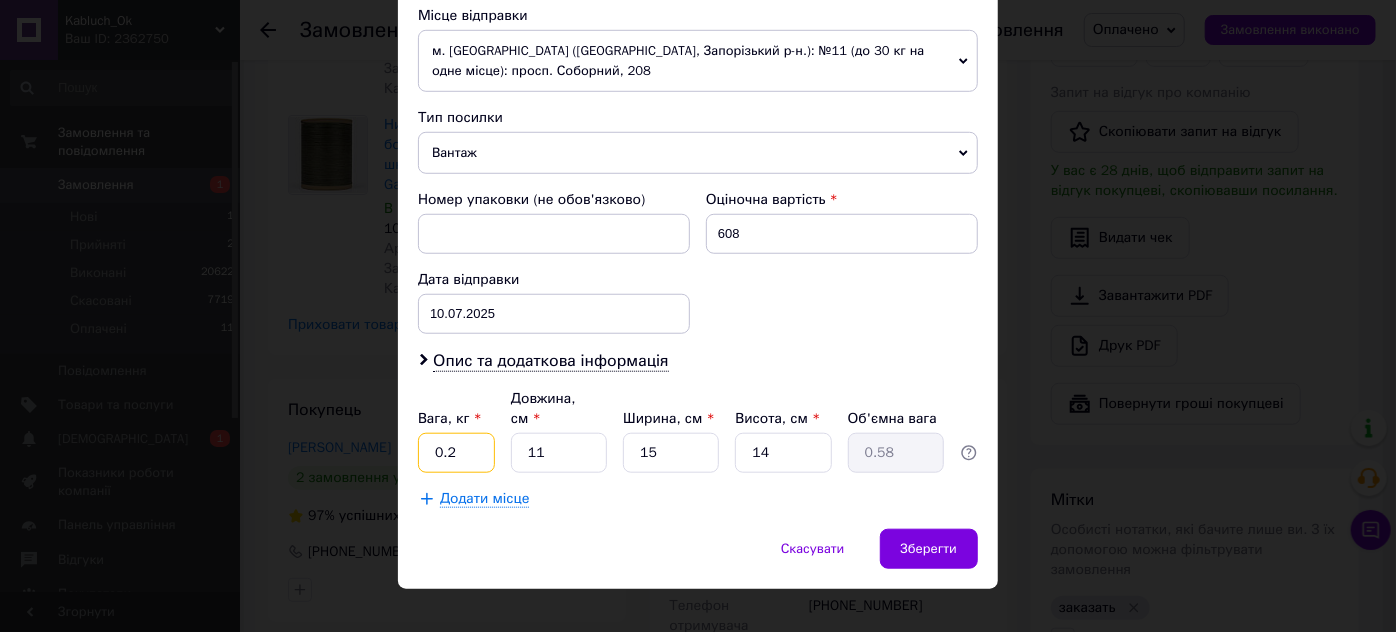 click on "0.2" at bounding box center (456, 453) 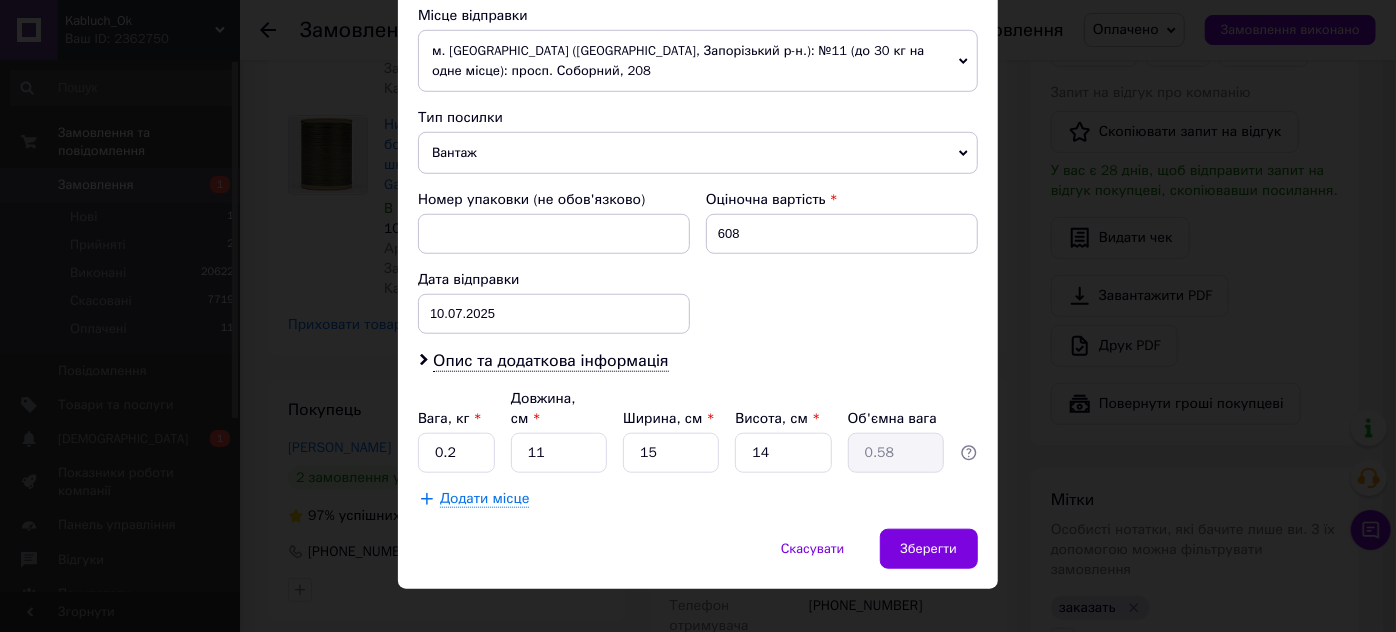 click on "Додати місце" at bounding box center [698, 499] 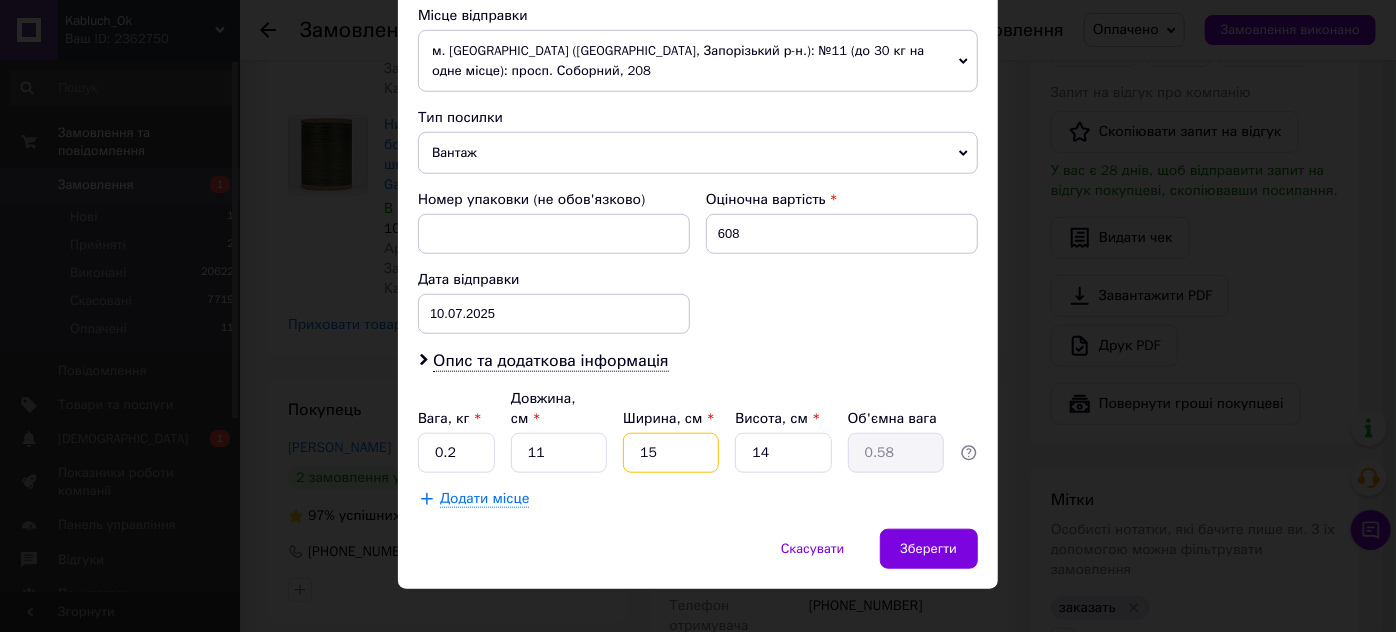 click on "15" at bounding box center (671, 453) 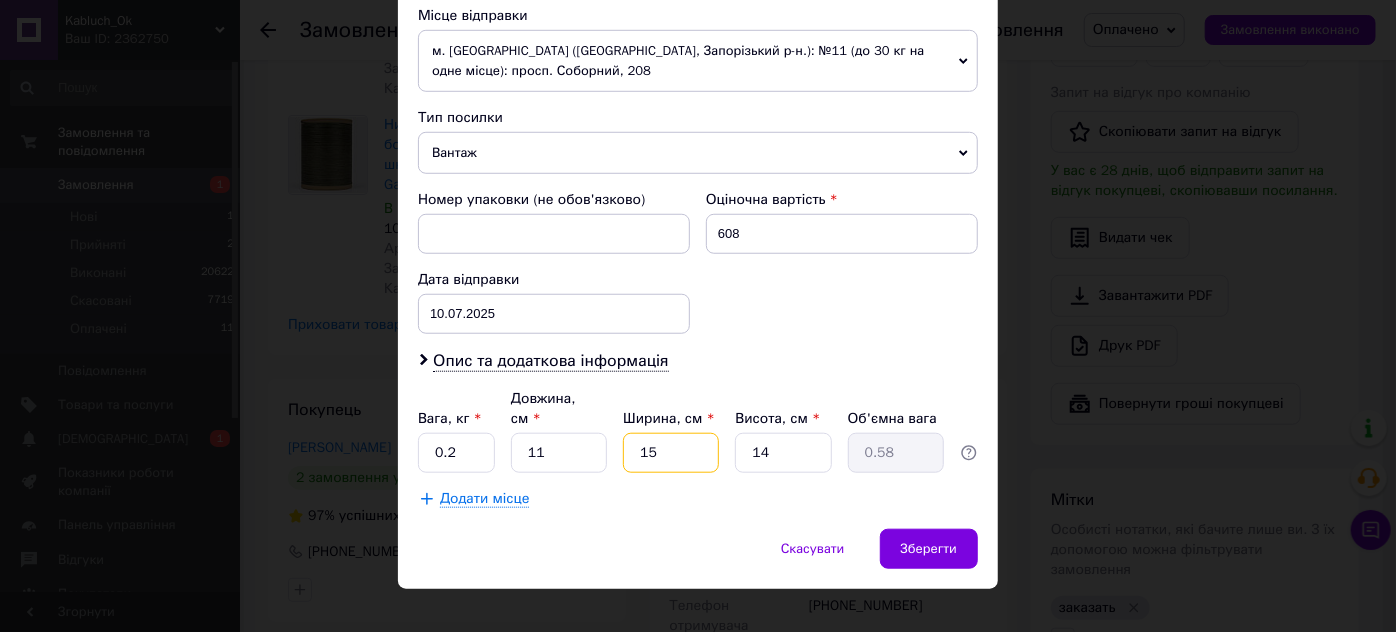type on "5" 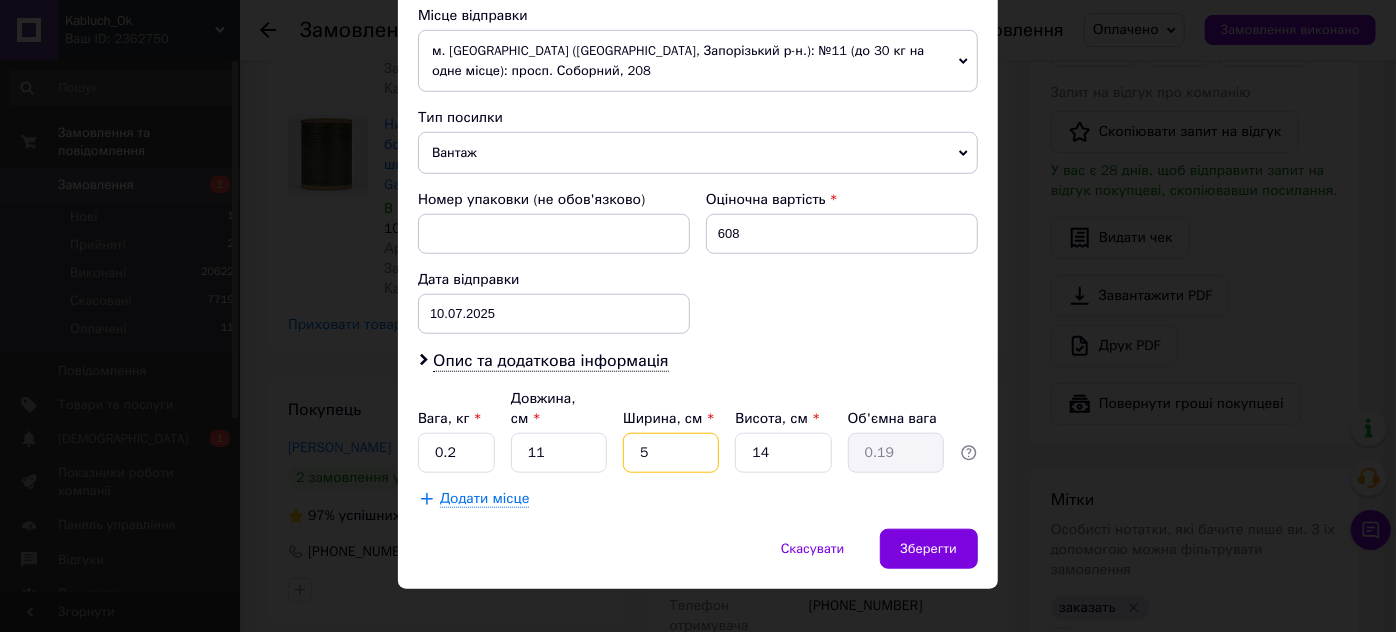 type on "5" 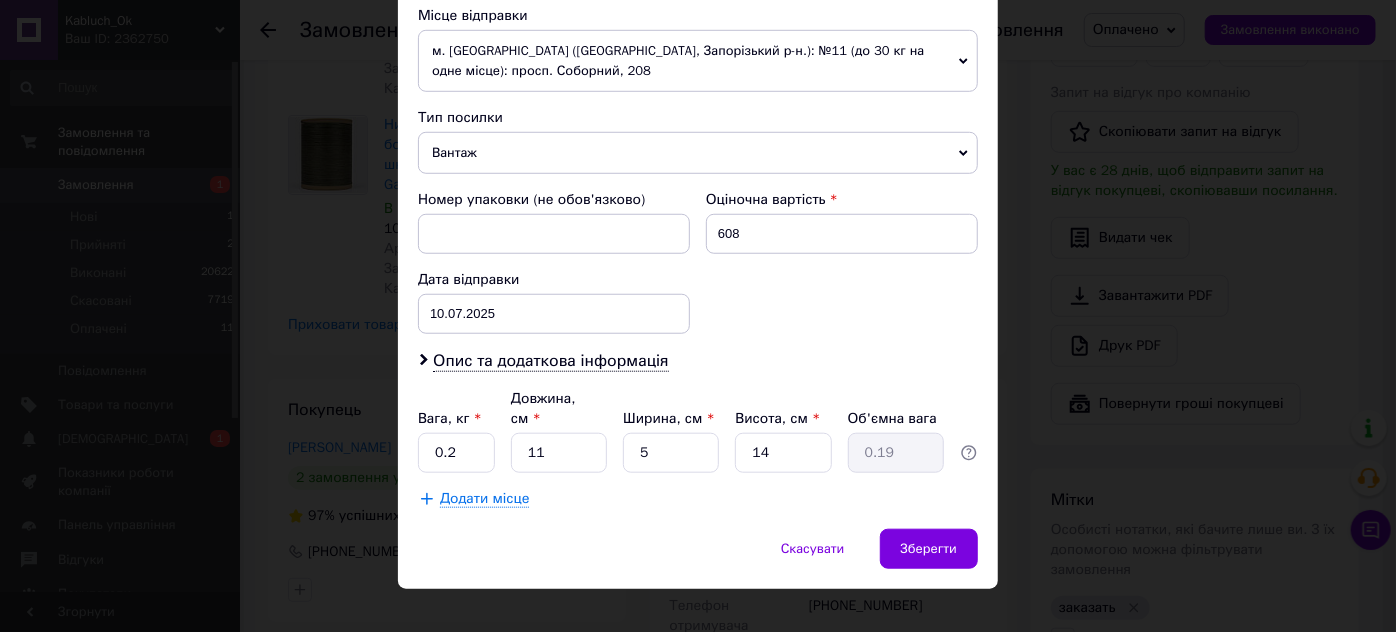 click on "Додати місце" at bounding box center (698, 499) 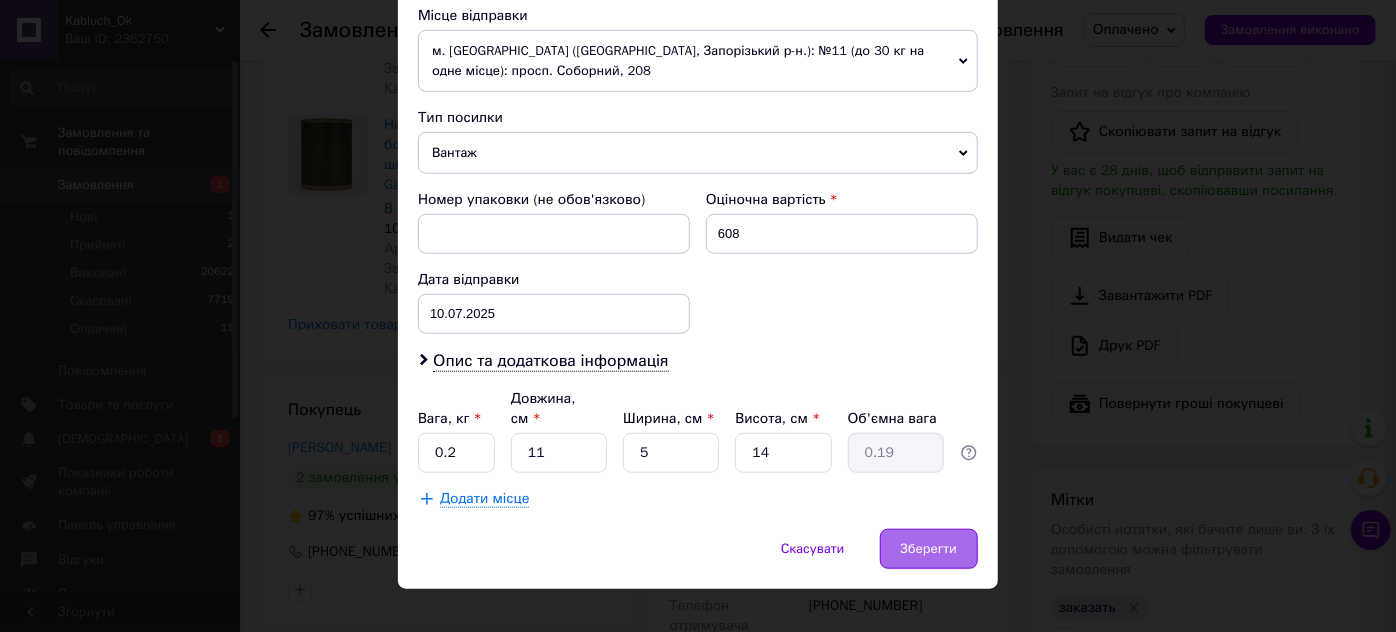 click on "Зберегти" at bounding box center [929, 549] 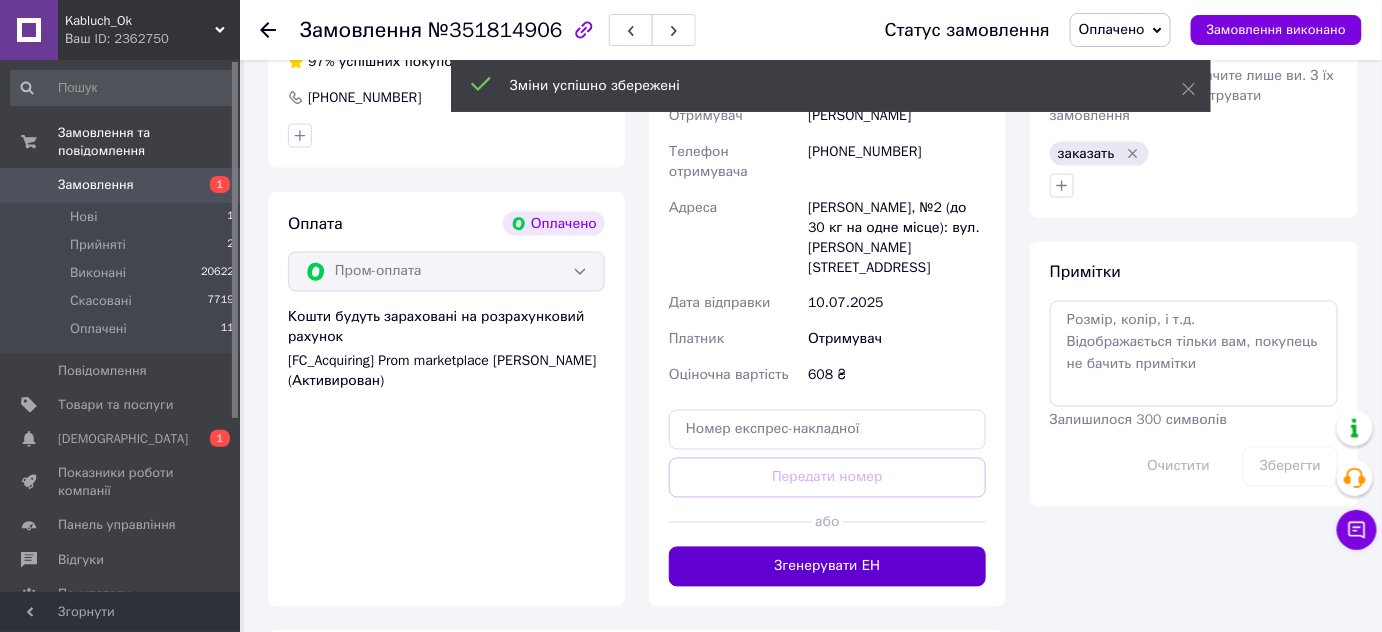 scroll, scrollTop: 992, scrollLeft: 0, axis: vertical 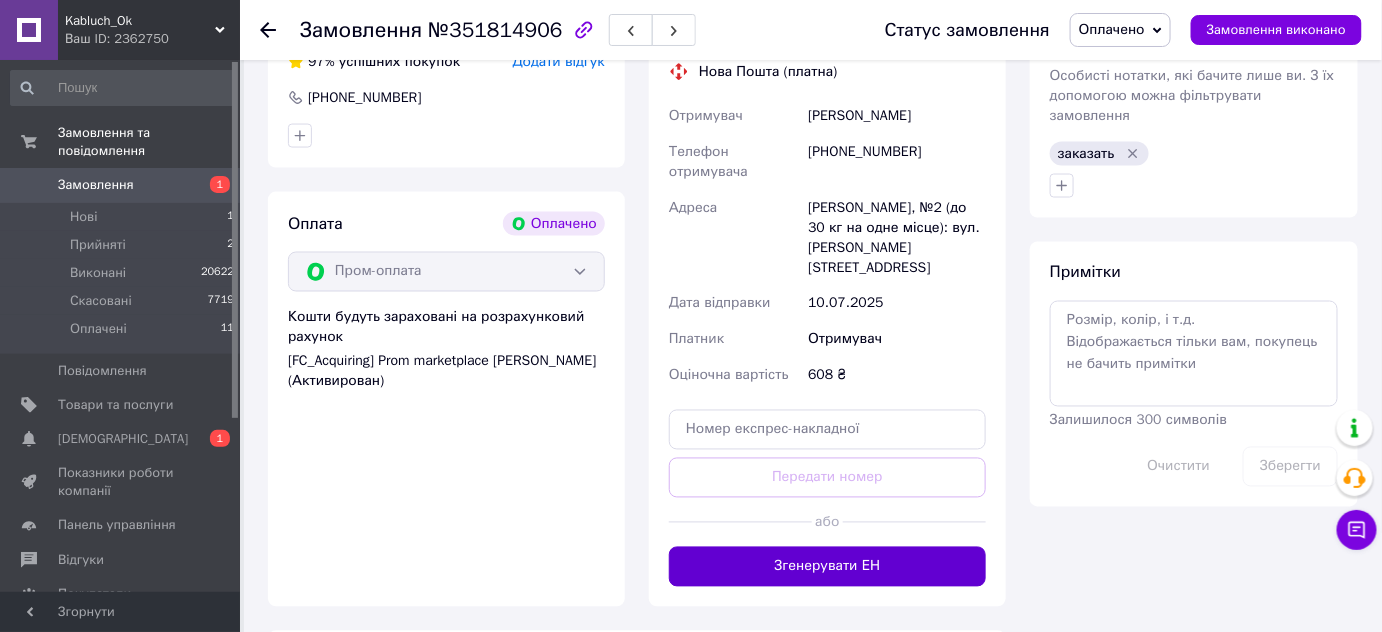 click on "Згенерувати ЕН" at bounding box center (827, 567) 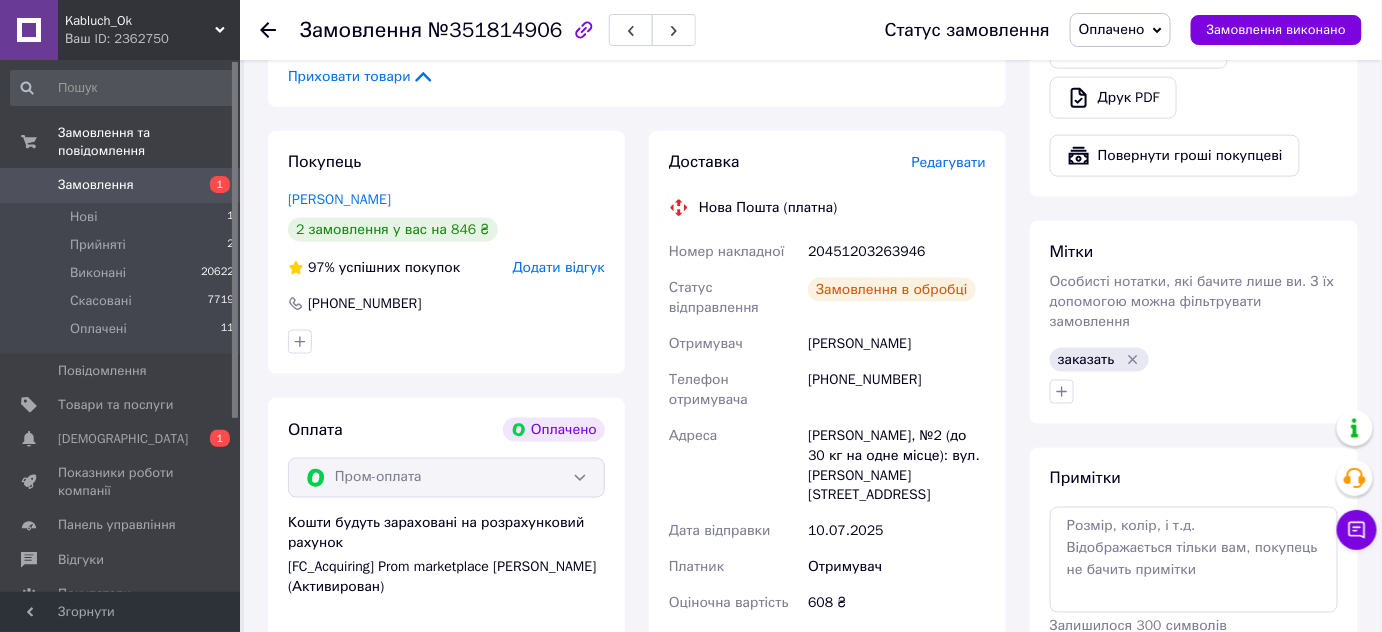 scroll, scrollTop: 720, scrollLeft: 0, axis: vertical 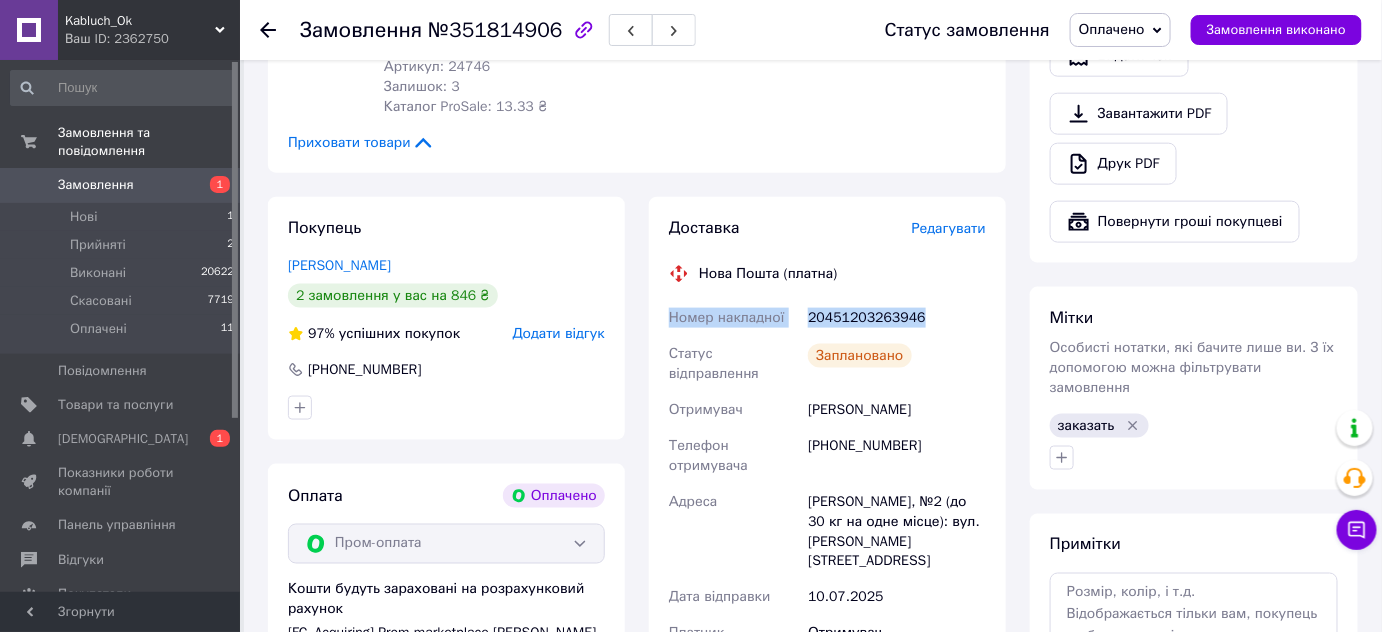 drag, startPoint x: 660, startPoint y: 313, endPoint x: 939, endPoint y: 319, distance: 279.0645 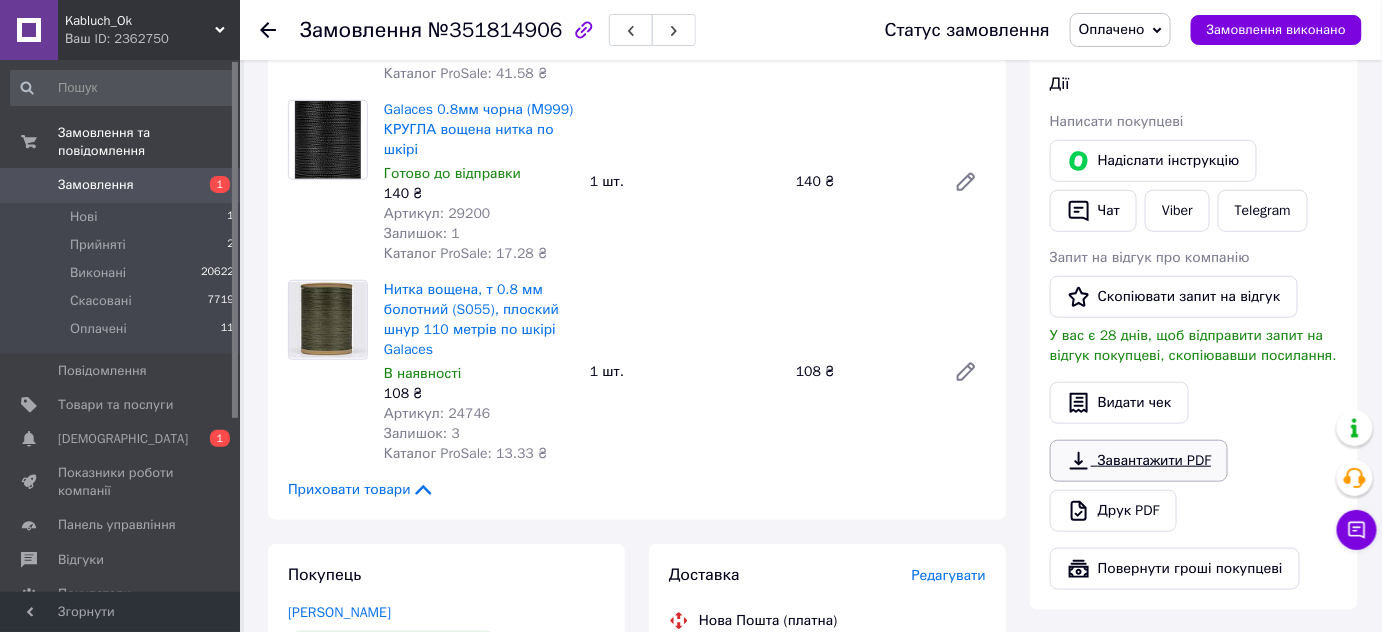 scroll, scrollTop: 356, scrollLeft: 0, axis: vertical 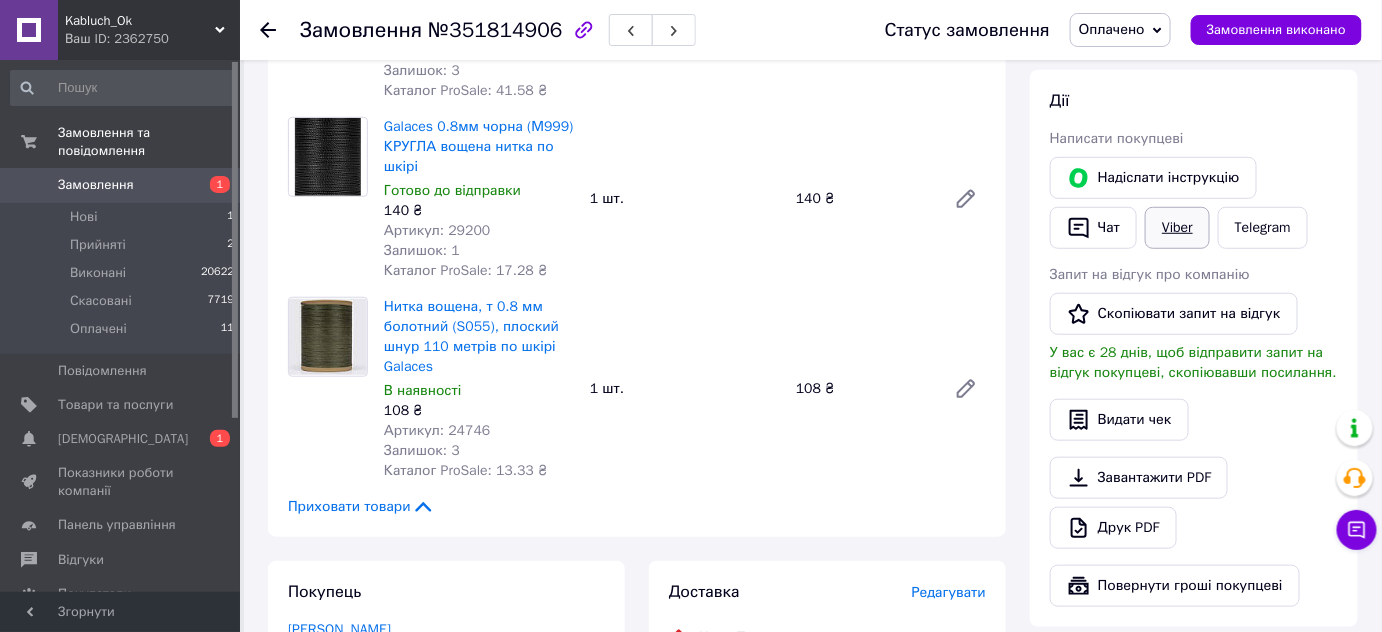 click on "Viber" at bounding box center [1177, 228] 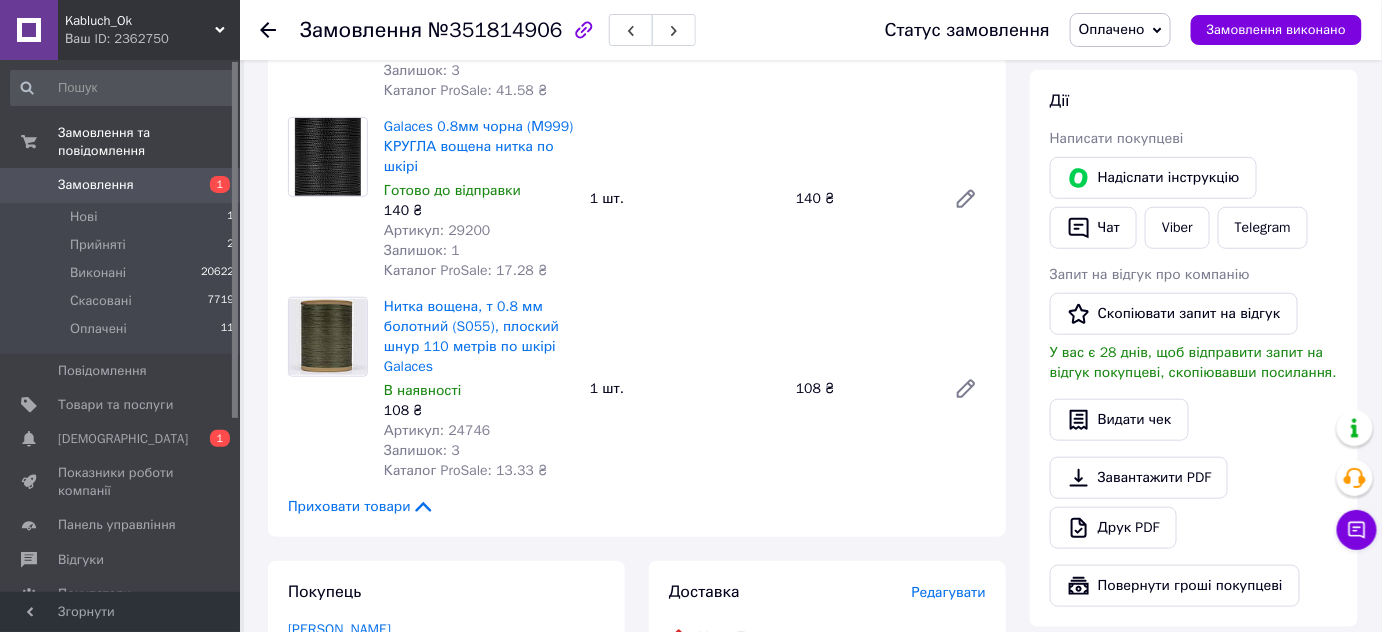 click on "Оплачено" at bounding box center [1112, 29] 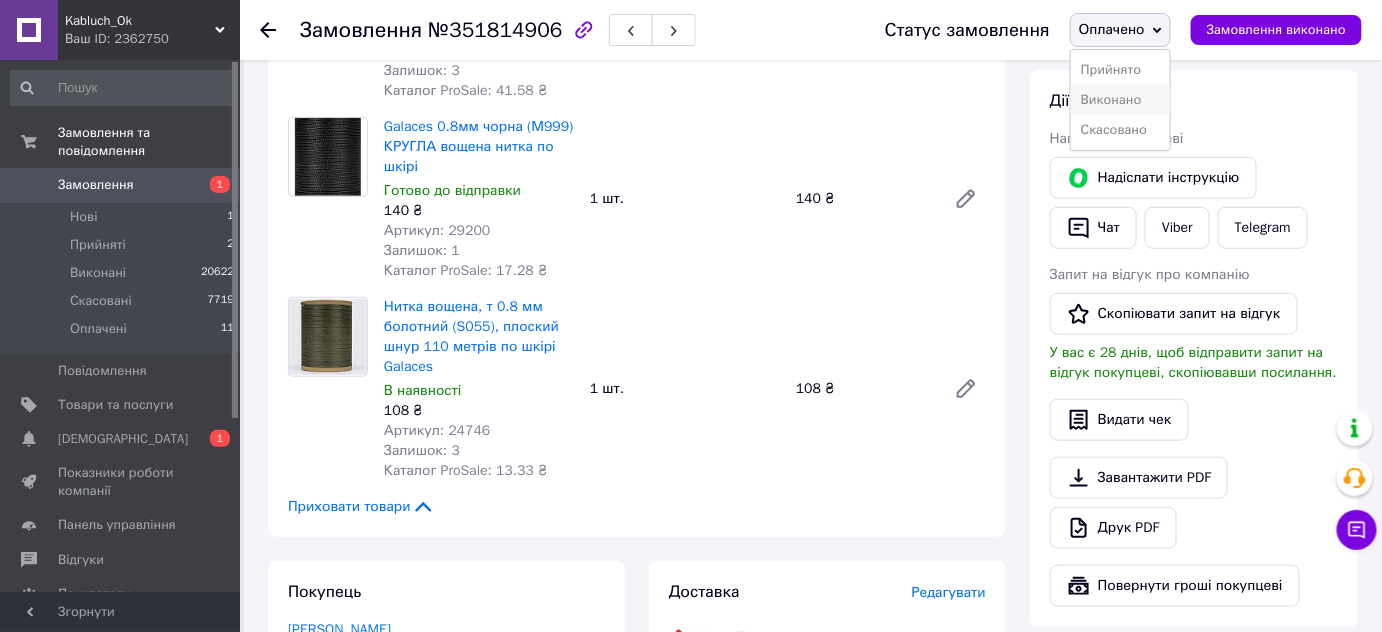 click on "Виконано" at bounding box center (1120, 100) 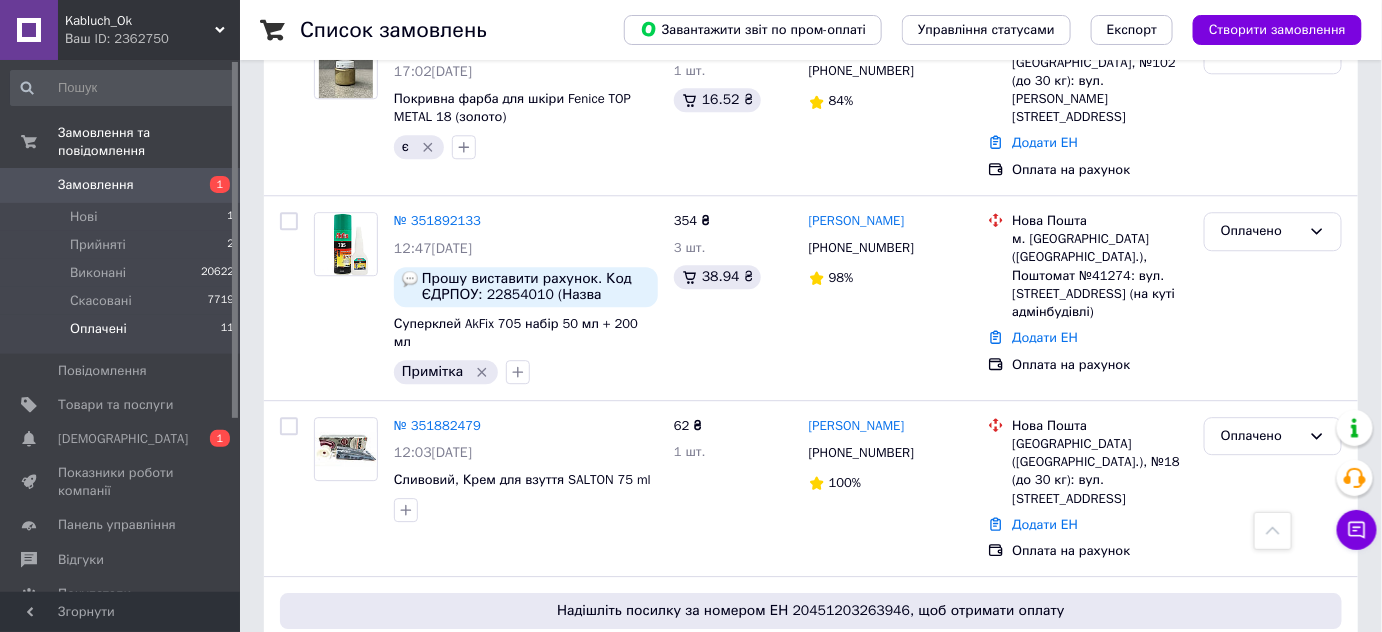 scroll, scrollTop: 1666, scrollLeft: 0, axis: vertical 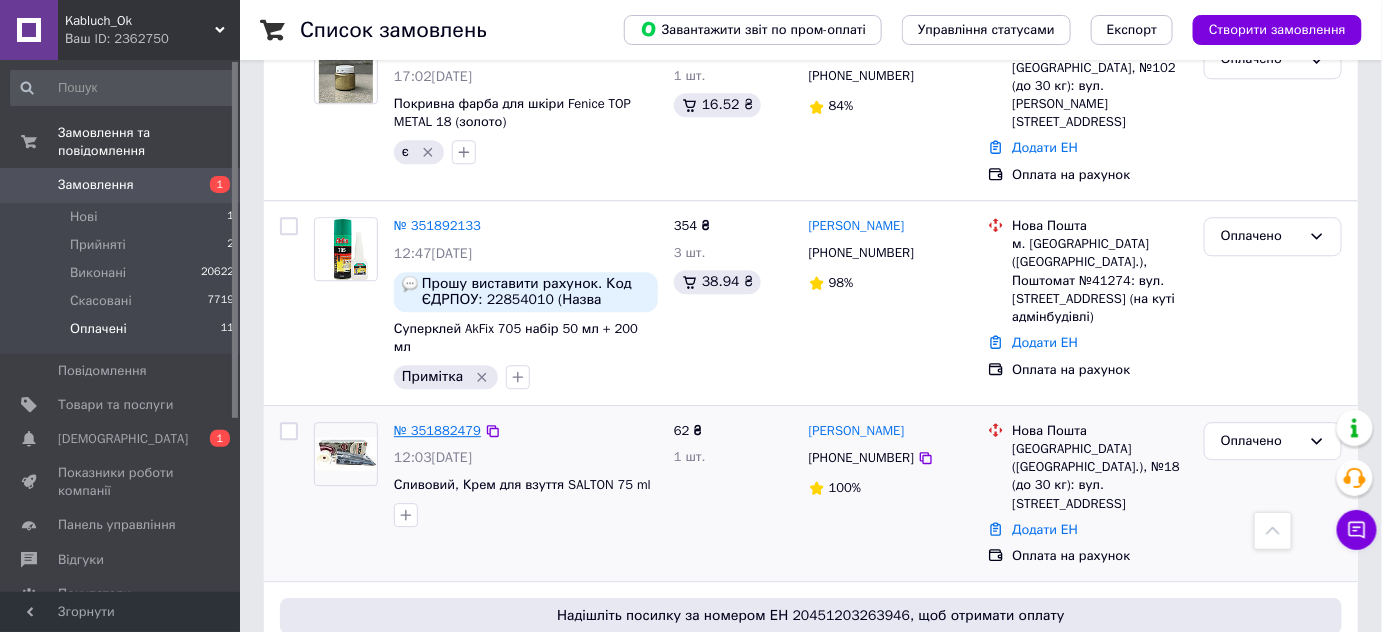 click on "№ 351882479" at bounding box center (437, 430) 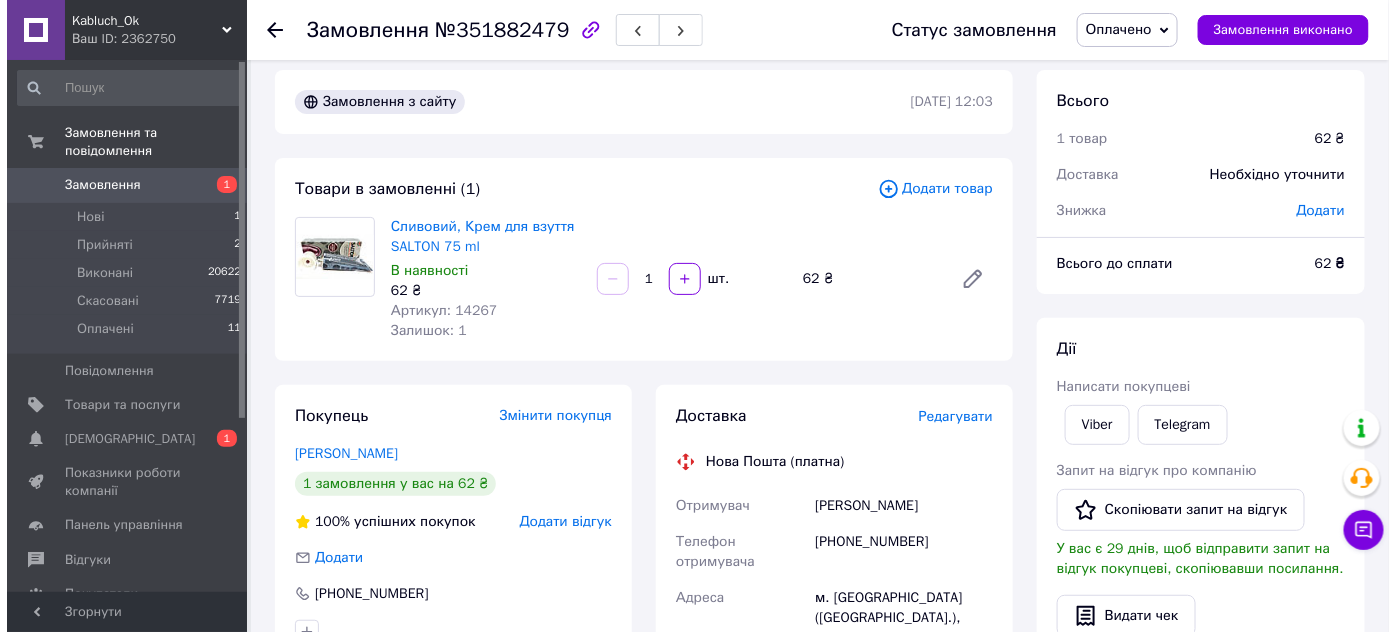scroll, scrollTop: 0, scrollLeft: 0, axis: both 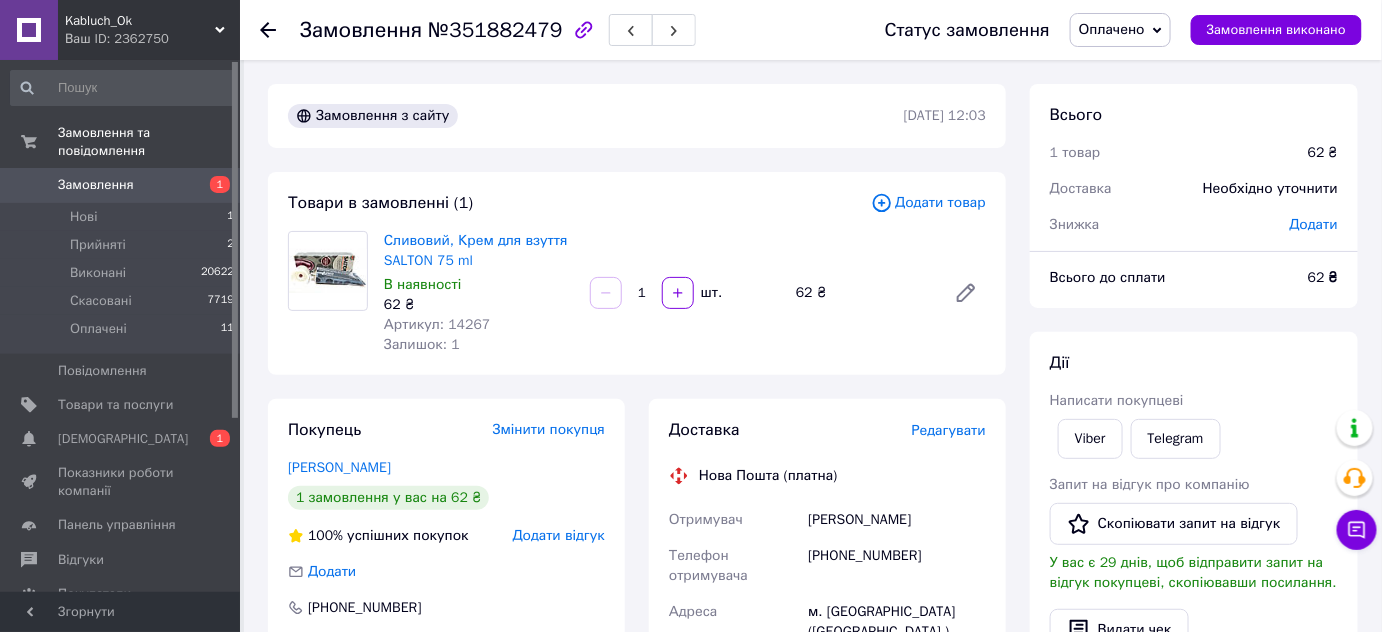 click on "Редагувати" at bounding box center (949, 430) 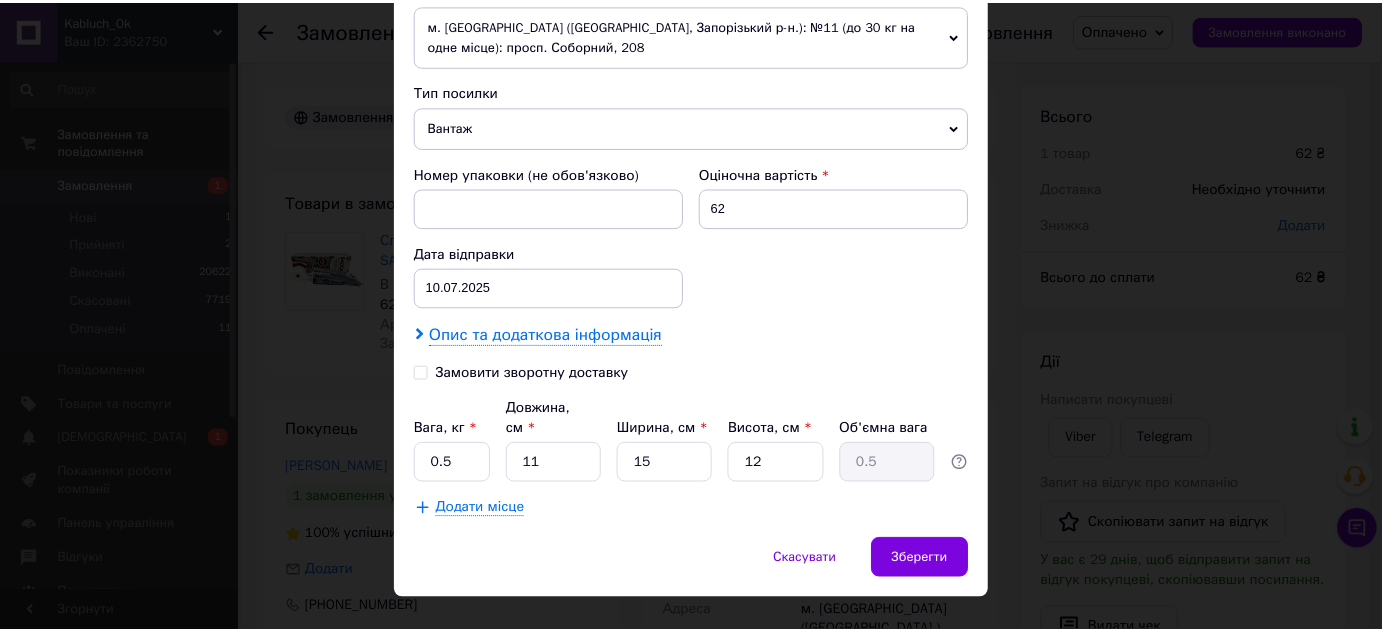 scroll, scrollTop: 744, scrollLeft: 0, axis: vertical 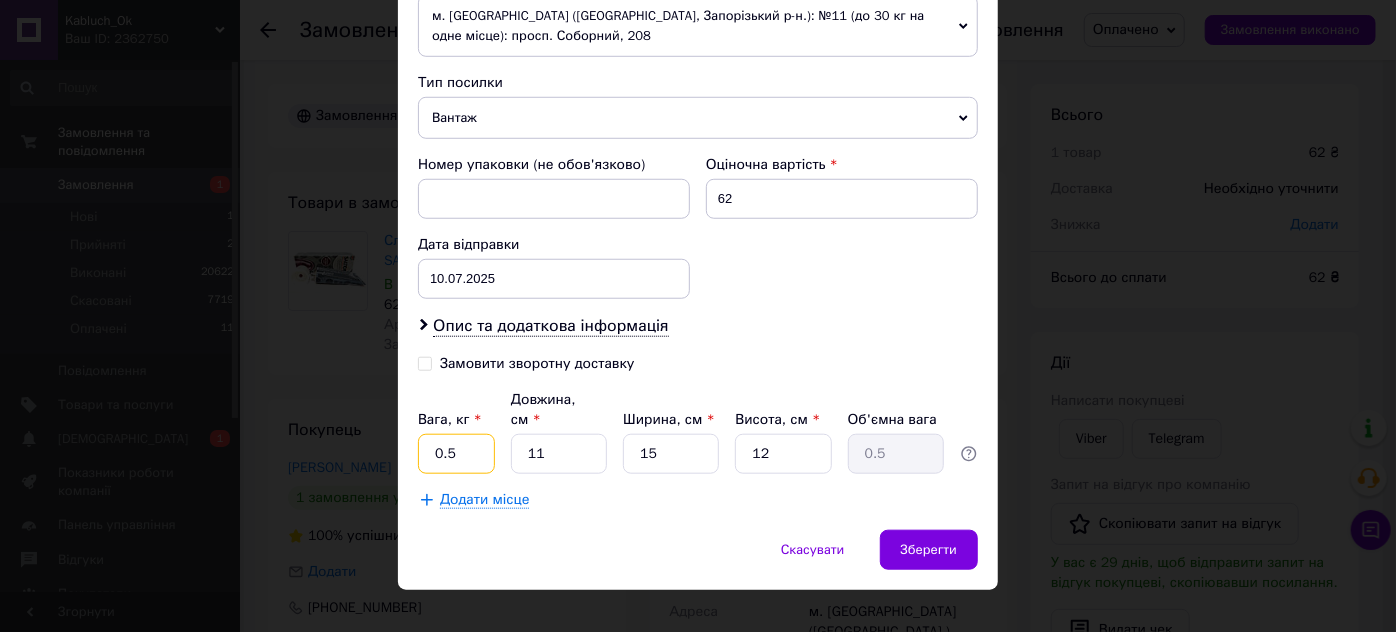 click on "0.5" at bounding box center (456, 454) 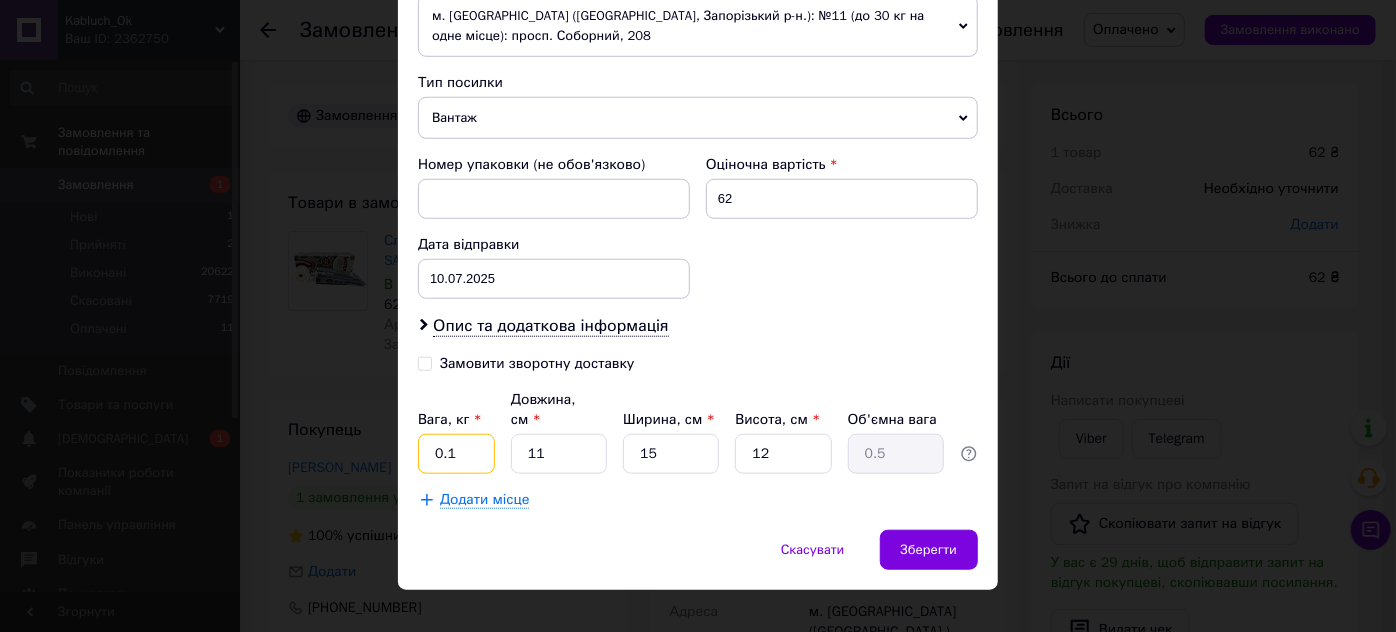 type on "0.1" 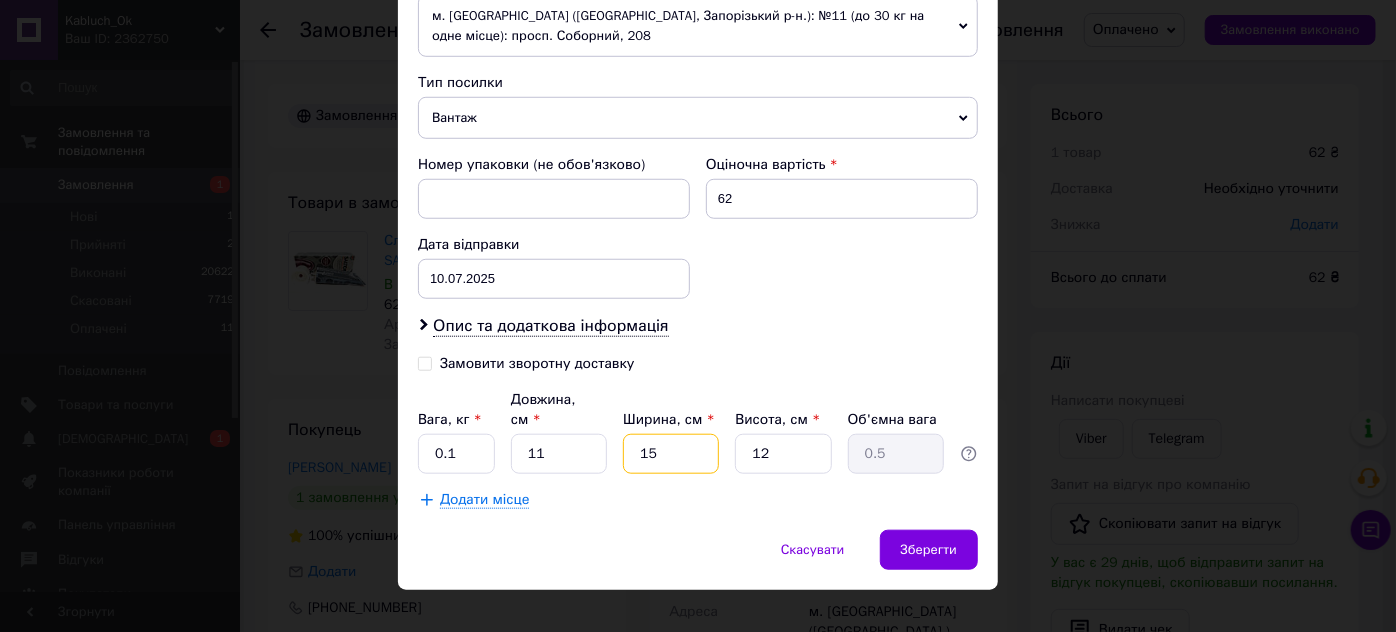 click on "15" at bounding box center (671, 454) 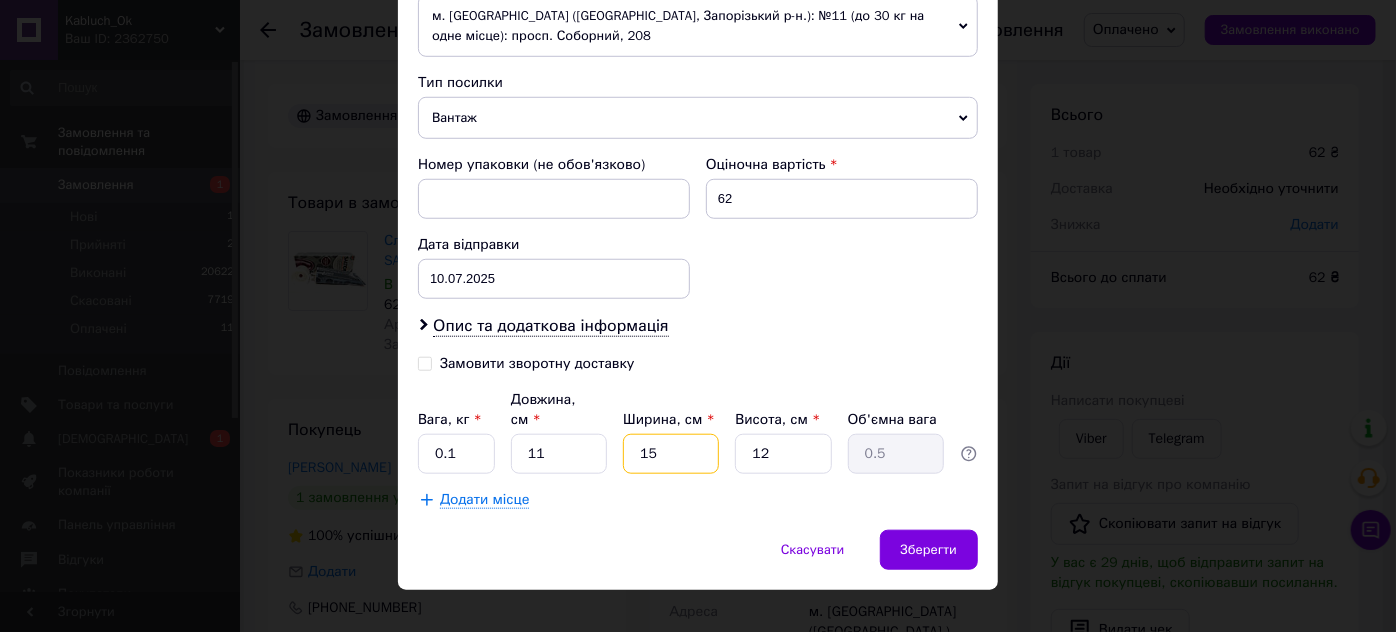 type on "5" 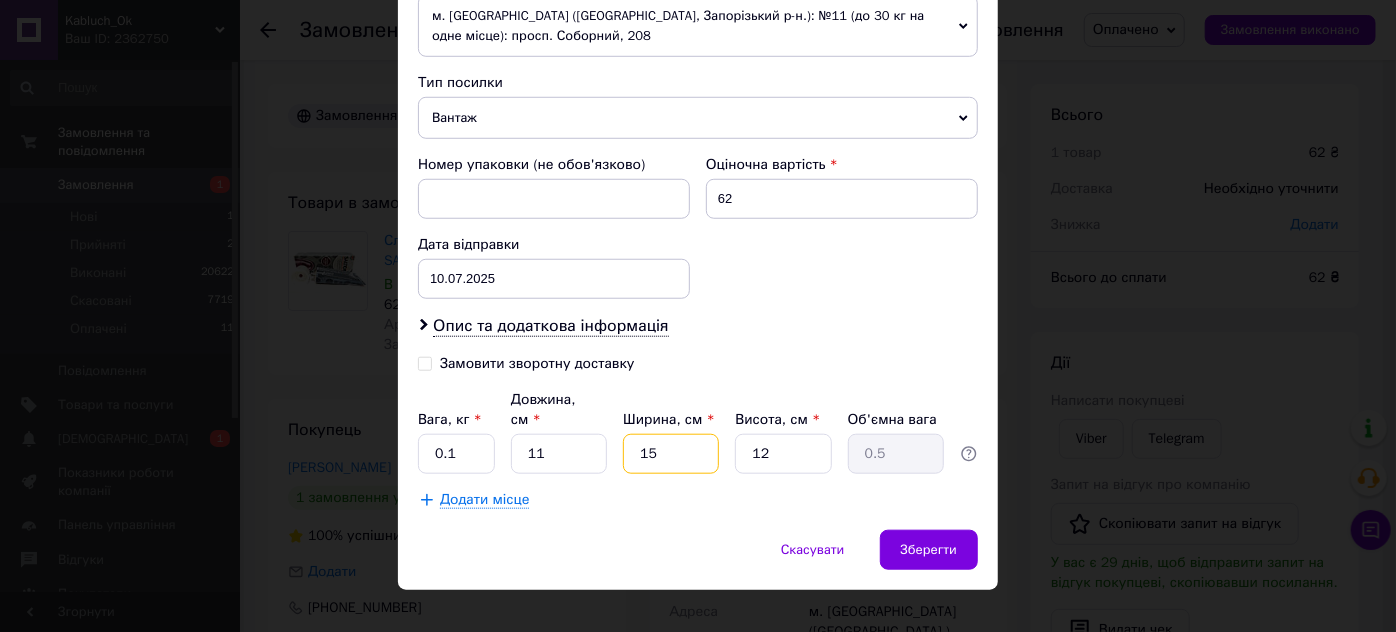 type on "0.17" 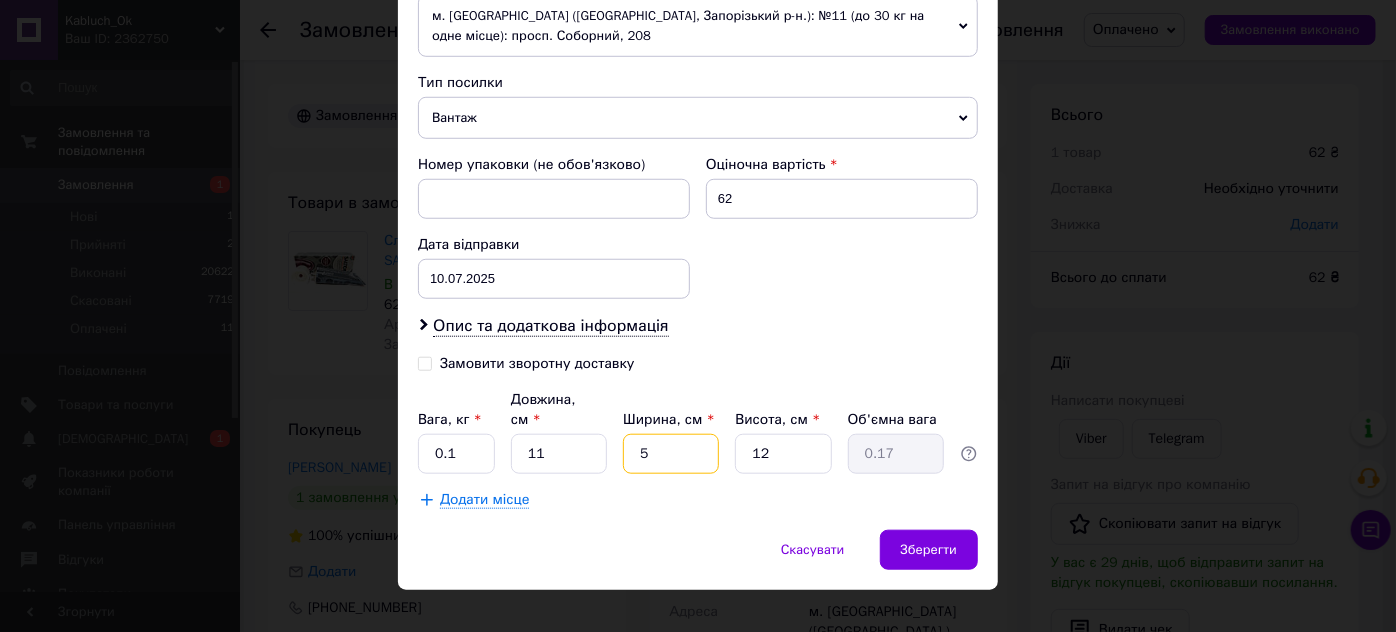 type on "5" 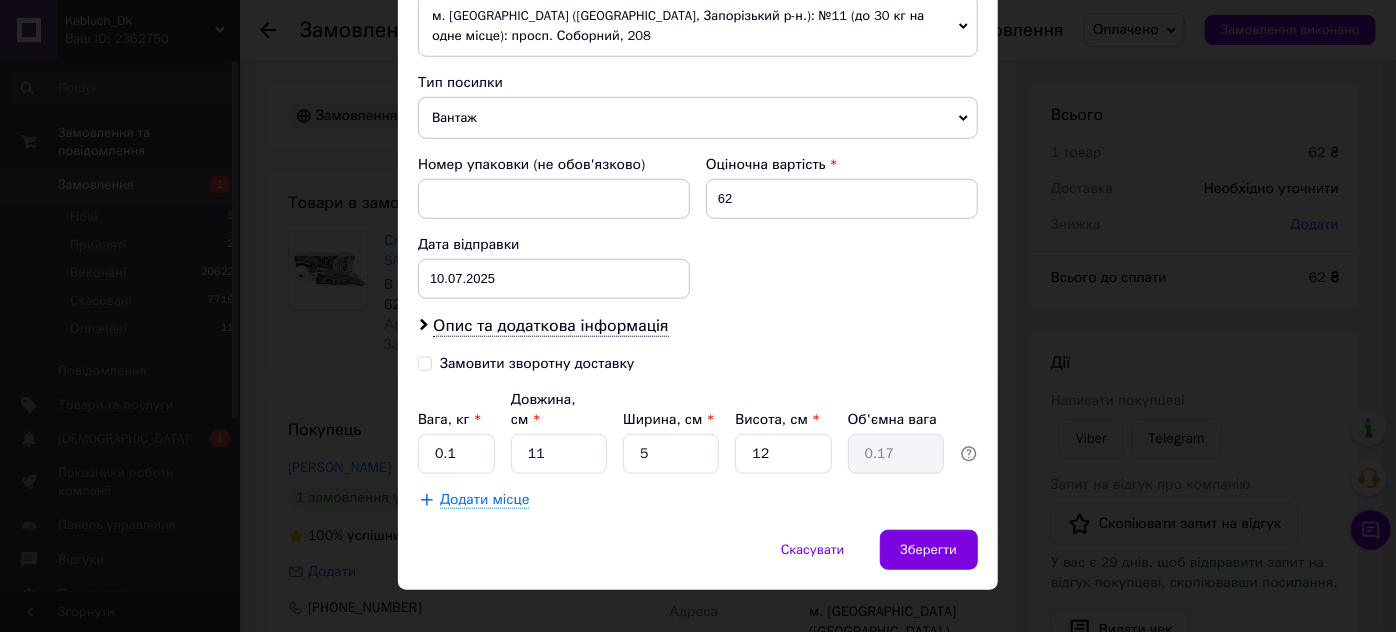 click on "Платник Отримувач Відправник Прізвище отримувача Лема Ім'я отримувача Богдан По батькові отримувача Телефон отримувача +380503173957 Тип доставки У відділенні Кур'єром В поштоматі Місто м. Львів (Львівська обл.) Відділення №18 (до 30 кг): вул. Наукова, 12а Місце відправки м. Запоріжжя (Запорізька обл., Запорізький р-н.): №11 (до 30 кг на одне місце): просп. Соборний, 208 м. Київ (Київська обл.): №225 (до 30 кг на одне місце): просп. Степана Бандери, 15а (маг."Ашан") м. Буча (Київська обл., Бучанський р-н.): №1: вул. Депутатська, 34 м. Київ (Київська обл.): №247: просп. Степана Бандери, 15-Г 62 < 2025 >" at bounding box center (698, -2) 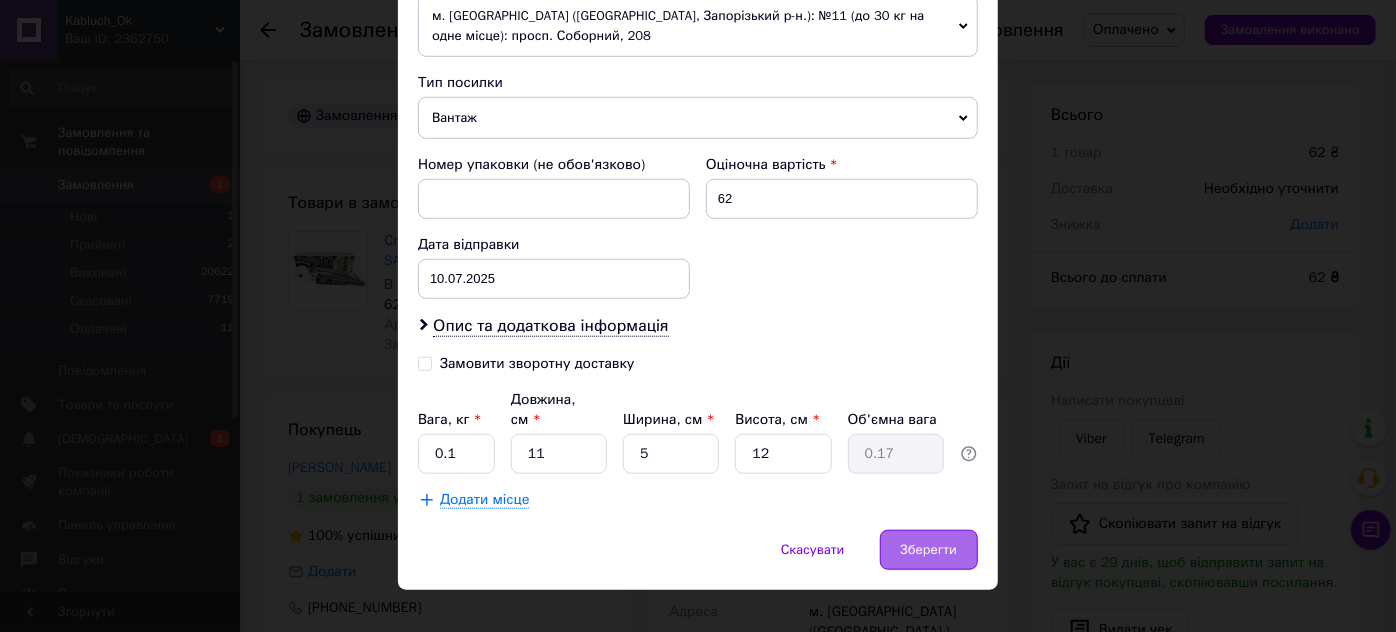 click on "Зберегти" at bounding box center [929, 550] 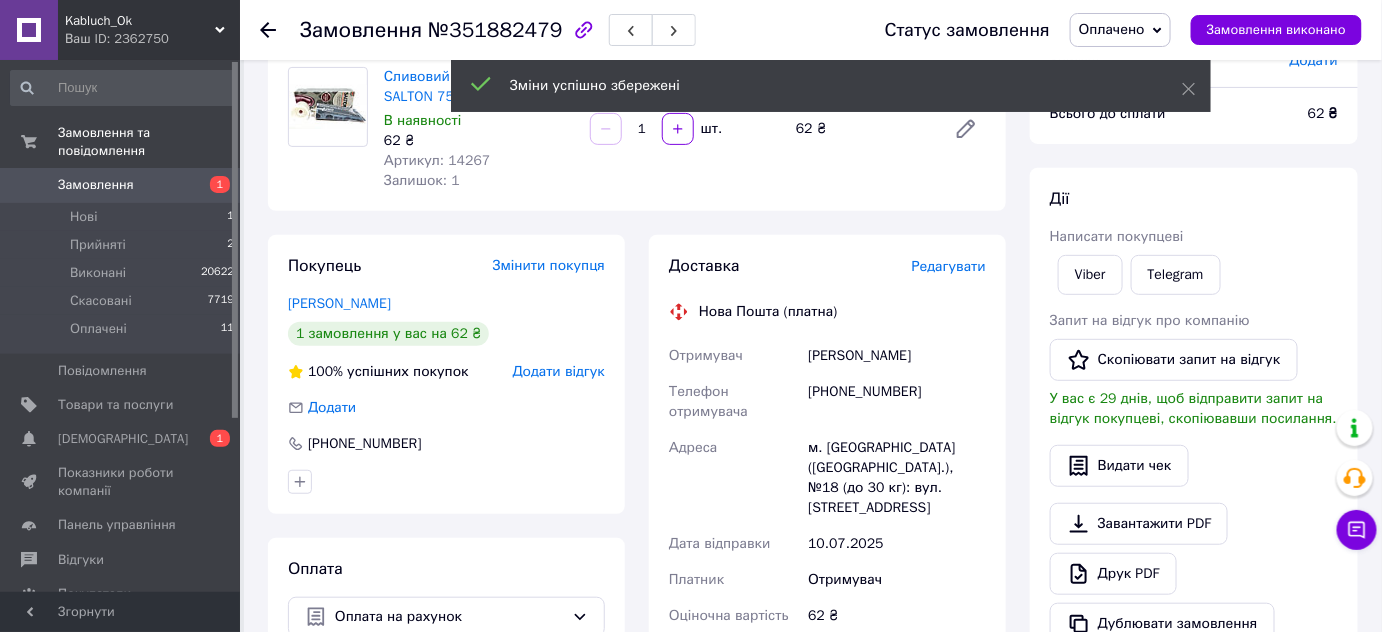 scroll, scrollTop: 363, scrollLeft: 0, axis: vertical 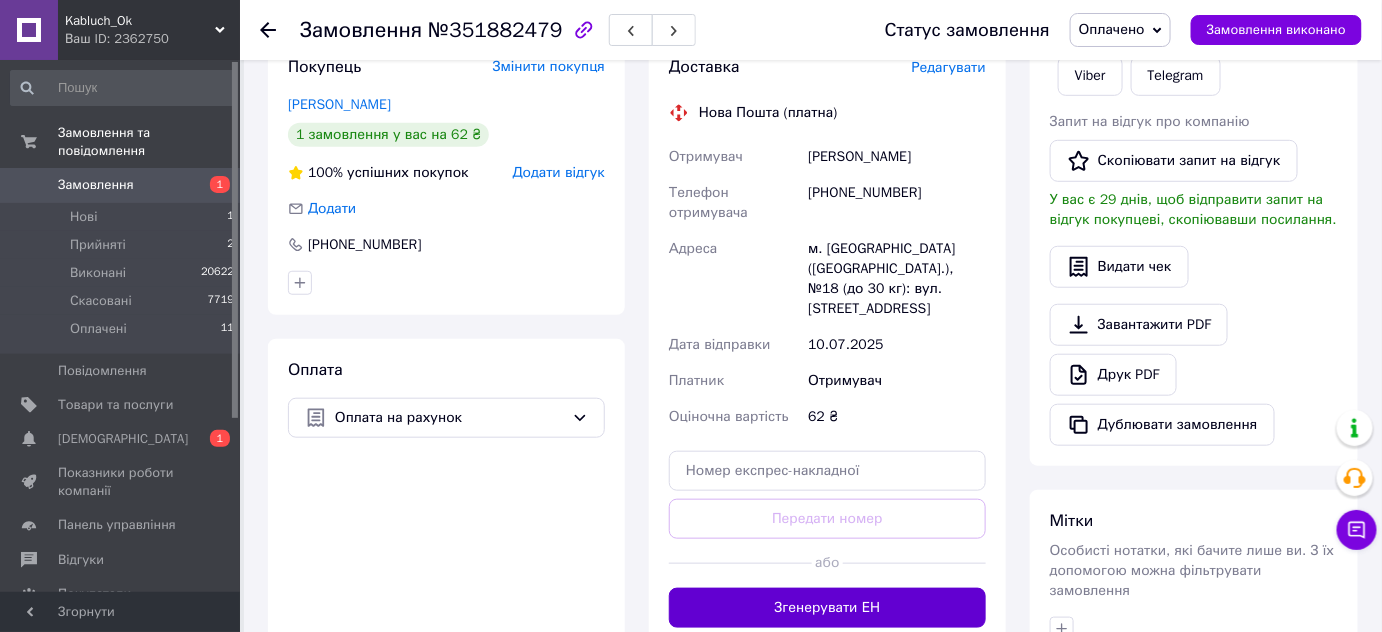 click on "Згенерувати ЕН" at bounding box center [827, 608] 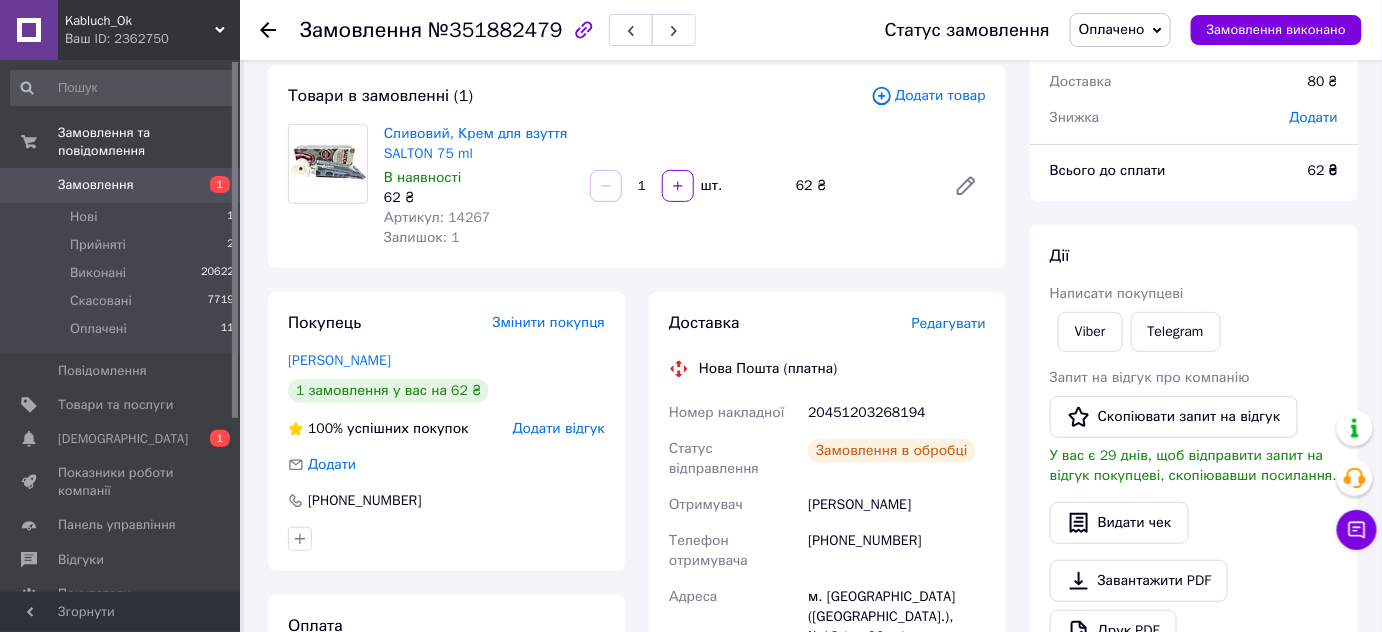 scroll, scrollTop: 90, scrollLeft: 0, axis: vertical 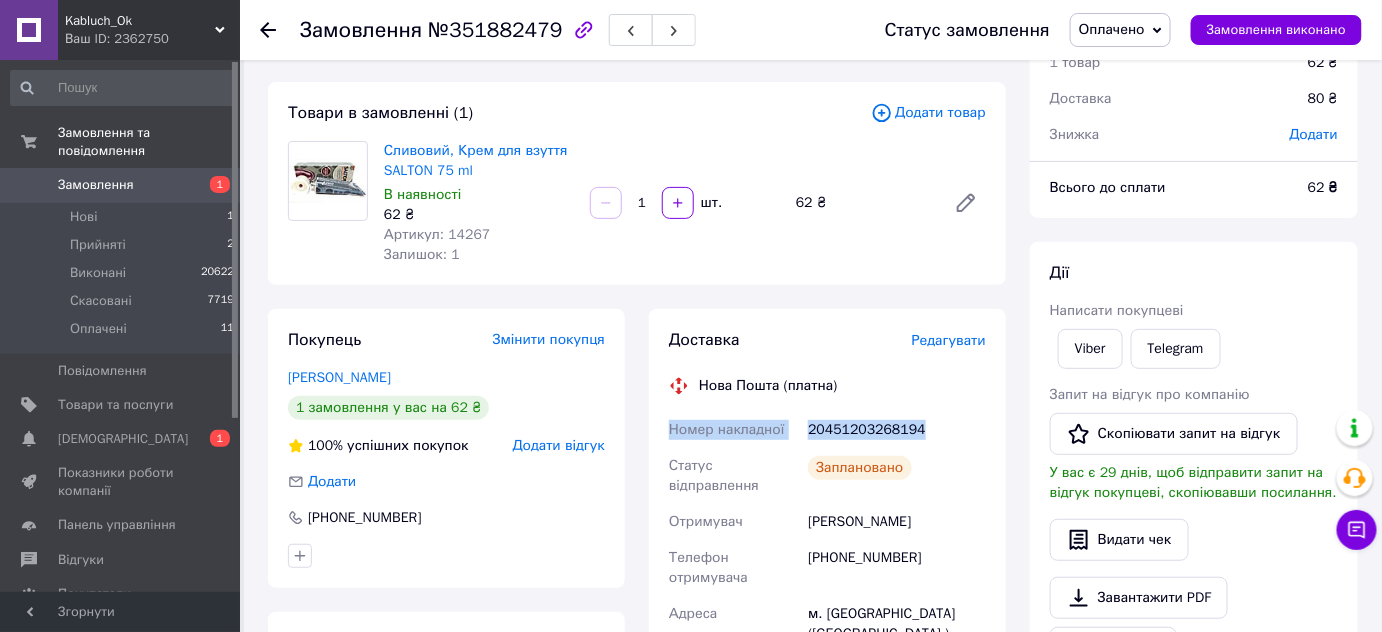drag, startPoint x: 654, startPoint y: 423, endPoint x: 929, endPoint y: 431, distance: 275.11633 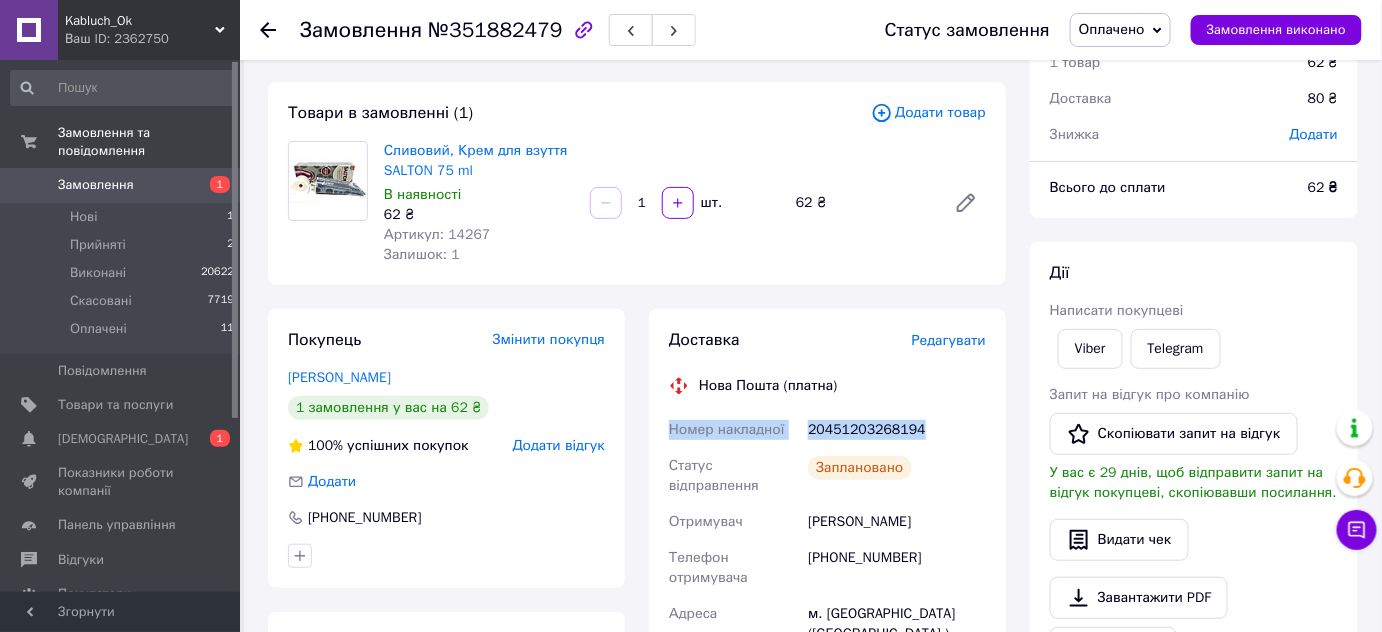 scroll, scrollTop: 0, scrollLeft: 0, axis: both 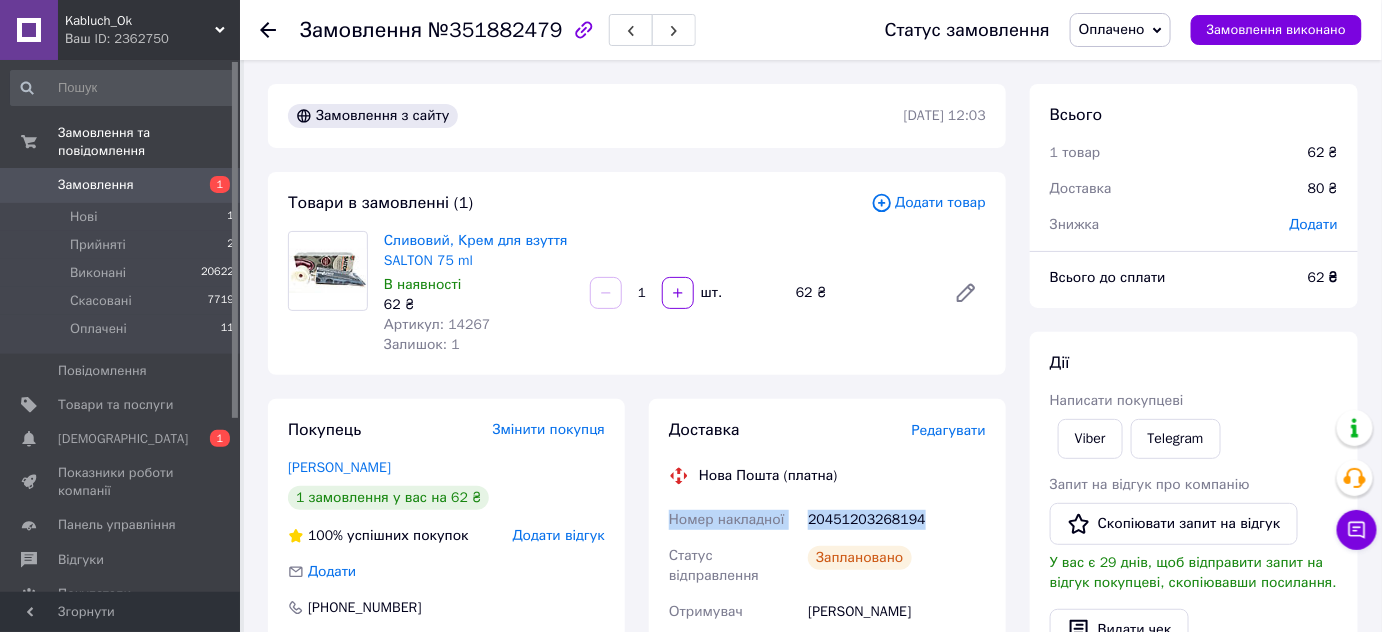 copy on "Номер накладної 20451203268194" 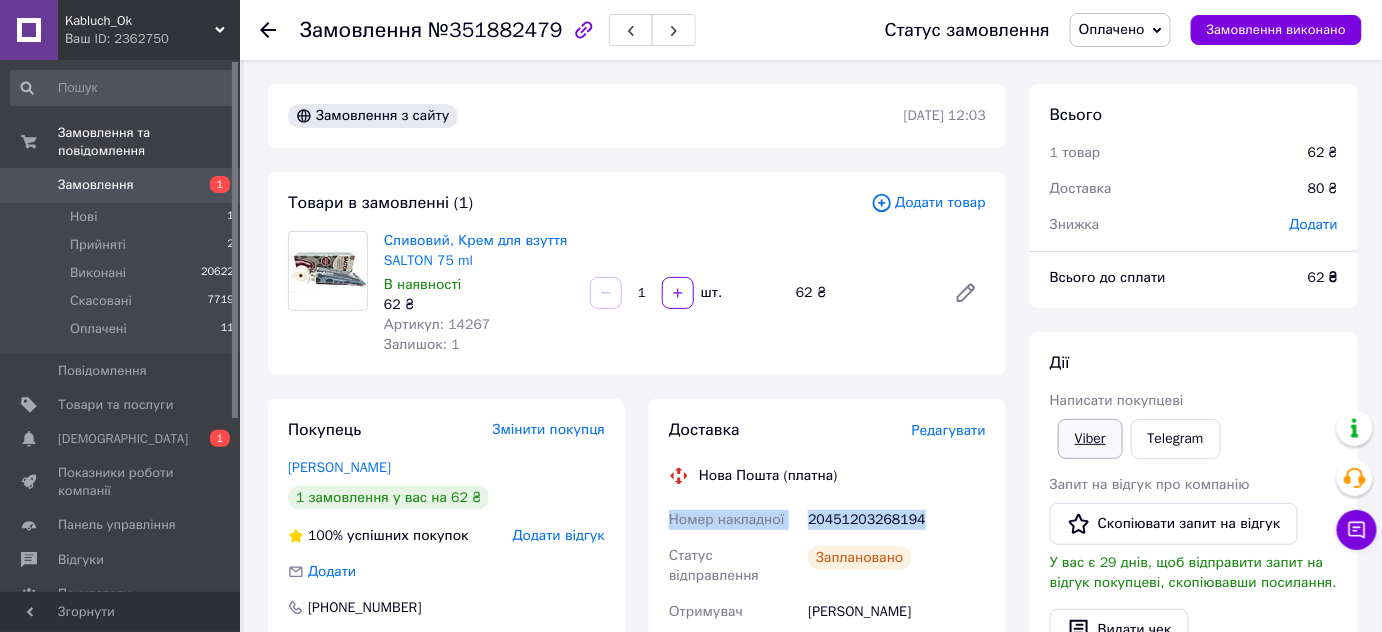 click on "Viber" at bounding box center [1090, 439] 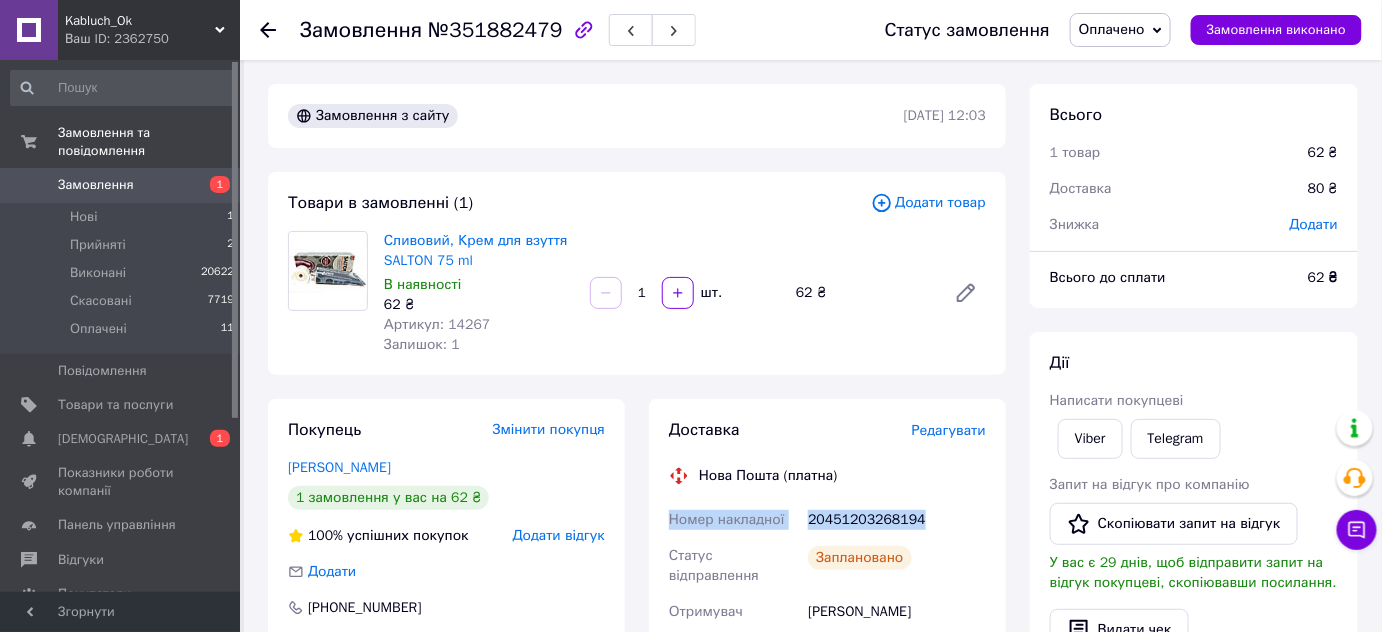 click on "Оплачено" at bounding box center (1112, 29) 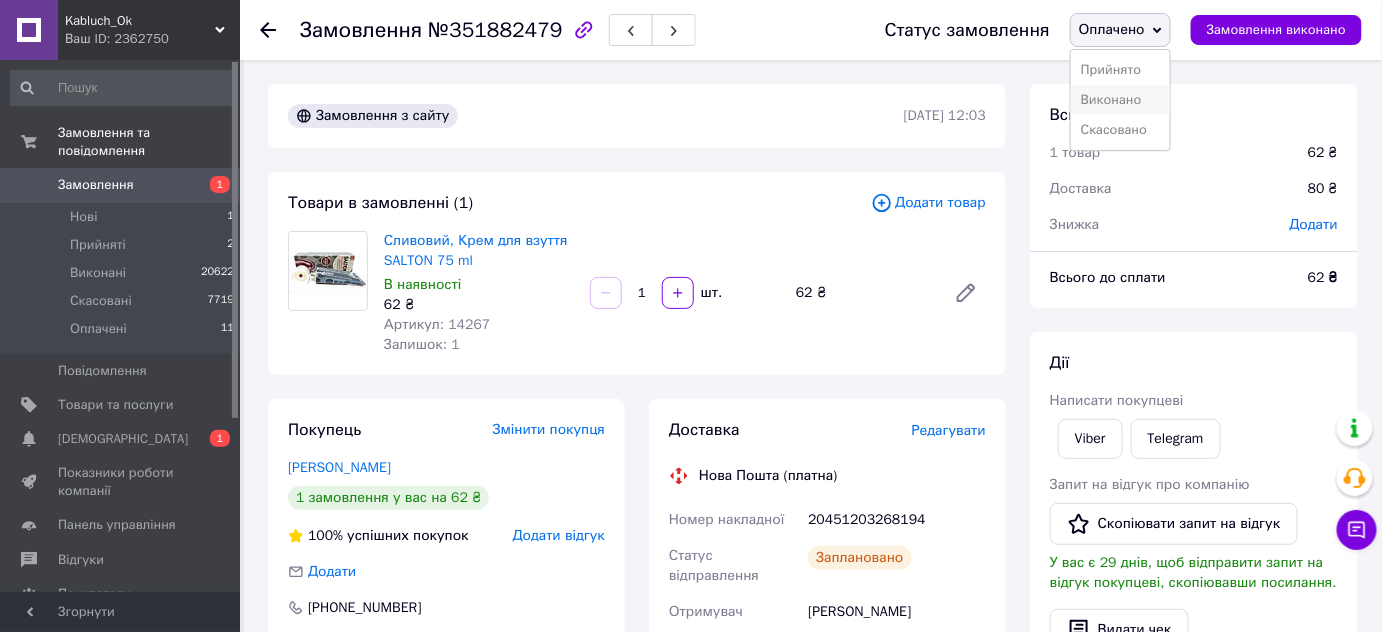 click on "Виконано" at bounding box center [1120, 100] 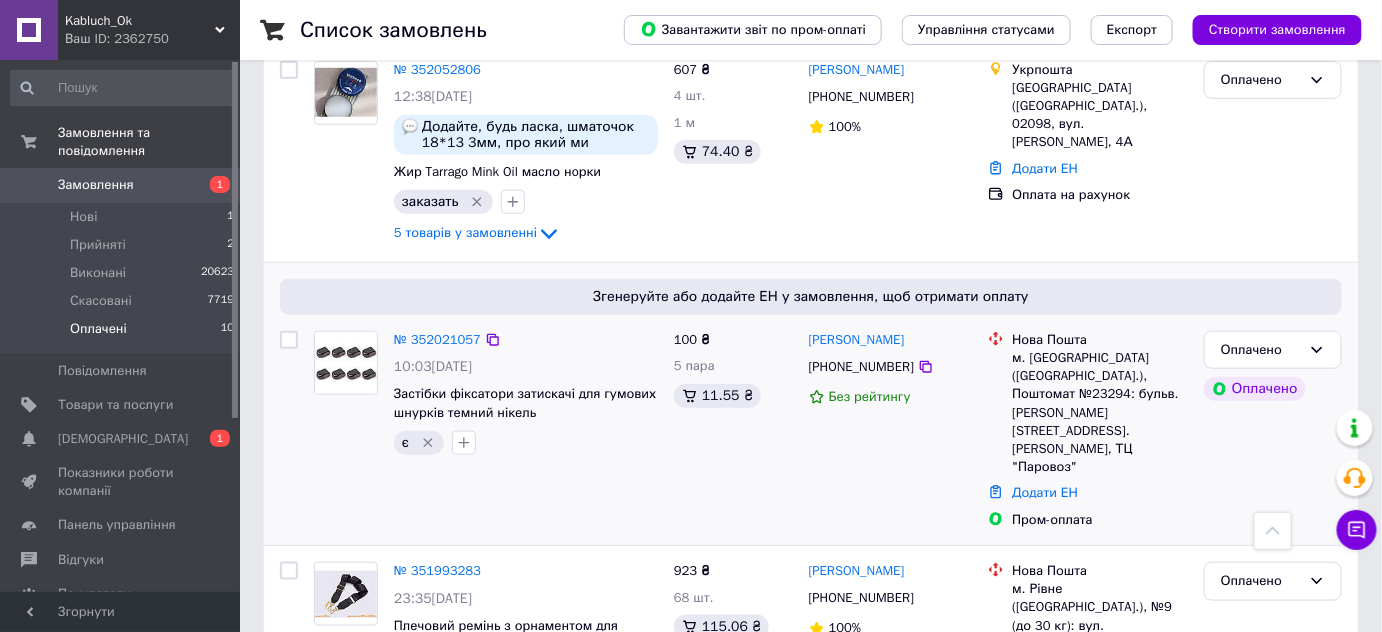 scroll, scrollTop: 454, scrollLeft: 0, axis: vertical 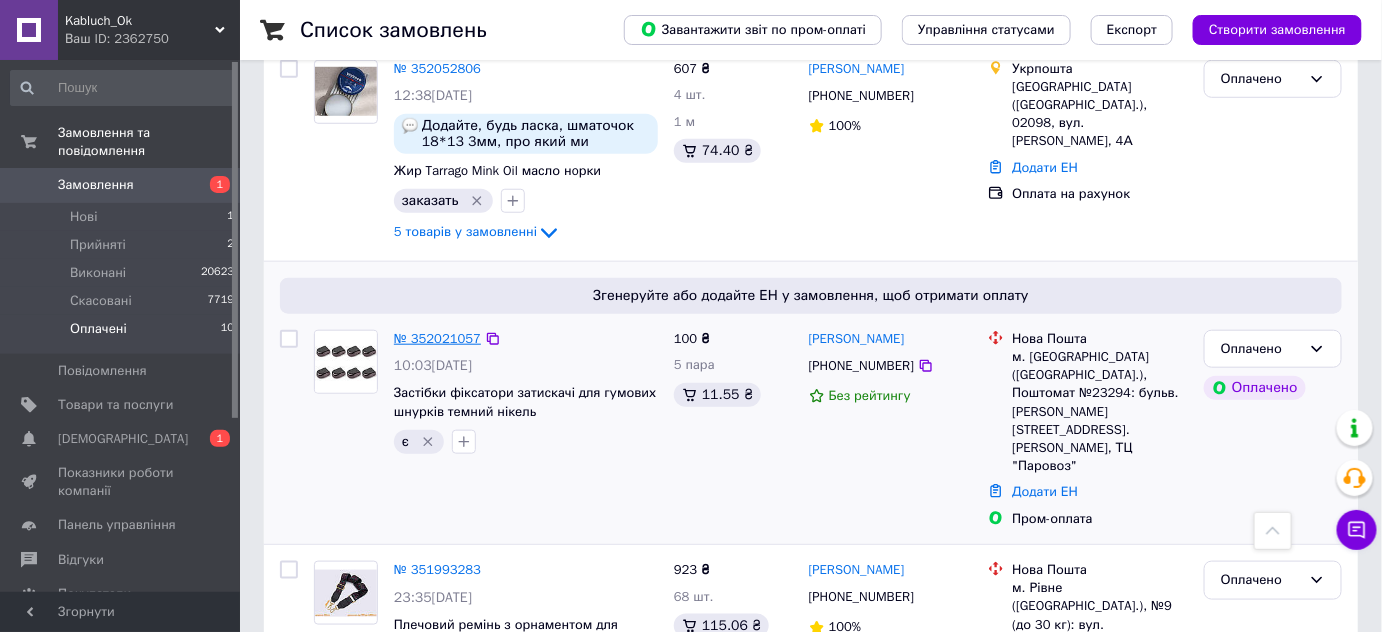click on "№ 352021057" at bounding box center (437, 338) 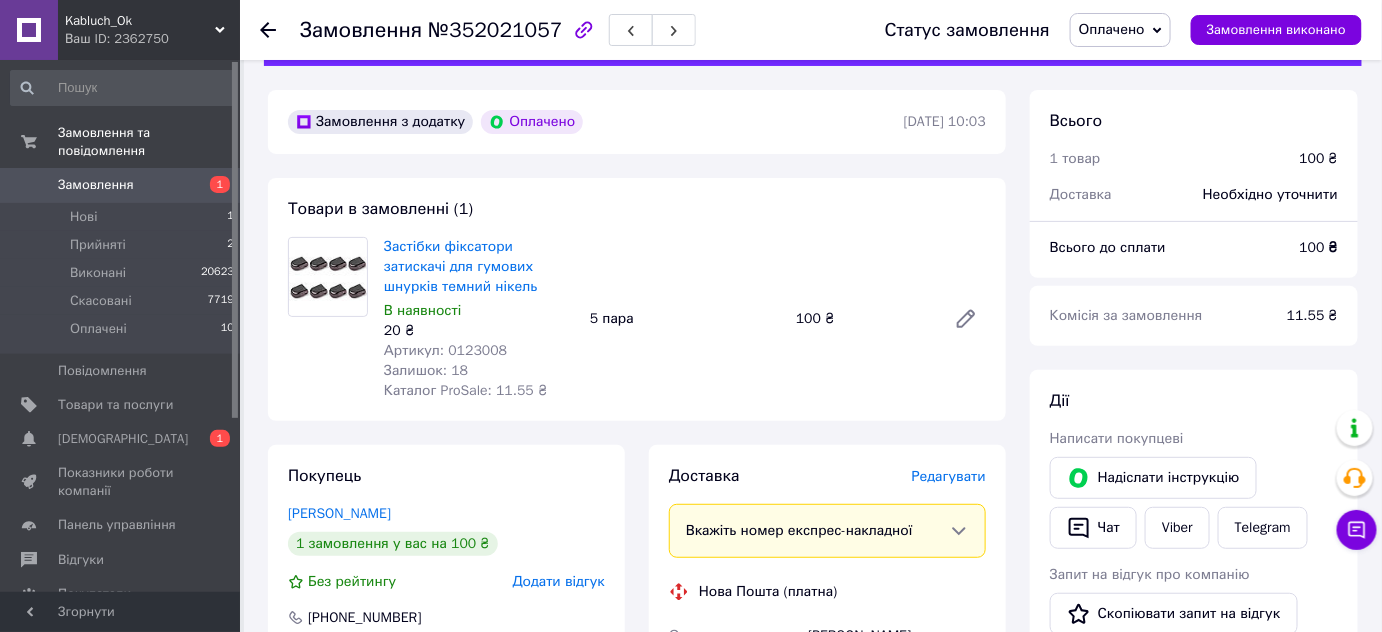 scroll, scrollTop: 0, scrollLeft: 0, axis: both 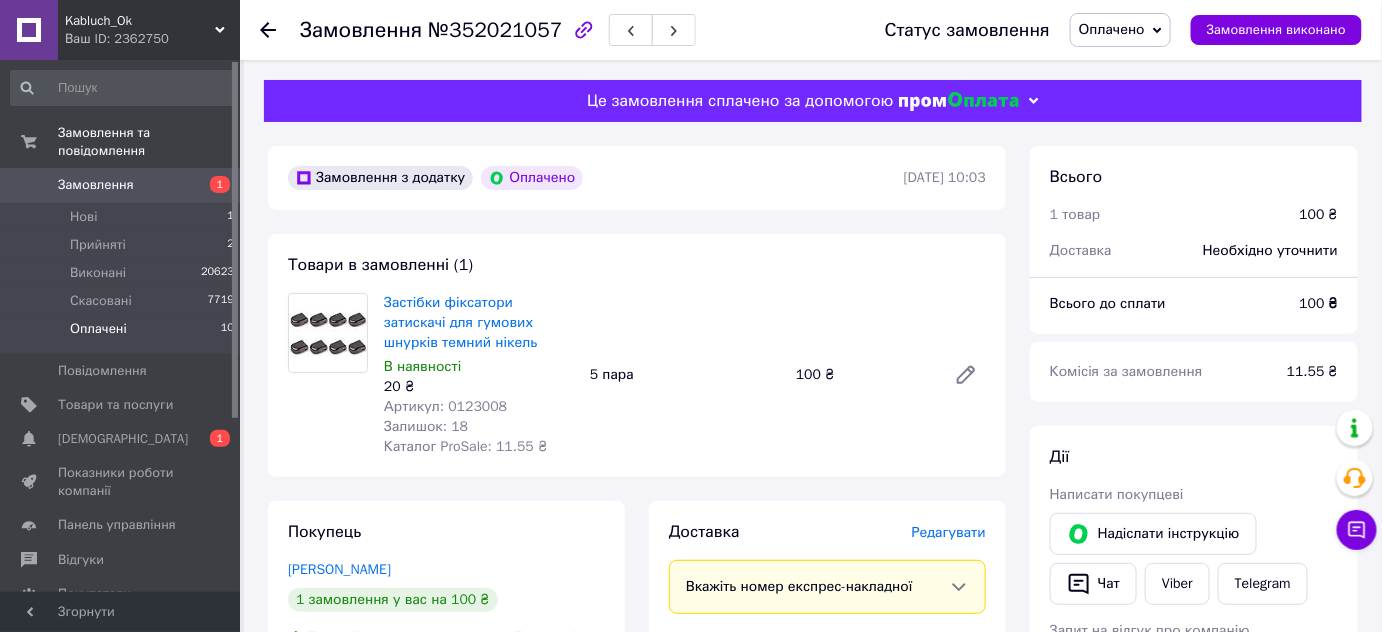 click on "Оплачені" at bounding box center (98, 329) 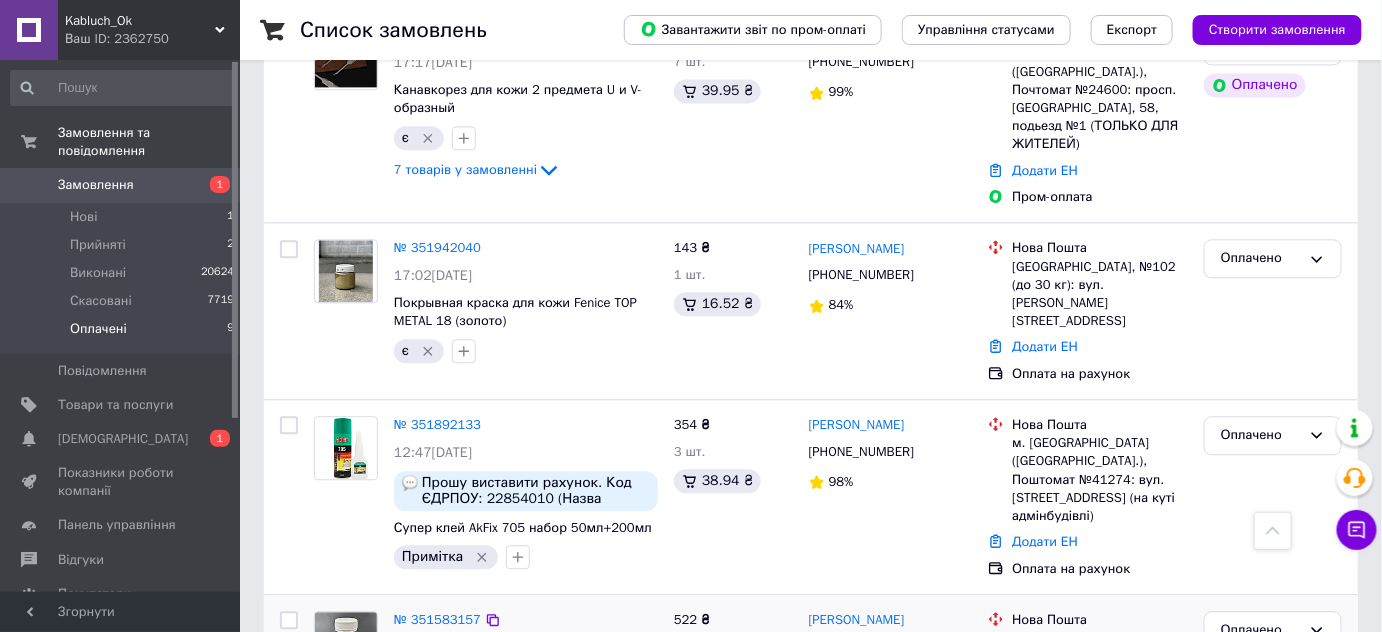 scroll, scrollTop: 1376, scrollLeft: 0, axis: vertical 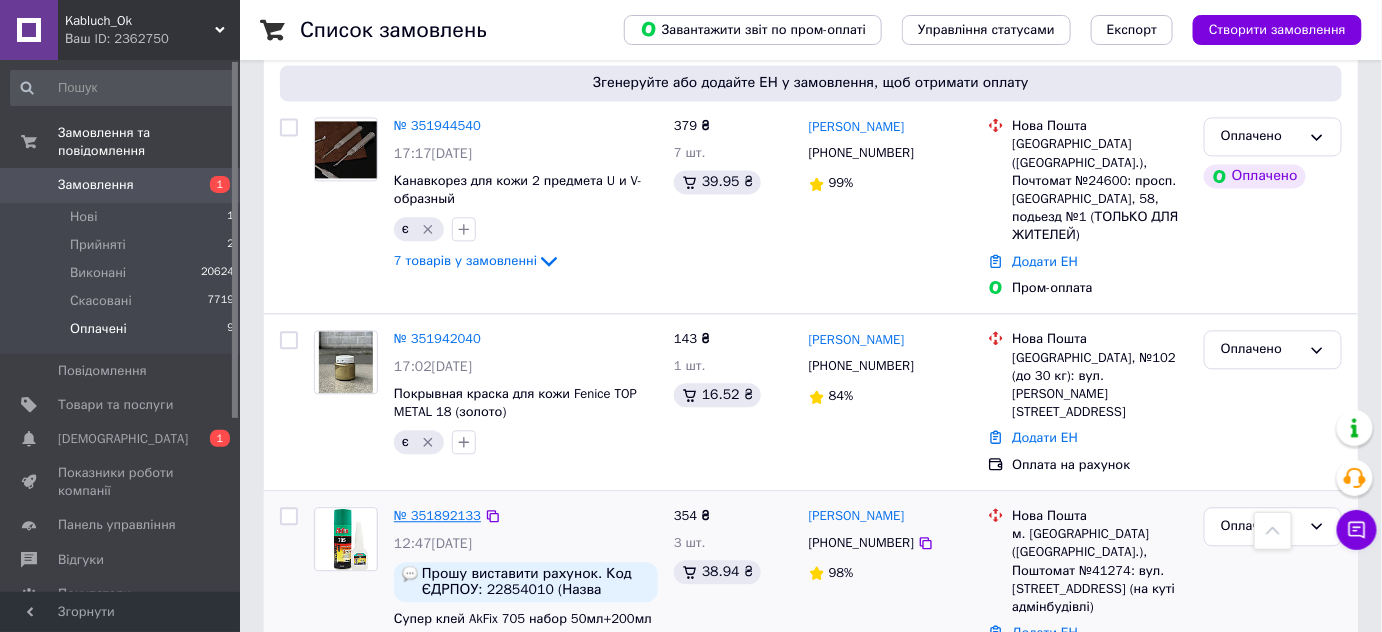 click on "№ 351892133" at bounding box center (437, 515) 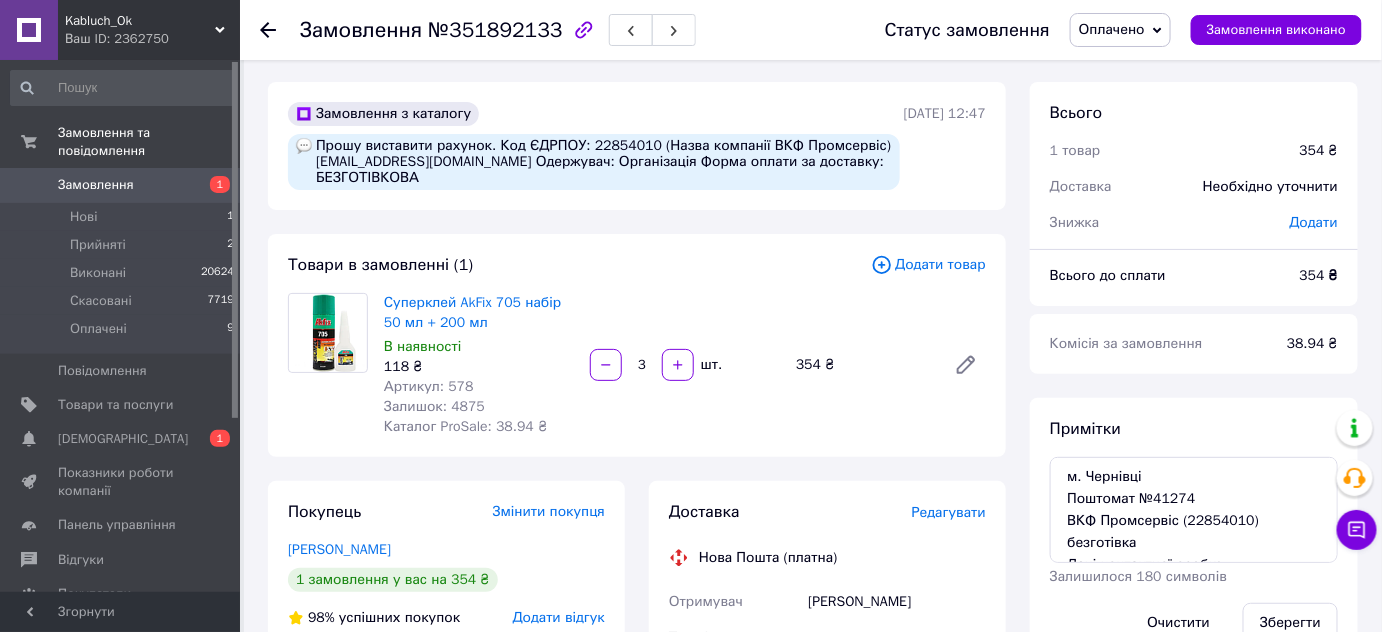 scroll, scrollTop: 0, scrollLeft: 0, axis: both 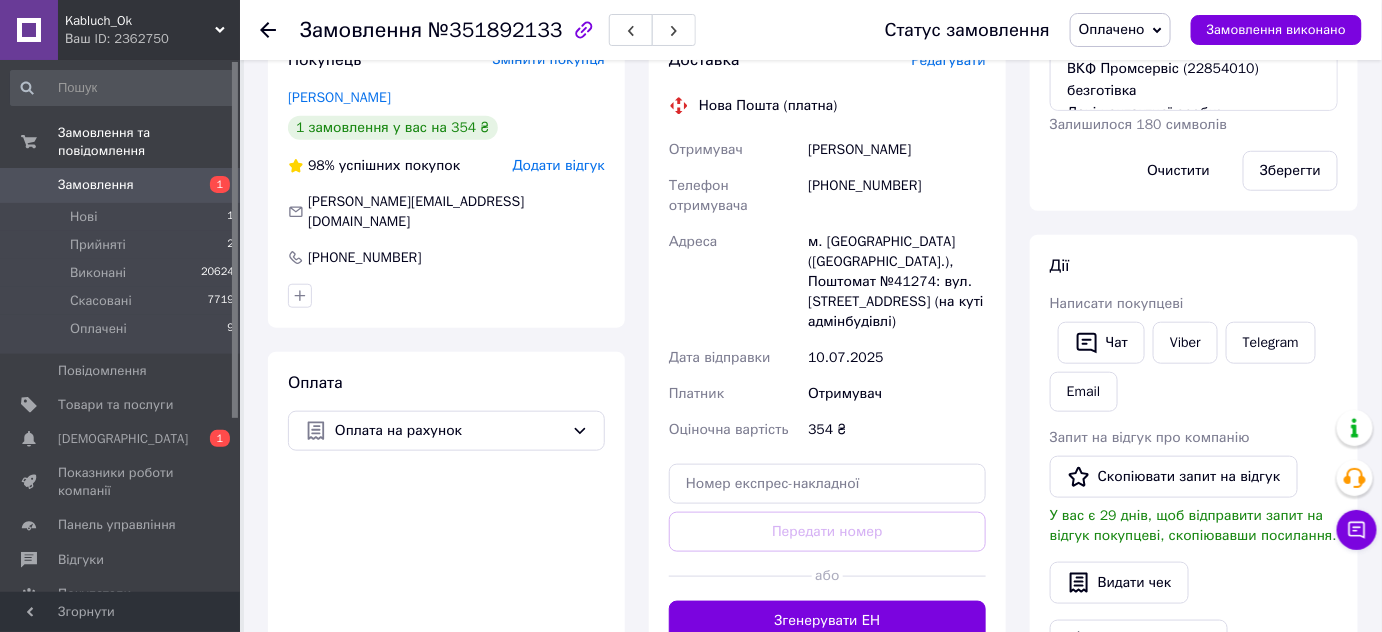 click on "Доставка Редагувати Нова Пошта (платна) Отримувач Поліщук Олександр Телефон отримувача +380989270311 Адреса м. Чернівці (Чернівецька обл.), Поштомат №41274: вул. Череповецька, 17 (на куті адмінбудівлі) Дата відправки 10.07.2025 Платник Отримувач Оціночна вартість 354 ₴ Передати номер або Згенерувати ЕН" at bounding box center [827, 345] 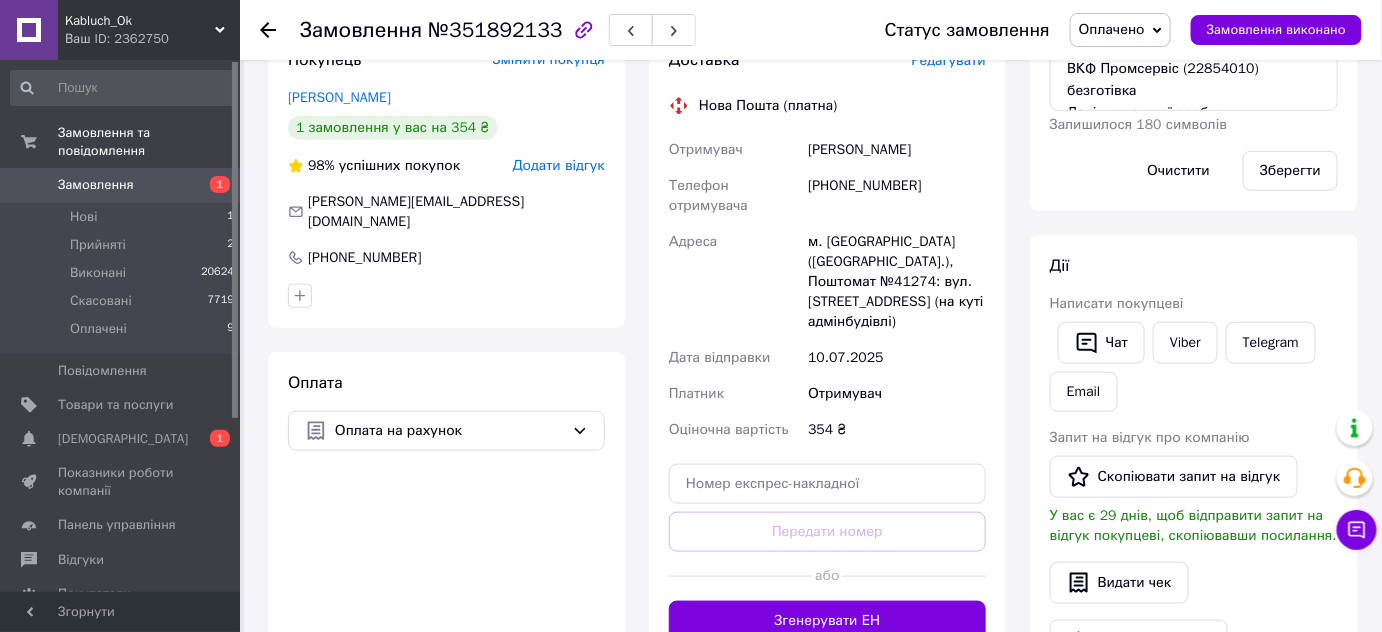 click on "Доставка Редагувати Нова Пошта (платна) Отримувач Поліщук Олександр Телефон отримувача +380989270311 Адреса м. Чернівці (Чернівецька обл.), Поштомат №41274: вул. Череповецька, 17 (на куті адмінбудівлі) Дата відправки 10.07.2025 Платник Отримувач Оціночна вартість 354 ₴ Передати номер або Згенерувати ЕН" at bounding box center [827, 345] 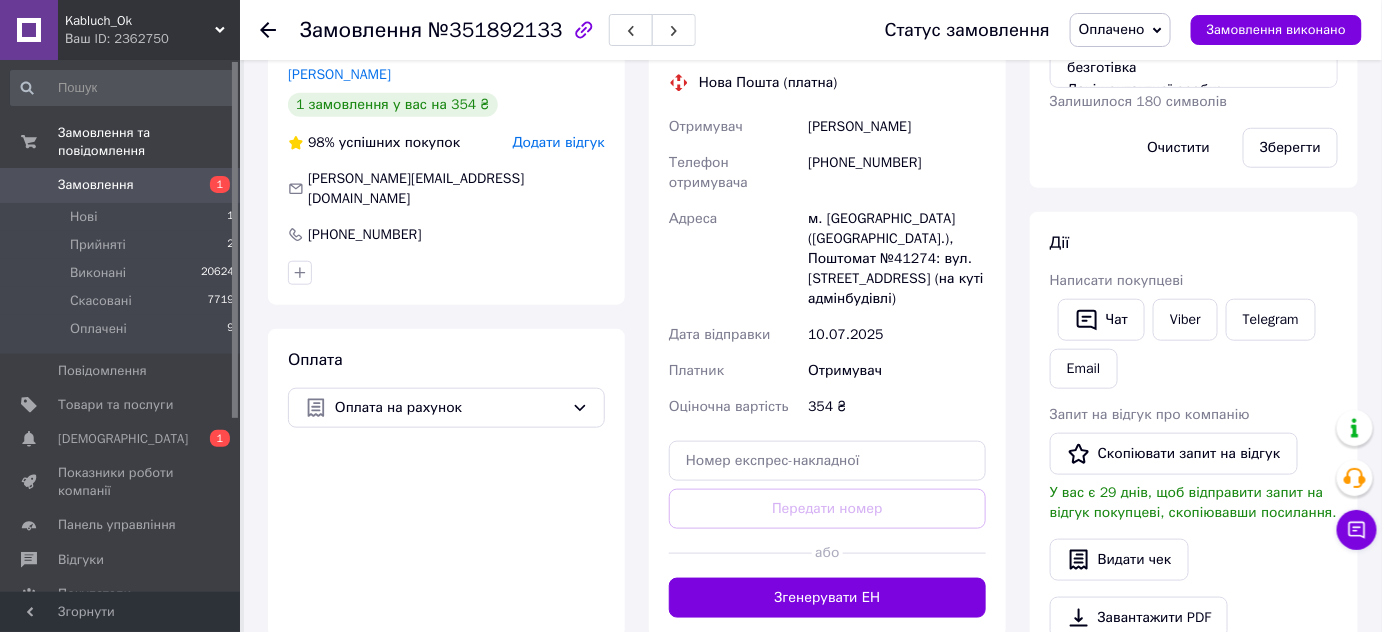scroll, scrollTop: 454, scrollLeft: 0, axis: vertical 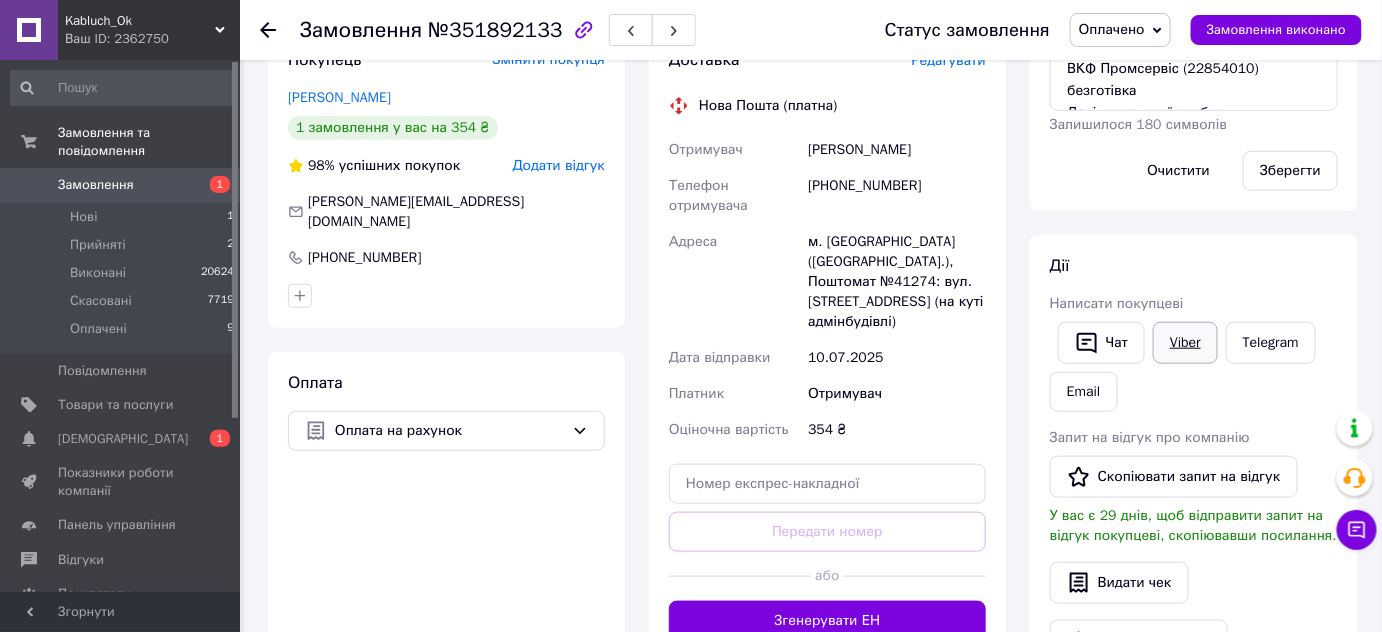 click on "Viber" at bounding box center [1185, 343] 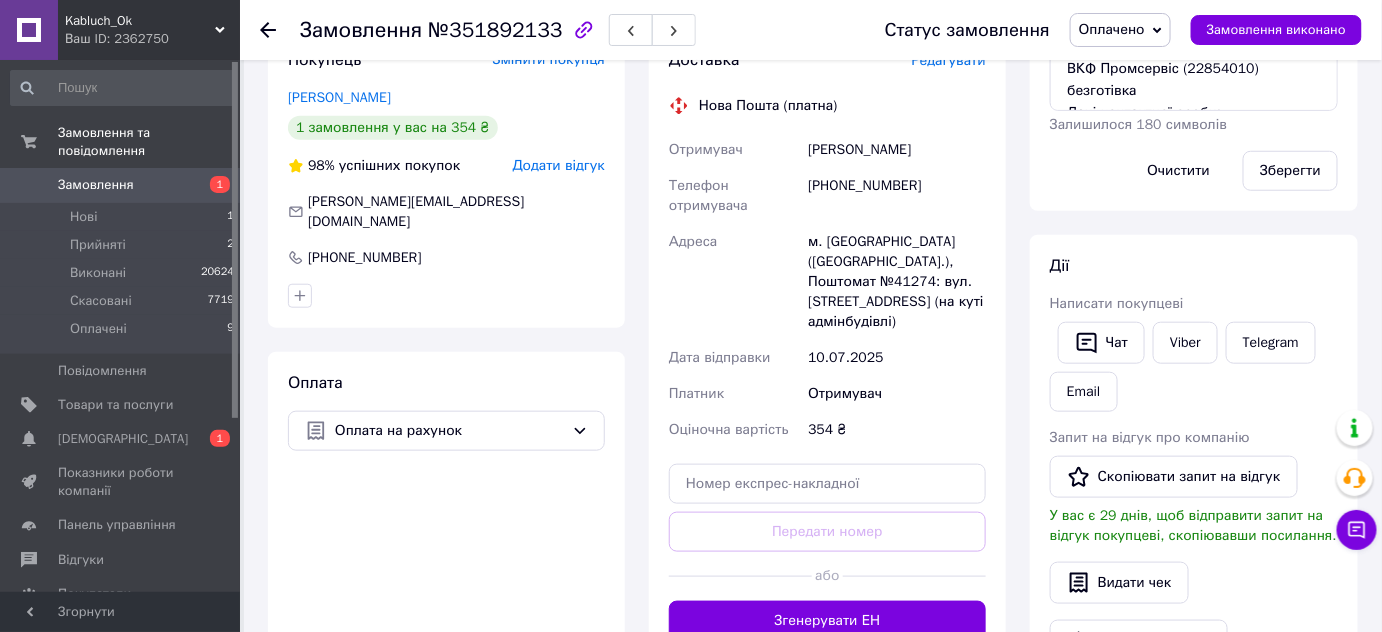 click on "Оплачено" at bounding box center [1112, 29] 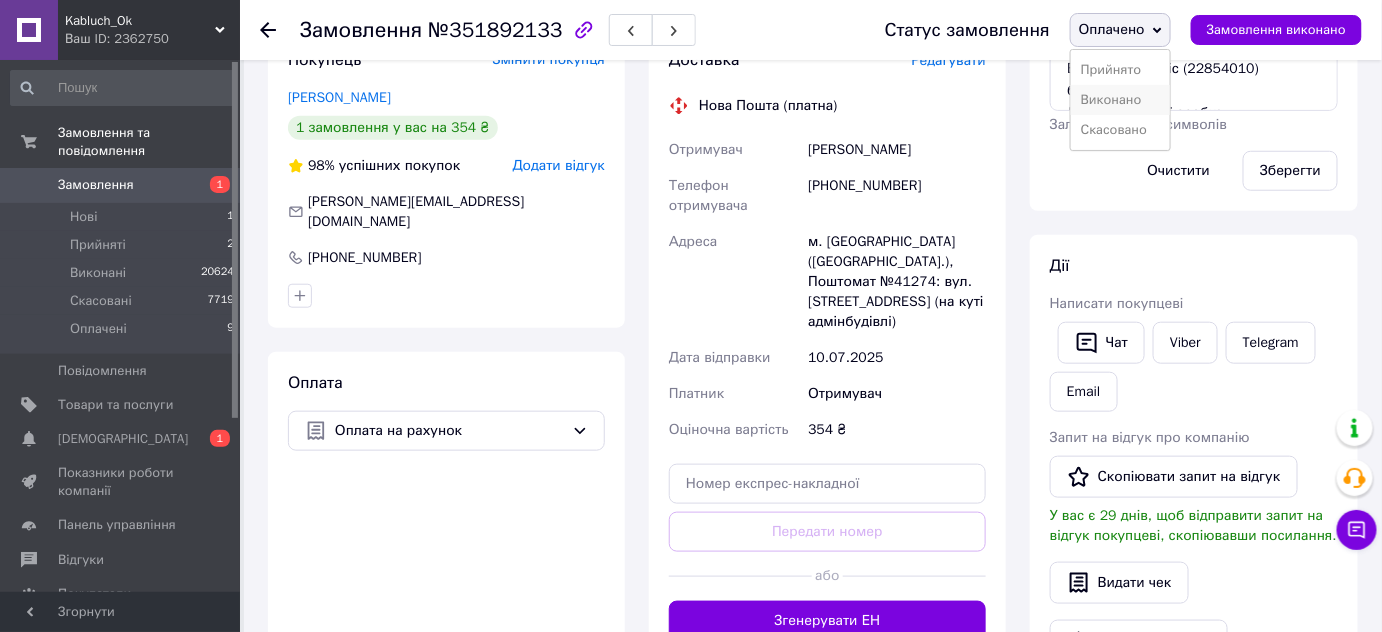 click on "Виконано" at bounding box center [1120, 100] 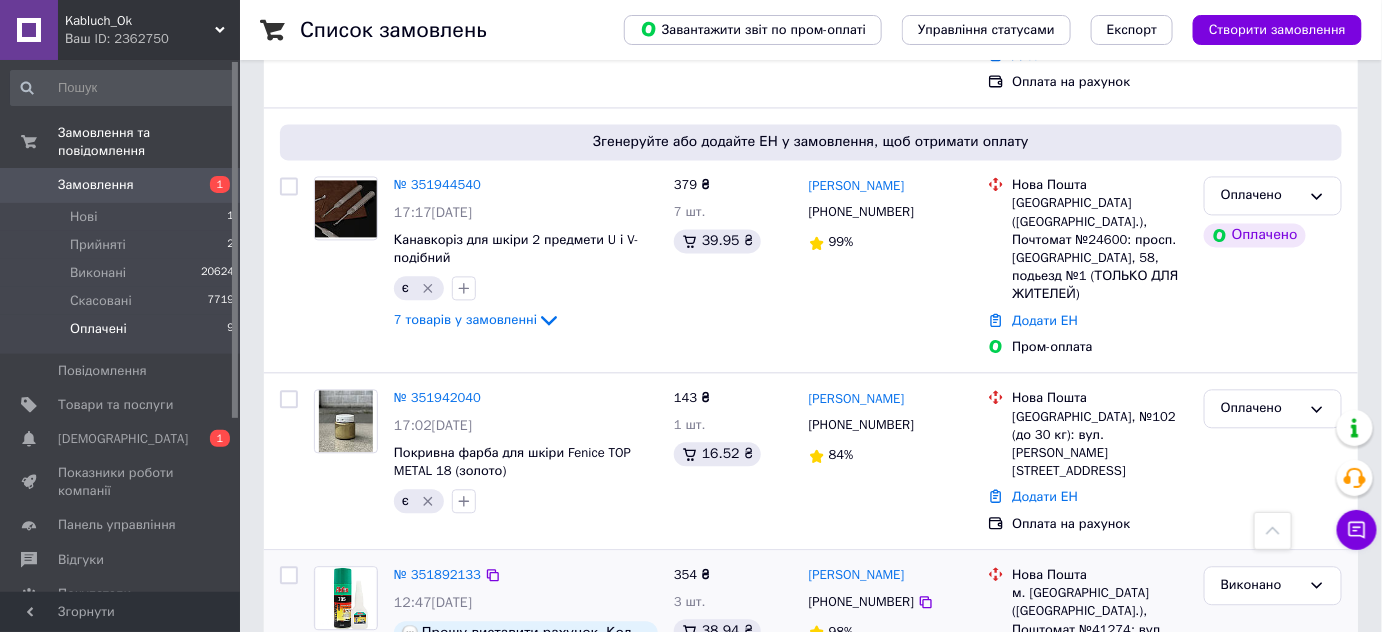 scroll, scrollTop: 1285, scrollLeft: 0, axis: vertical 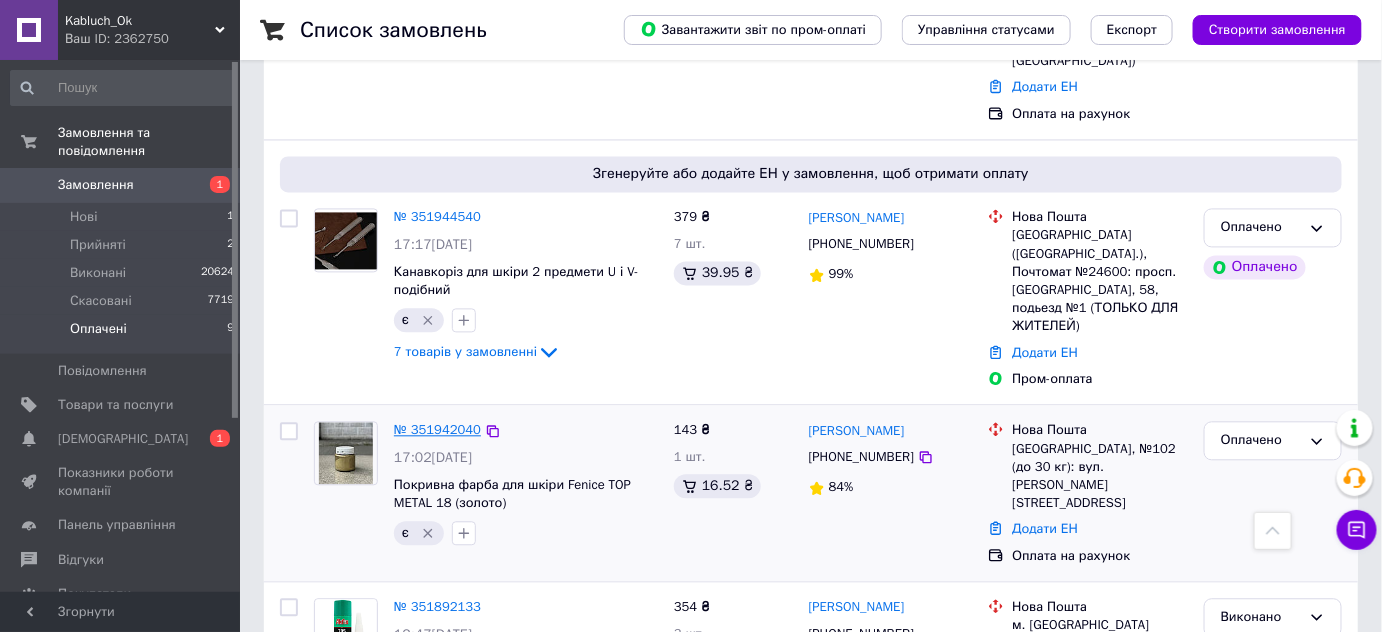 click on "№ 351942040" at bounding box center [437, 429] 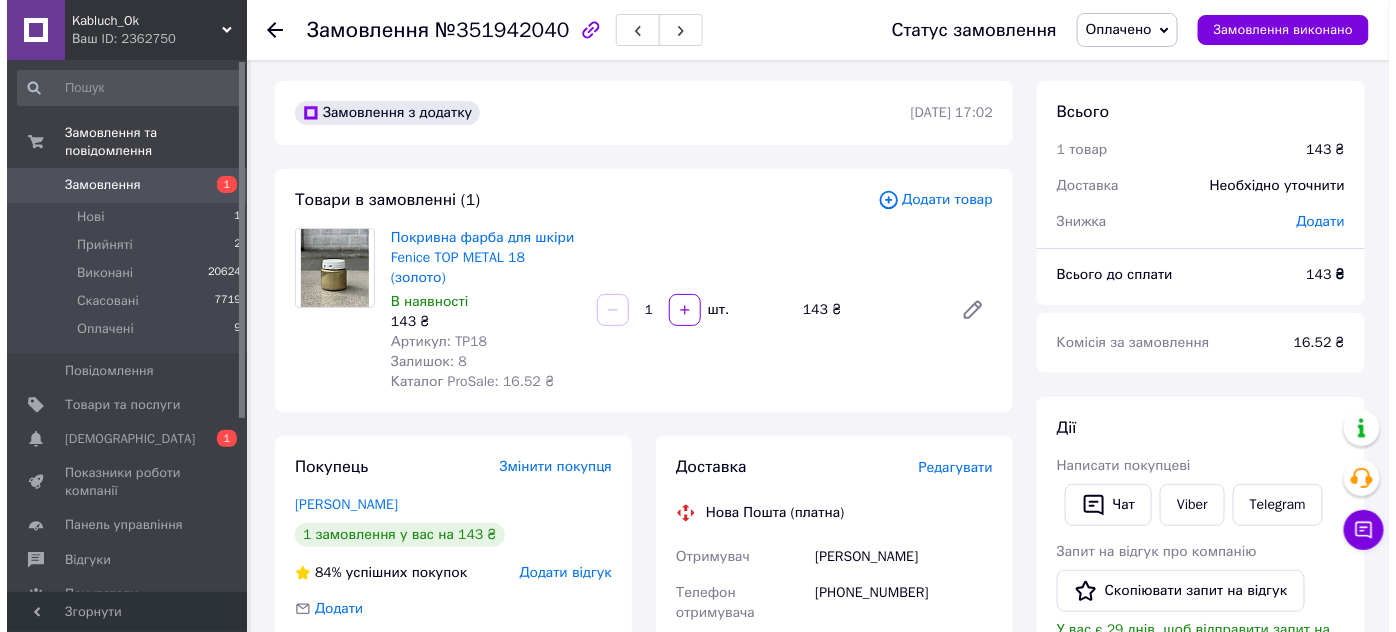 scroll, scrollTop: 0, scrollLeft: 0, axis: both 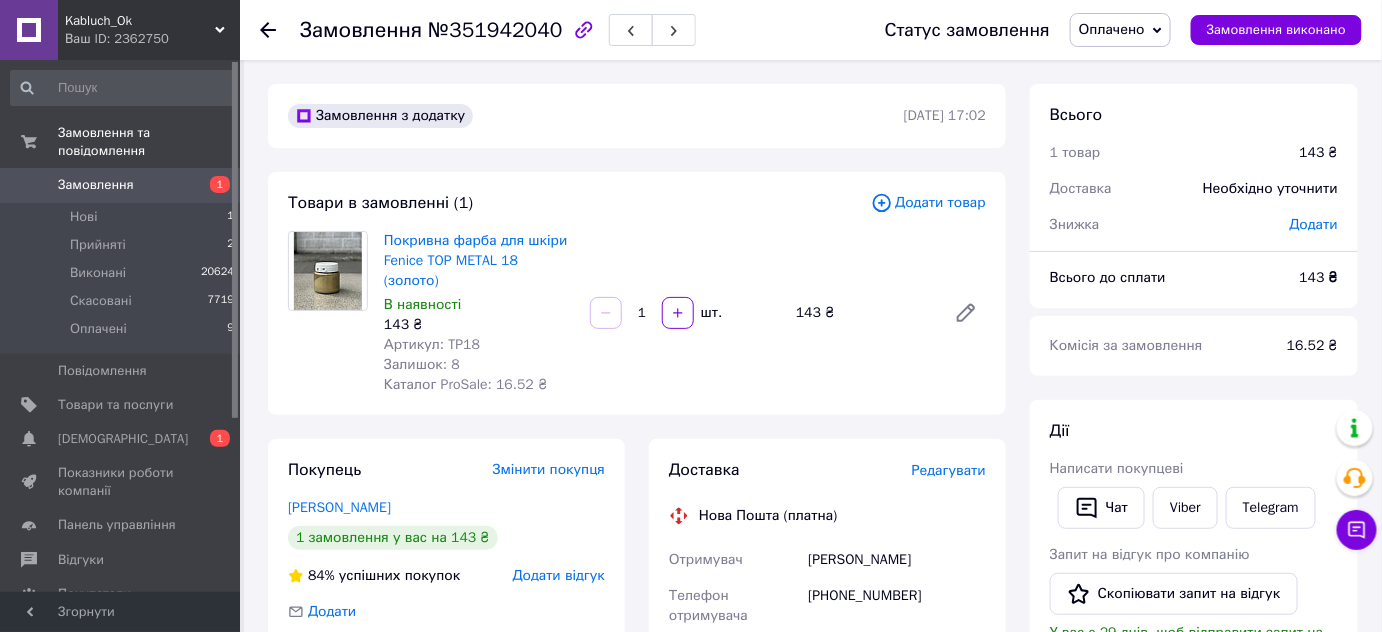 click on "Редагувати" at bounding box center (949, 470) 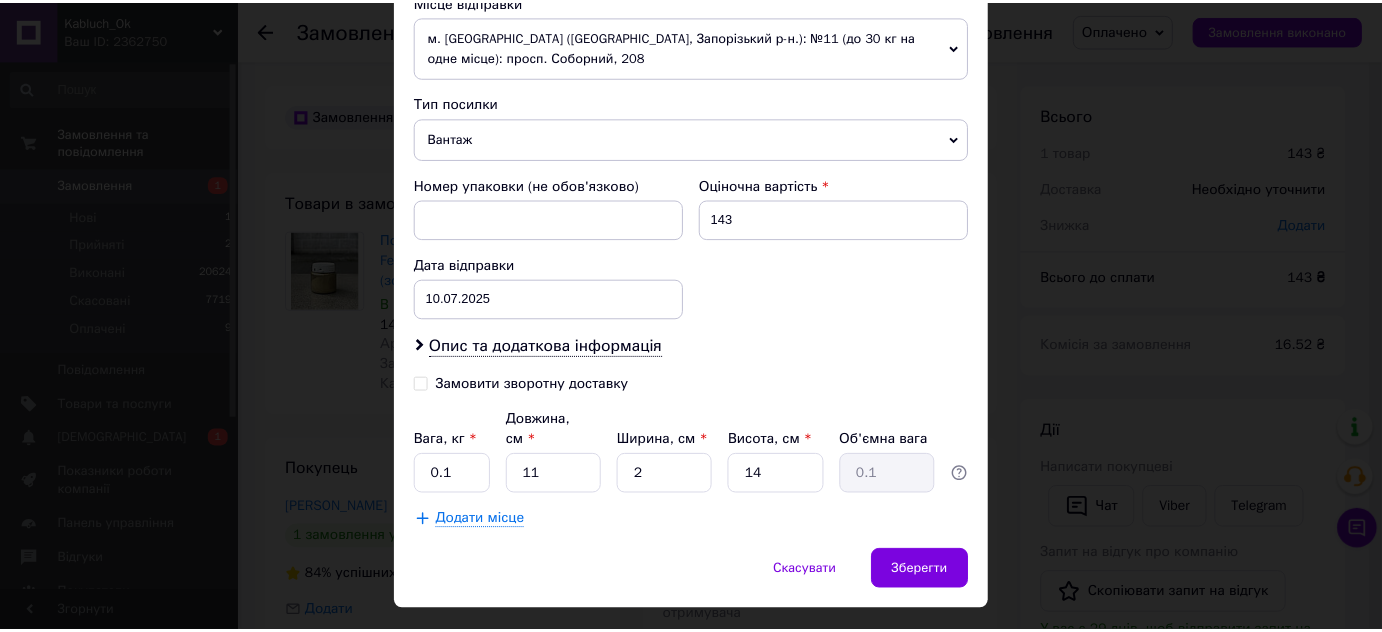 scroll, scrollTop: 727, scrollLeft: 0, axis: vertical 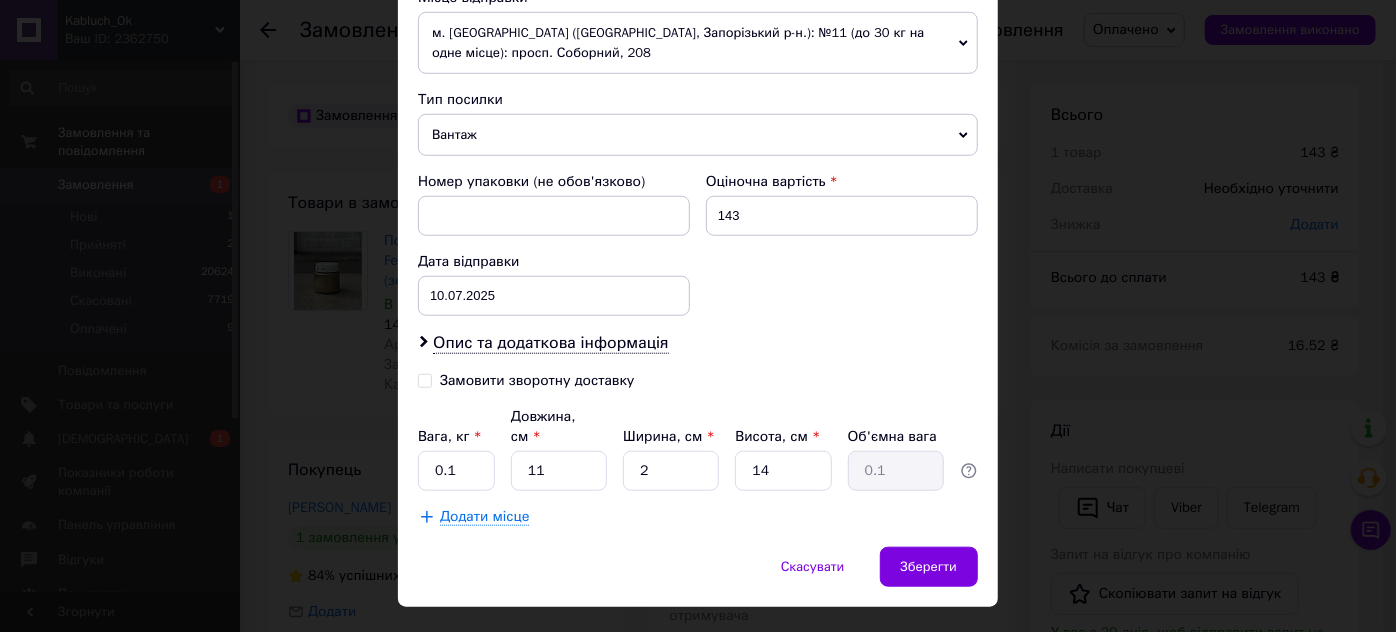 click on "× Редагування доставки Спосіб доставки Нова Пошта (платна) Платник Отримувач Відправник Прізвище отримувача Скрипник Ім'я отримувача Алина По батькові отримувача Телефон отримувача +380677567324 Тип доставки У відділенні Кур'єром В поштоматі Місто м. Львів (Львівська обл.) Відділення №102 (до 30 кг): вул. Івана Пулюя, 29 Місце відправки м. Запоріжжя (Запорізька обл., Запорізький р-н.): №11 (до 30 кг на одне місце): просп. Соборний, 208 м. Київ (Київська обл.): №225 (до 30 кг на одне місце): просп. Степана Бандери, 15а (маг."Ашан") м. Київ (Київська обл.): №247: просп. Степана Бандери, 15-Г <" at bounding box center [698, 316] 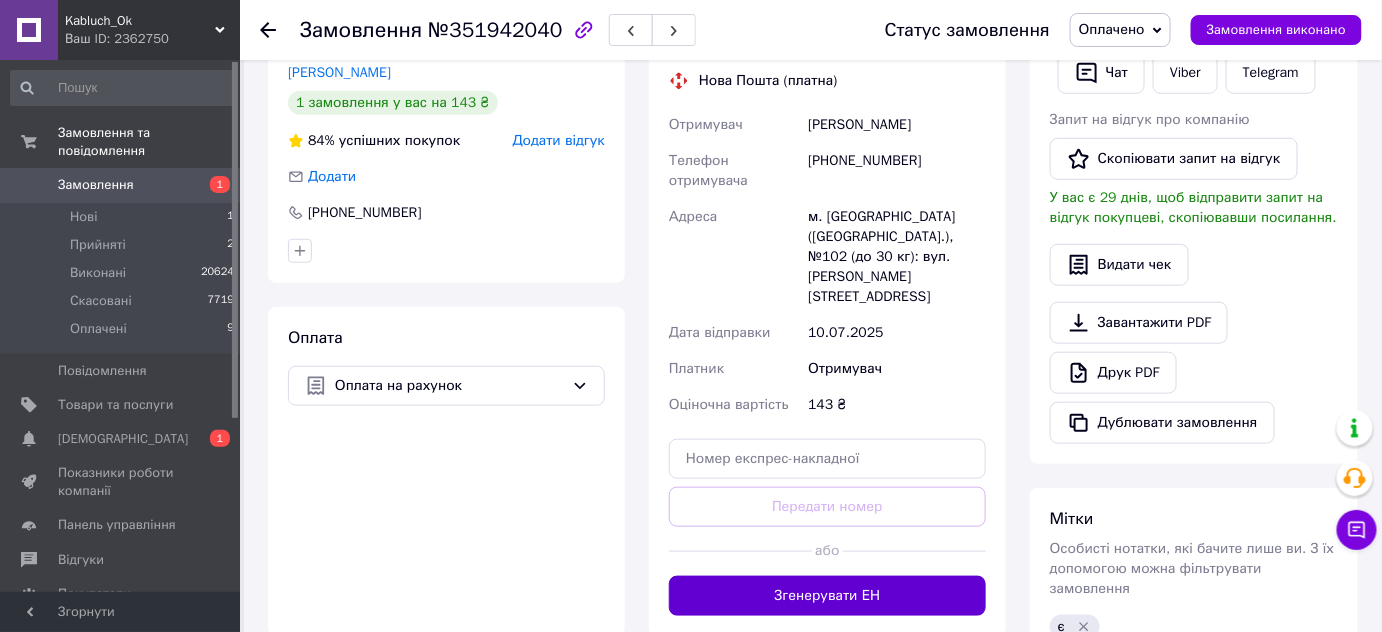 scroll, scrollTop: 454, scrollLeft: 0, axis: vertical 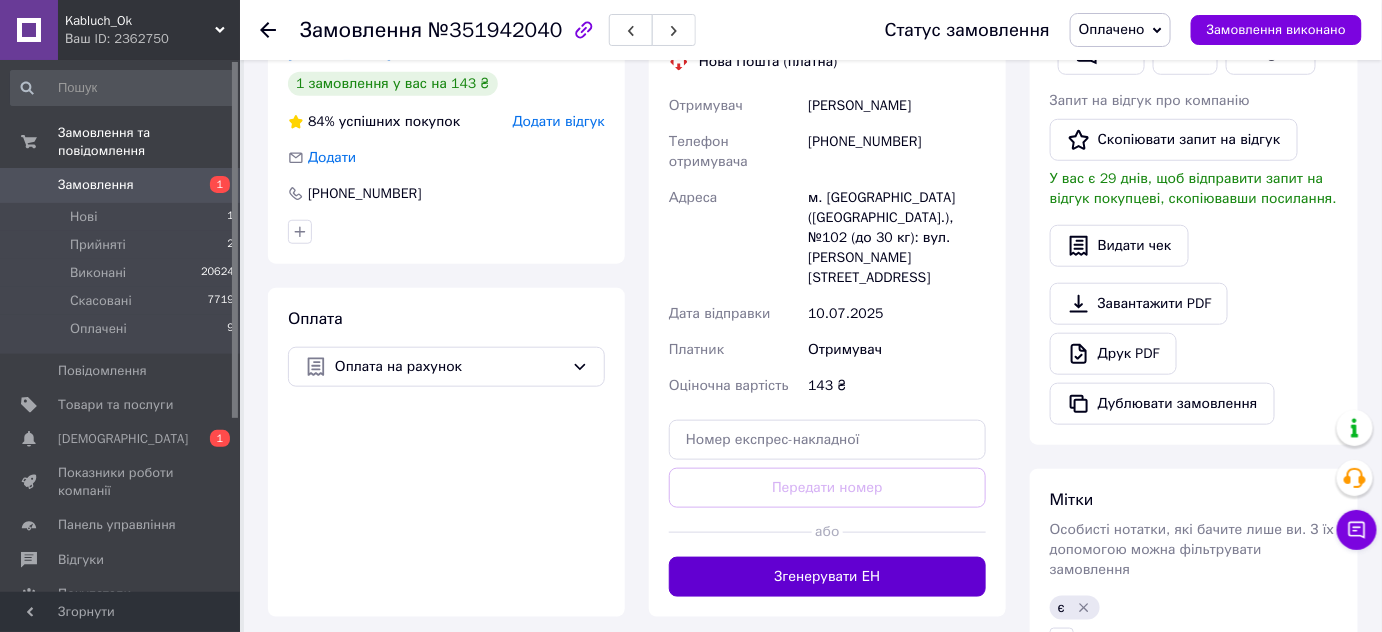 click on "Згенерувати ЕН" at bounding box center (827, 577) 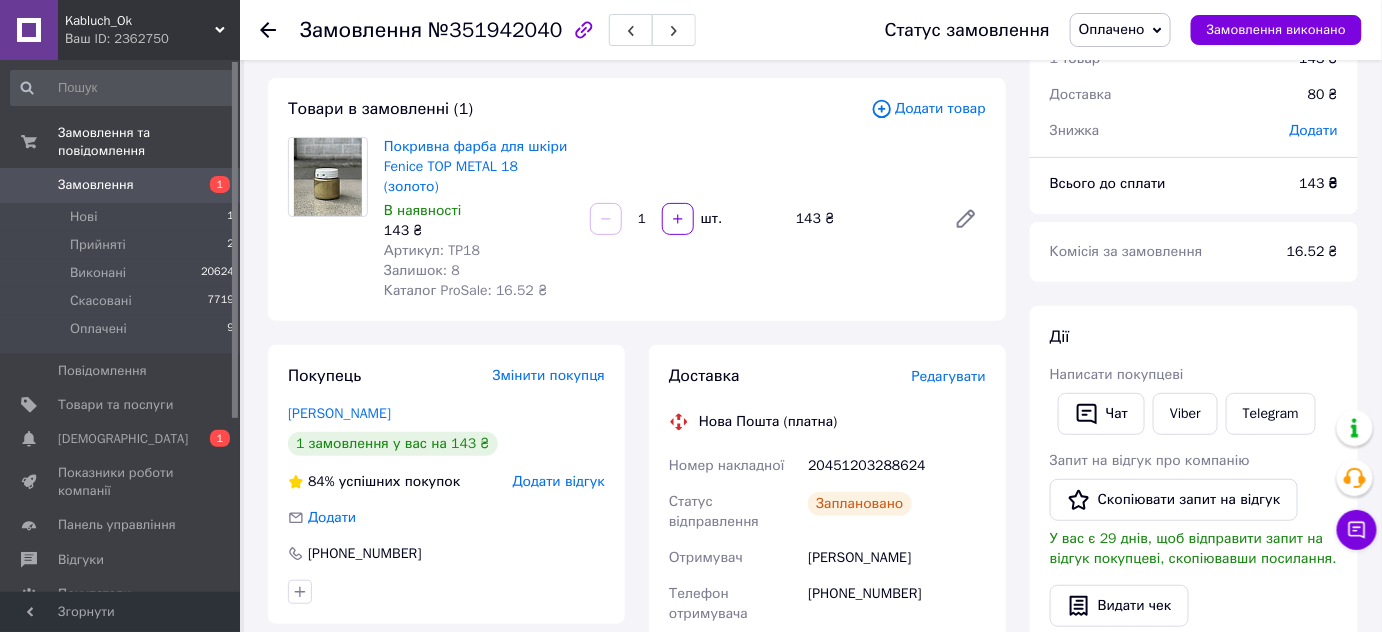 scroll, scrollTop: 90, scrollLeft: 0, axis: vertical 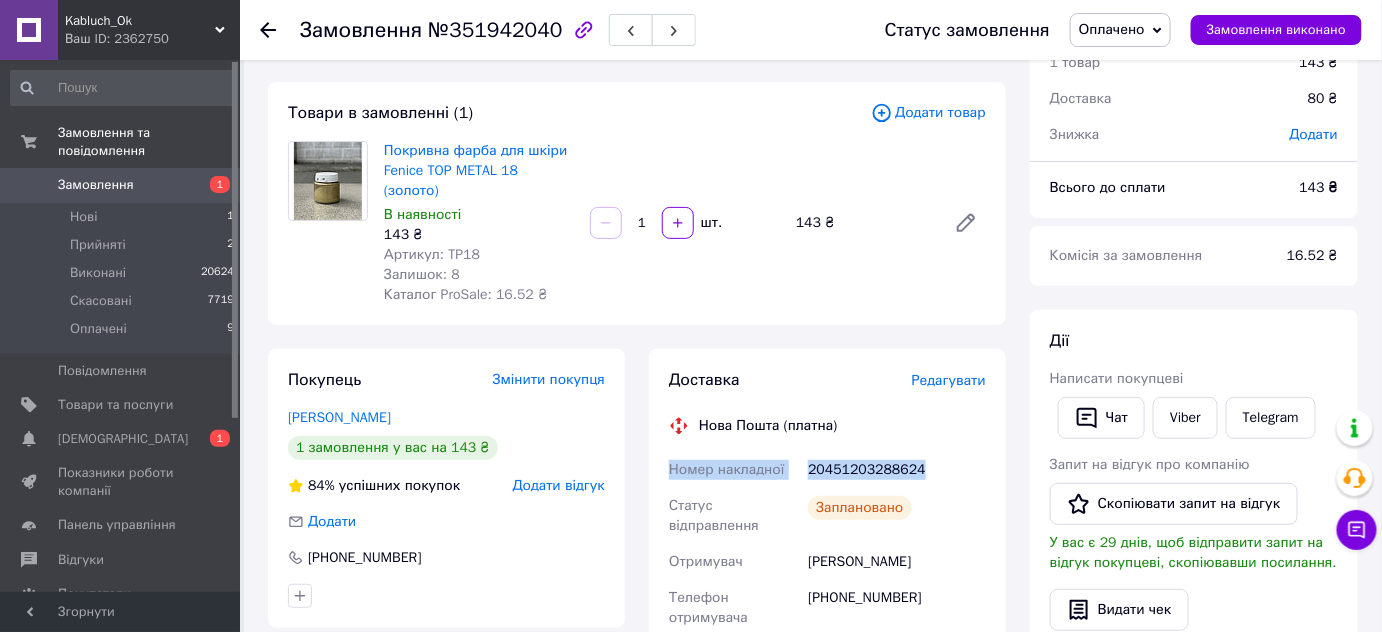 drag, startPoint x: 680, startPoint y: 445, endPoint x: 953, endPoint y: 442, distance: 273.01648 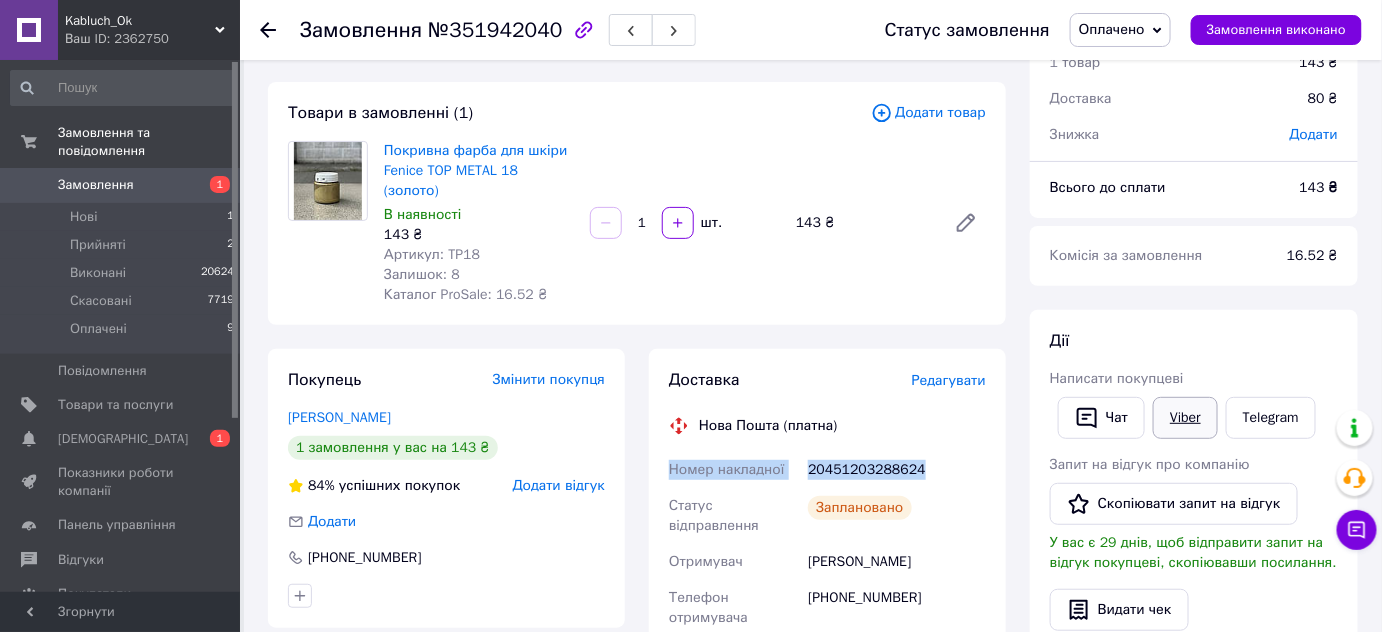 click on "Viber" at bounding box center [1185, 418] 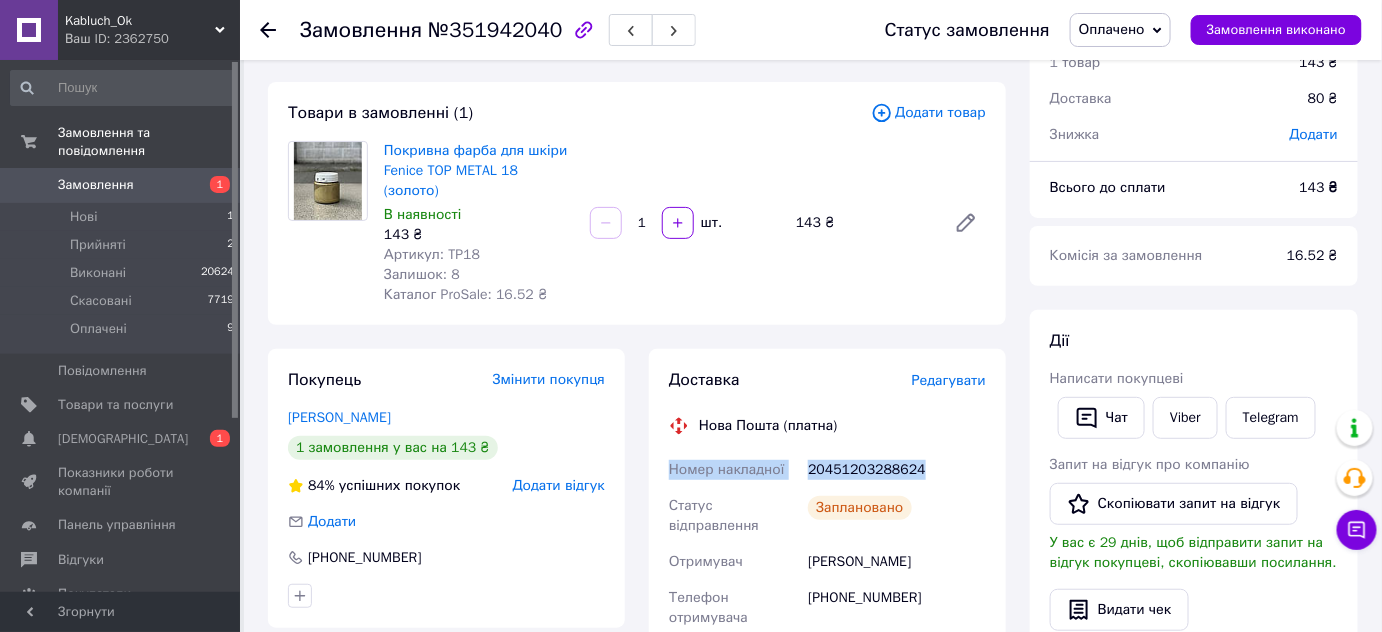 click on "Оплачено" at bounding box center (1112, 29) 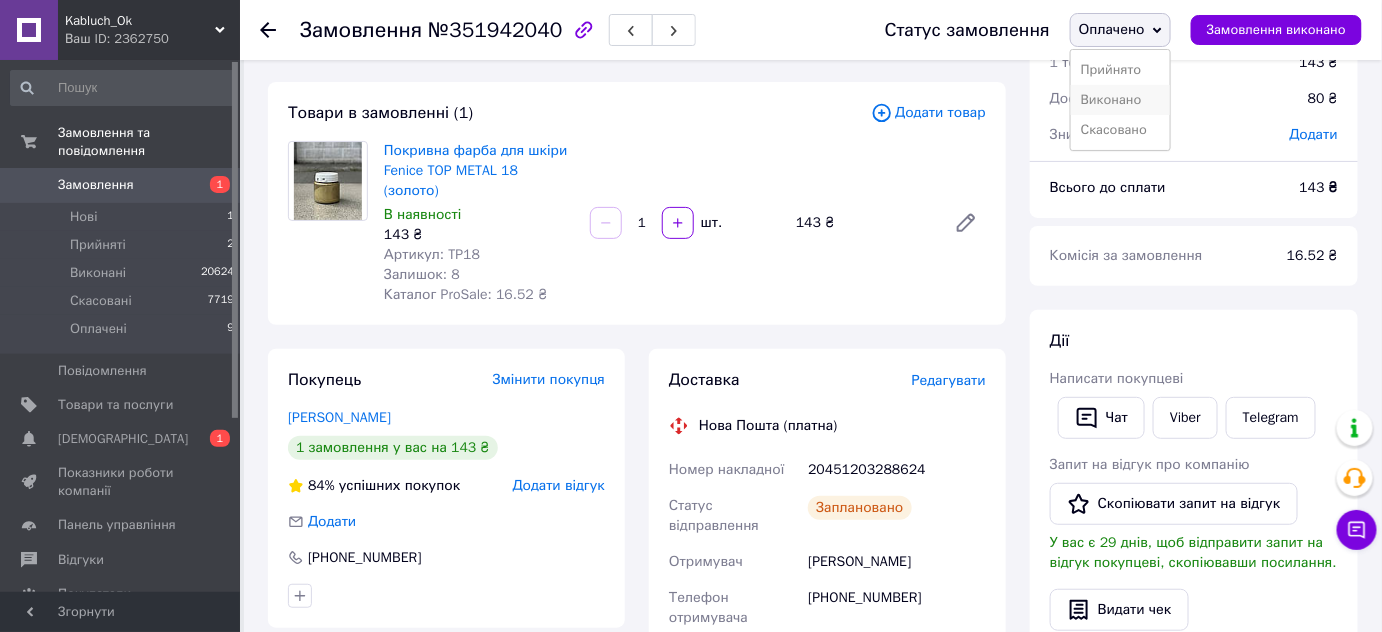 click on "Виконано" at bounding box center [1120, 100] 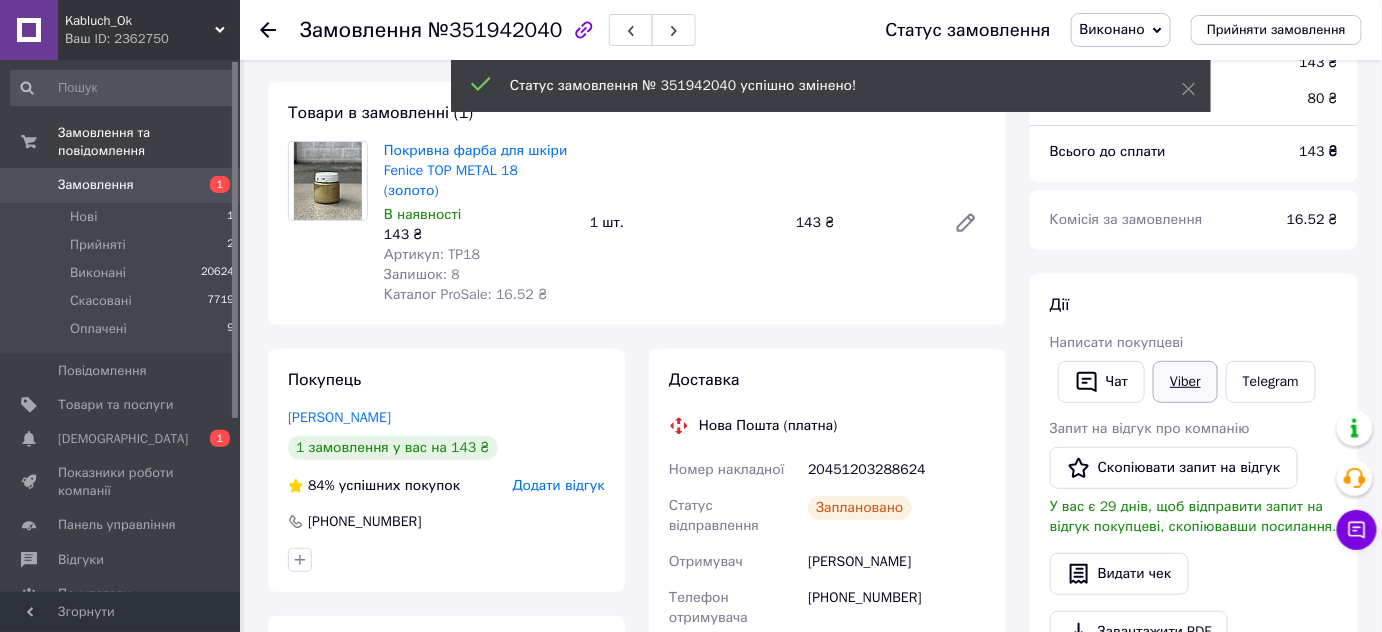 click on "Viber" at bounding box center [1185, 382] 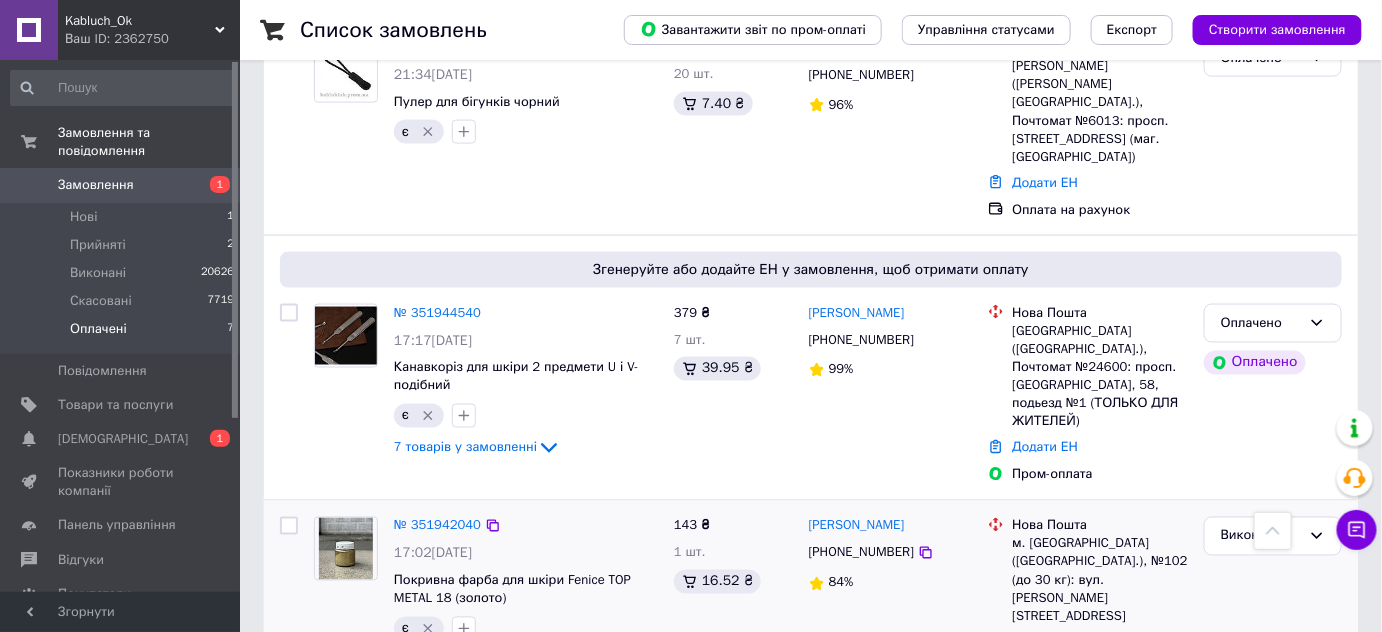 scroll, scrollTop: 901, scrollLeft: 0, axis: vertical 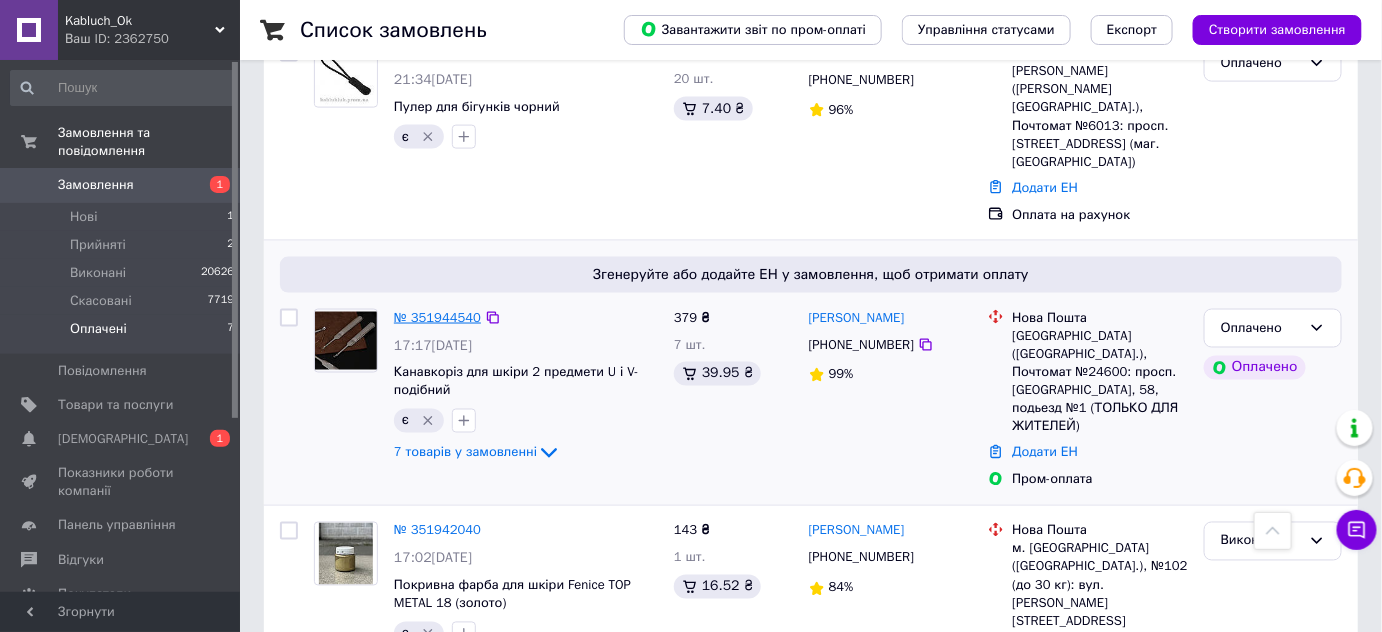 click on "№ 351944540" at bounding box center (437, 317) 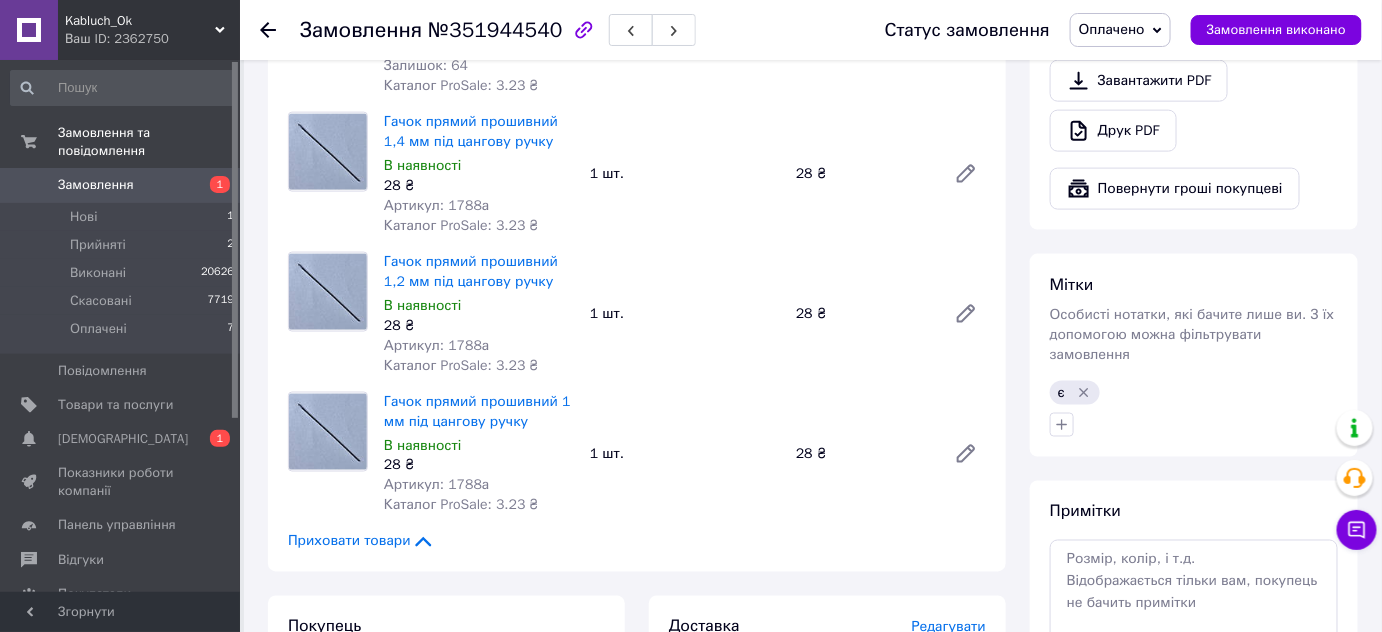 scroll, scrollTop: 545, scrollLeft: 0, axis: vertical 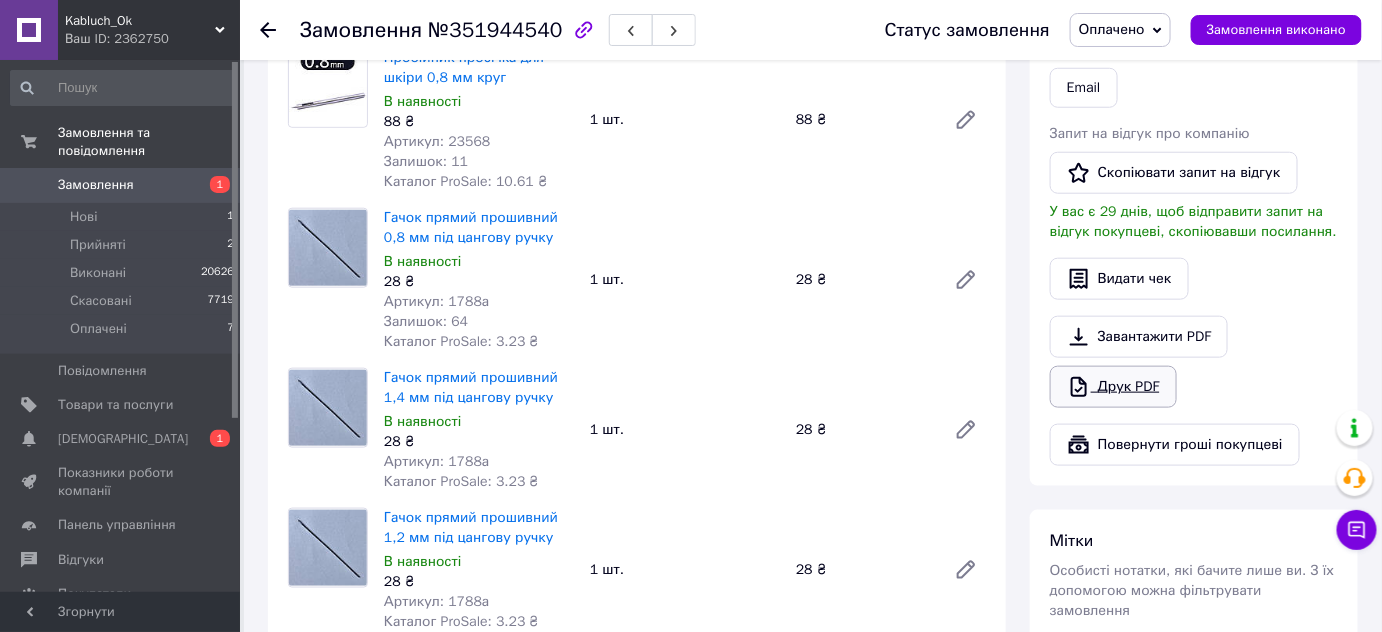 click on "Друк PDF" at bounding box center [1113, 387] 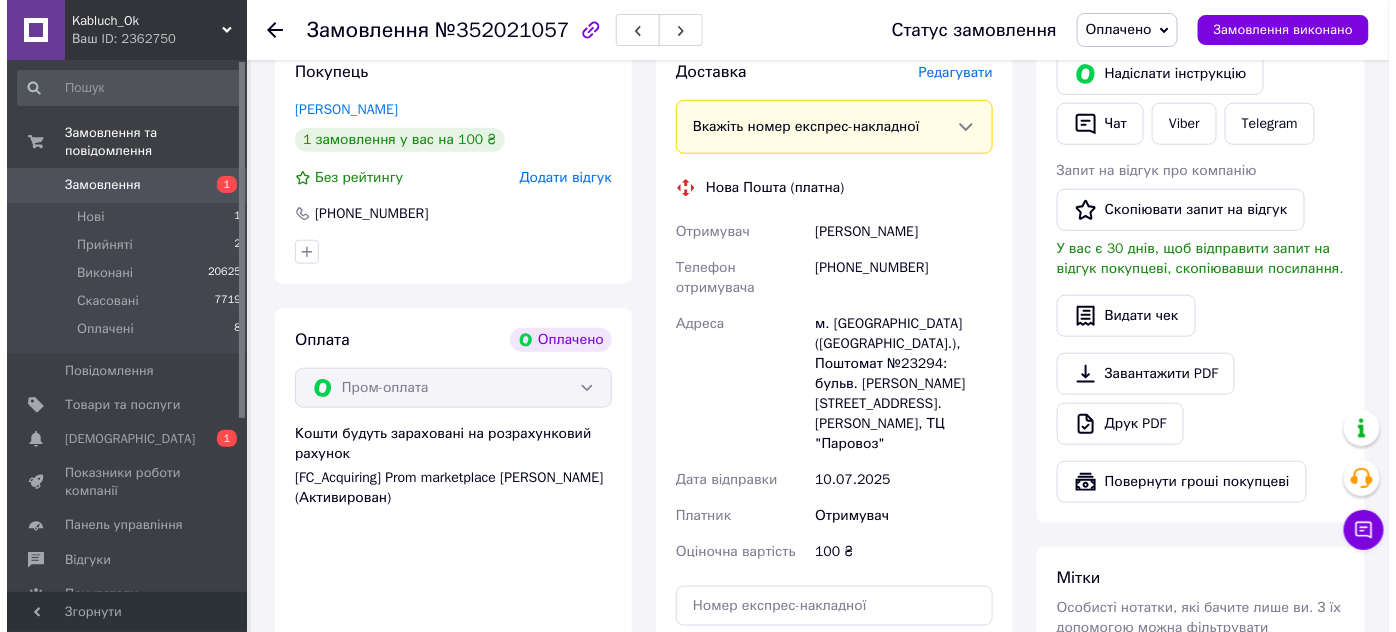 scroll, scrollTop: 464, scrollLeft: 0, axis: vertical 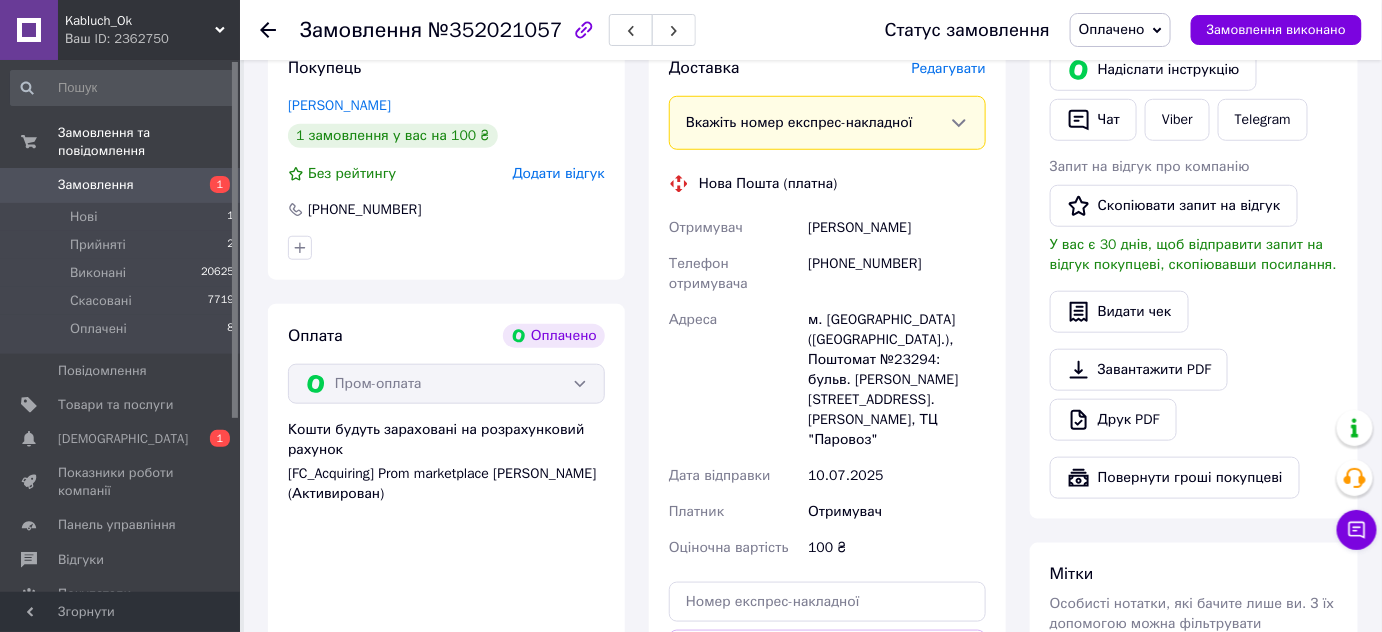 click on "Редагувати" at bounding box center [949, 68] 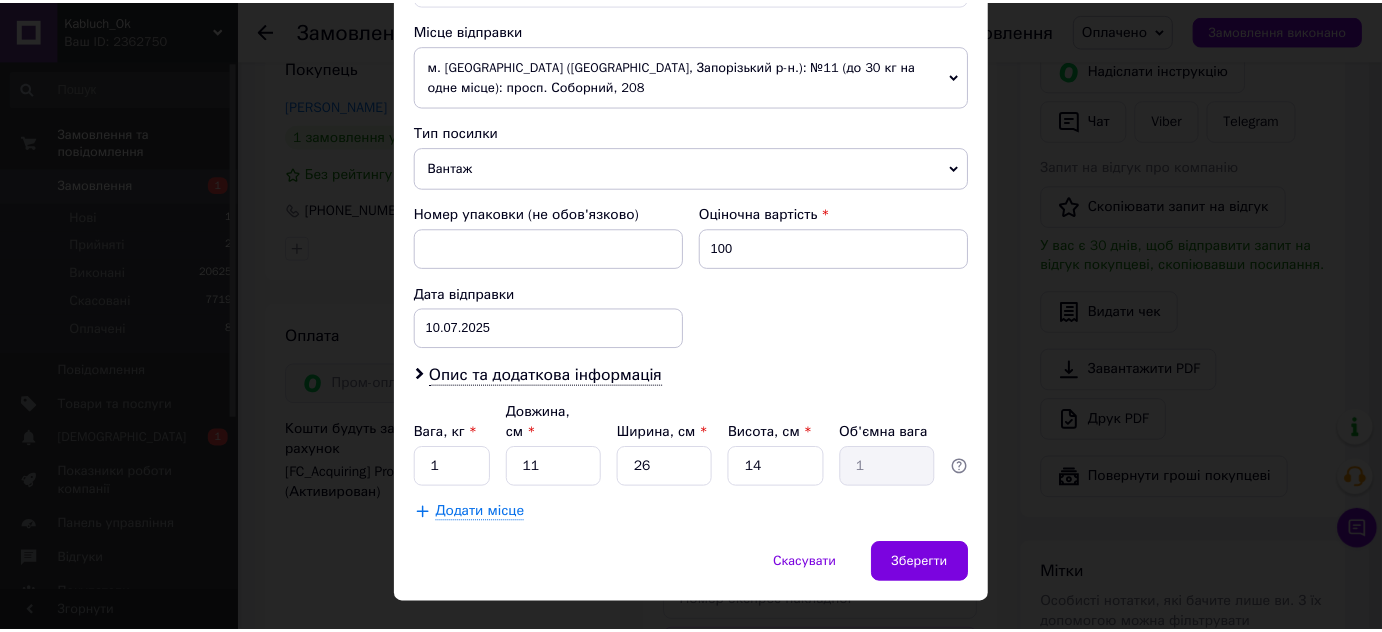 scroll, scrollTop: 727, scrollLeft: 0, axis: vertical 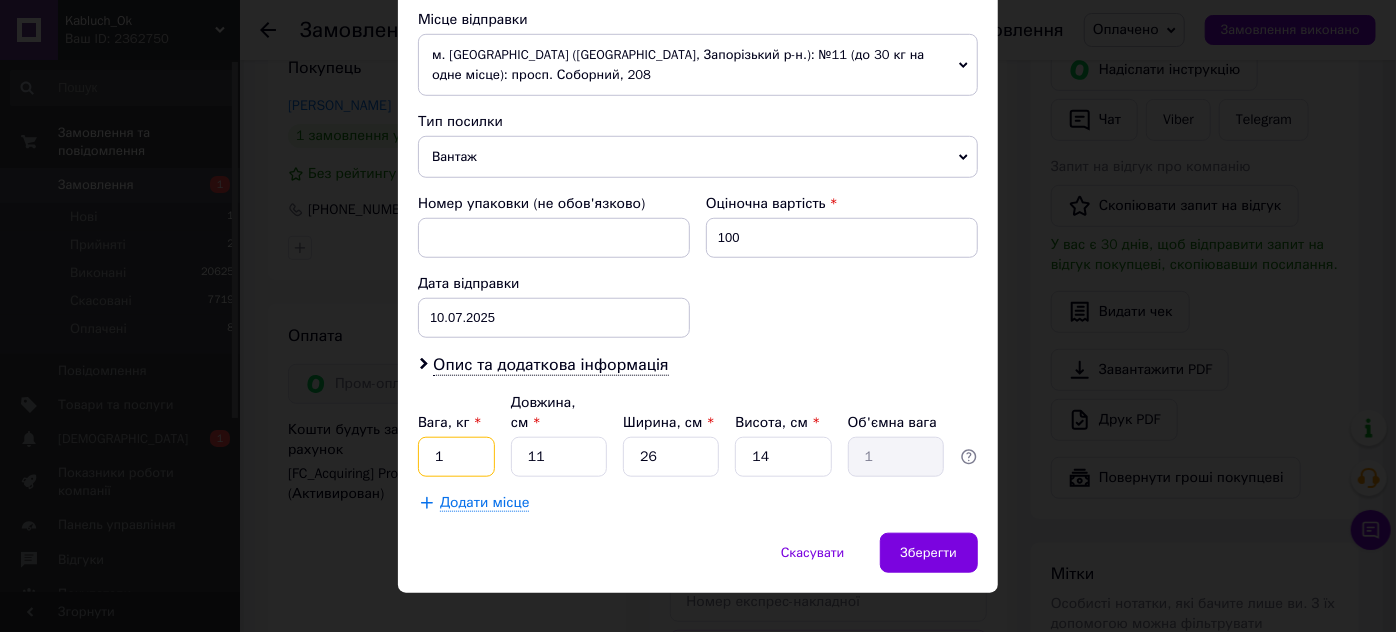 click on "1" at bounding box center (456, 457) 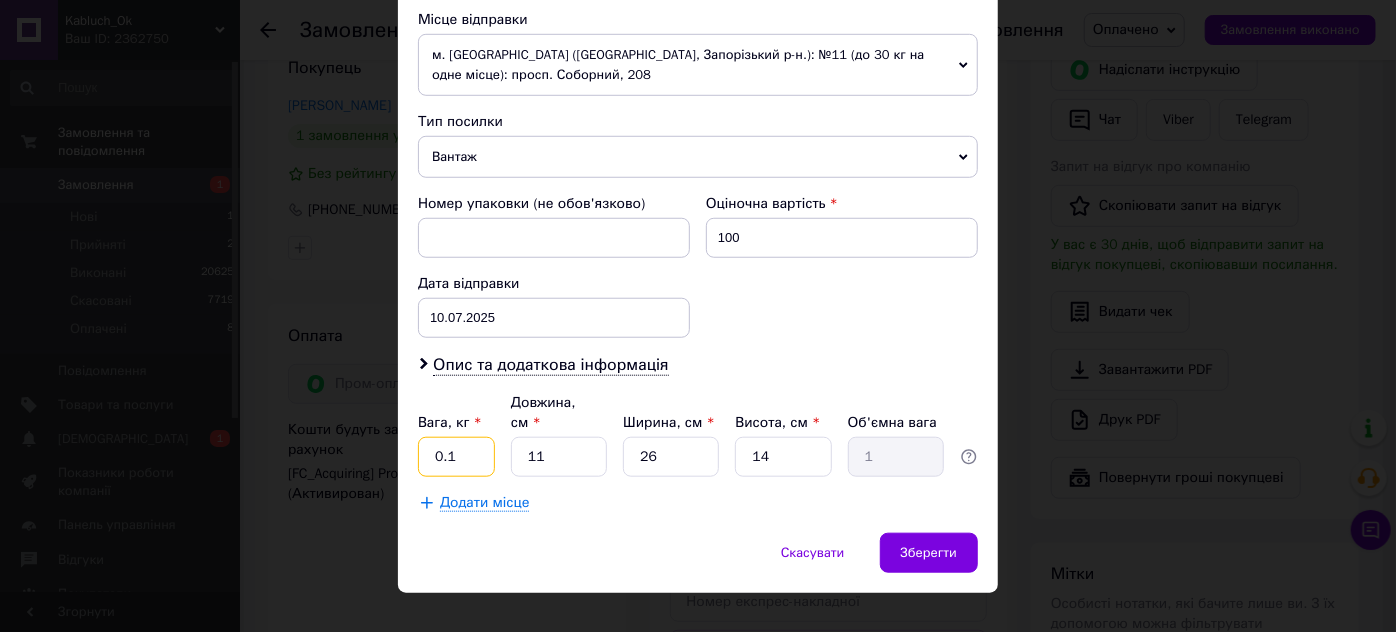 type on "0.1" 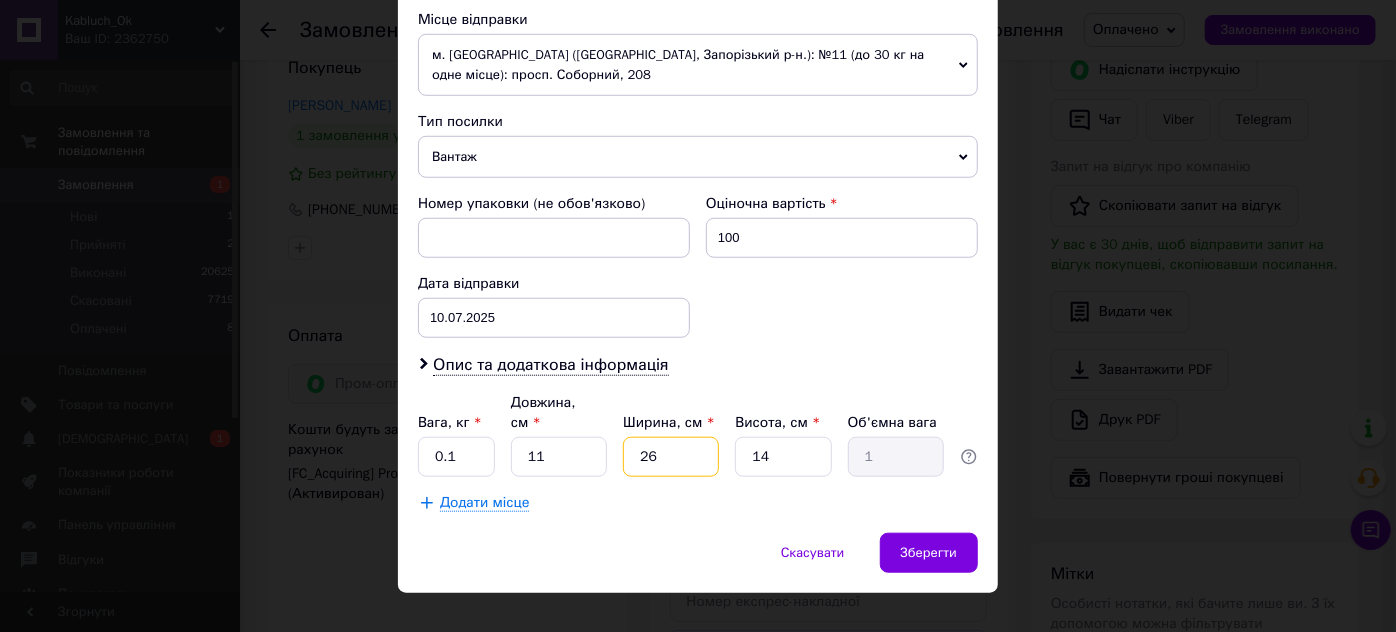 click on "26" at bounding box center (671, 457) 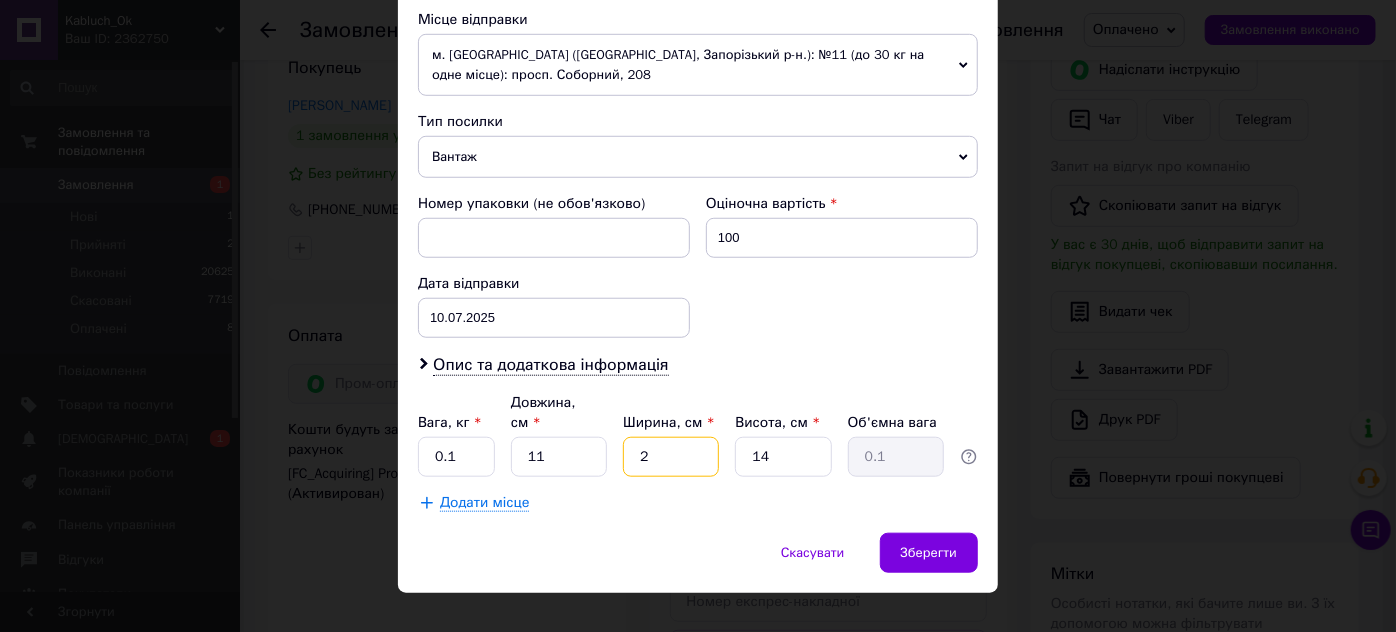 type 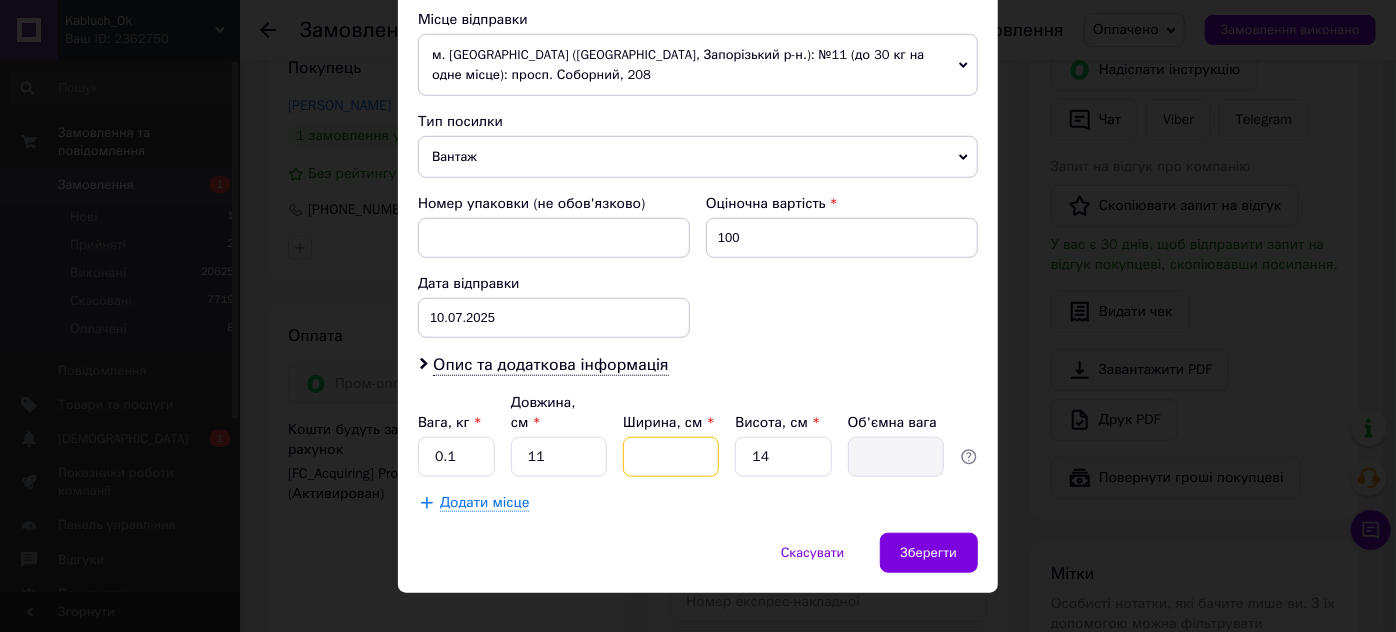 type on "5" 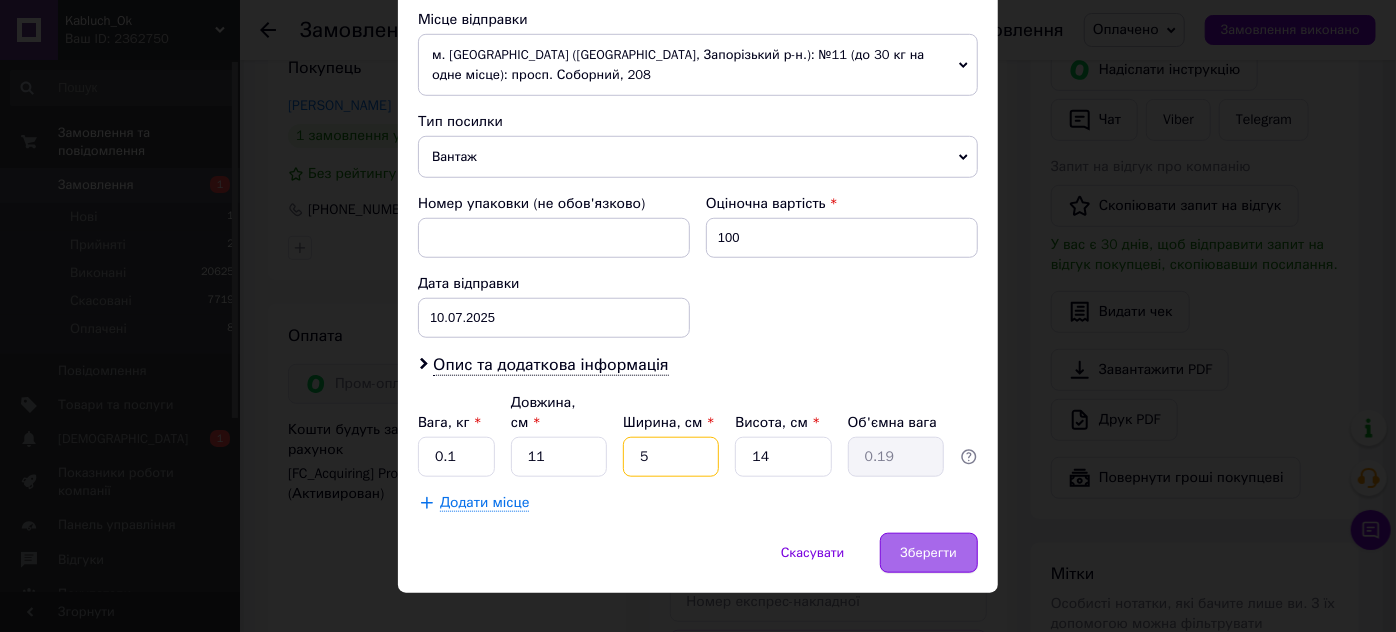 type on "5" 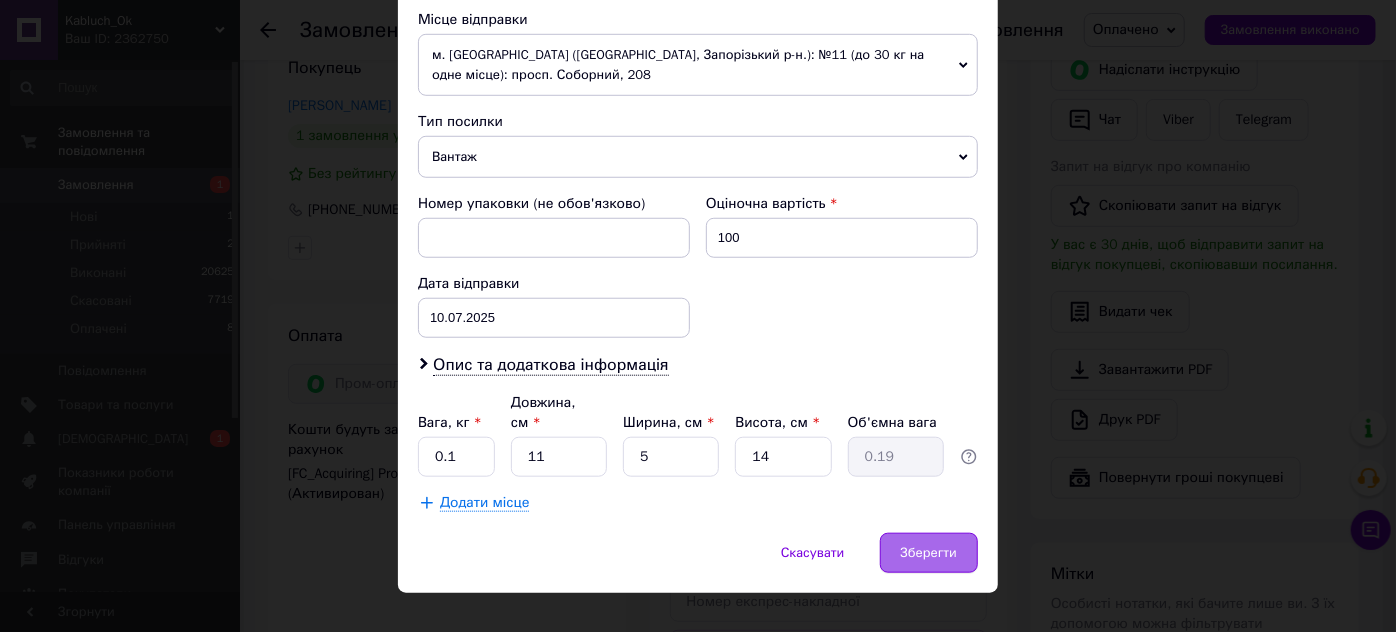click on "Зберегти" at bounding box center (929, 553) 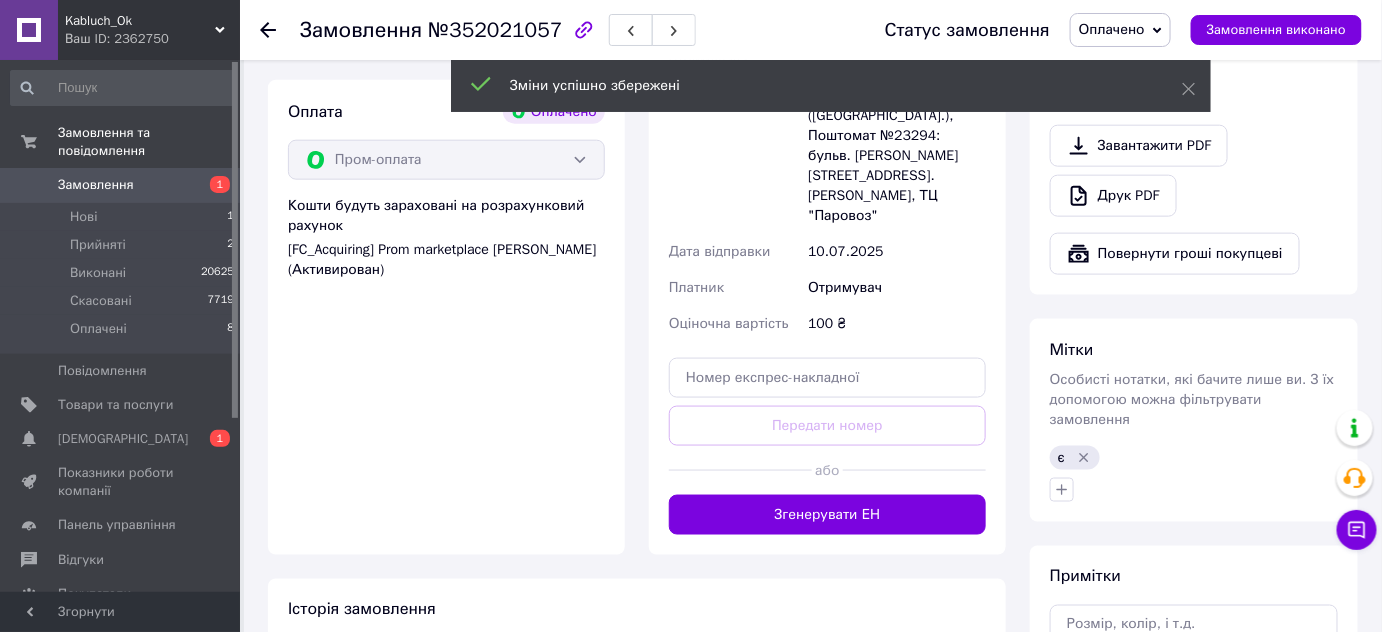 scroll, scrollTop: 736, scrollLeft: 0, axis: vertical 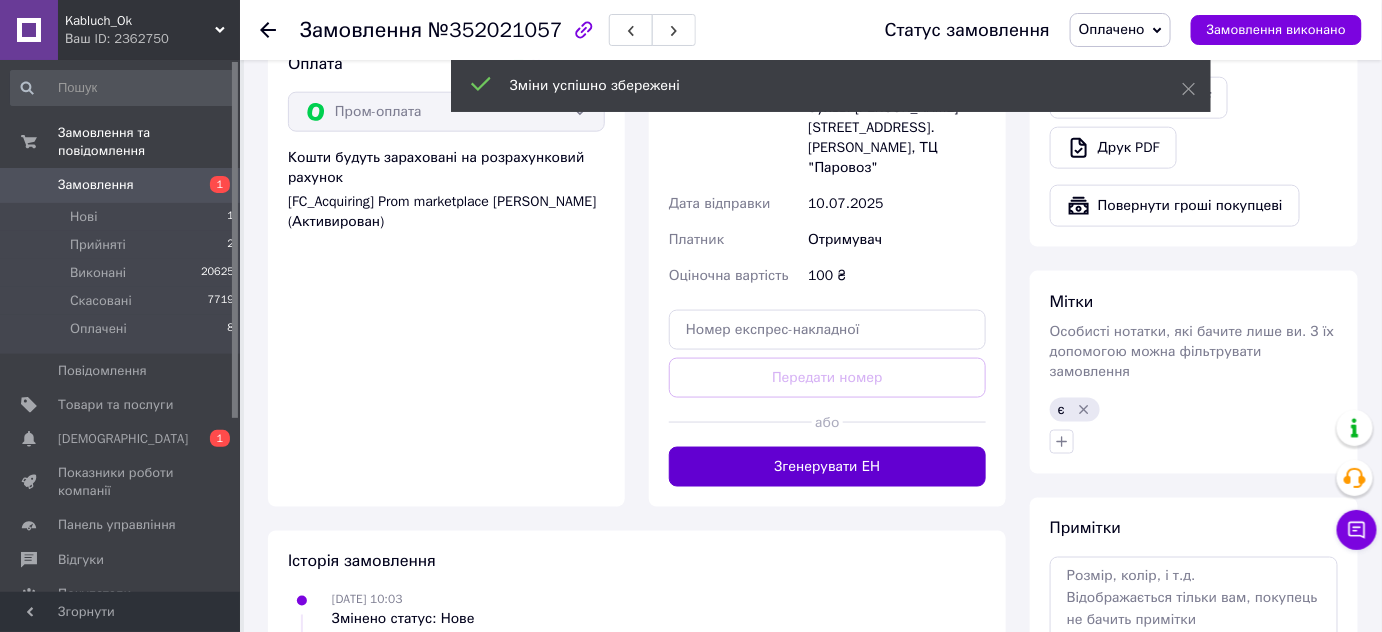 click on "Згенерувати ЕН" at bounding box center [827, 467] 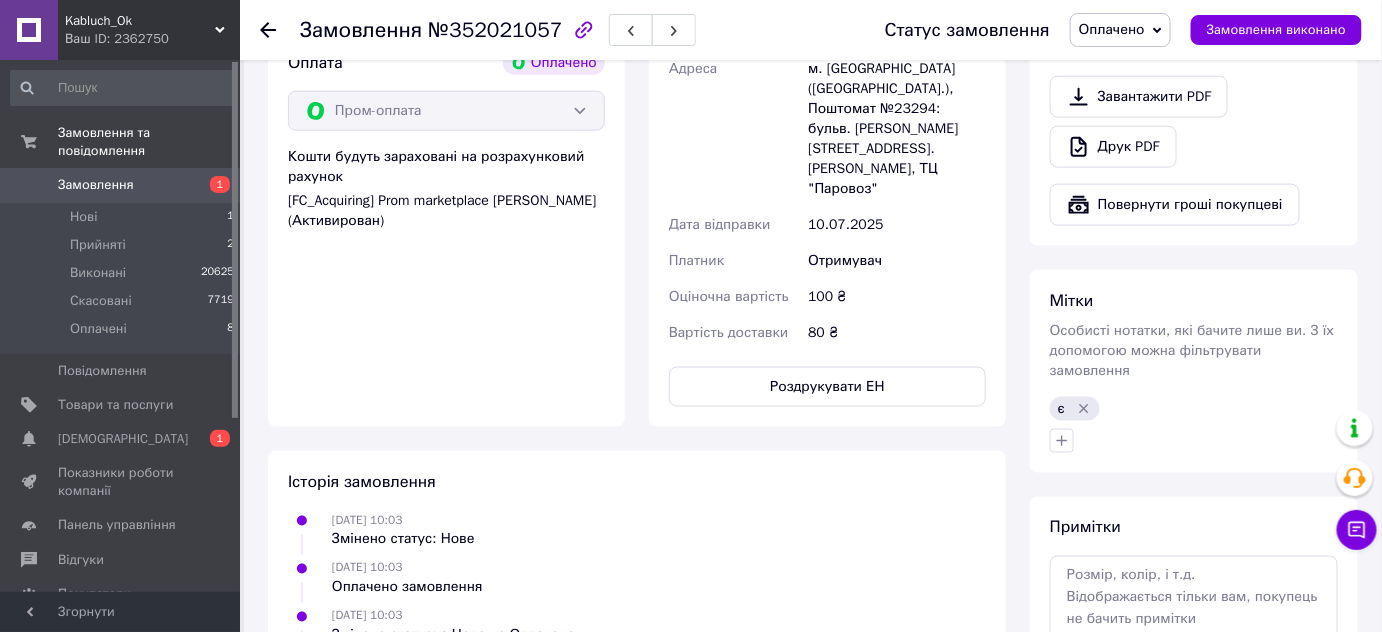 scroll, scrollTop: 453, scrollLeft: 0, axis: vertical 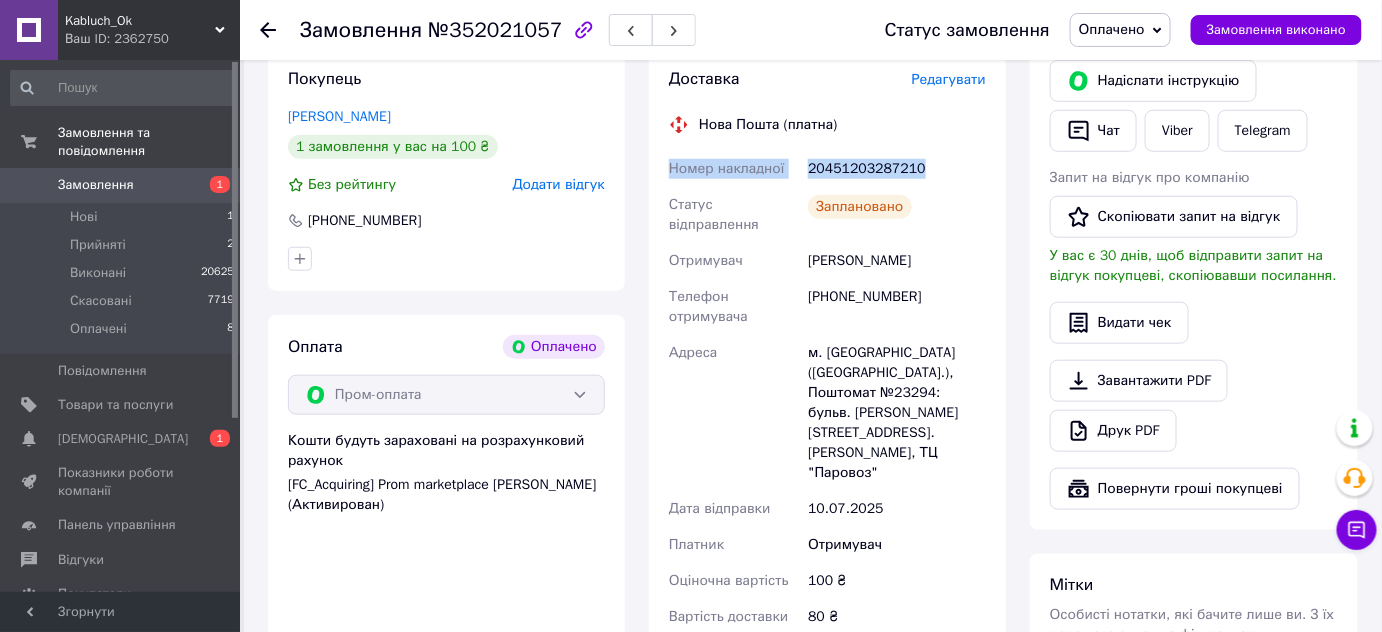 drag, startPoint x: 945, startPoint y: 172, endPoint x: 661, endPoint y: 170, distance: 284.00705 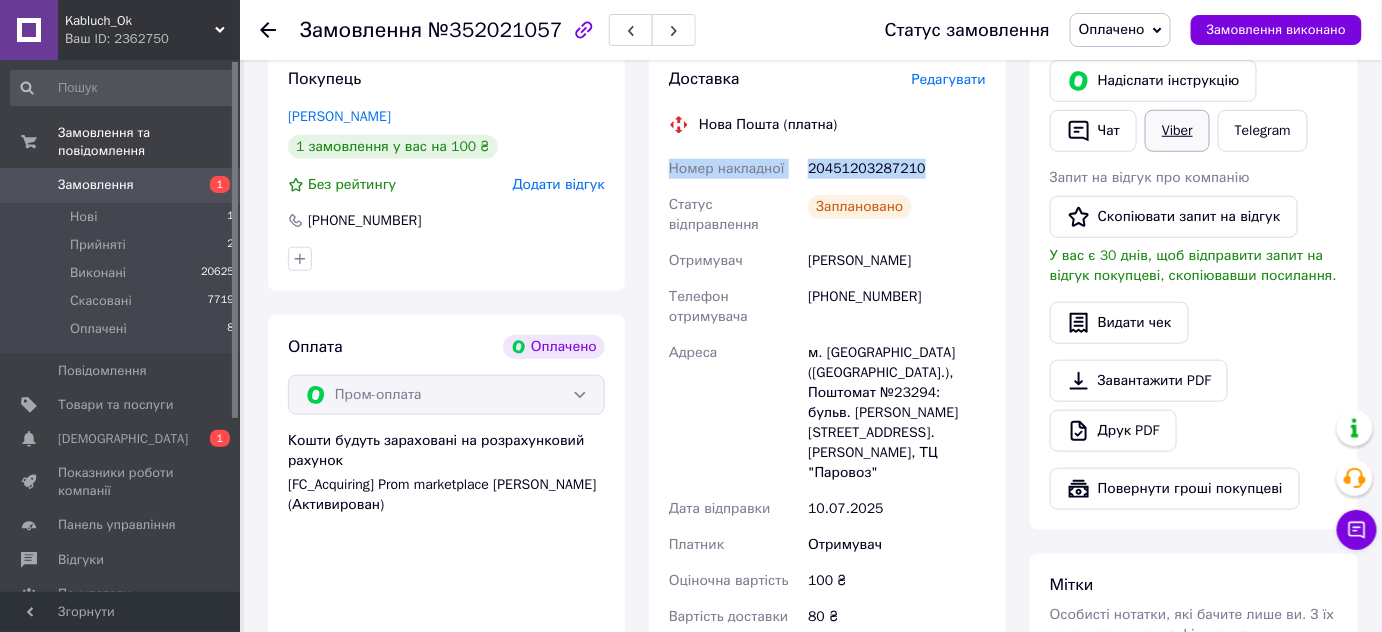 drag, startPoint x: 1182, startPoint y: 120, endPoint x: 1200, endPoint y: 145, distance: 30.805843 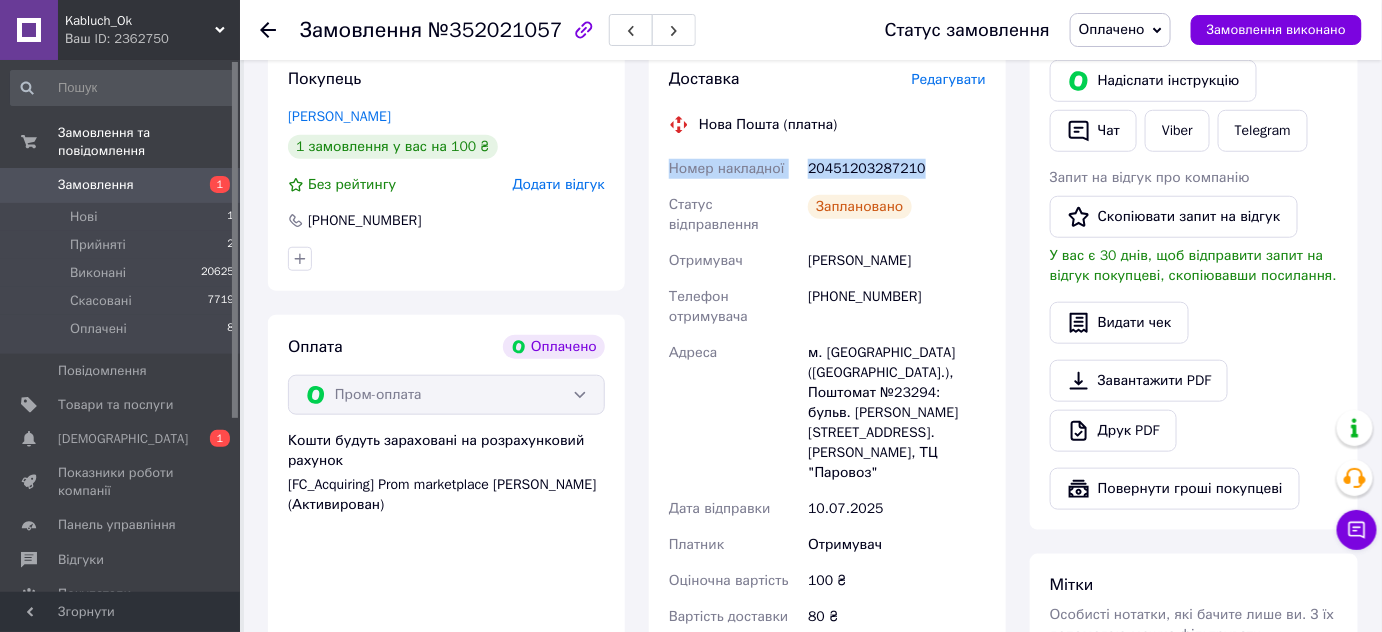 click on "Оплачено" at bounding box center [1112, 29] 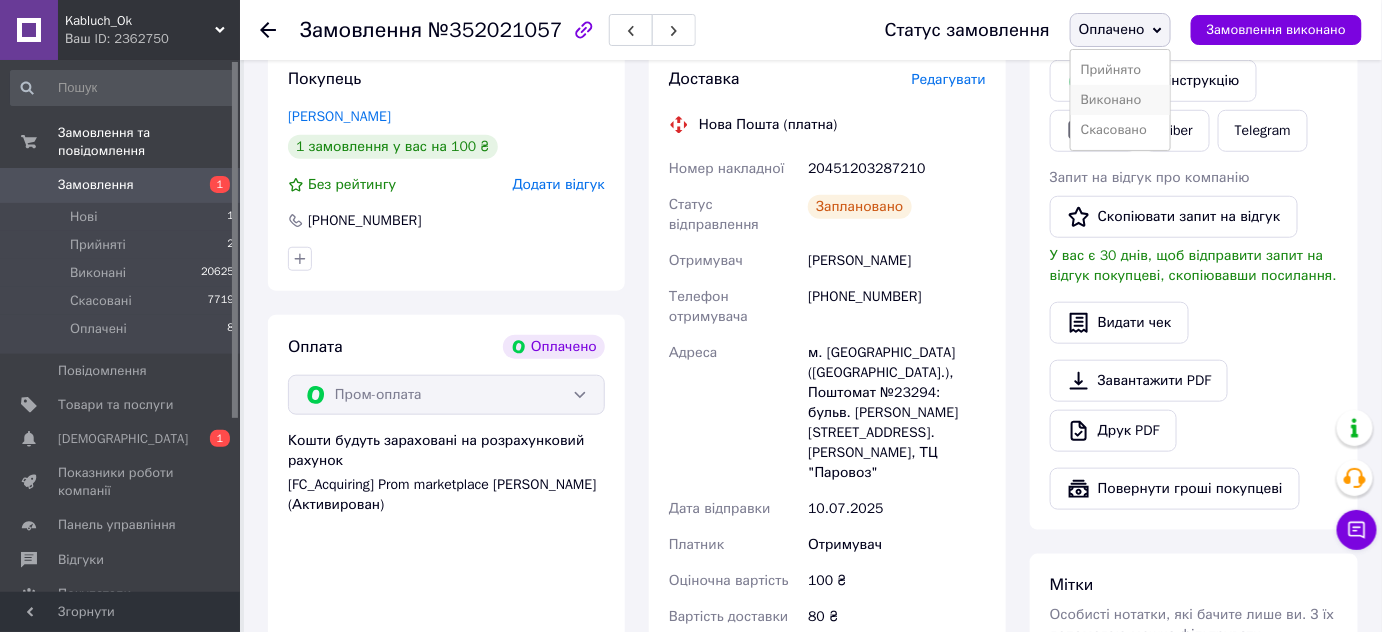 click on "Виконано" at bounding box center (1120, 100) 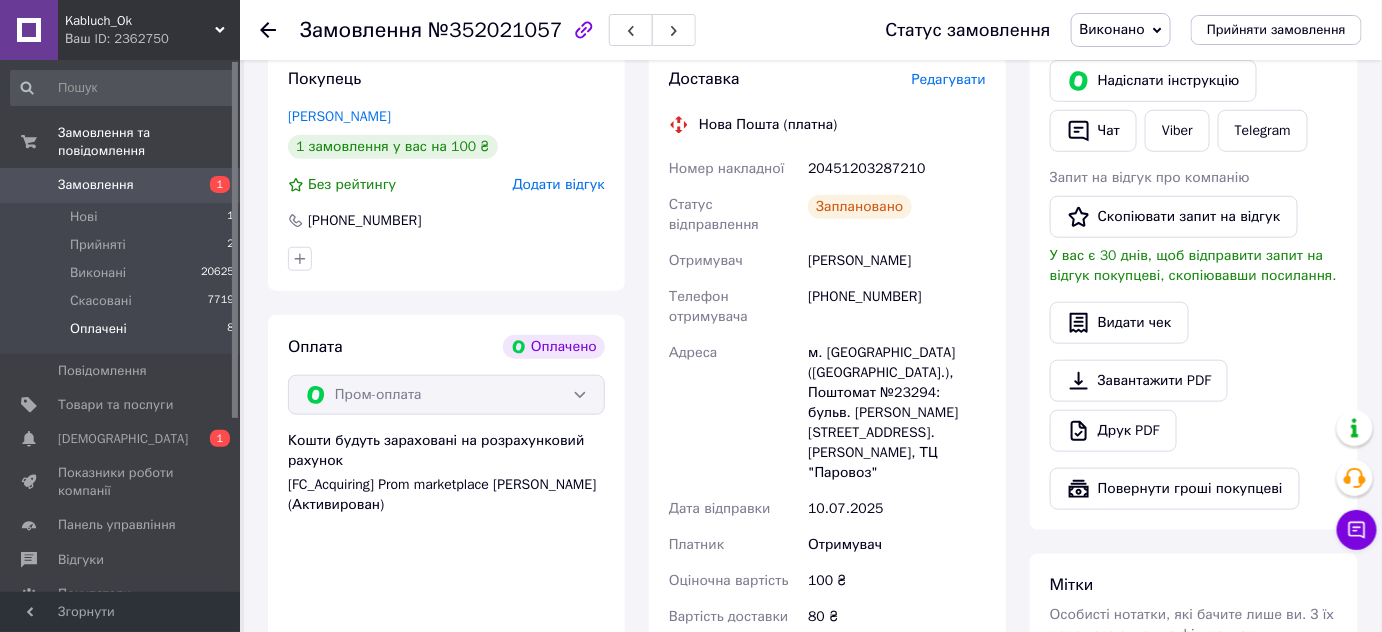 click on "Оплачені" at bounding box center (98, 329) 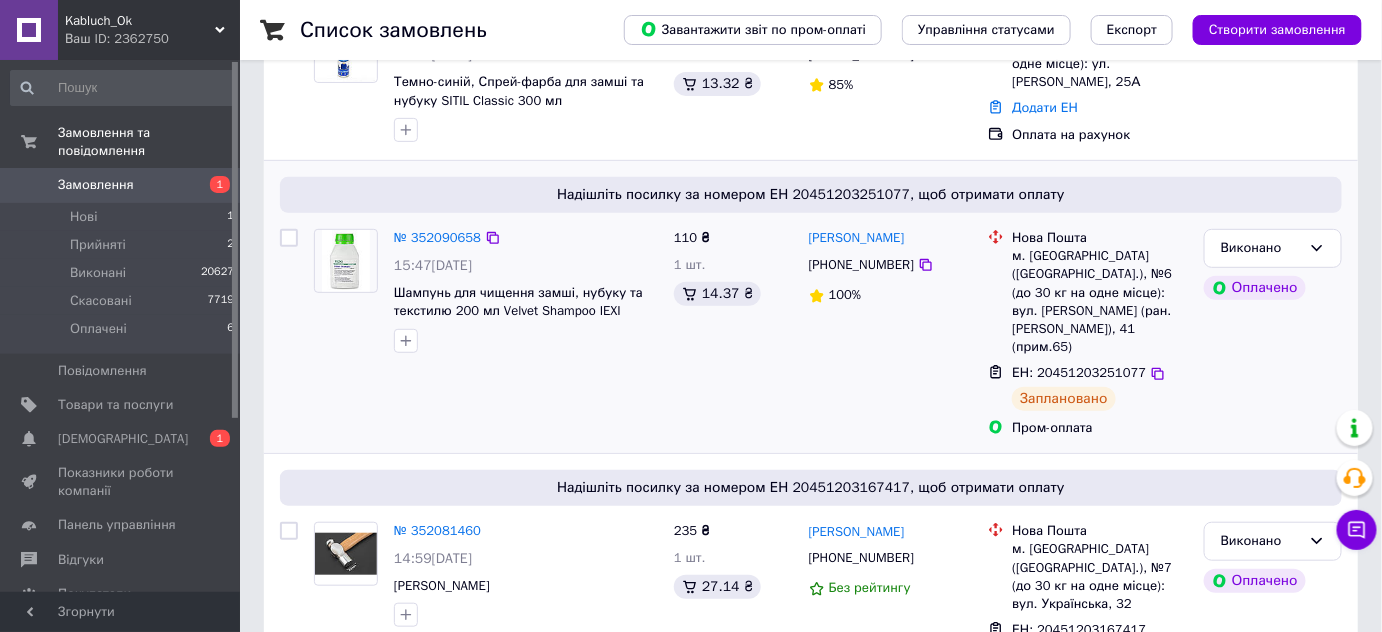 scroll, scrollTop: 0, scrollLeft: 0, axis: both 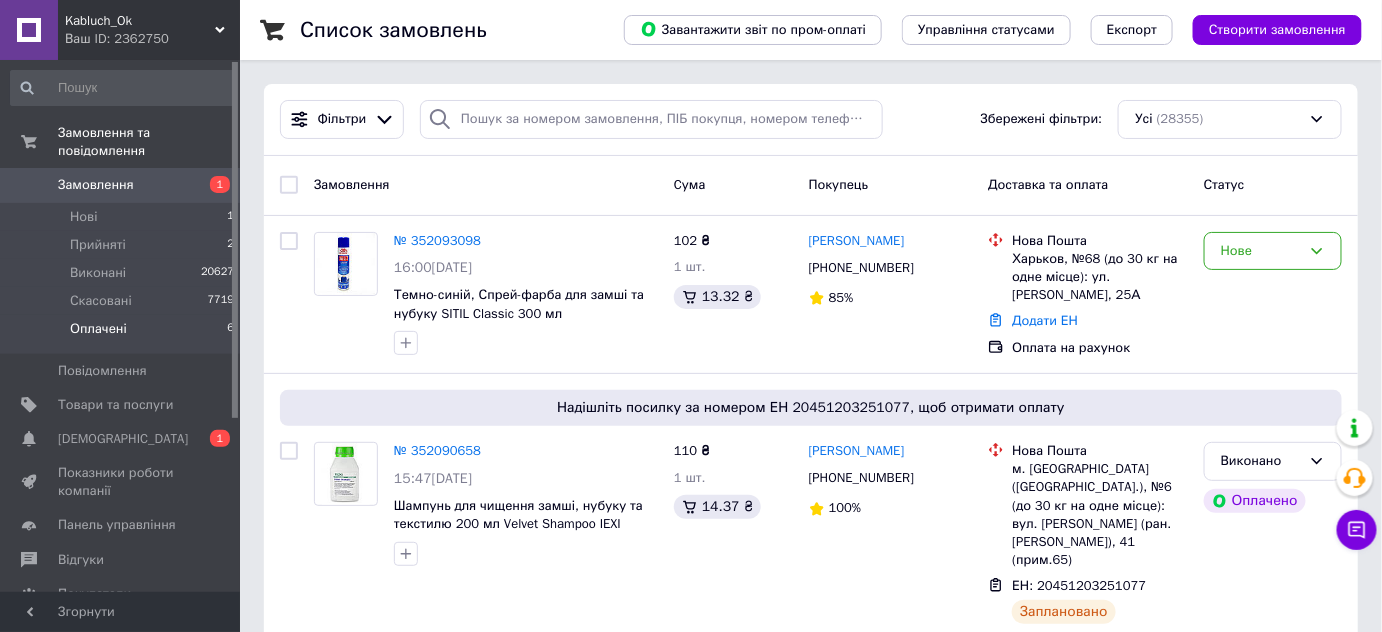 click on "Оплачені" at bounding box center (98, 329) 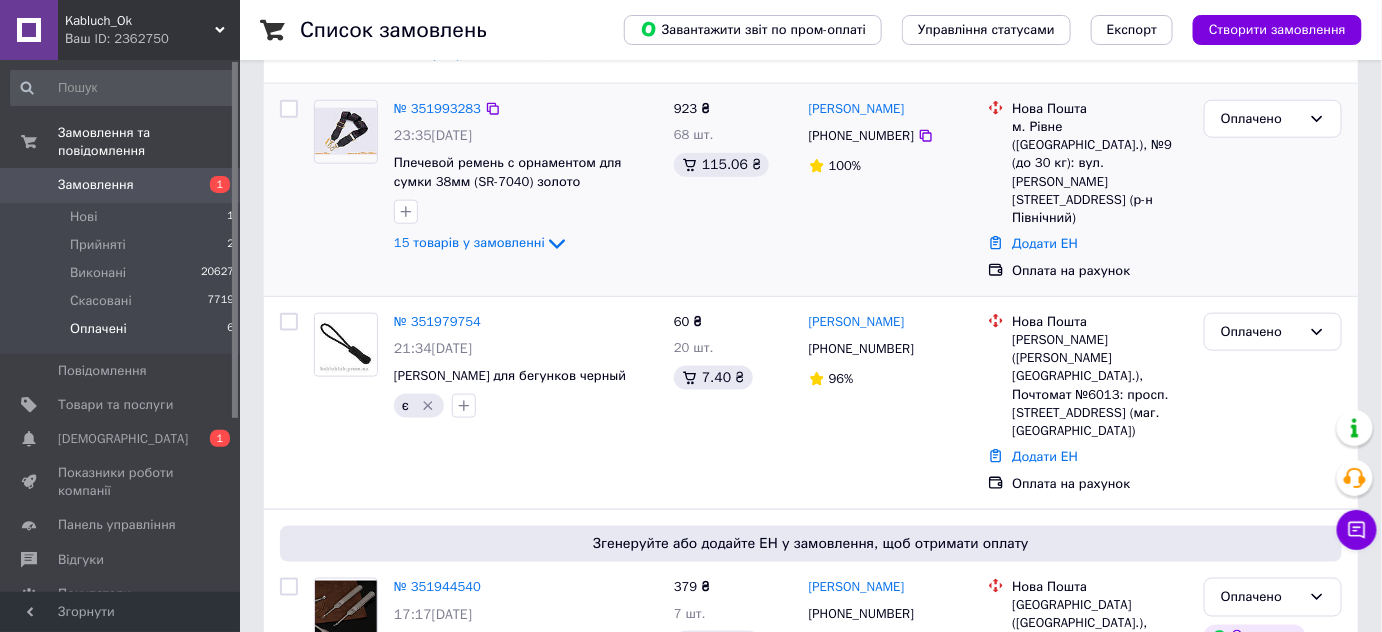 scroll, scrollTop: 636, scrollLeft: 0, axis: vertical 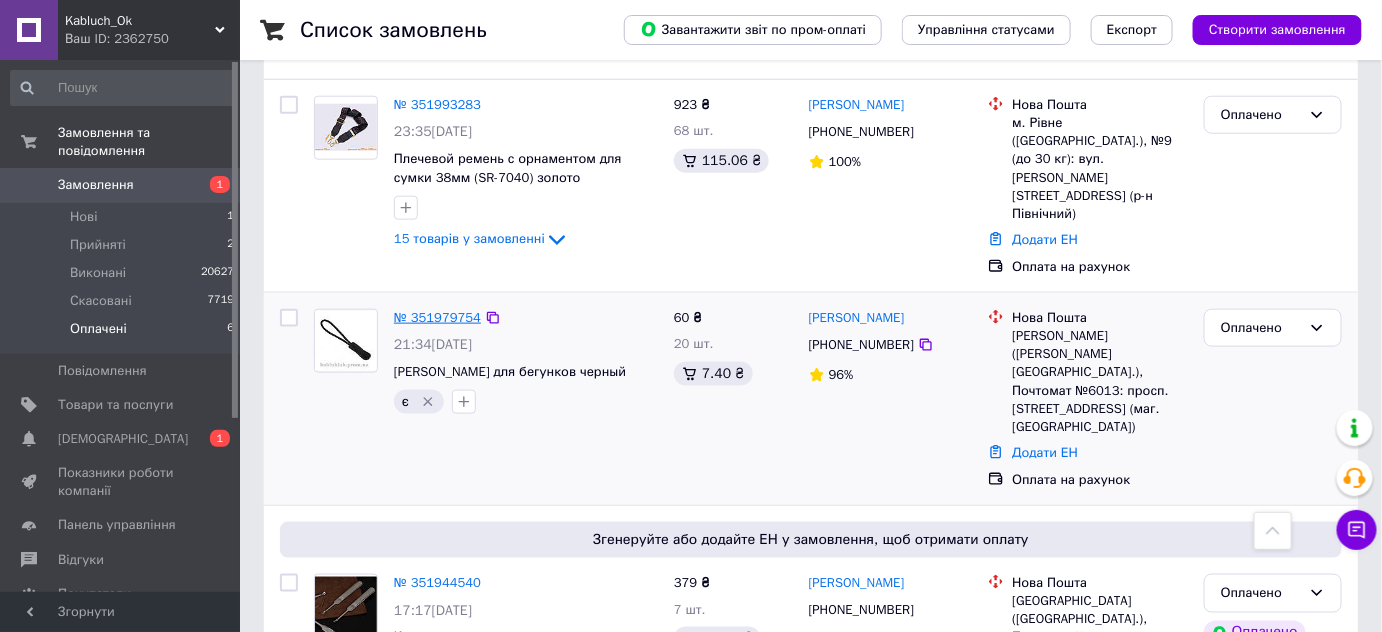 click on "№ 351979754" at bounding box center [437, 317] 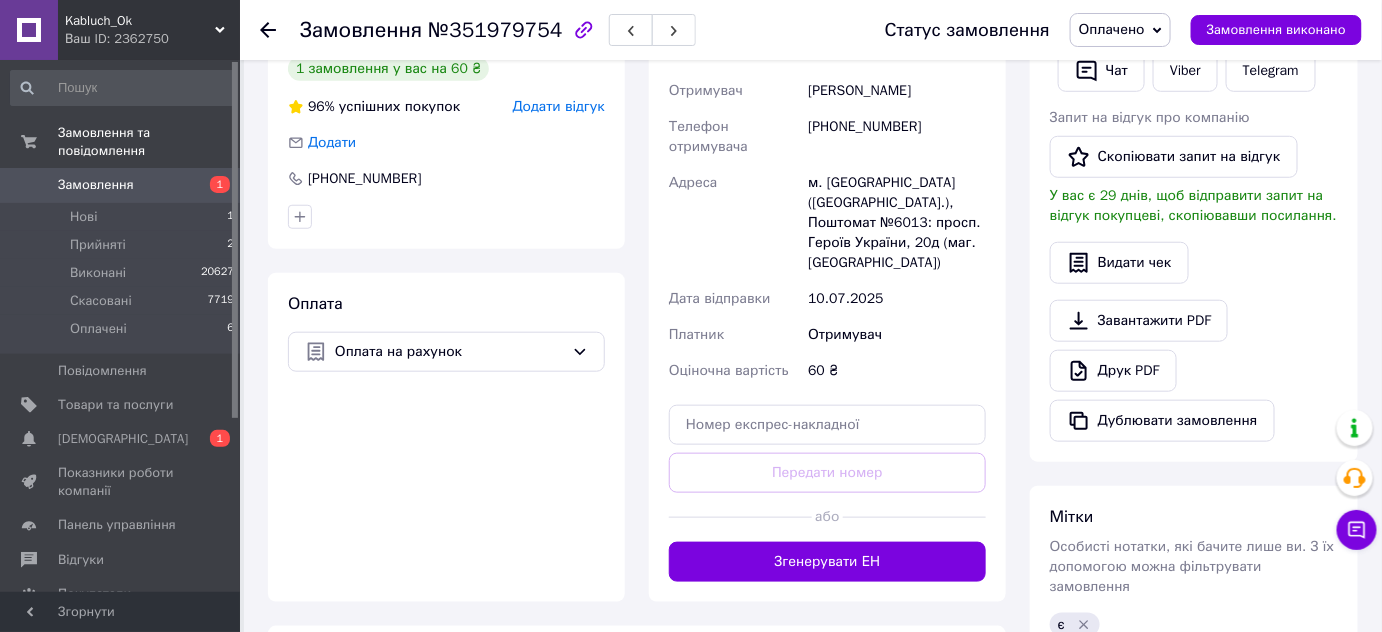 scroll, scrollTop: 454, scrollLeft: 0, axis: vertical 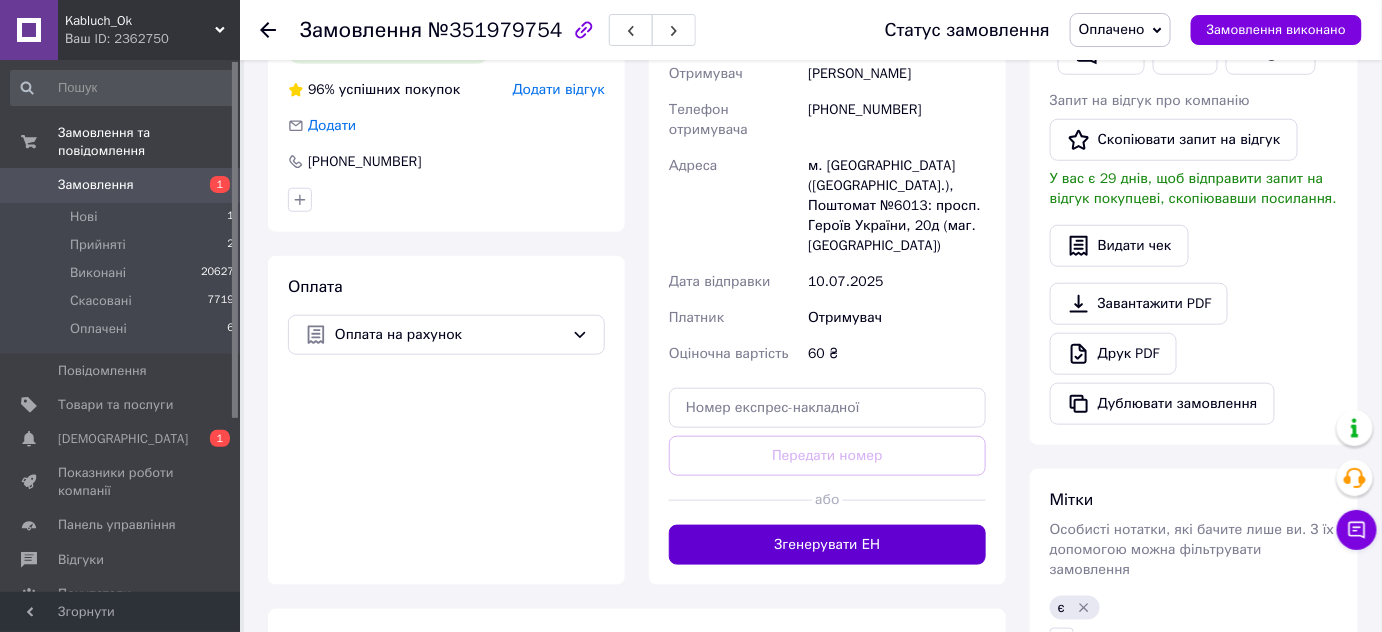 click on "Згенерувати ЕН" at bounding box center [827, 545] 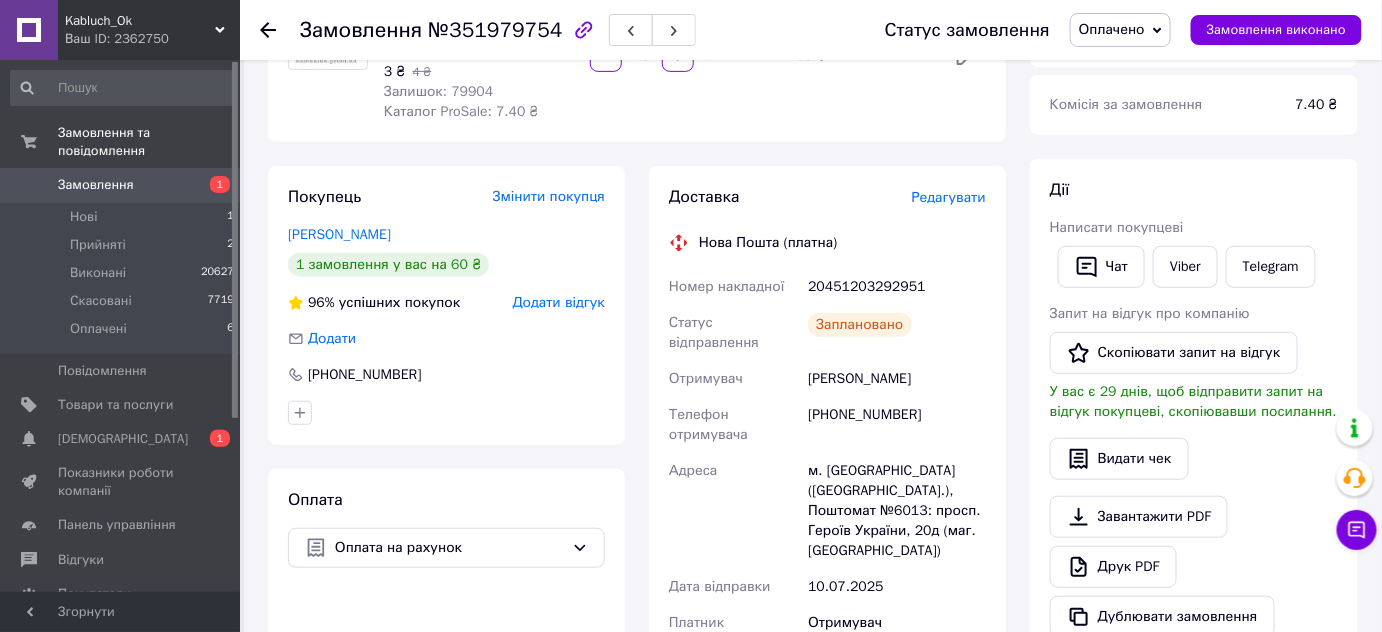 scroll, scrollTop: 181, scrollLeft: 0, axis: vertical 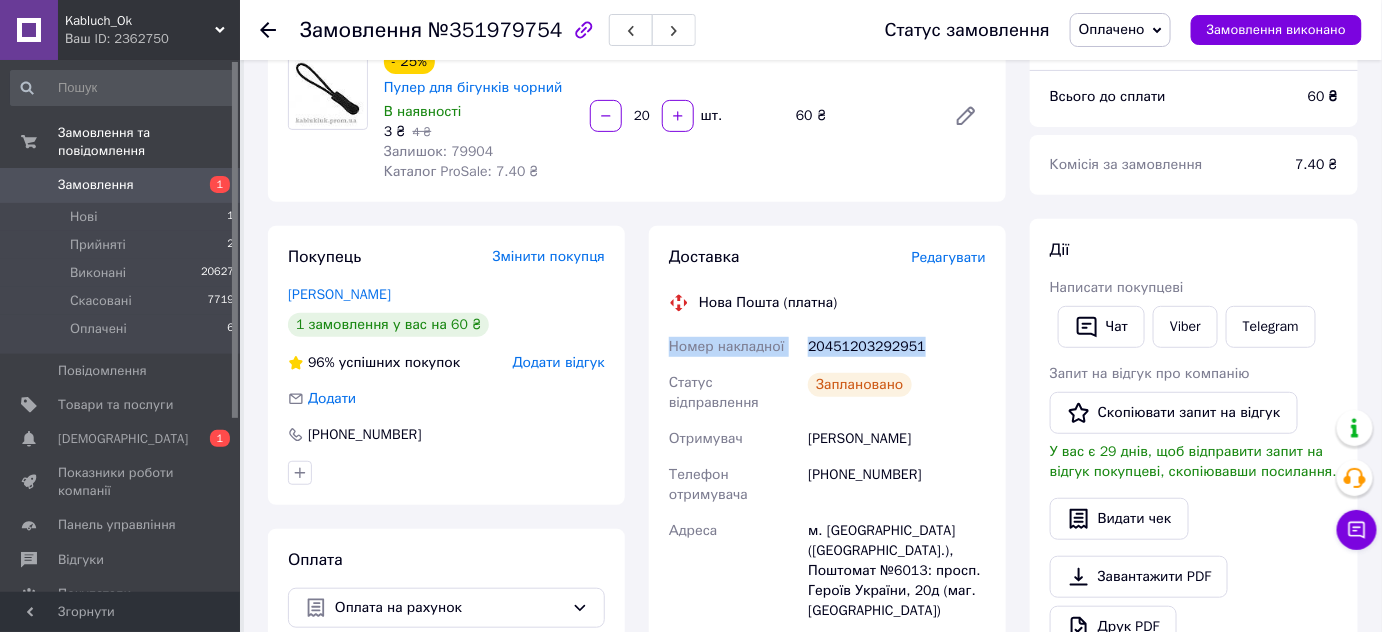 drag, startPoint x: 926, startPoint y: 338, endPoint x: 661, endPoint y: 359, distance: 265.83078 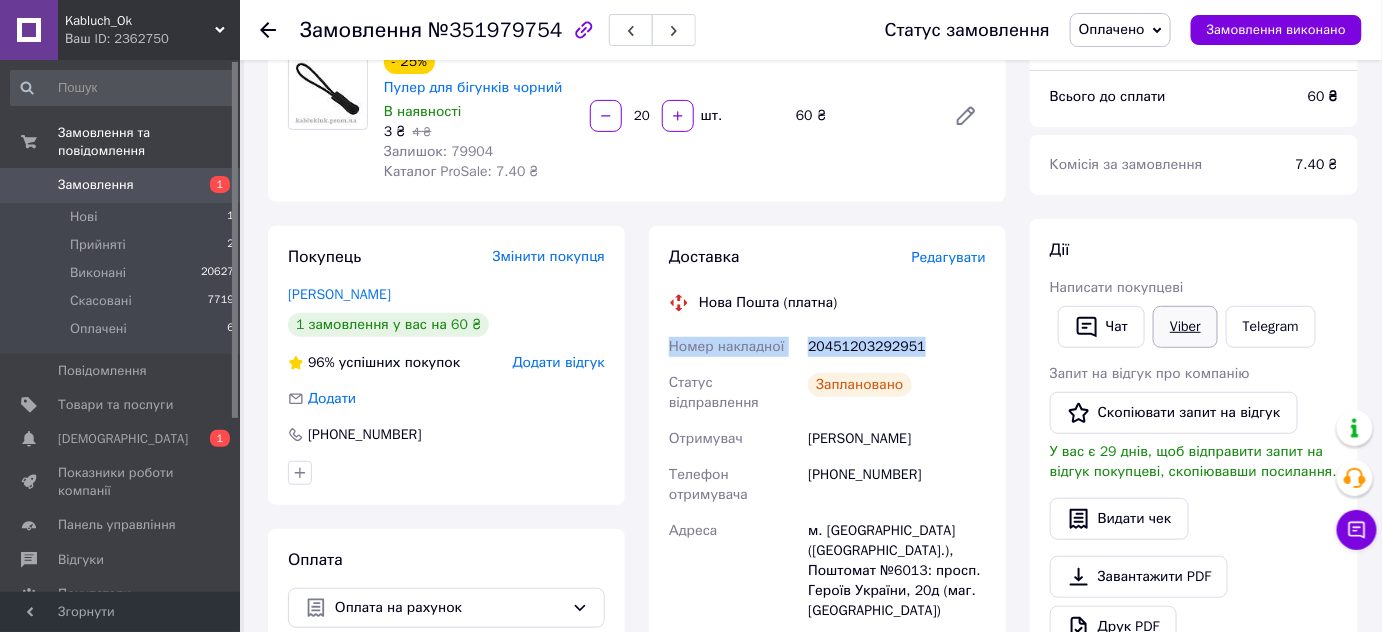 click on "Viber" at bounding box center [1185, 327] 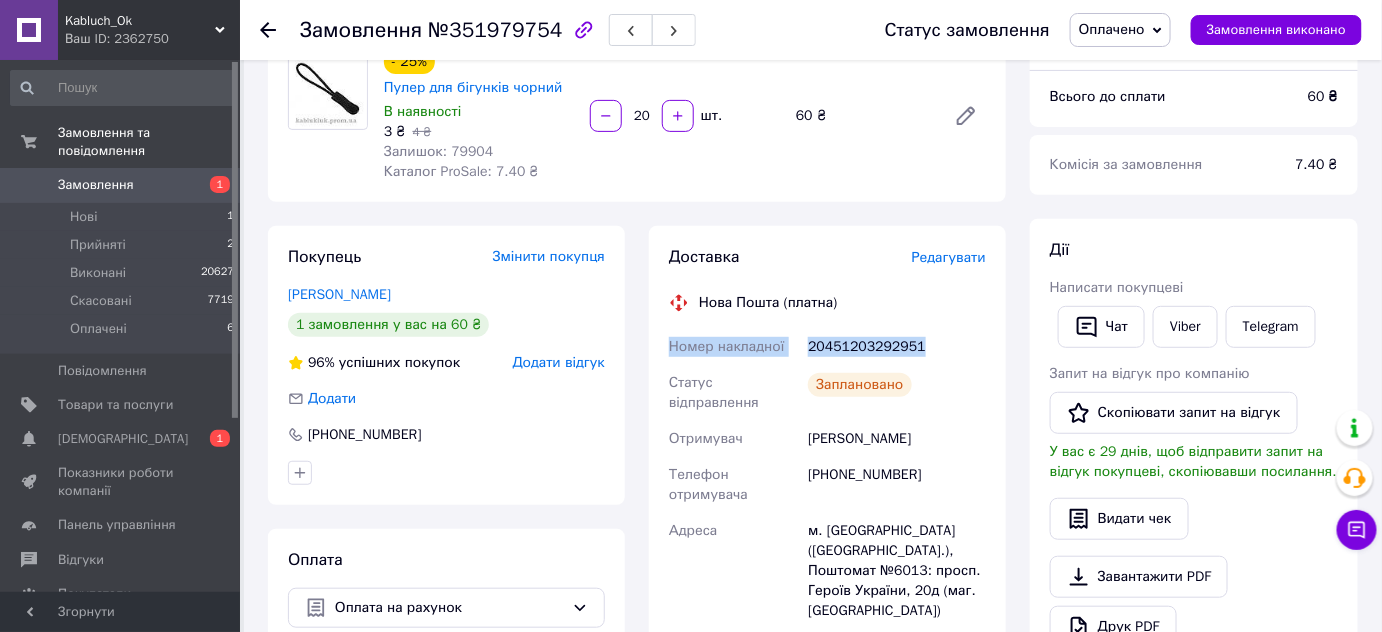 click on "Оплачено" at bounding box center (1112, 29) 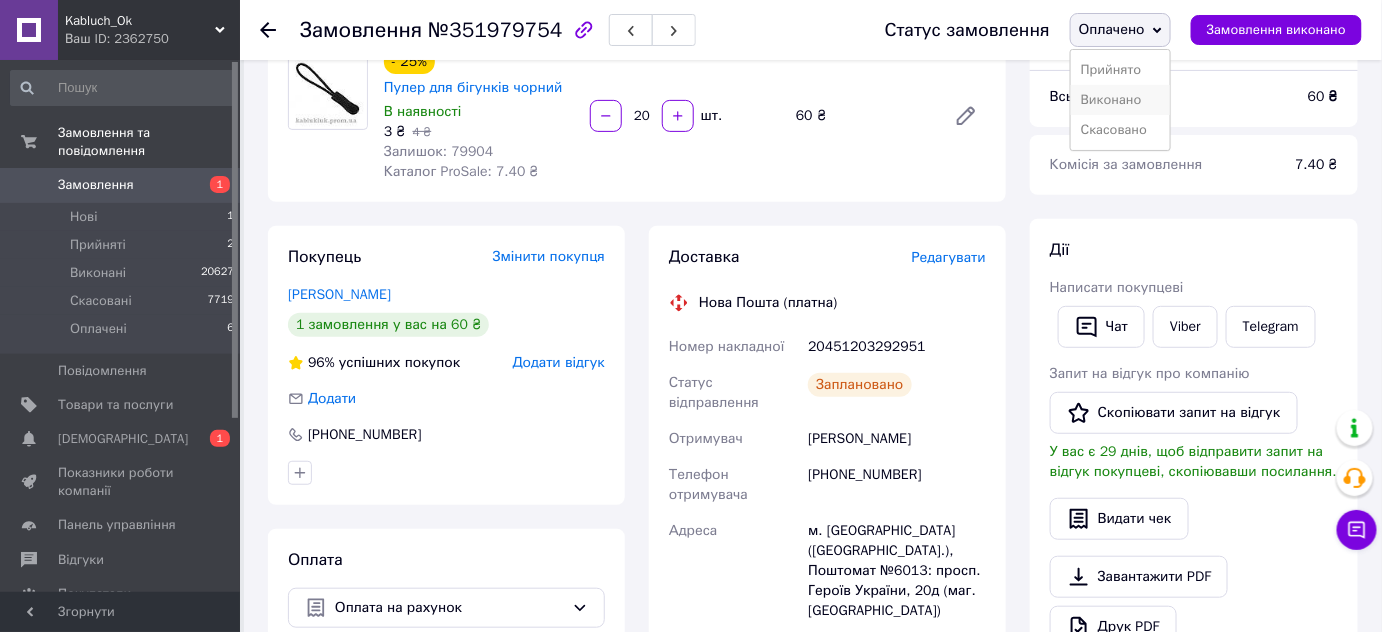 click on "Виконано" at bounding box center [1120, 100] 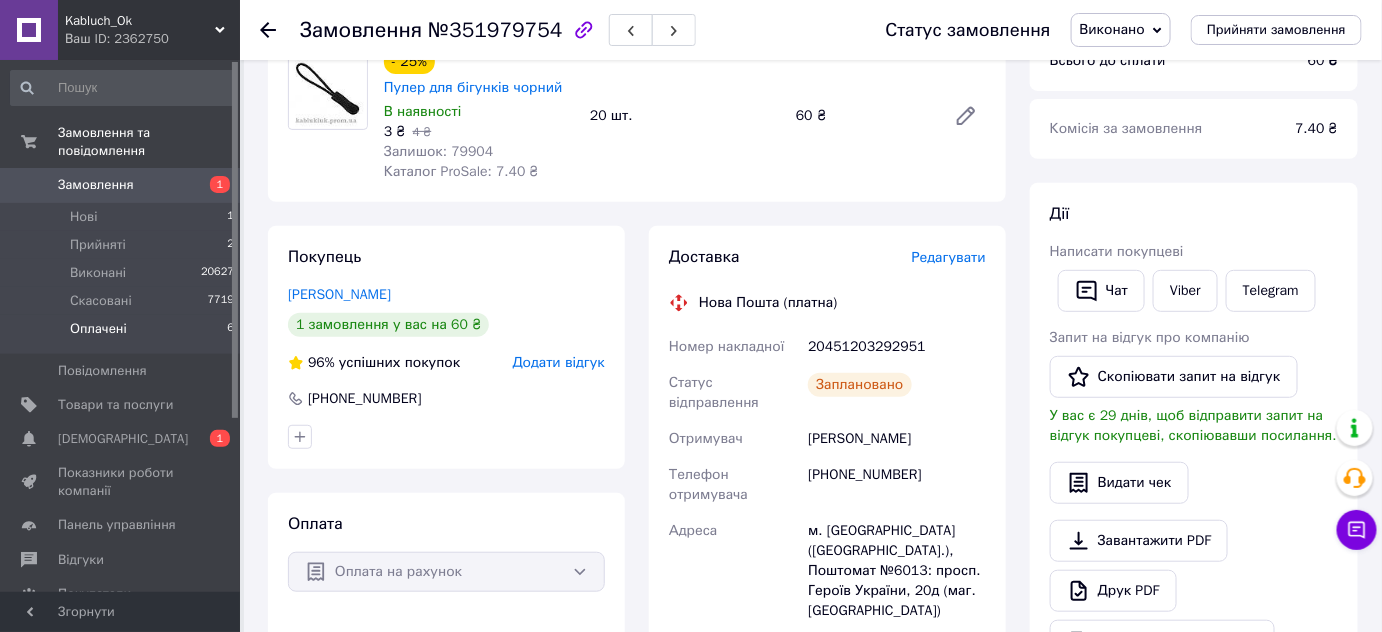 click on "Оплачені" at bounding box center (98, 329) 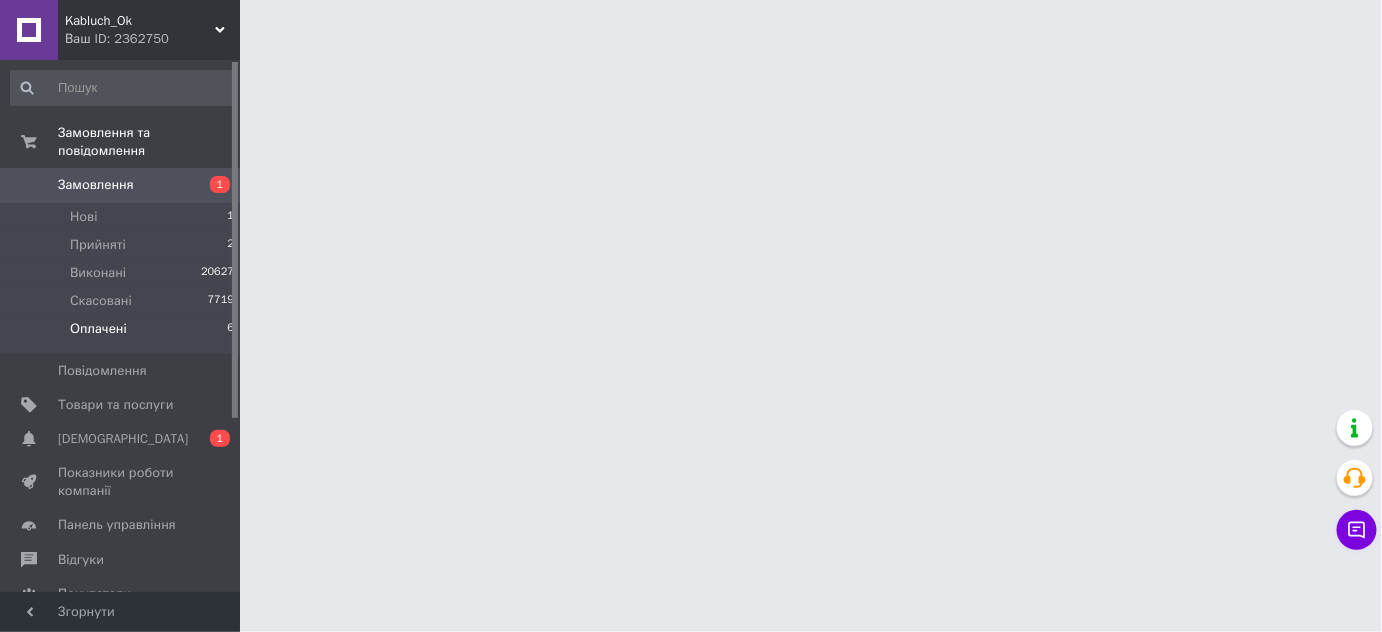 scroll, scrollTop: 0, scrollLeft: 0, axis: both 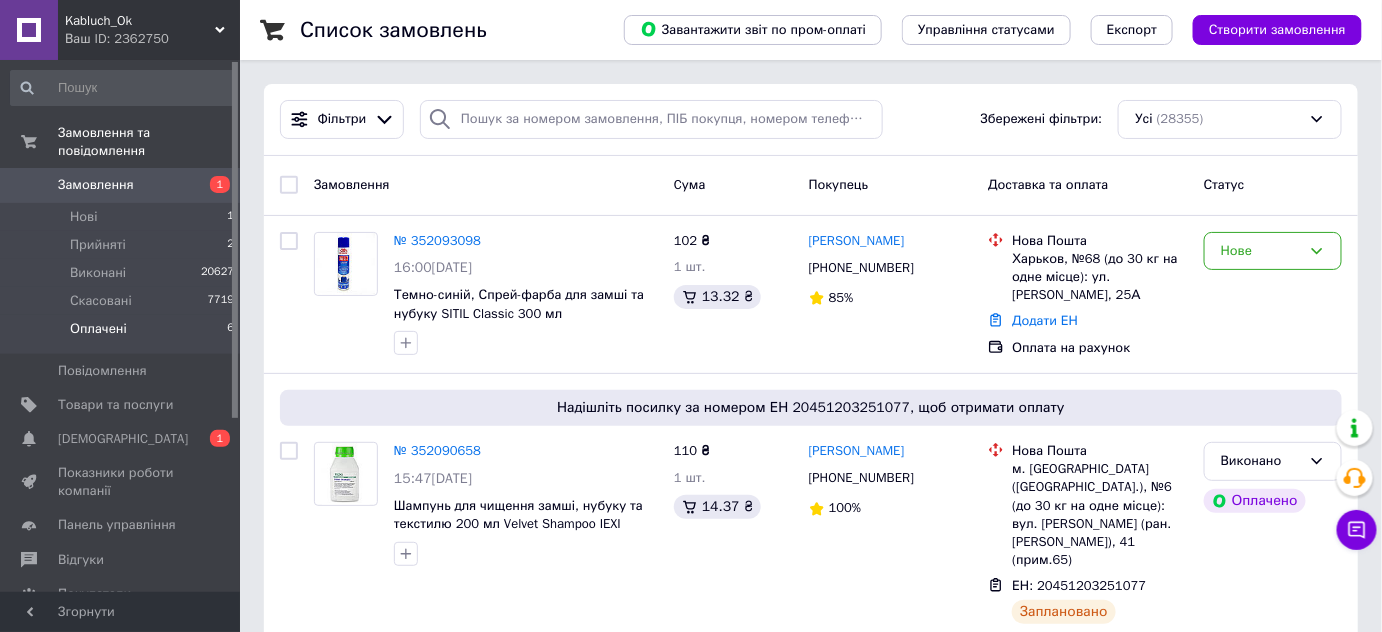 click on "Оплачені" at bounding box center [98, 329] 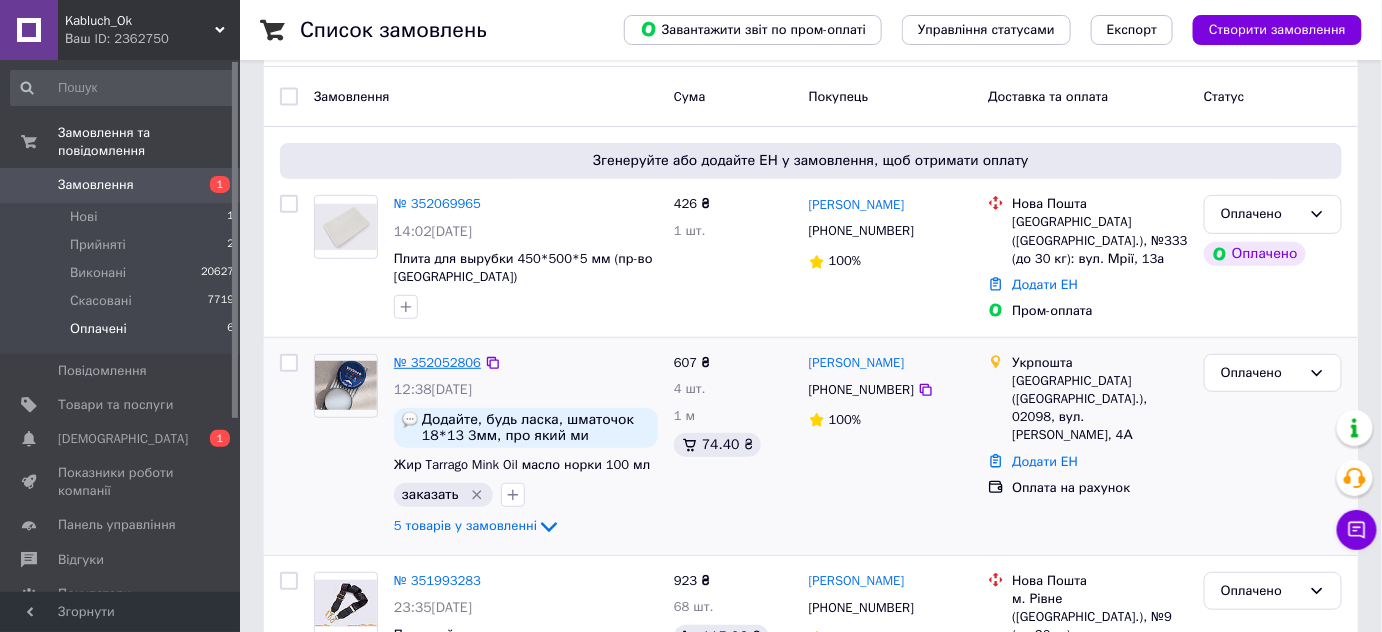 scroll, scrollTop: 181, scrollLeft: 0, axis: vertical 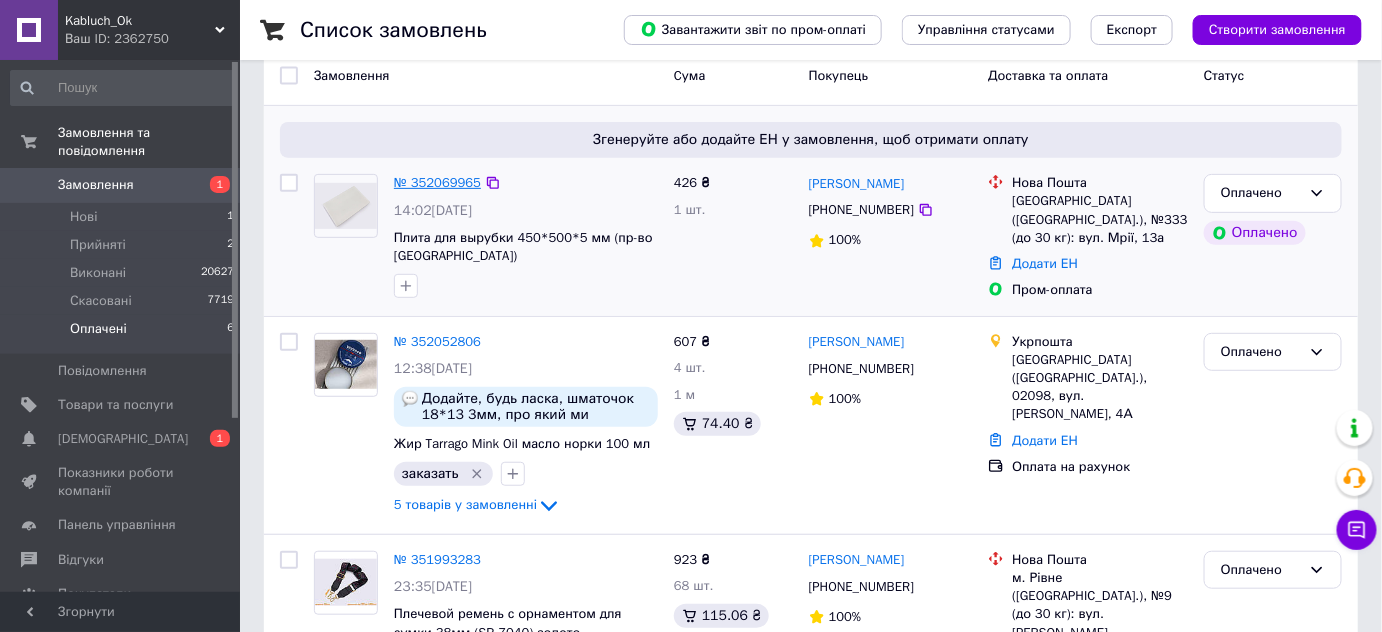 click on "№ 352069965" at bounding box center [437, 182] 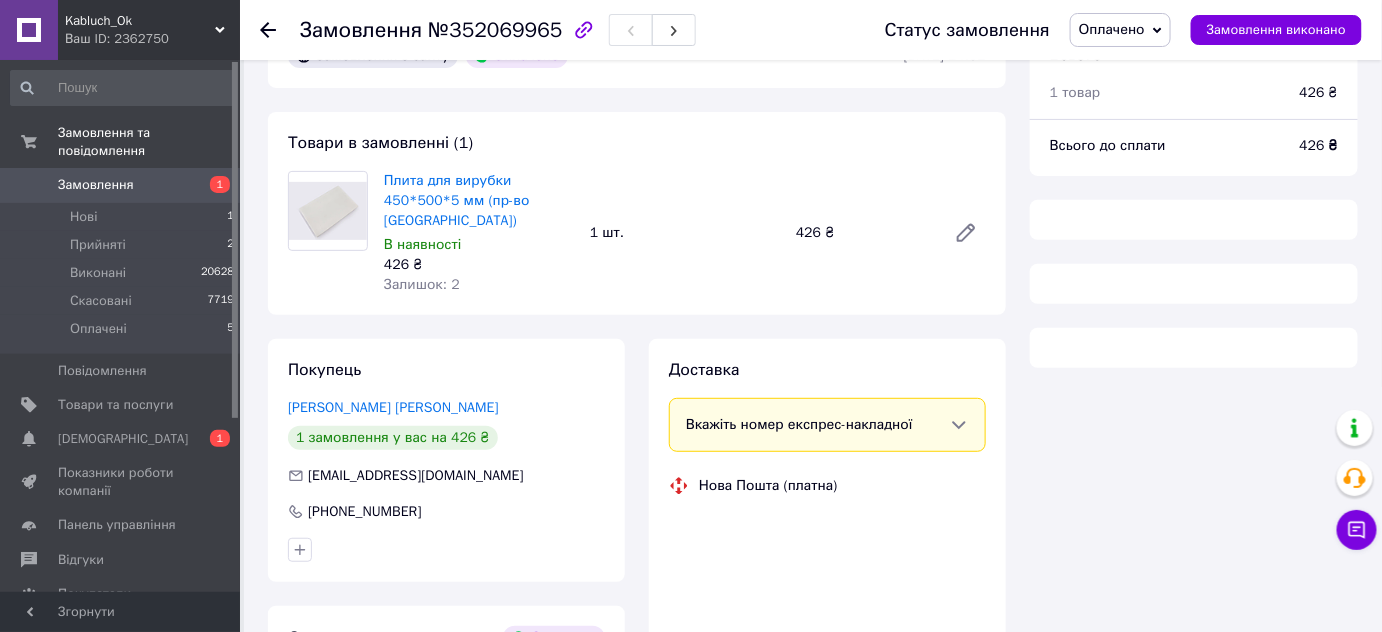 scroll, scrollTop: 90, scrollLeft: 0, axis: vertical 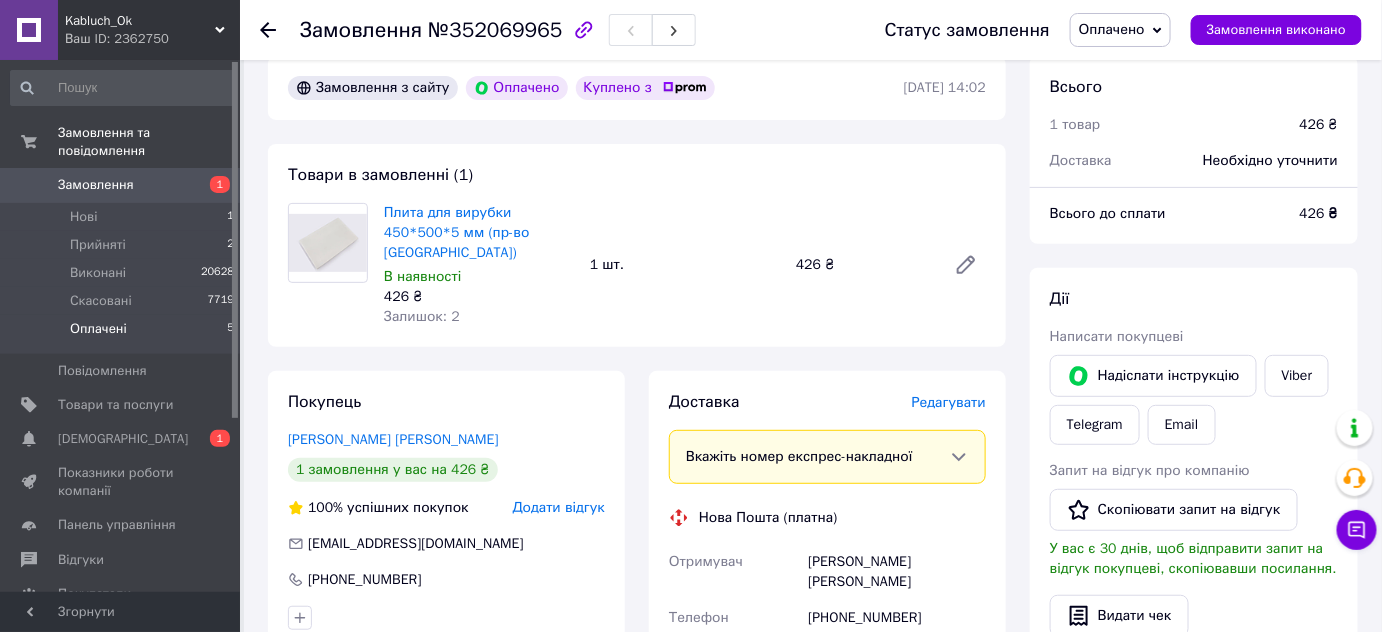 click on "Оплачені" at bounding box center [98, 329] 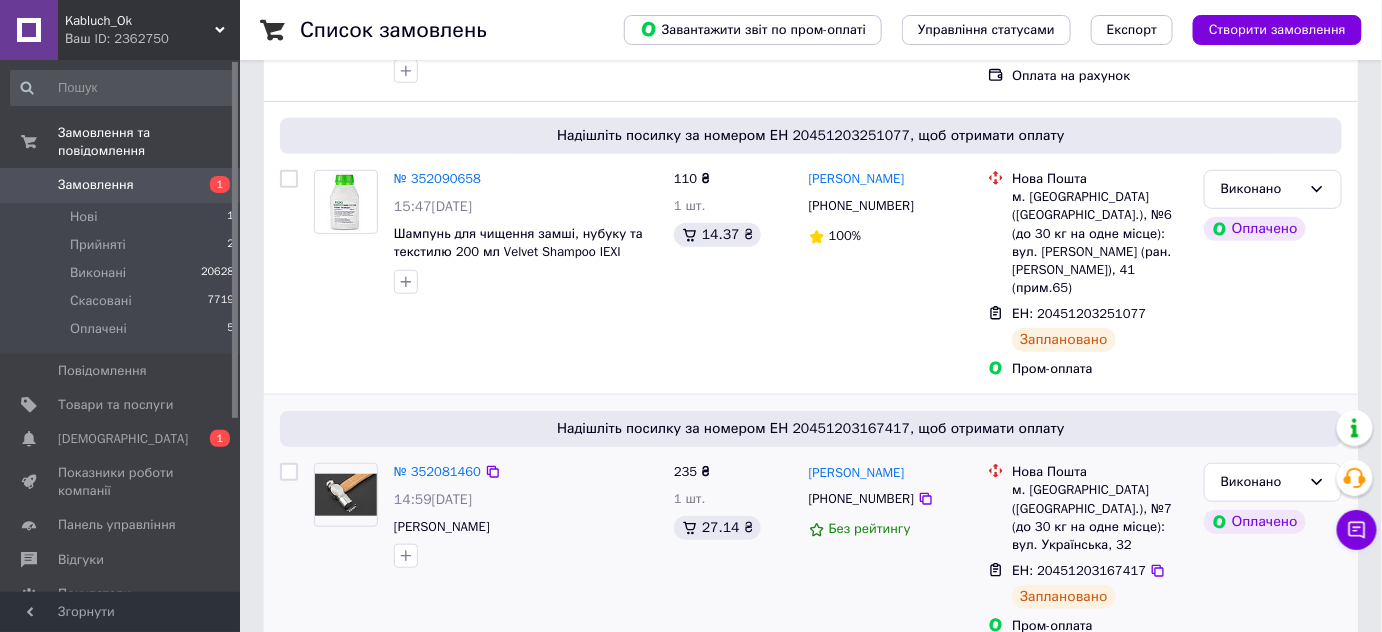 scroll, scrollTop: 363, scrollLeft: 0, axis: vertical 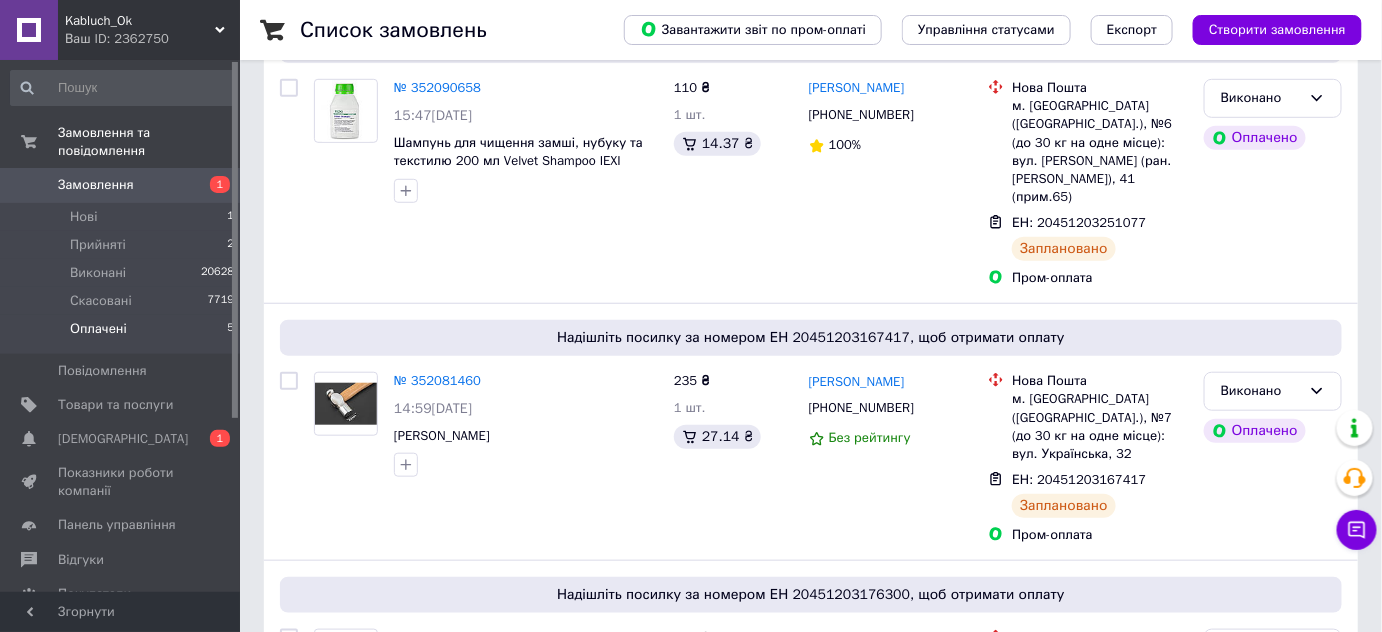 click on "Оплачені" at bounding box center (98, 329) 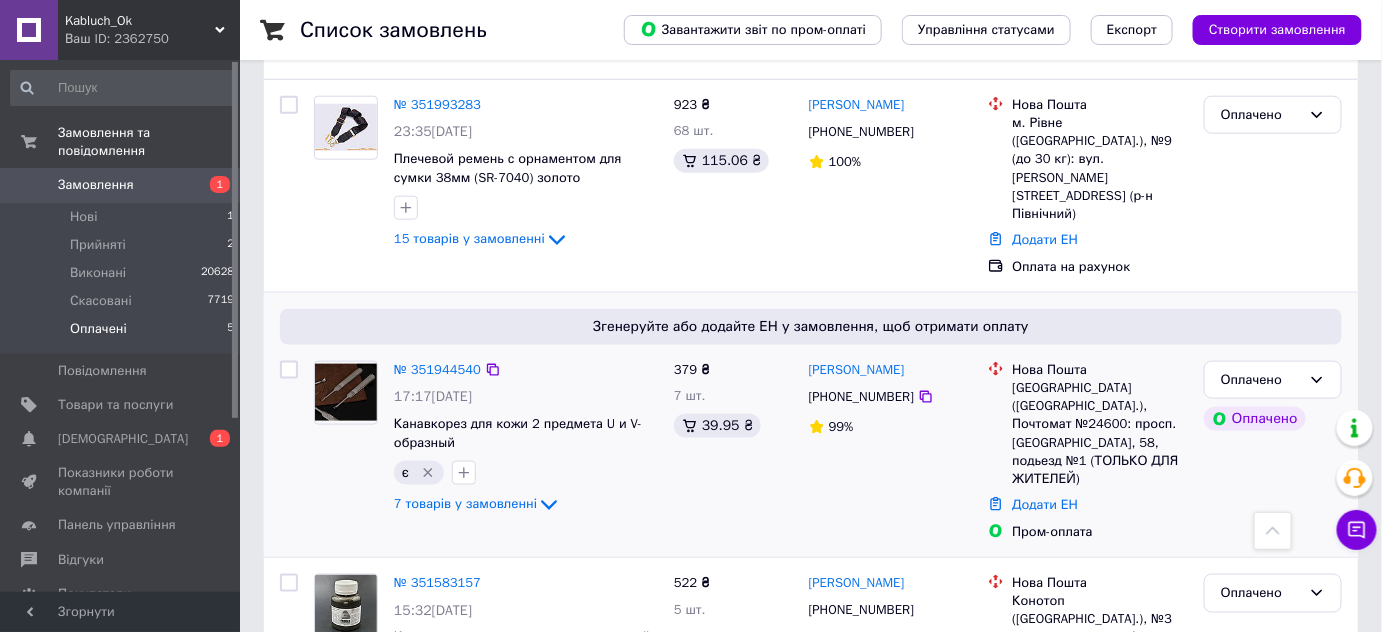 scroll, scrollTop: 720, scrollLeft: 0, axis: vertical 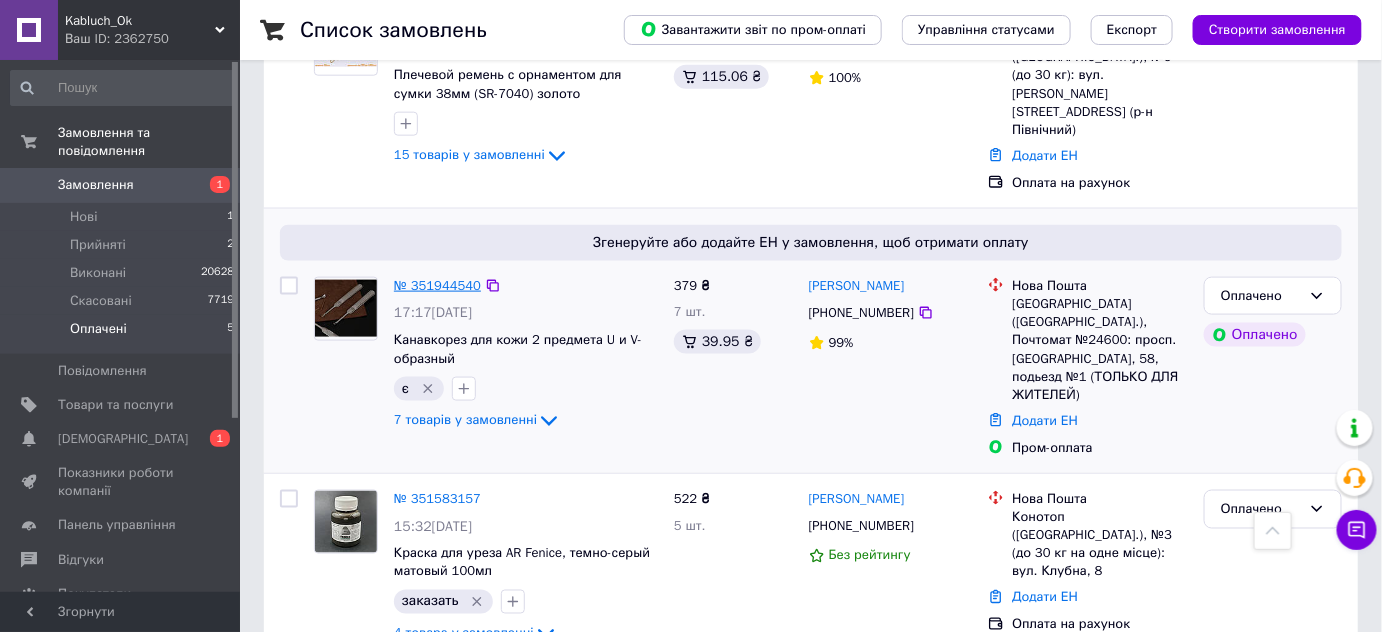 click on "№ 351944540" at bounding box center (437, 285) 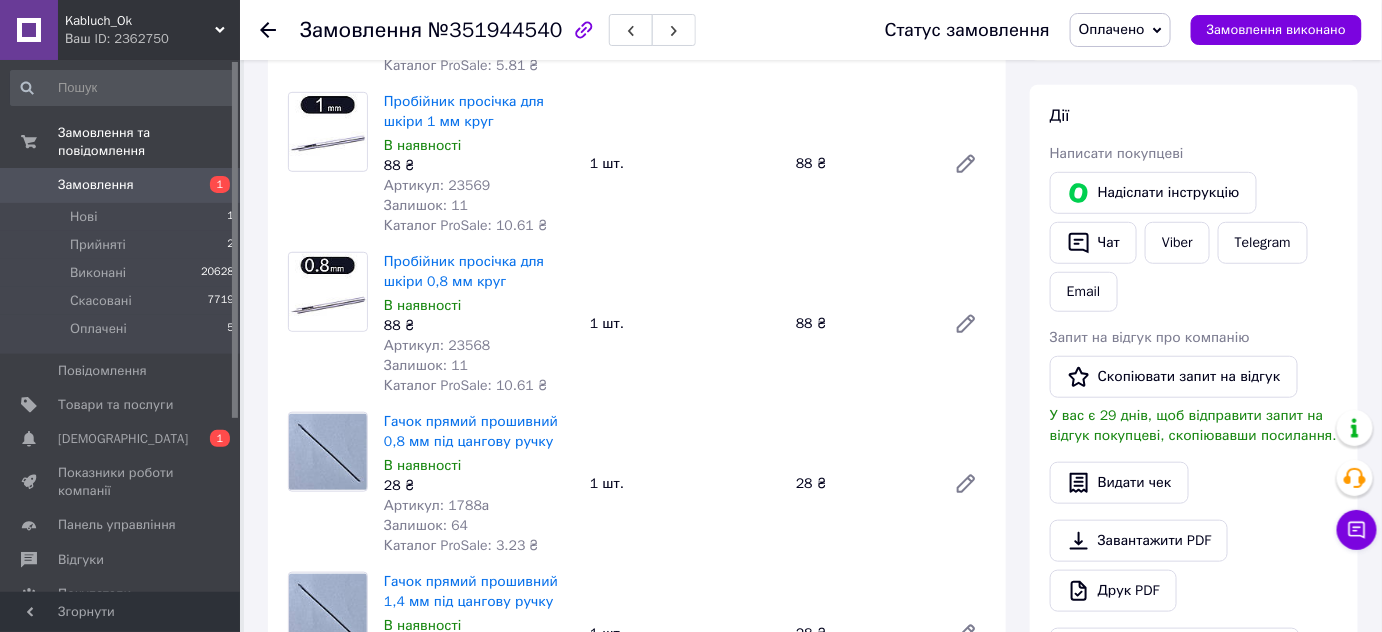 scroll, scrollTop: 357, scrollLeft: 0, axis: vertical 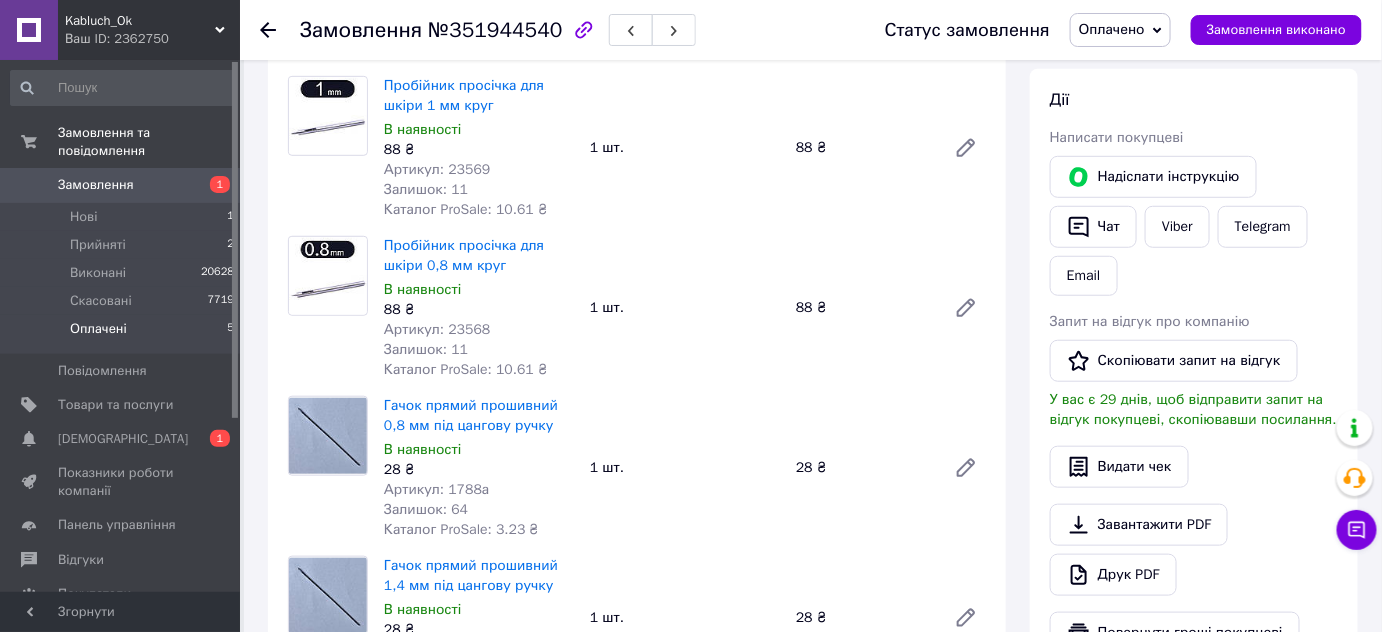 click on "Оплачені" at bounding box center [98, 329] 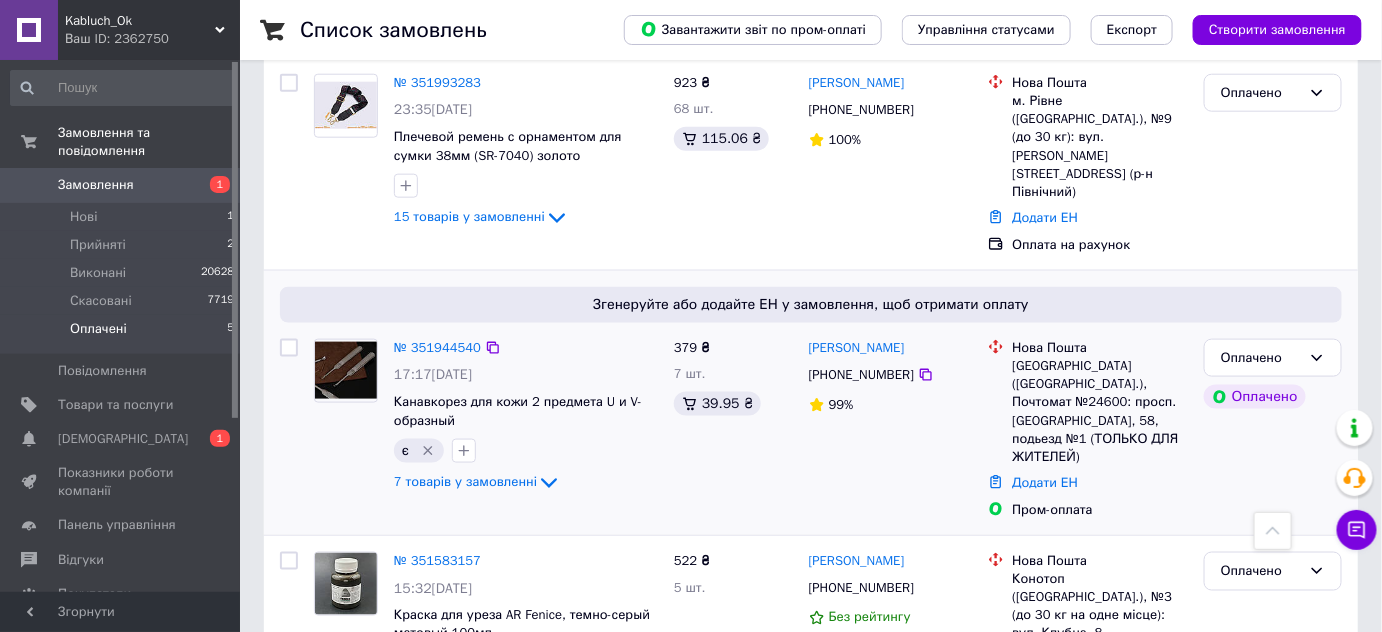 scroll, scrollTop: 720, scrollLeft: 0, axis: vertical 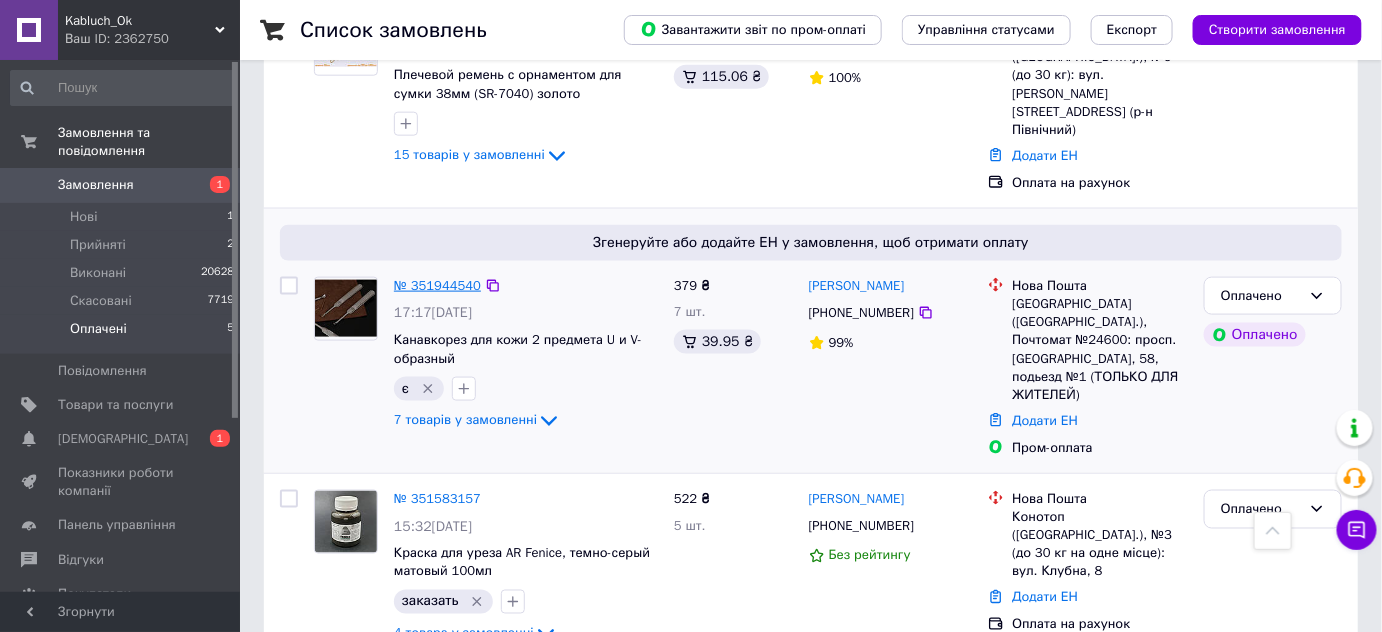 click on "№ 351944540" at bounding box center (437, 285) 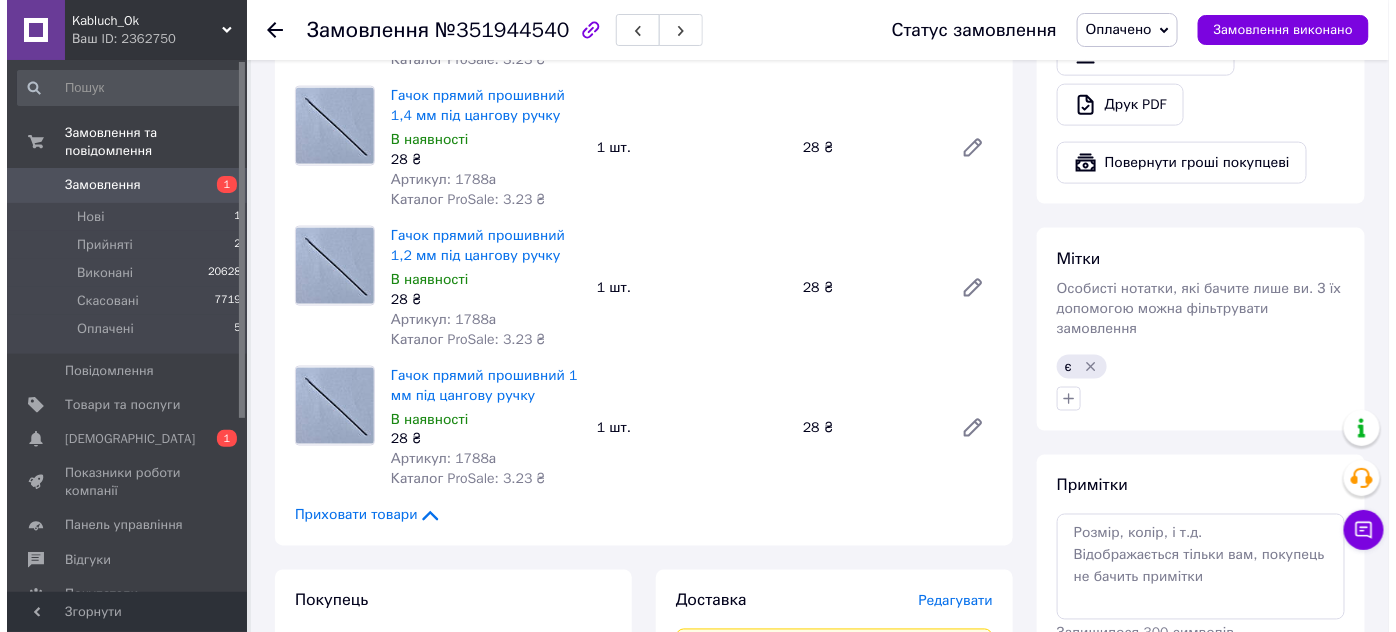 scroll, scrollTop: 993, scrollLeft: 0, axis: vertical 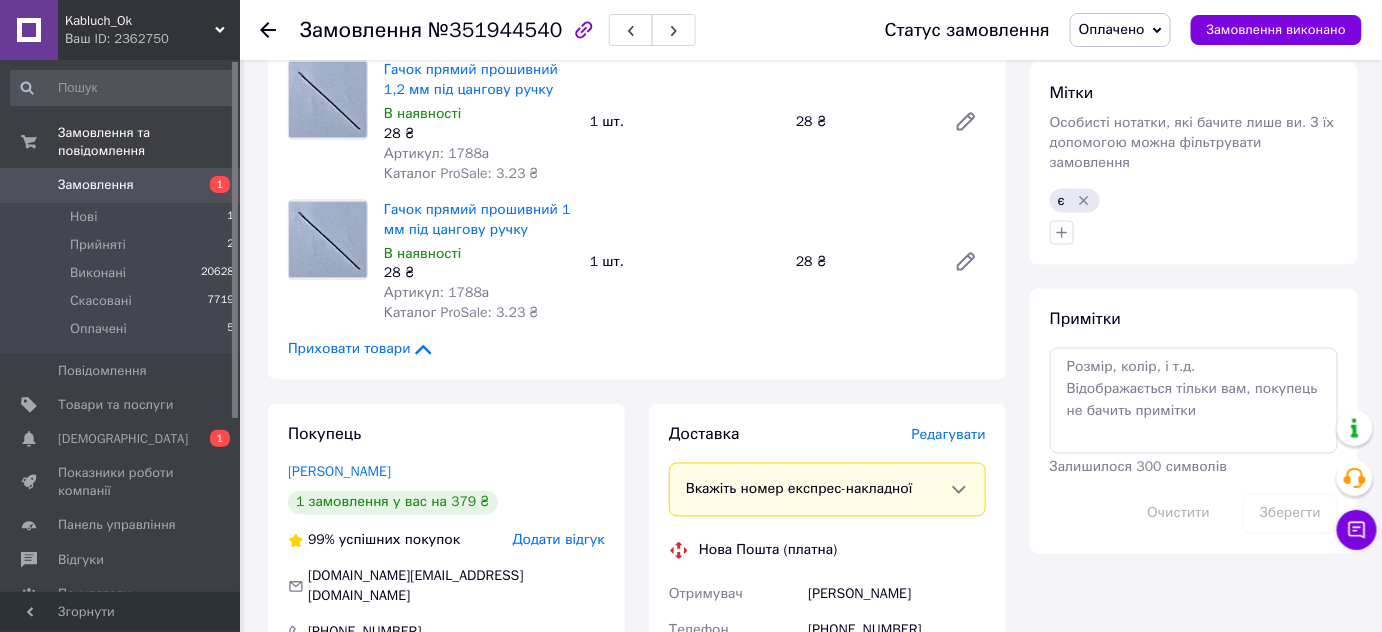 click on "Редагувати" at bounding box center (949, 435) 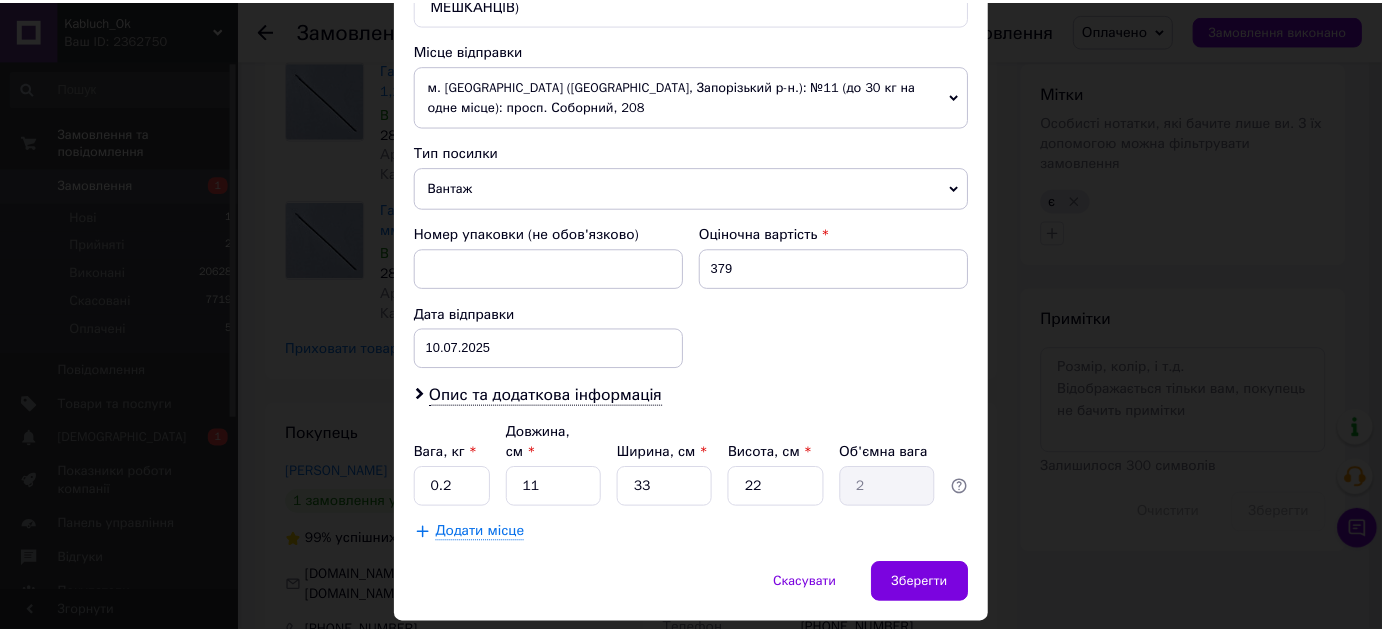 scroll, scrollTop: 727, scrollLeft: 0, axis: vertical 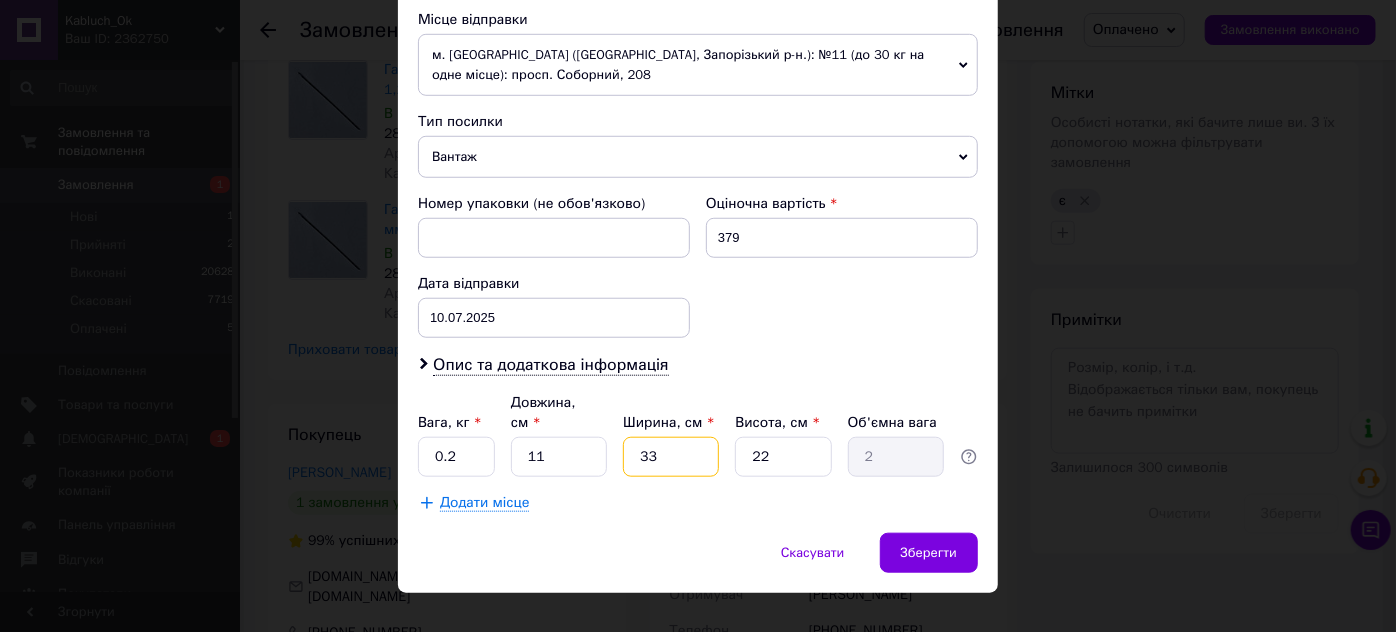 click on "33" at bounding box center [671, 457] 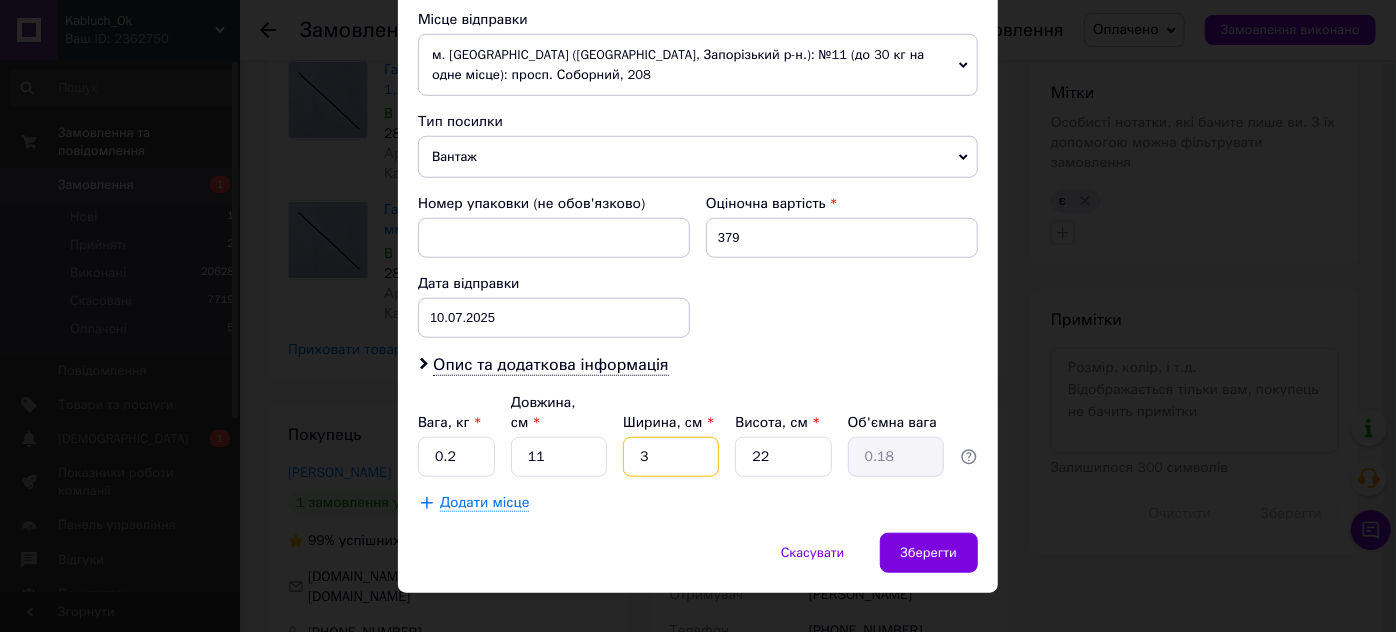 type on "3" 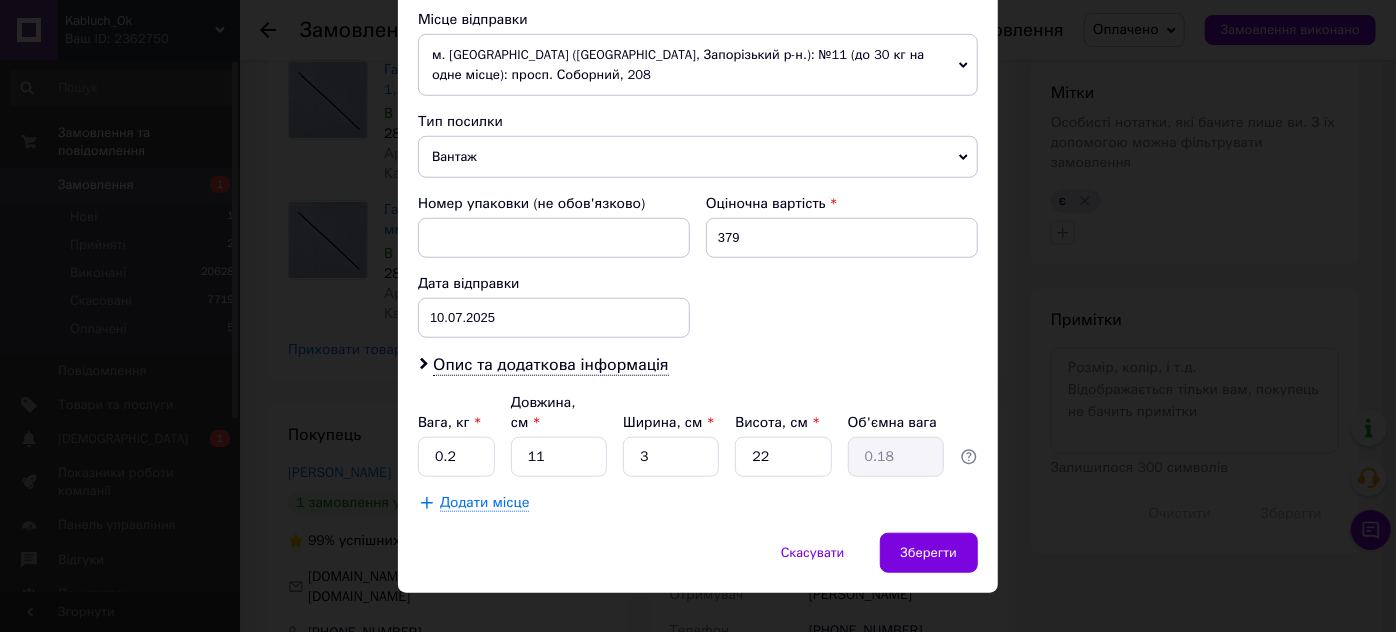 click on "Додати місце" at bounding box center (698, 503) 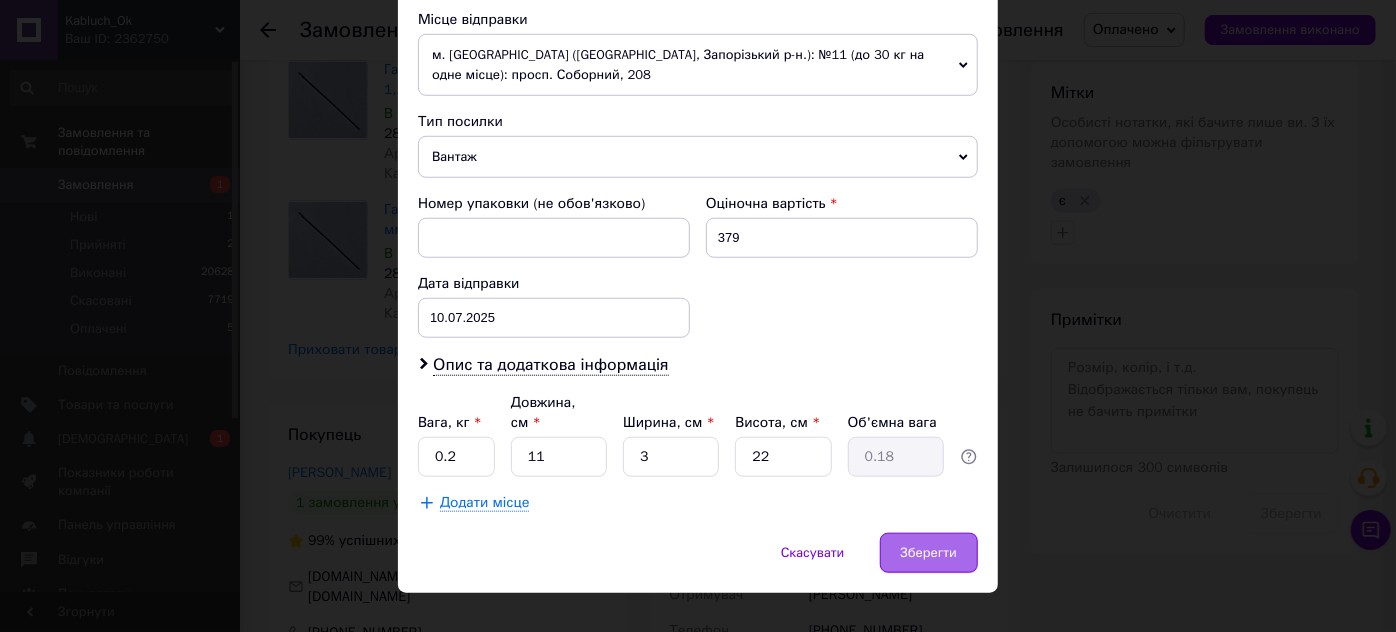 click on "Зберегти" at bounding box center [929, 553] 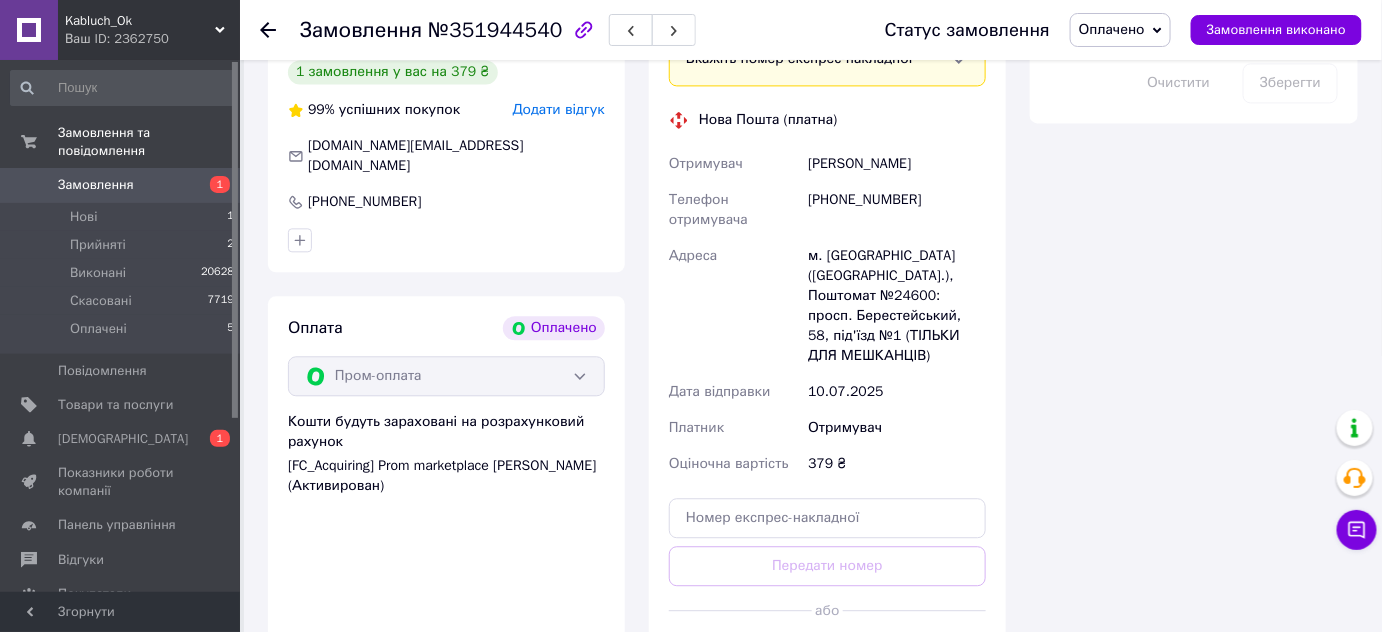scroll, scrollTop: 1538, scrollLeft: 0, axis: vertical 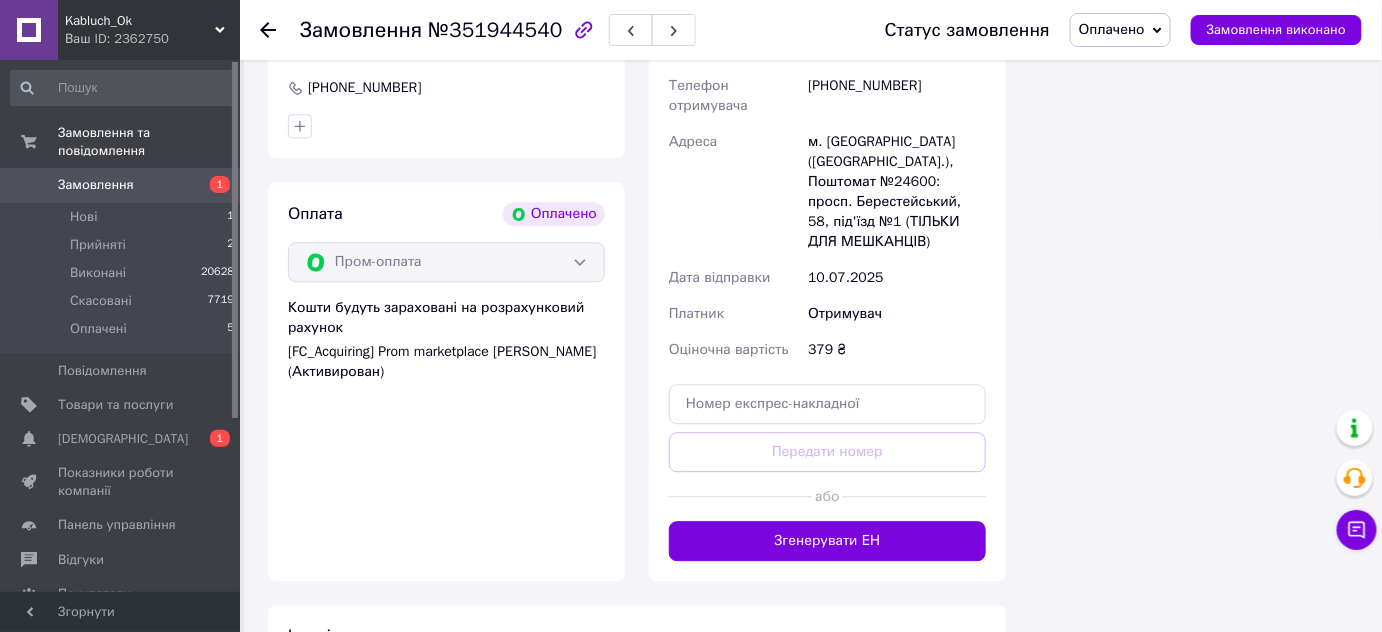 click on "Згенерувати ЕН" at bounding box center (827, 541) 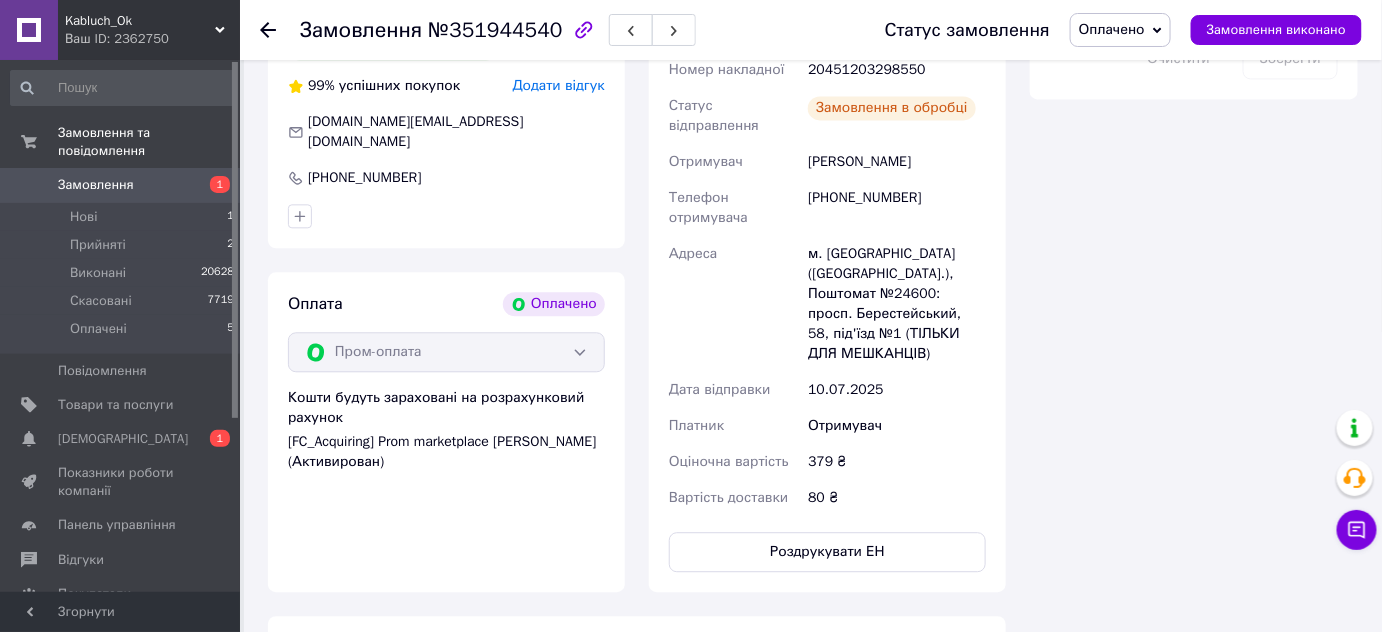 scroll, scrollTop: 1357, scrollLeft: 0, axis: vertical 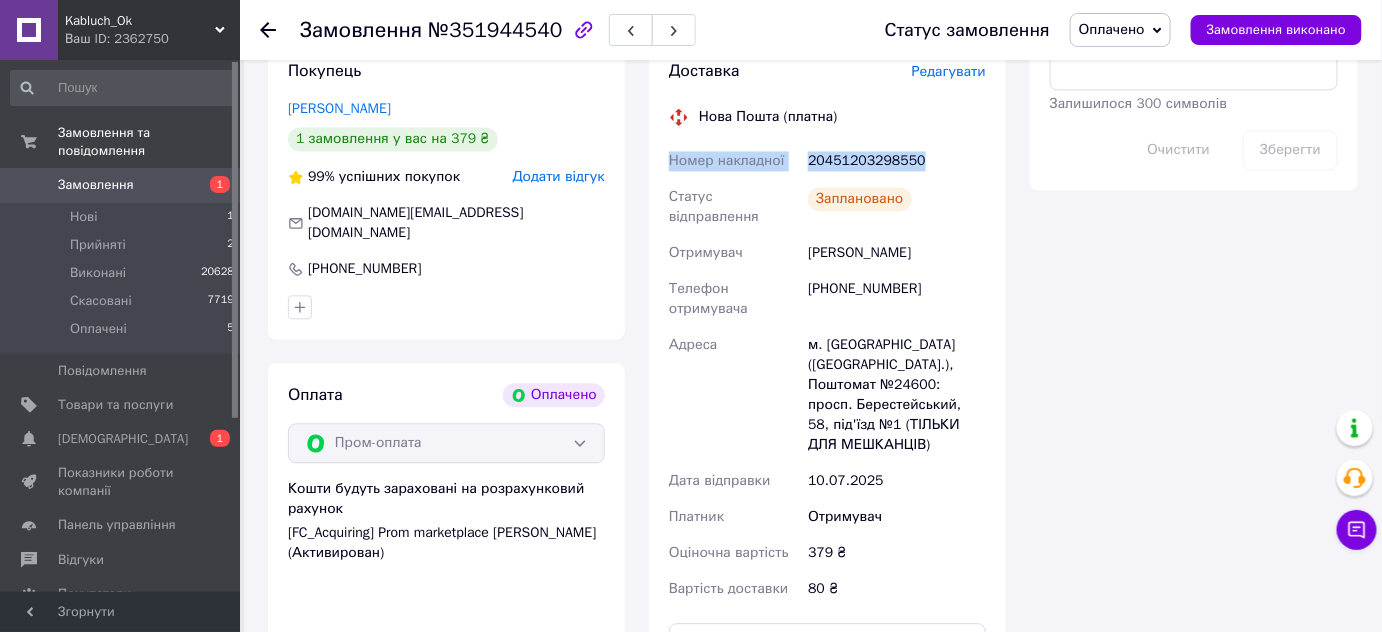 drag, startPoint x: 661, startPoint y: 160, endPoint x: 978, endPoint y: 146, distance: 317.309 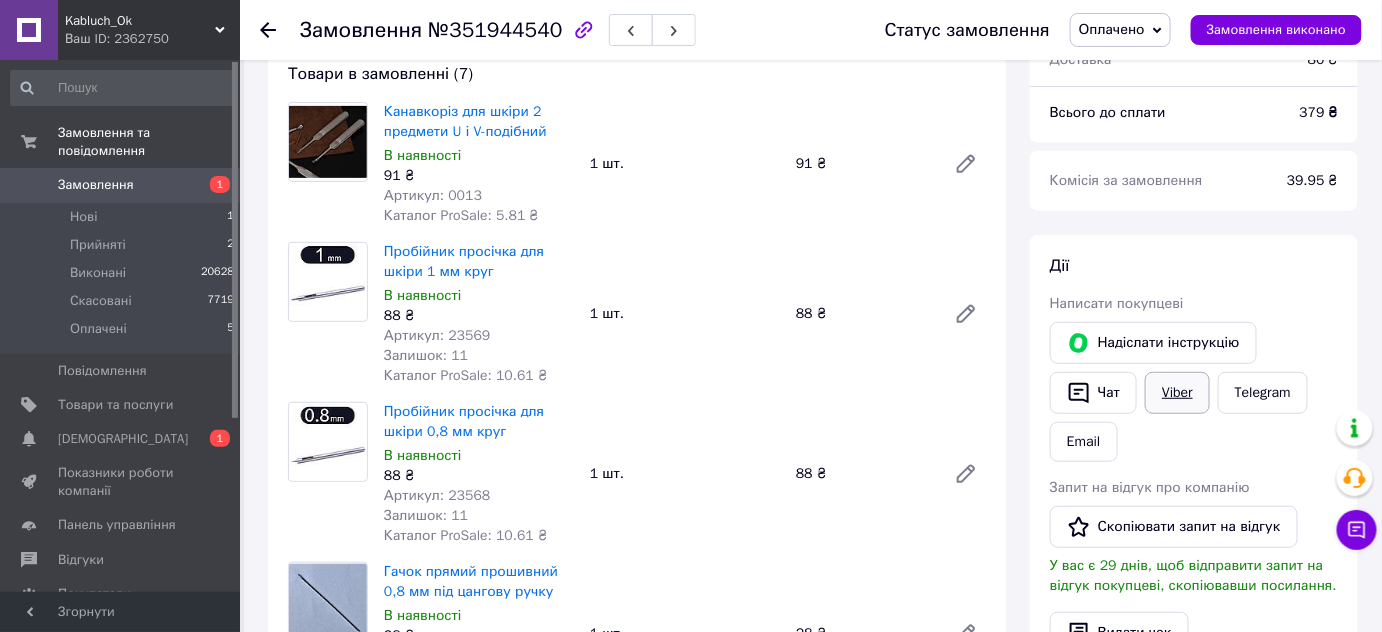 scroll, scrollTop: 175, scrollLeft: 0, axis: vertical 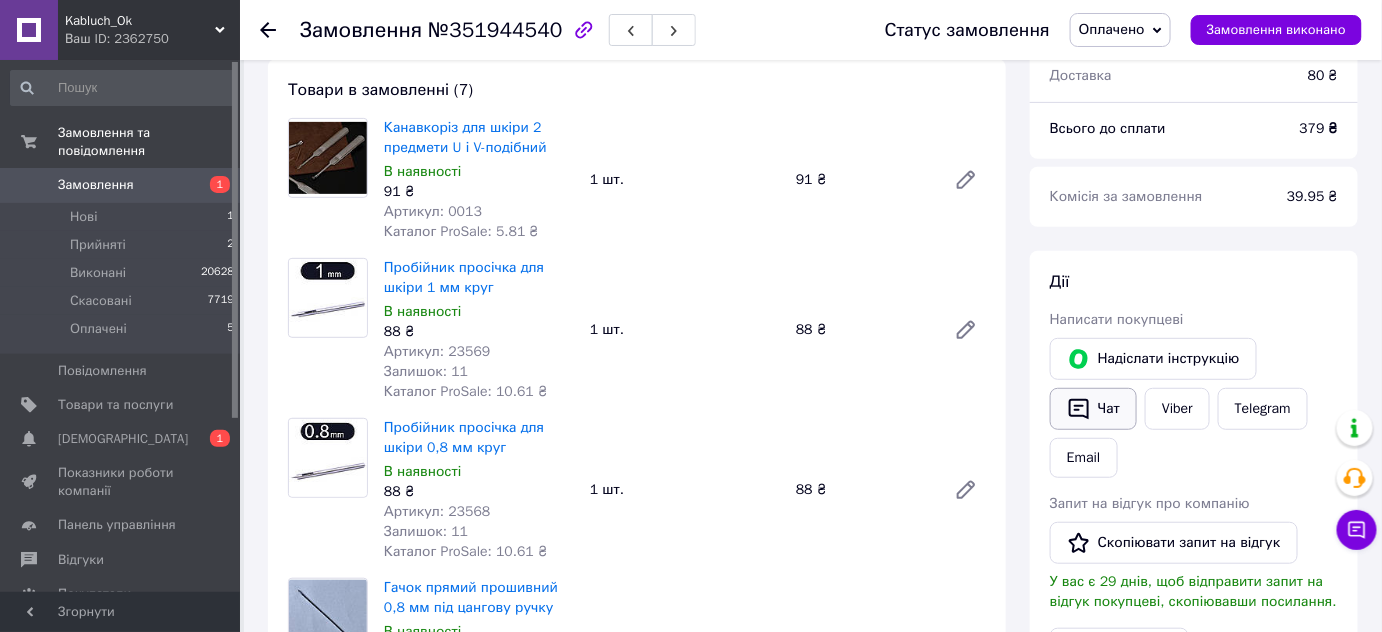 click on "Чат" at bounding box center [1093, 409] 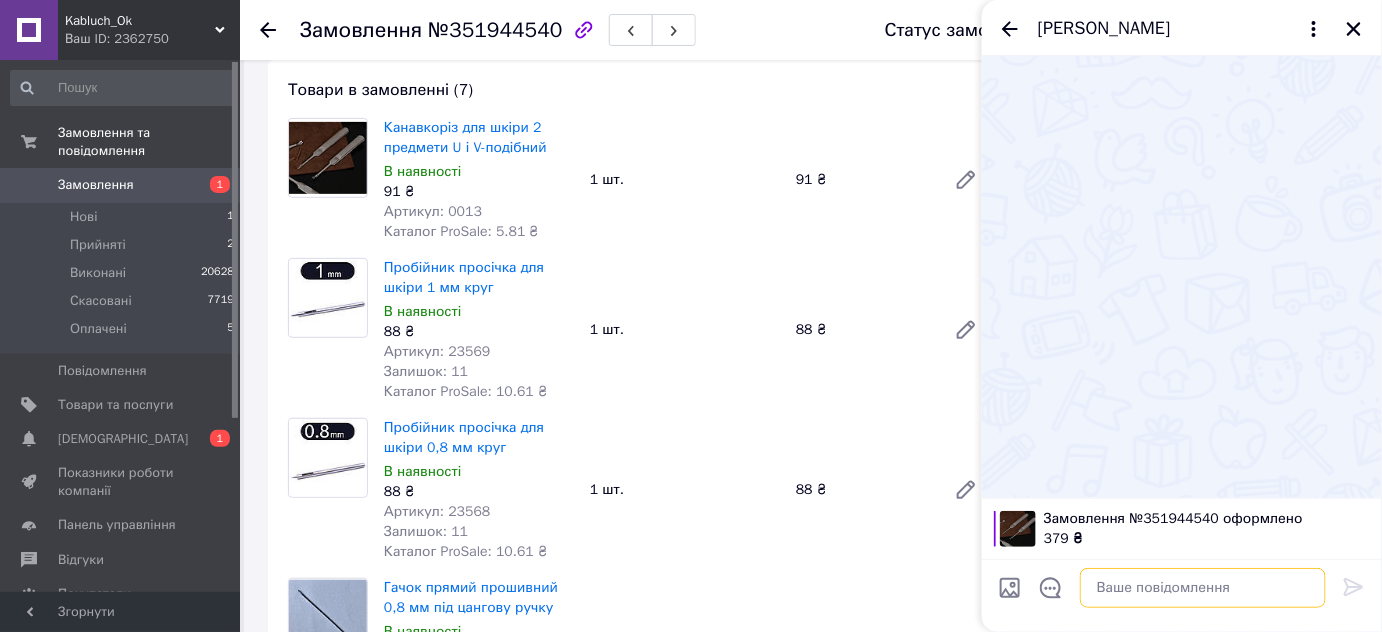 click at bounding box center (1203, 588) 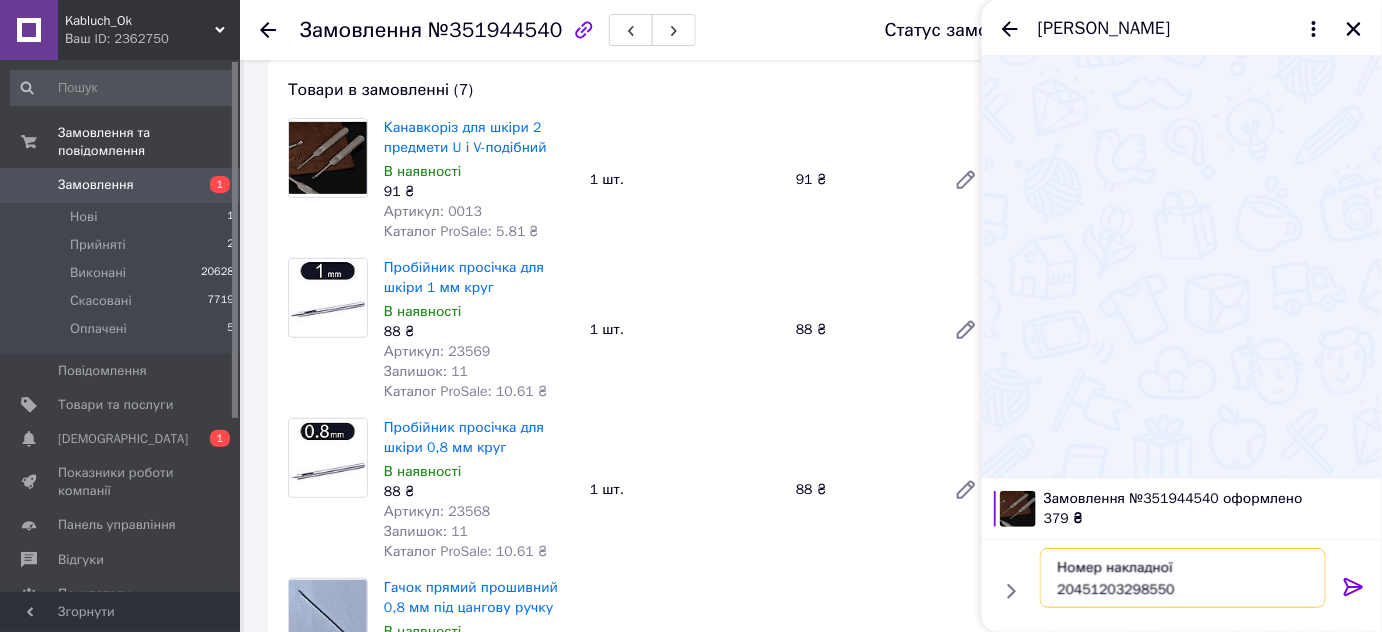 type on "Номер накладної
20451203298550" 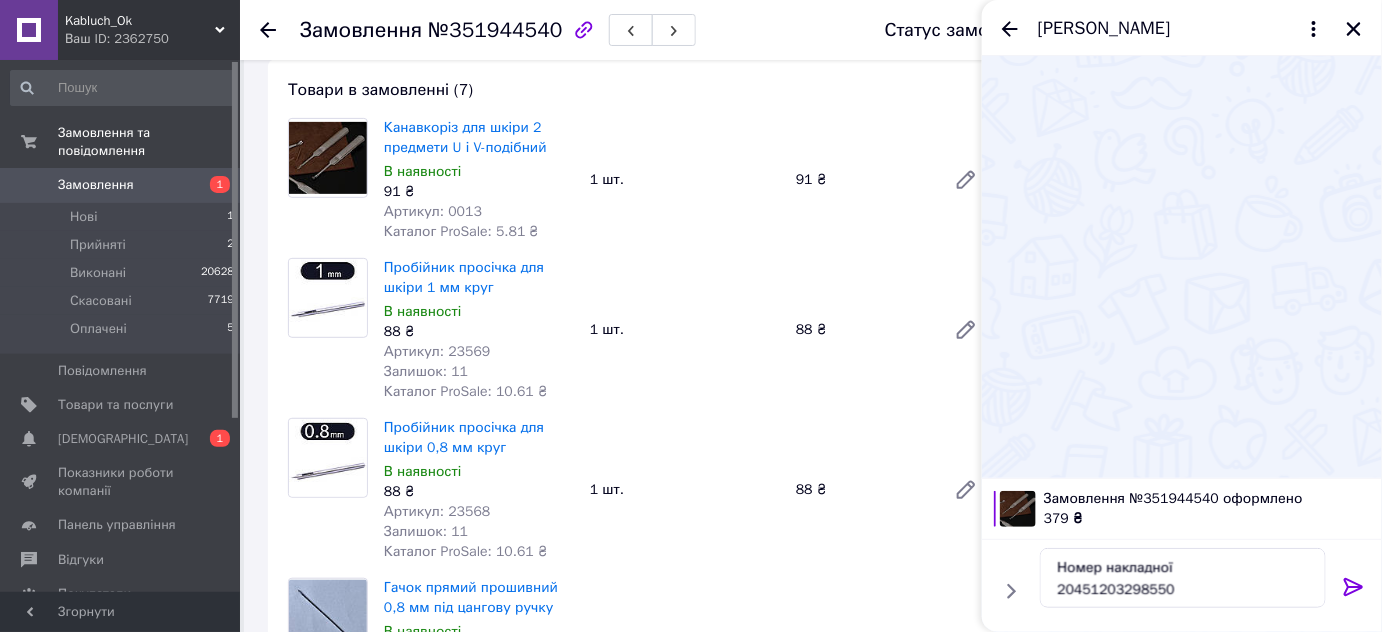 click 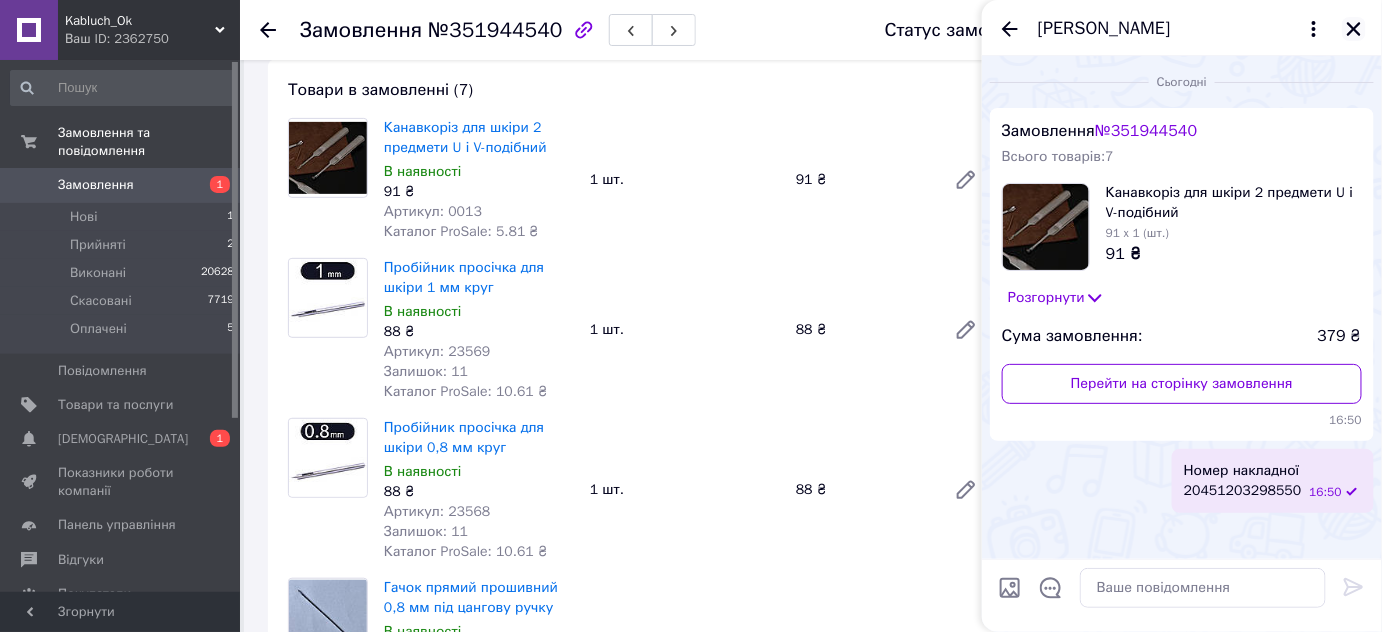 click 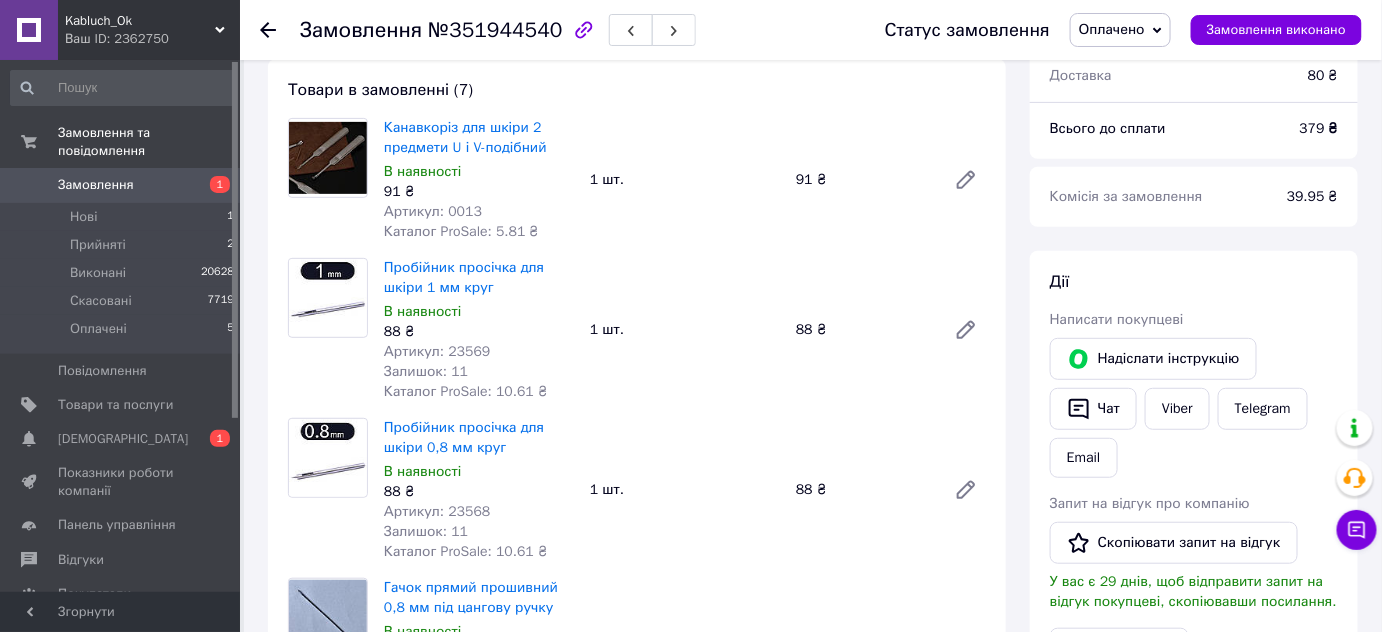 click on "Оплачено" at bounding box center (1112, 29) 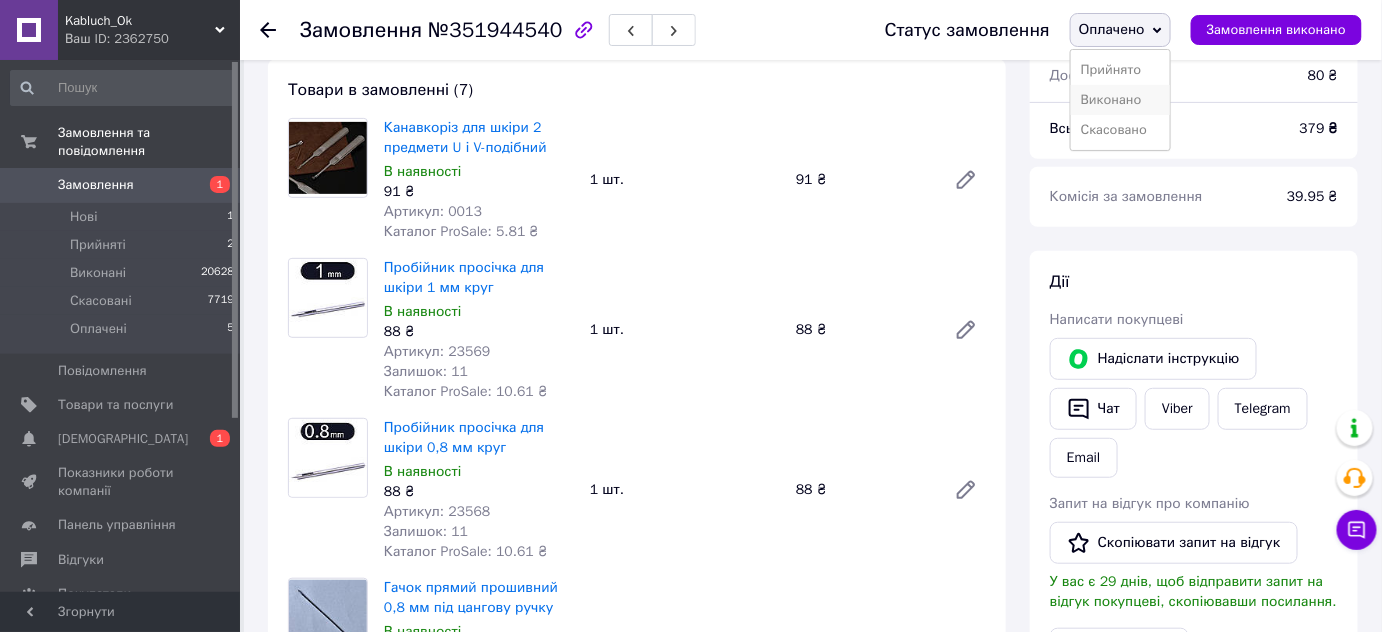 click on "Виконано" at bounding box center (1120, 100) 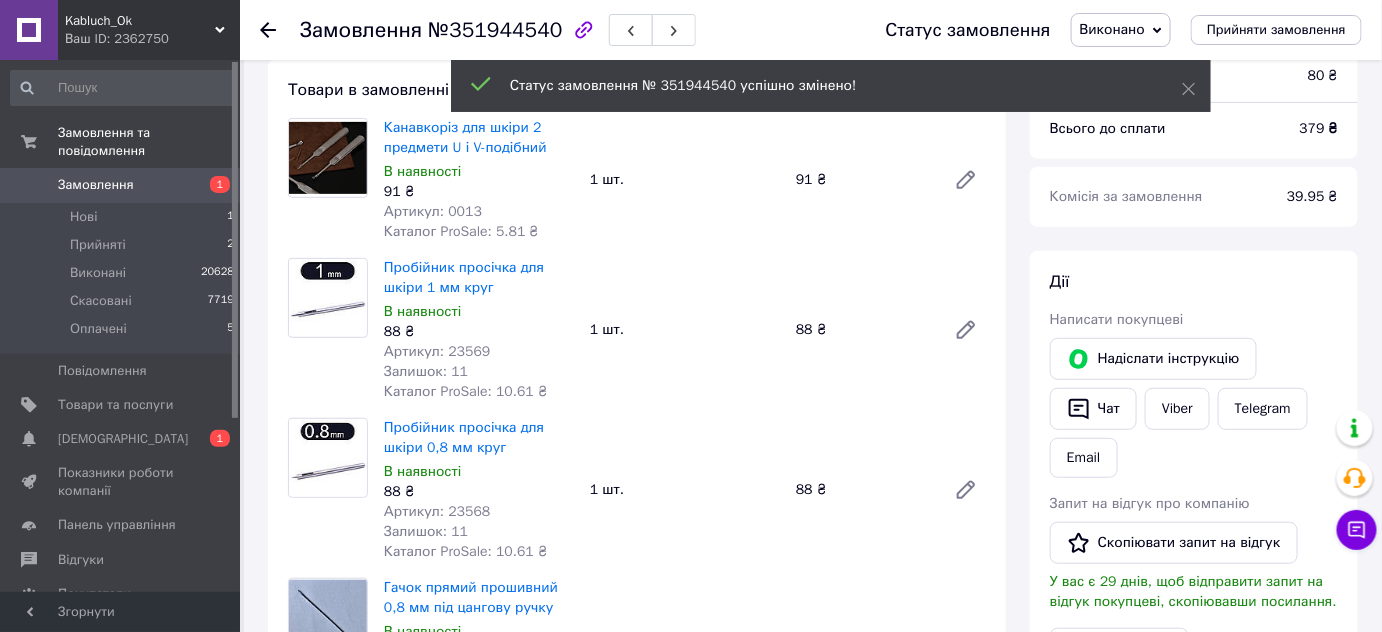 scroll, scrollTop: 0, scrollLeft: 0, axis: both 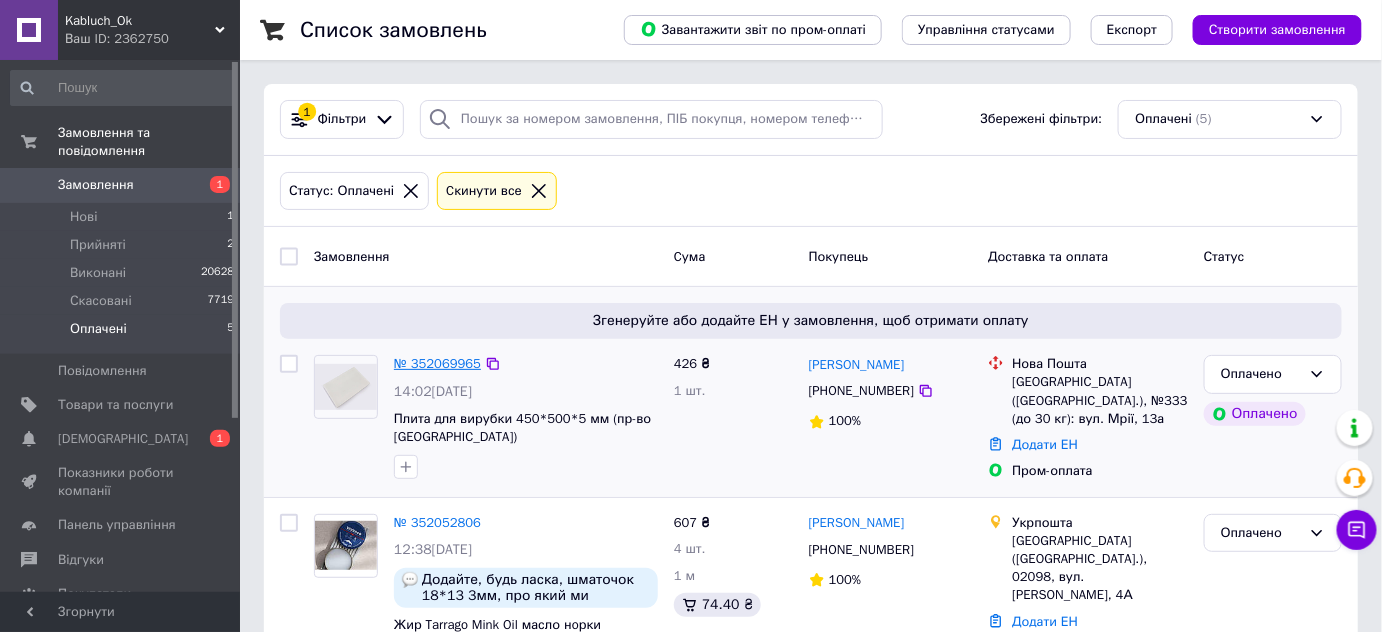 click on "№ 352069965" at bounding box center (437, 363) 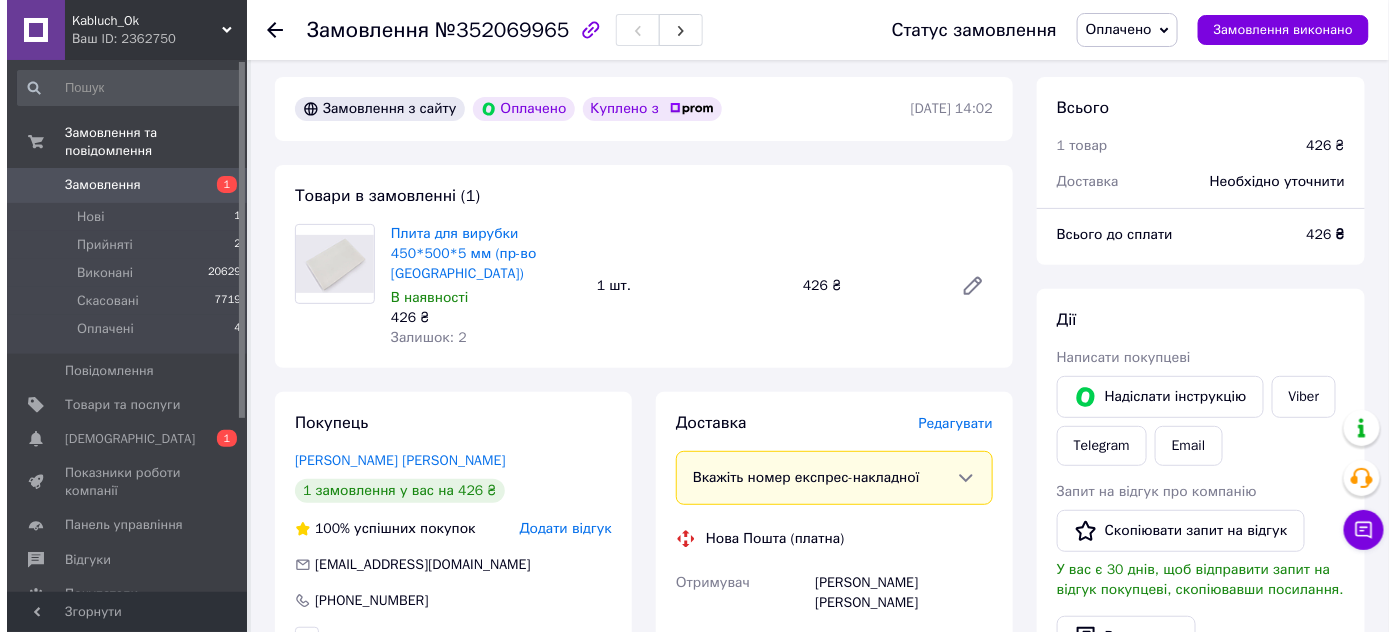 scroll, scrollTop: 181, scrollLeft: 0, axis: vertical 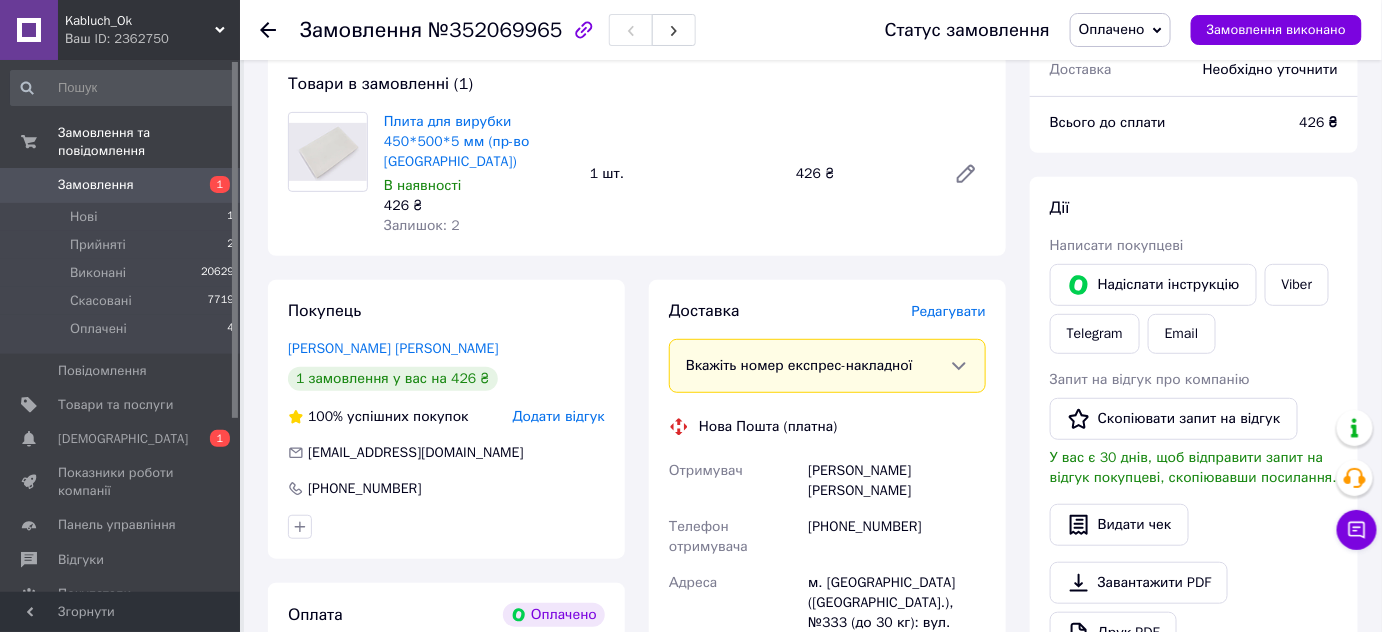 click on "Редагувати" at bounding box center (949, 311) 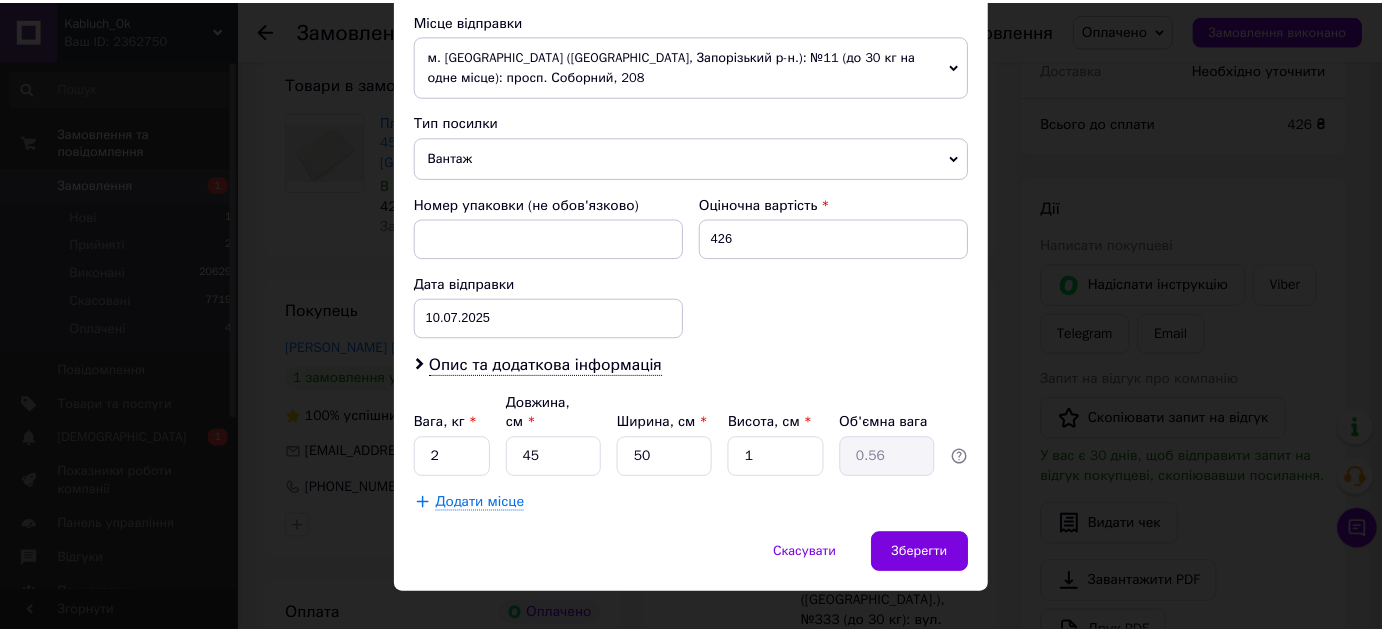 scroll, scrollTop: 709, scrollLeft: 0, axis: vertical 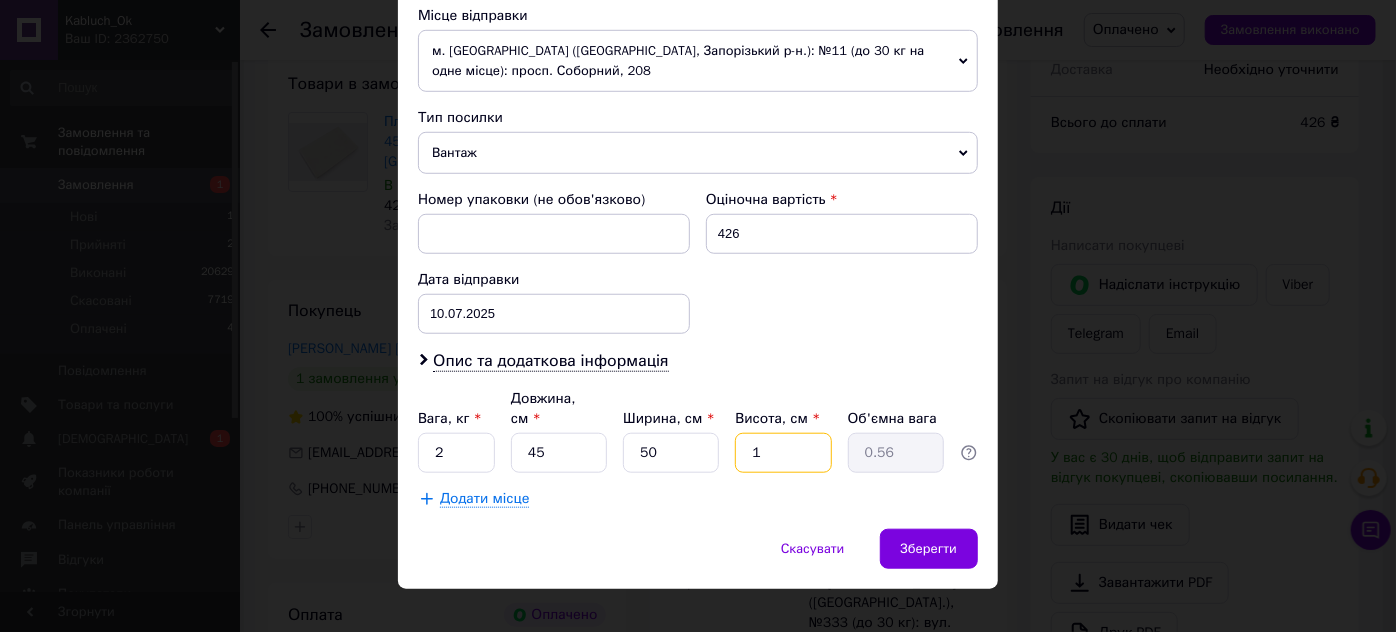 click on "1" at bounding box center [783, 453] 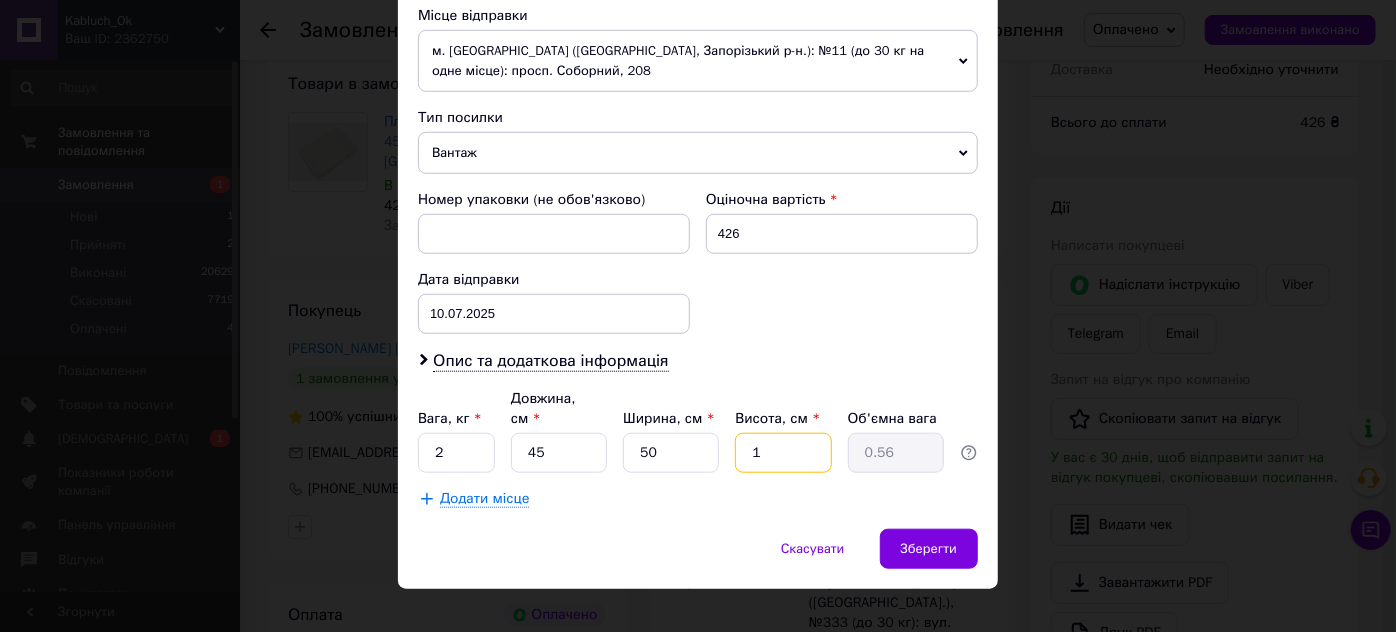 type 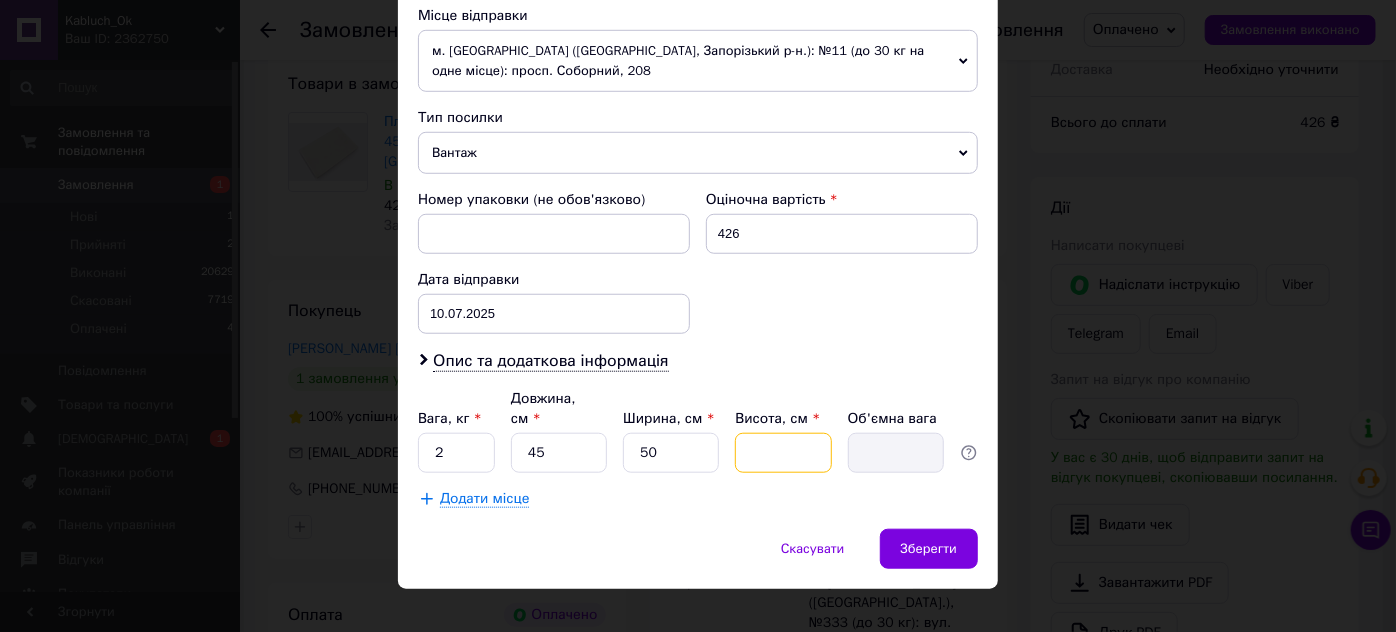 type on "2" 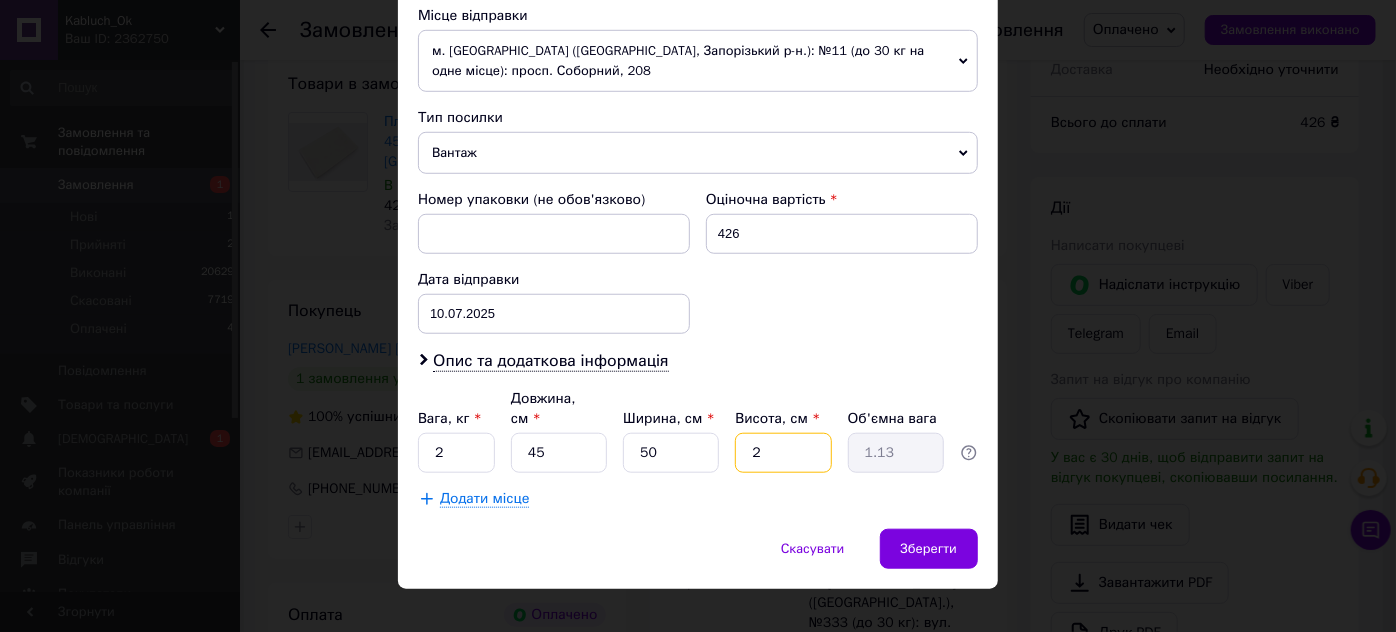 type on "2" 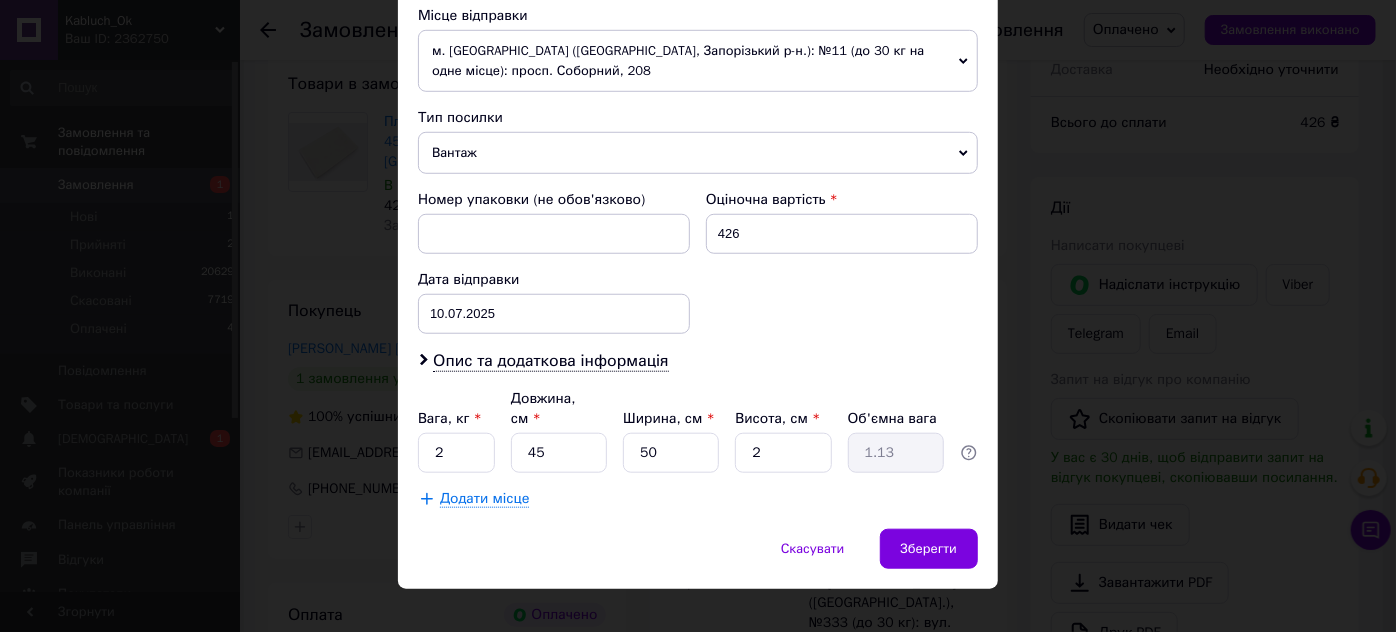 click on "Додати місце" at bounding box center [698, 499] 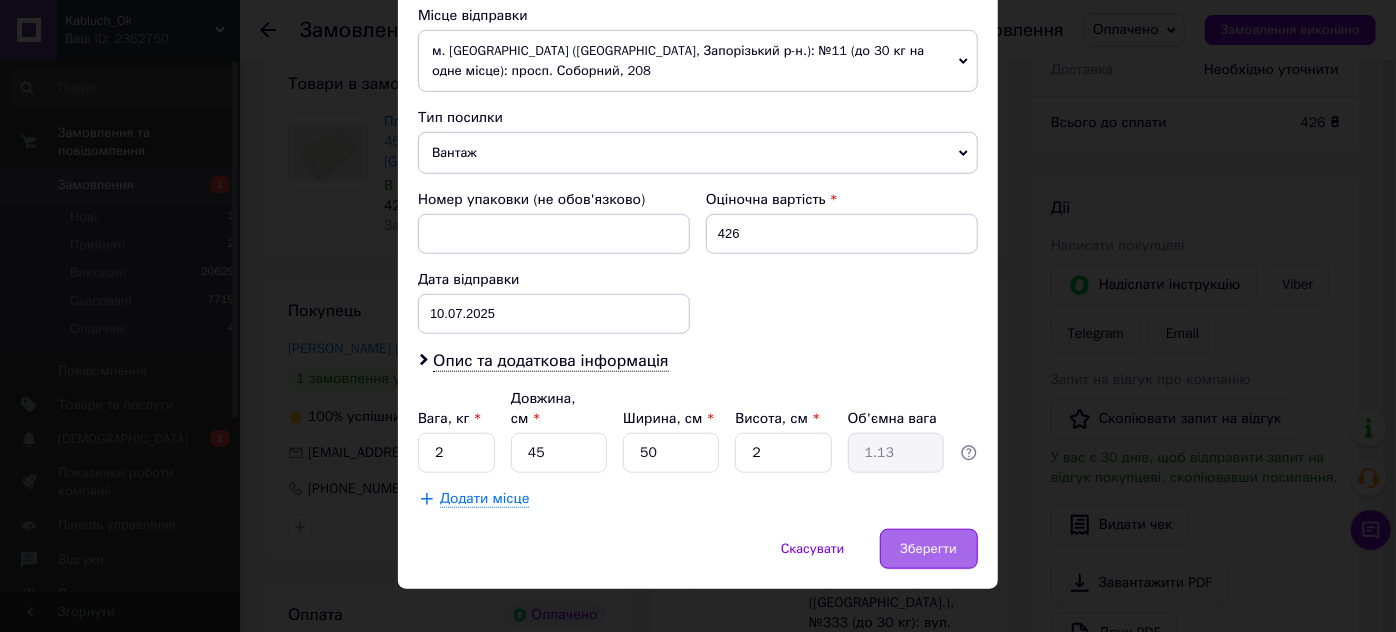 click on "Зберегти" at bounding box center (929, 549) 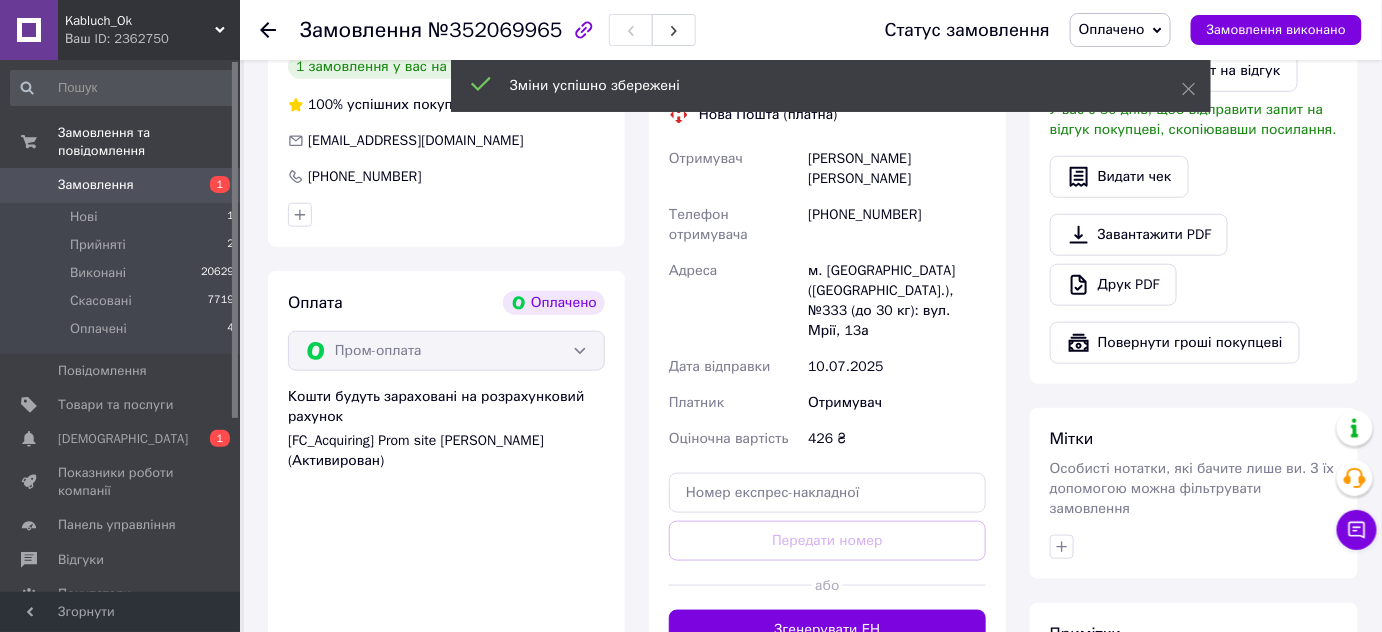 scroll, scrollTop: 545, scrollLeft: 0, axis: vertical 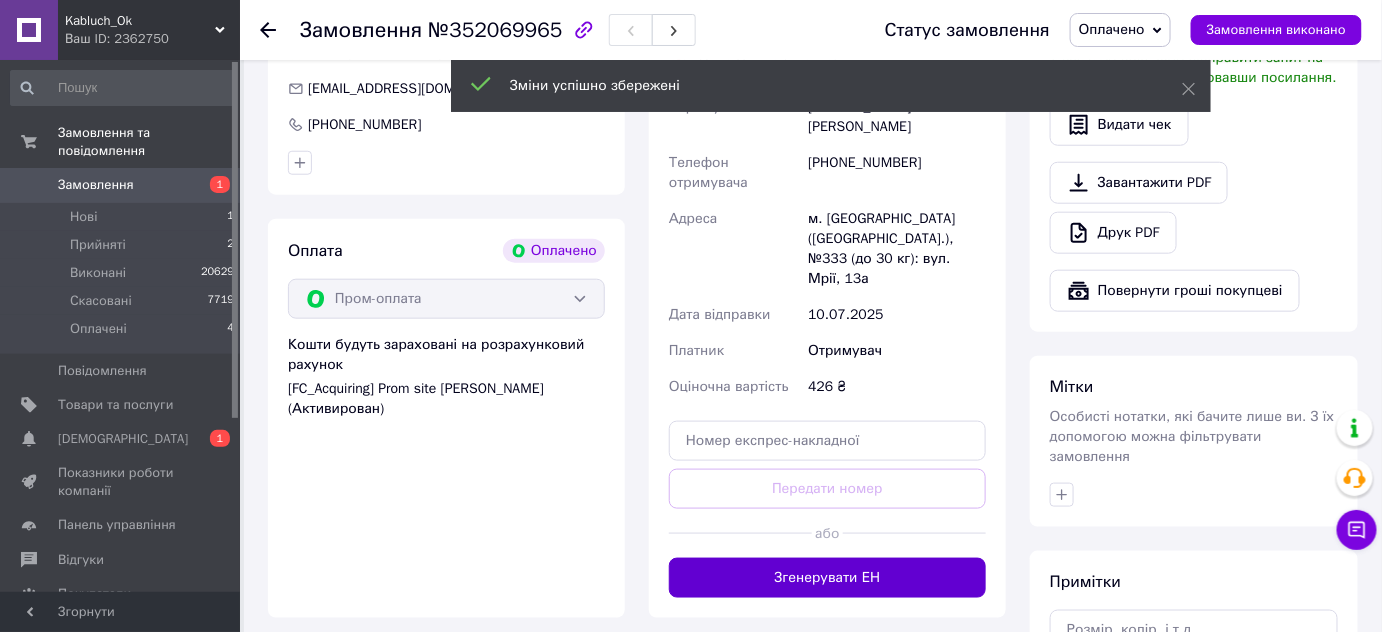 click on "Згенерувати ЕН" at bounding box center [827, 578] 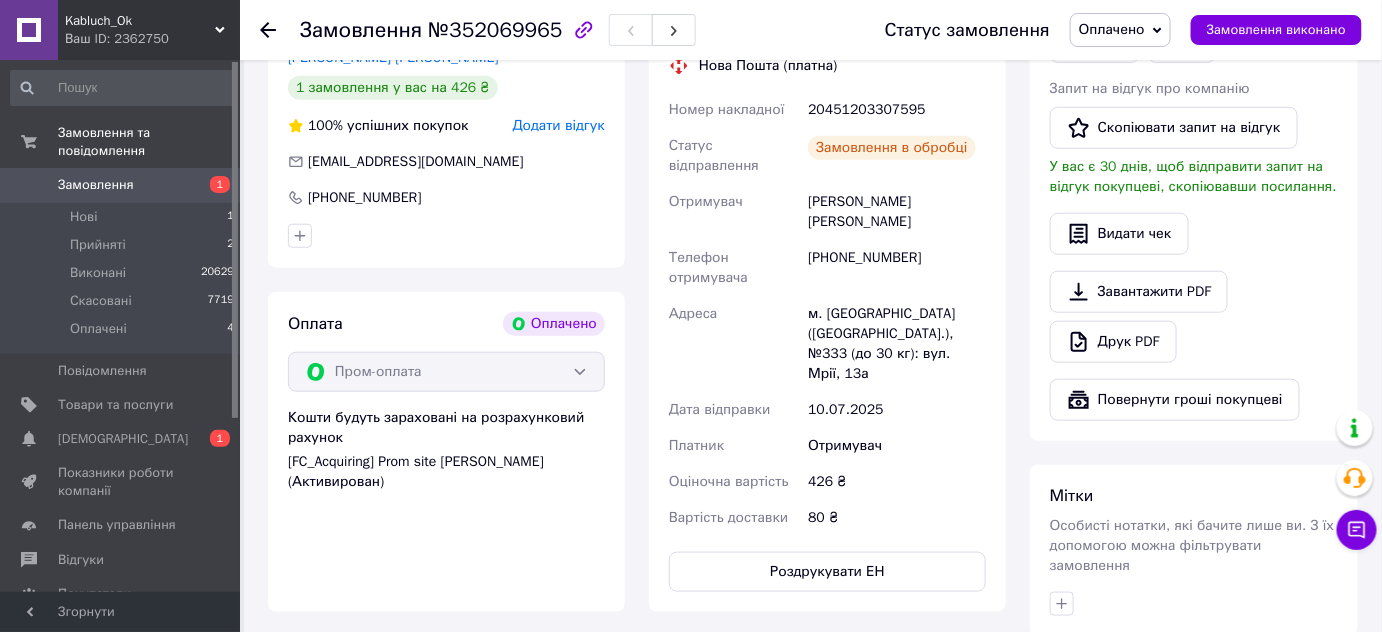 scroll, scrollTop: 363, scrollLeft: 0, axis: vertical 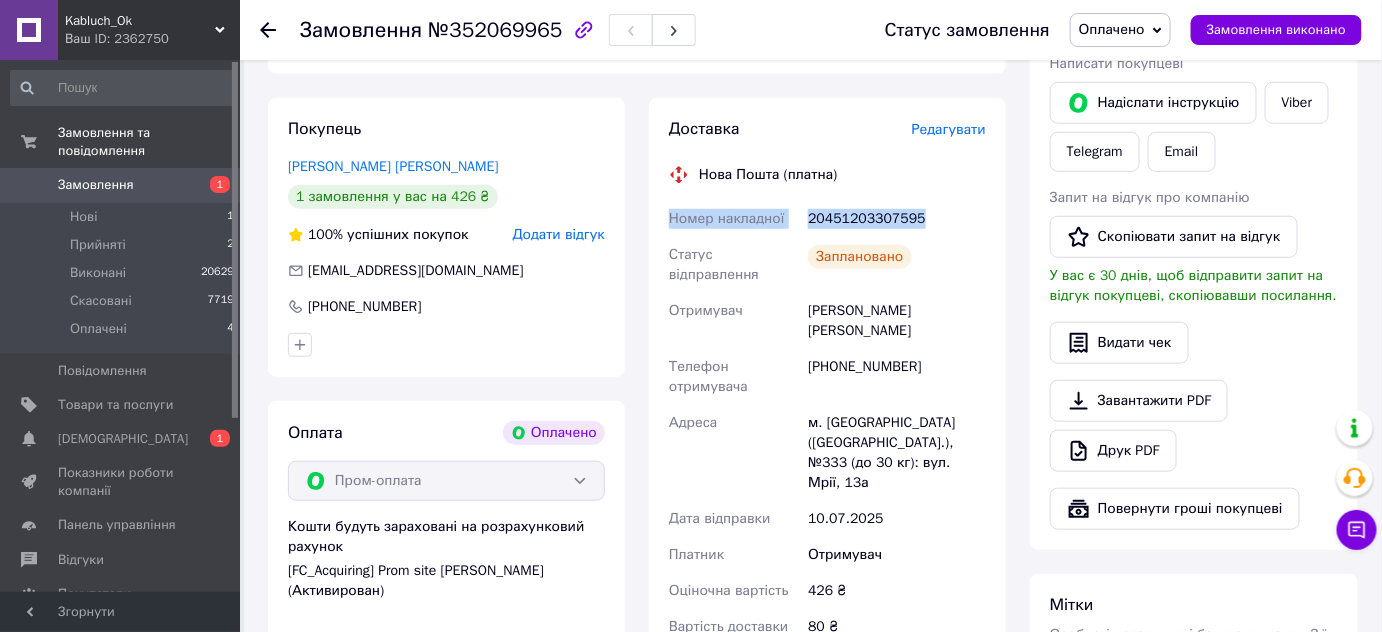 drag, startPoint x: 663, startPoint y: 218, endPoint x: 945, endPoint y: 220, distance: 282.00708 